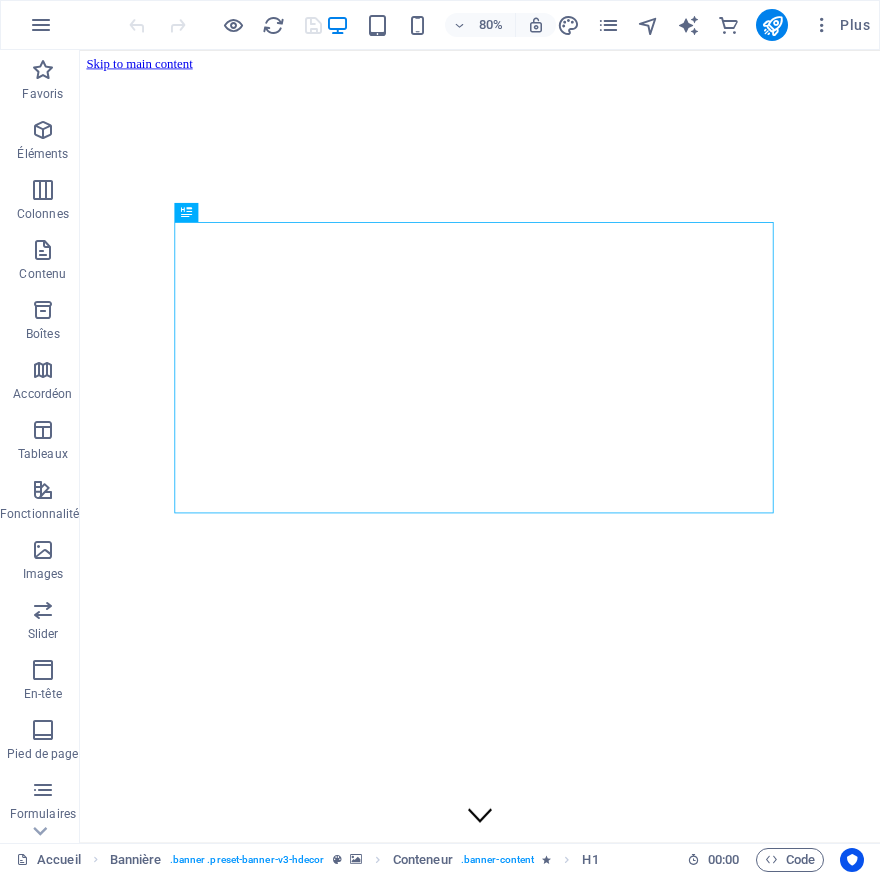 scroll, scrollTop: 0, scrollLeft: 0, axis: both 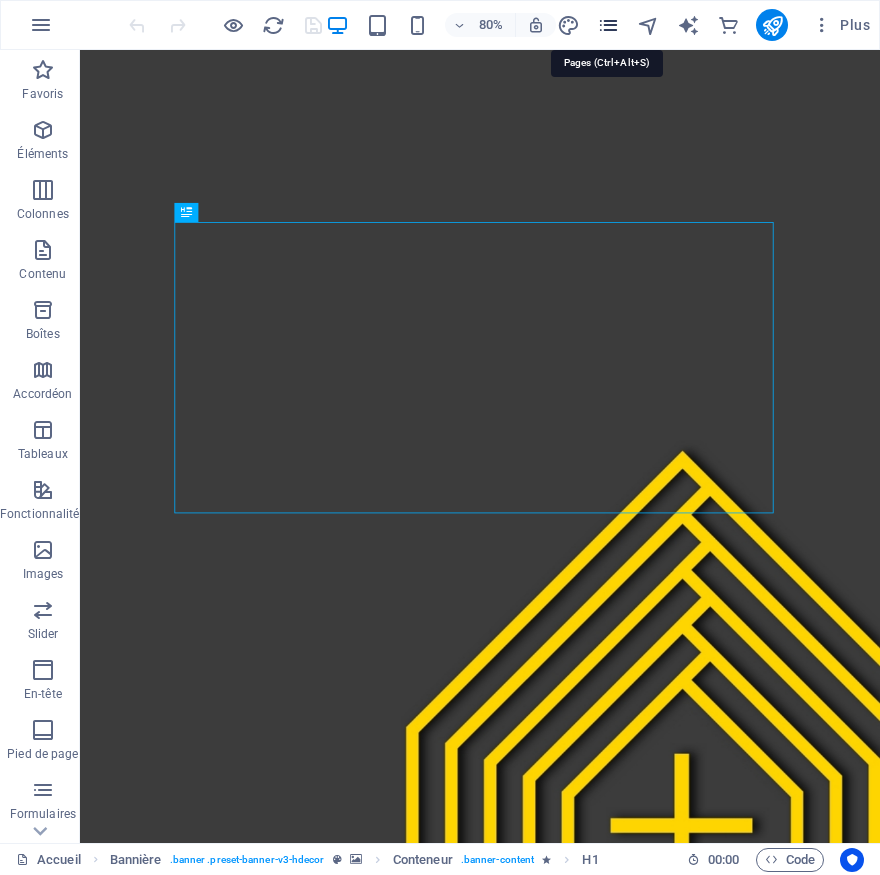 click at bounding box center [608, 25] 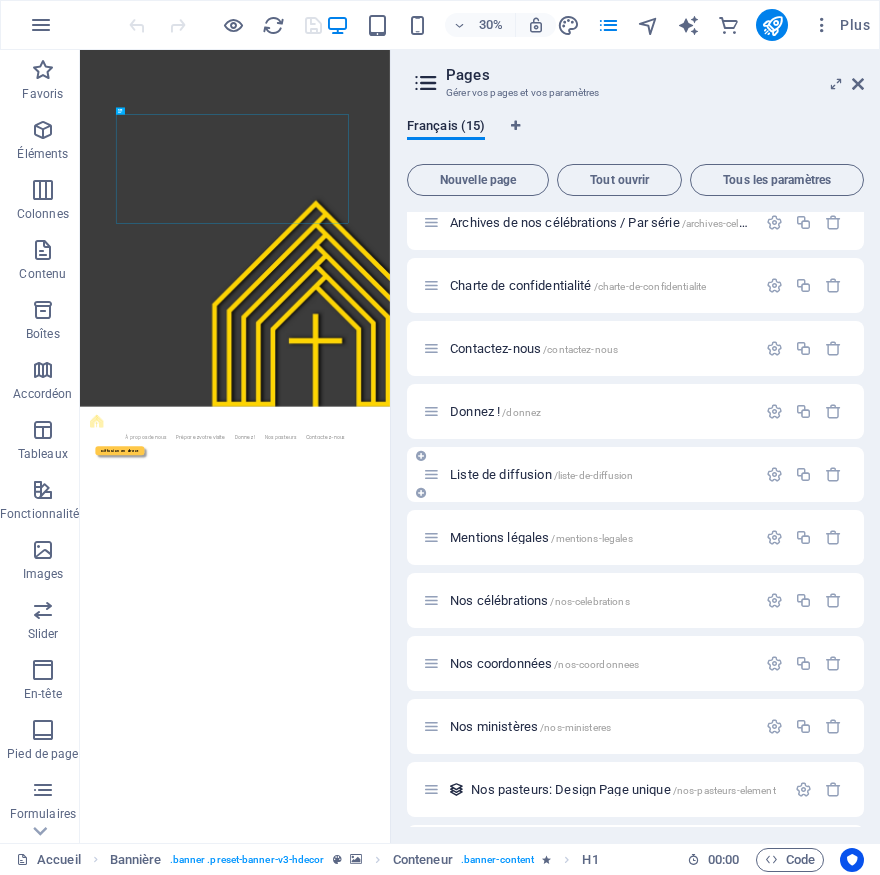 scroll, scrollTop: 49, scrollLeft: 0, axis: vertical 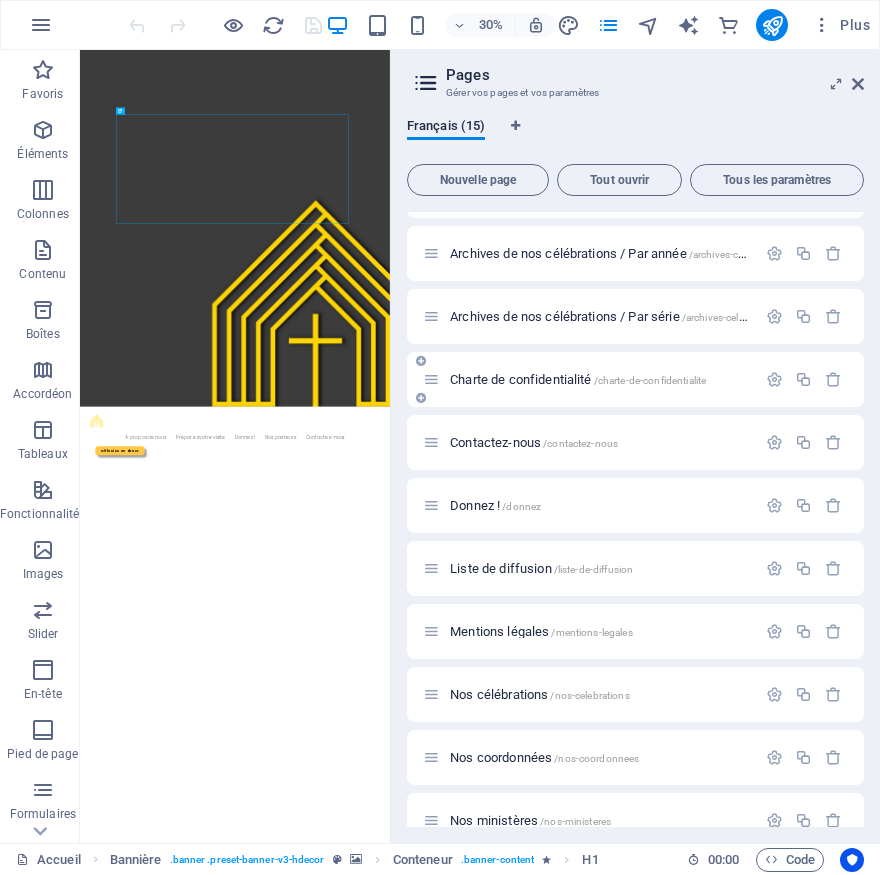 click on "Charte de confidentialité /charte-de-confidentialite" at bounding box center [578, 379] 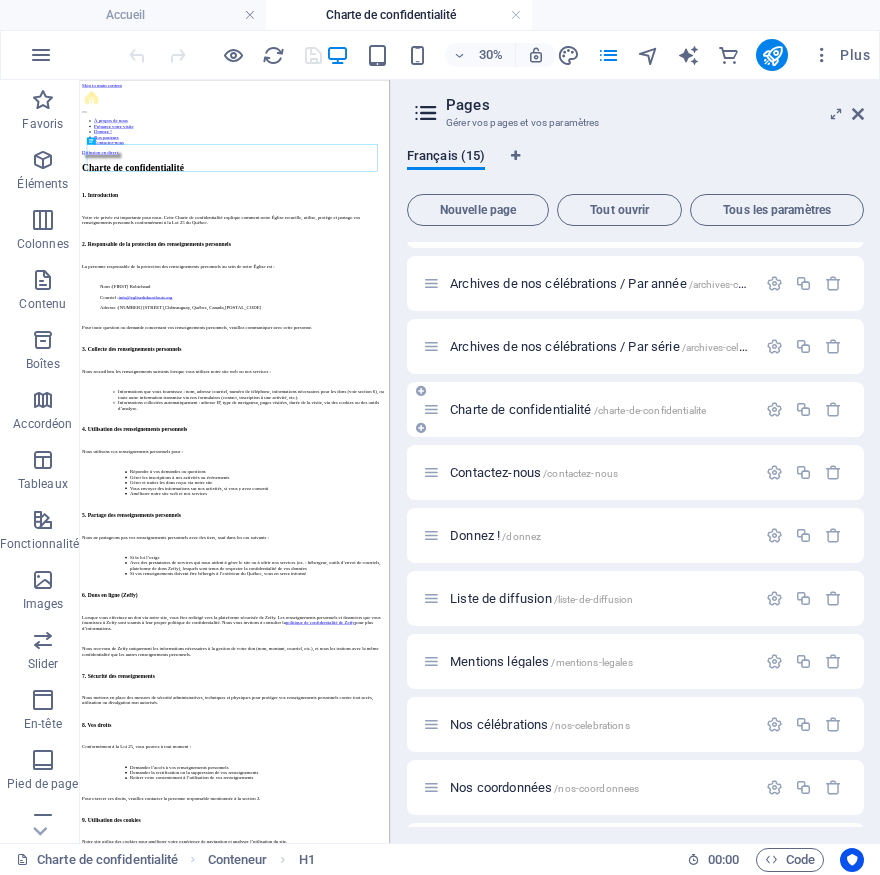 scroll, scrollTop: 0, scrollLeft: 0, axis: both 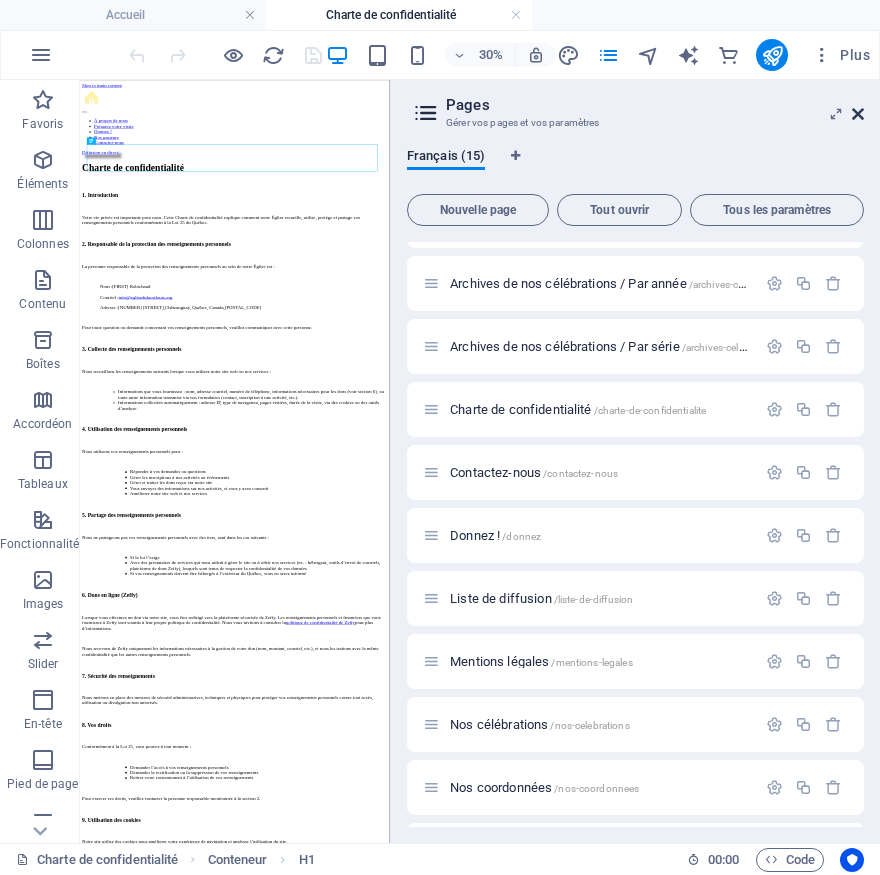 click at bounding box center [858, 114] 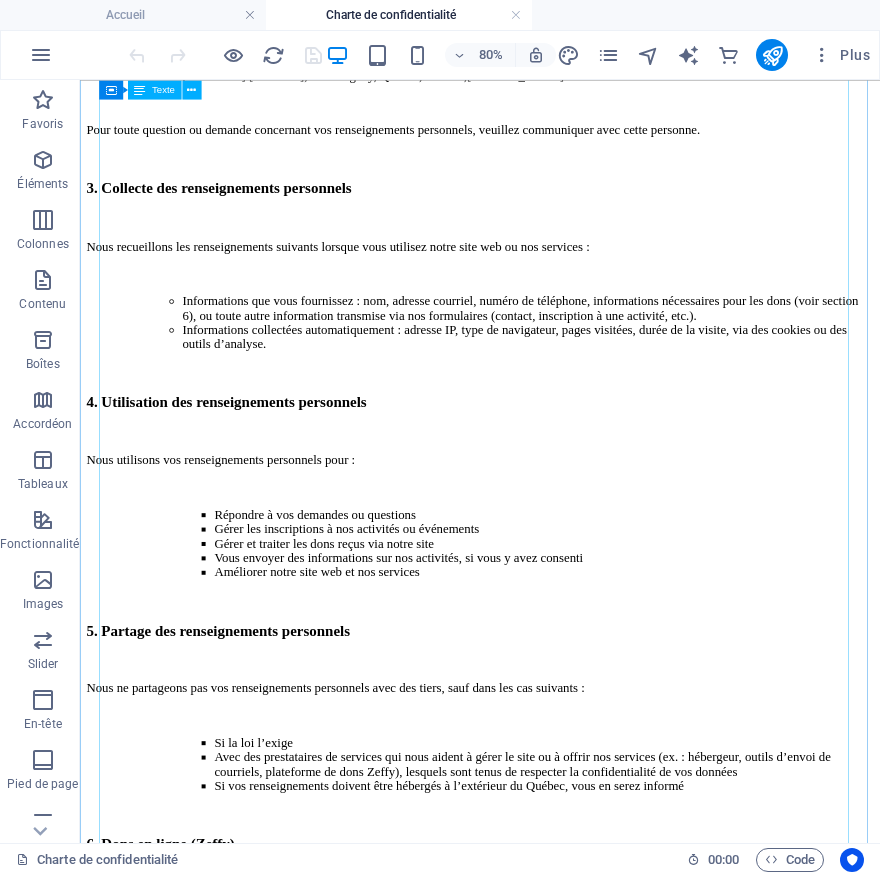 scroll, scrollTop: 770, scrollLeft: 0, axis: vertical 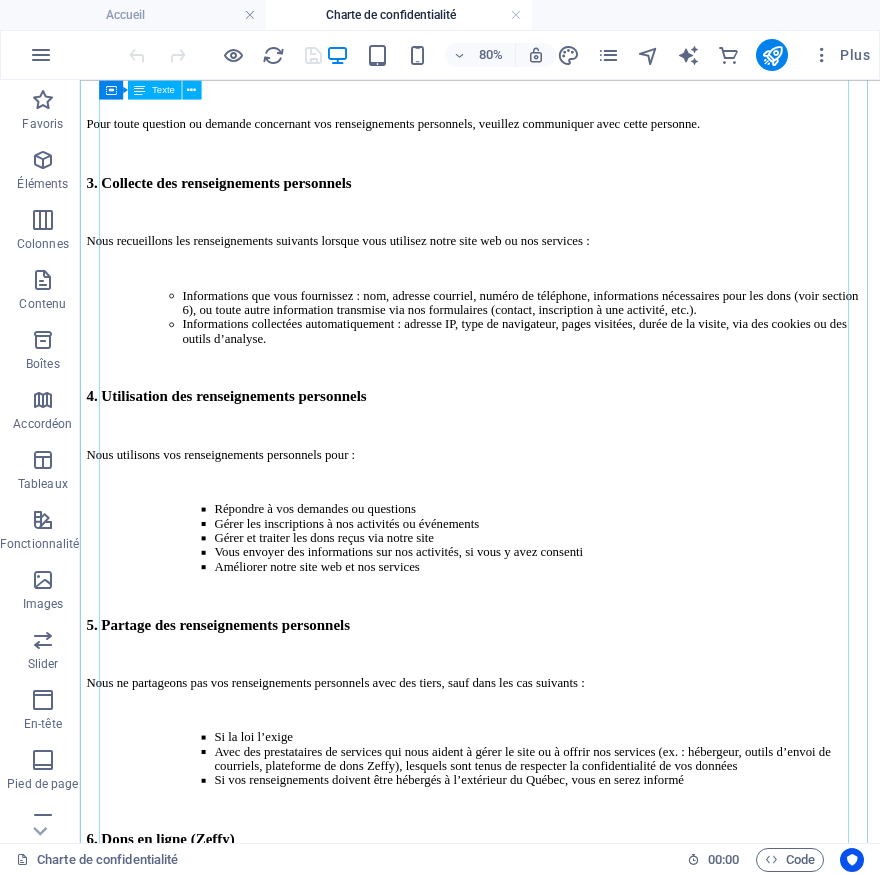click on "1. Introduction Votre vie privée est importante pour nous. Cette Charte de confidentialité explique comment notre Église recueille, utilise, protège et partage vos renseignements personnels conformément à la Loi 25 du Québec. 2. Responsable de la protection des renseignements personnels La personne responsable de la protection des renseignements personnels au sein de notre Église est : Nom : [FIRST] [LAST] Courriel : [EMAIL] Adresse : [NUMBER] [STREET], [CITY], [STATE], [COUNTRY], [POSTAL_CODE] Pour toute question ou demande concernant vos renseignements personnels, veuillez communiquer avec cette personne. 3. Collecte des renseignements personnels Nous recueillons les renseignements suivants lorsque vous utilisez notre site web ou nos services : Informations collectées automatiquement : adresse IP, type de navigateur, pages visitées, durée de la visite, via des cookies ou des outils d’analyse. 4. Utilisation des renseignements personnels 8. Vos droits" at bounding box center [580, 1184] 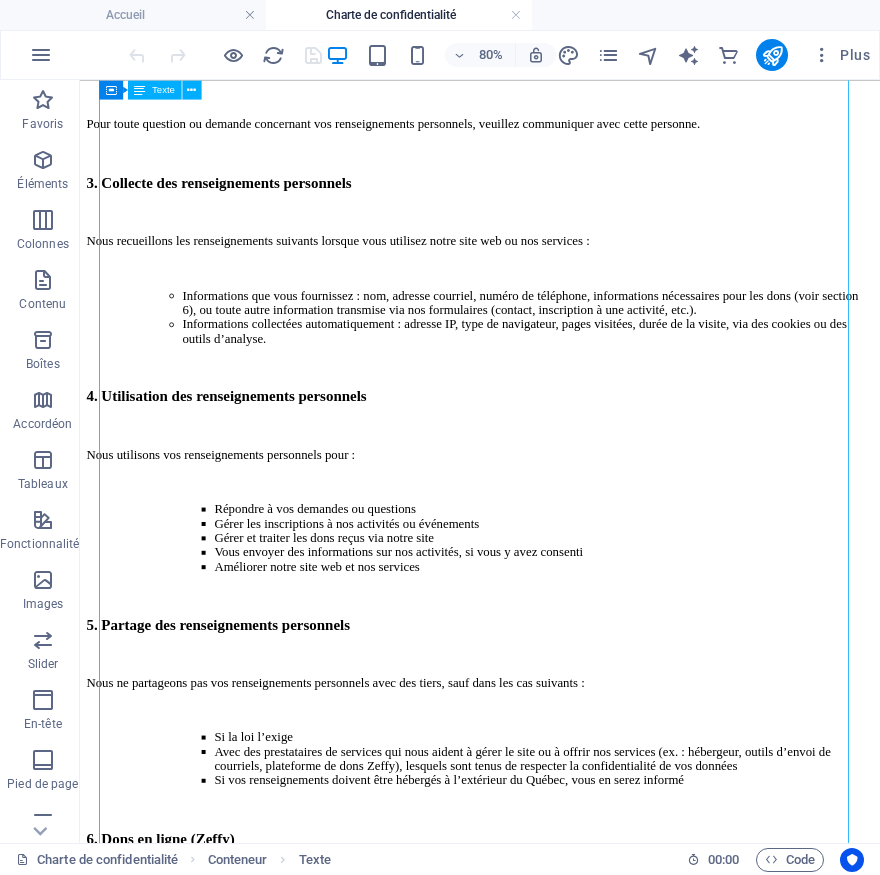 click on "1. Introduction Votre vie privée est importante pour nous. Cette Charte de confidentialité explique comment notre Église recueille, utilise, protège et partage vos renseignements personnels conformément à la Loi 25 du Québec. 2. Responsable de la protection des renseignements personnels La personne responsable de la protection des renseignements personnels au sein de notre Église est : Nom : [FIRST] [LAST] Courriel : [EMAIL] Adresse : [NUMBER] [STREET], [CITY], [STATE], [COUNTRY], [POSTAL_CODE] Pour toute question ou demande concernant vos renseignements personnels, veuillez communiquer avec cette personne. 3. Collecte des renseignements personnels Nous recueillons les renseignements suivants lorsque vous utilisez notre site web ou nos services : Informations collectées automatiquement : adresse IP, type de navigateur, pages visitées, durée de la visite, via des cookies ou des outils d’analyse. 4. Utilisation des renseignements personnels 8. Vos droits" at bounding box center [580, 1184] 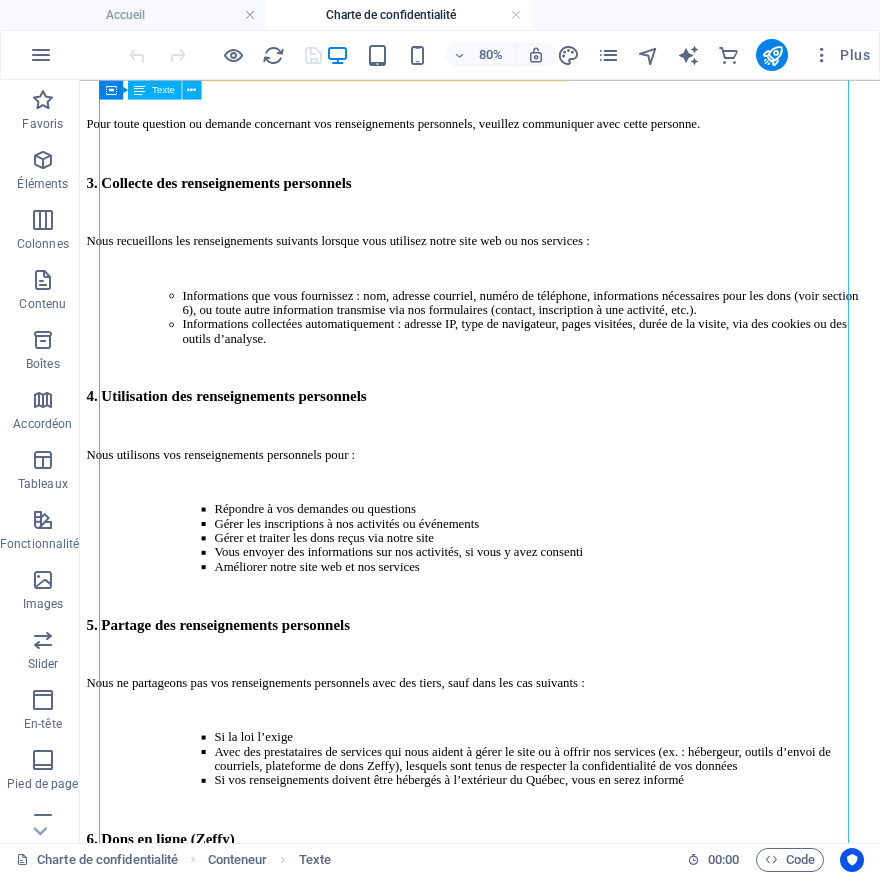 scroll, scrollTop: 0, scrollLeft: 0, axis: both 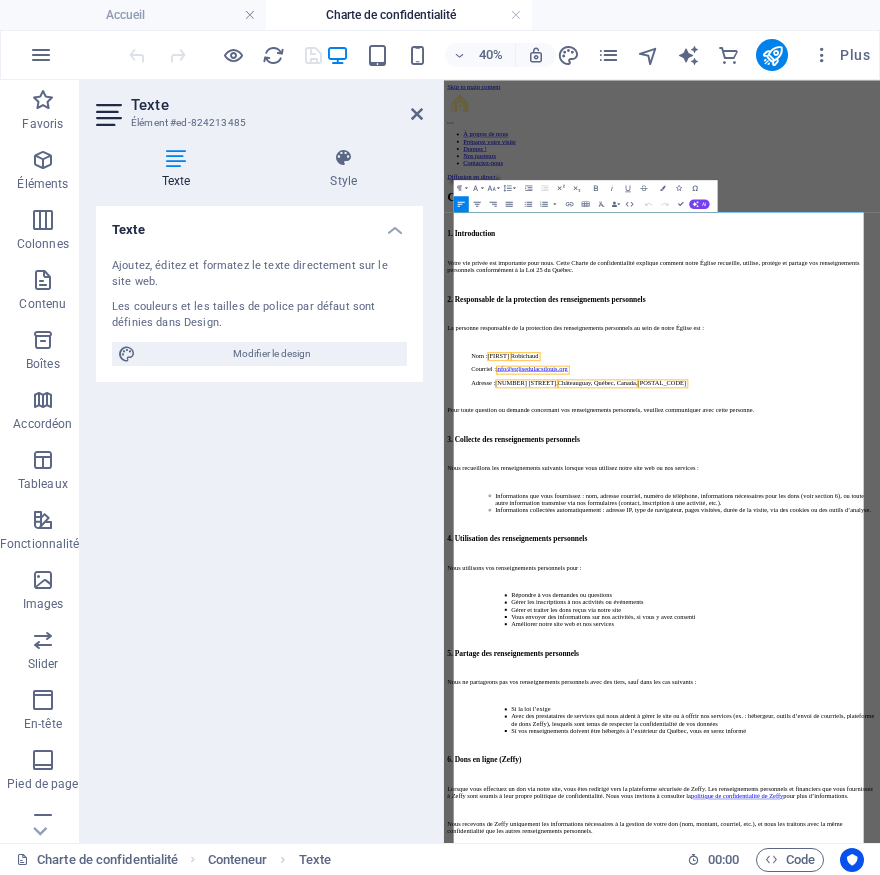drag, startPoint x: 440, startPoint y: 530, endPoint x: 275, endPoint y: 512, distance: 165.97891 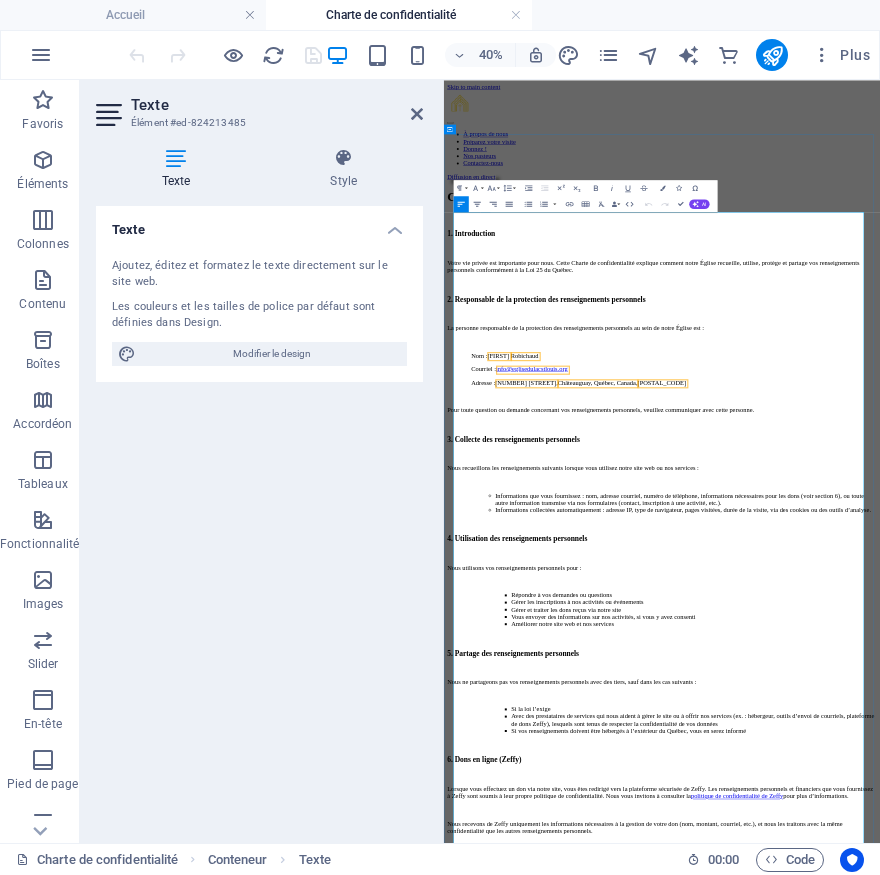 click on "Gérer et traiter les dons reçus via notre site" at bounding box center (1069, 1404) 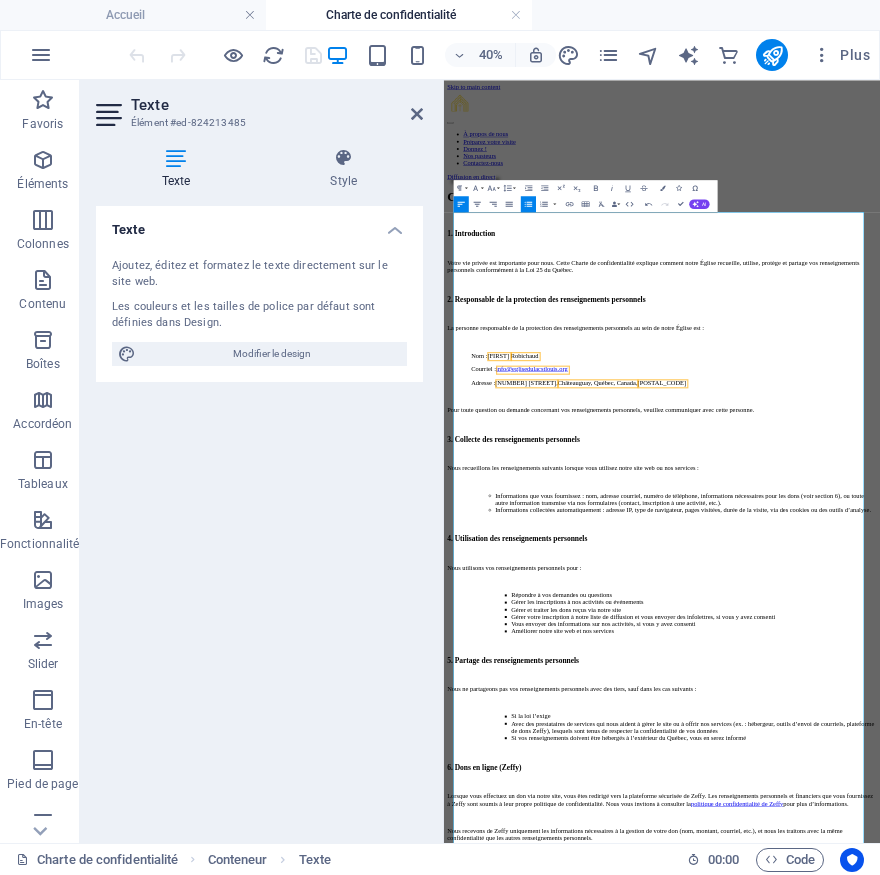 scroll, scrollTop: 361, scrollLeft: 4, axis: both 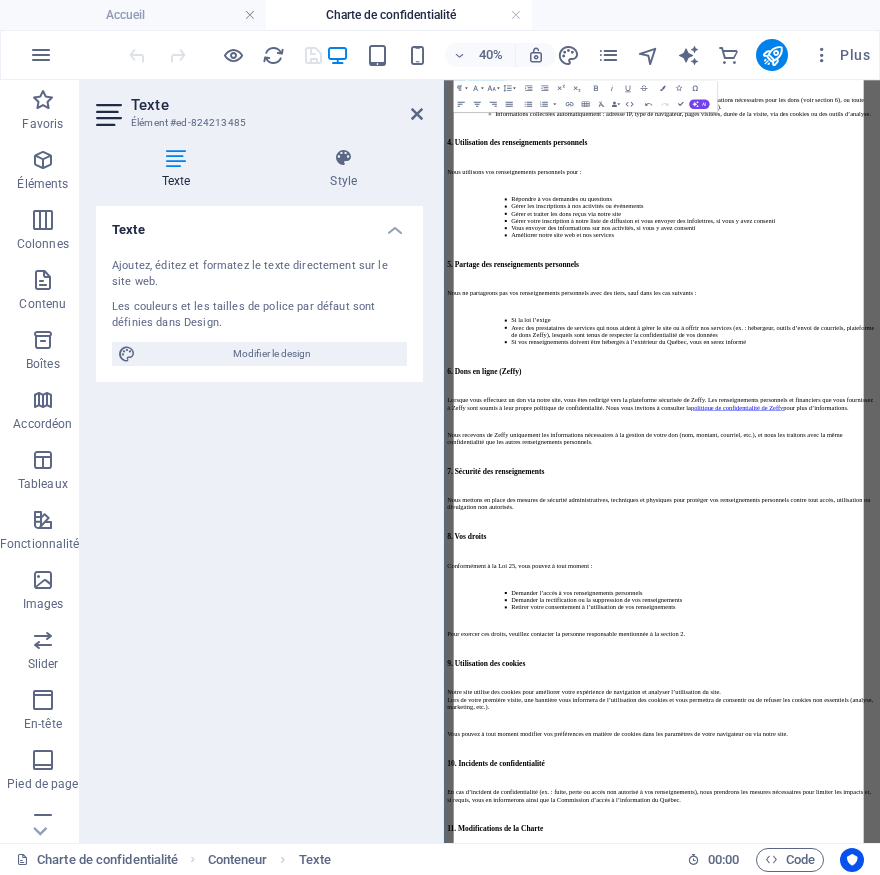 click at bounding box center [989, 1500] 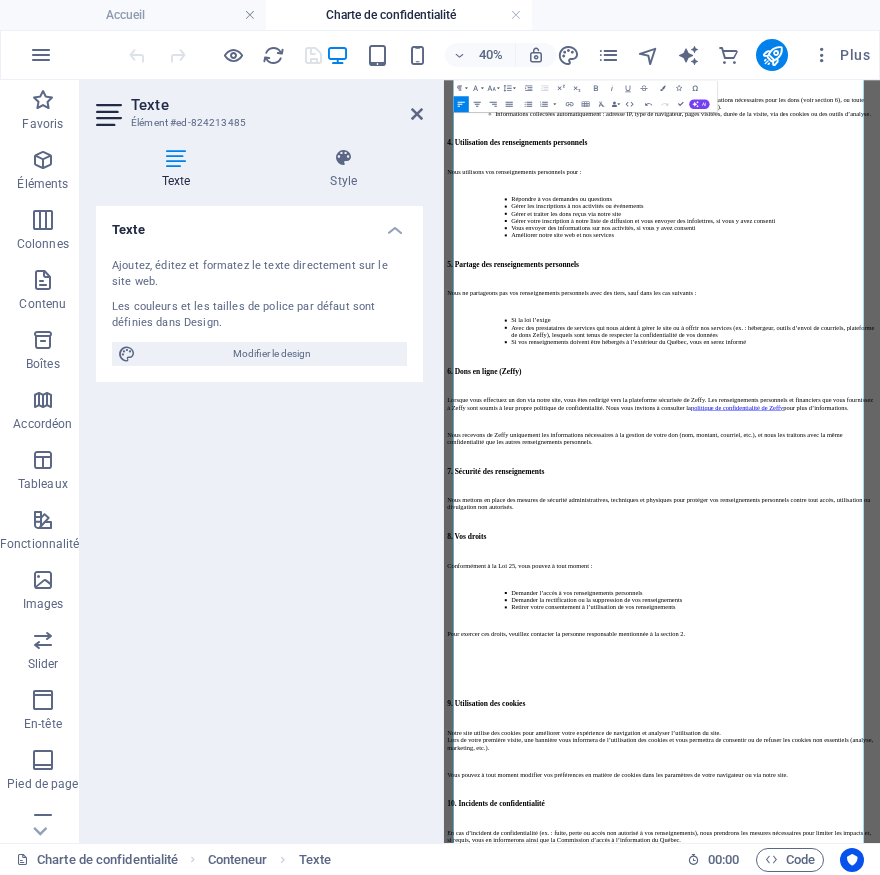 scroll, scrollTop: 5880, scrollLeft: 13, axis: both 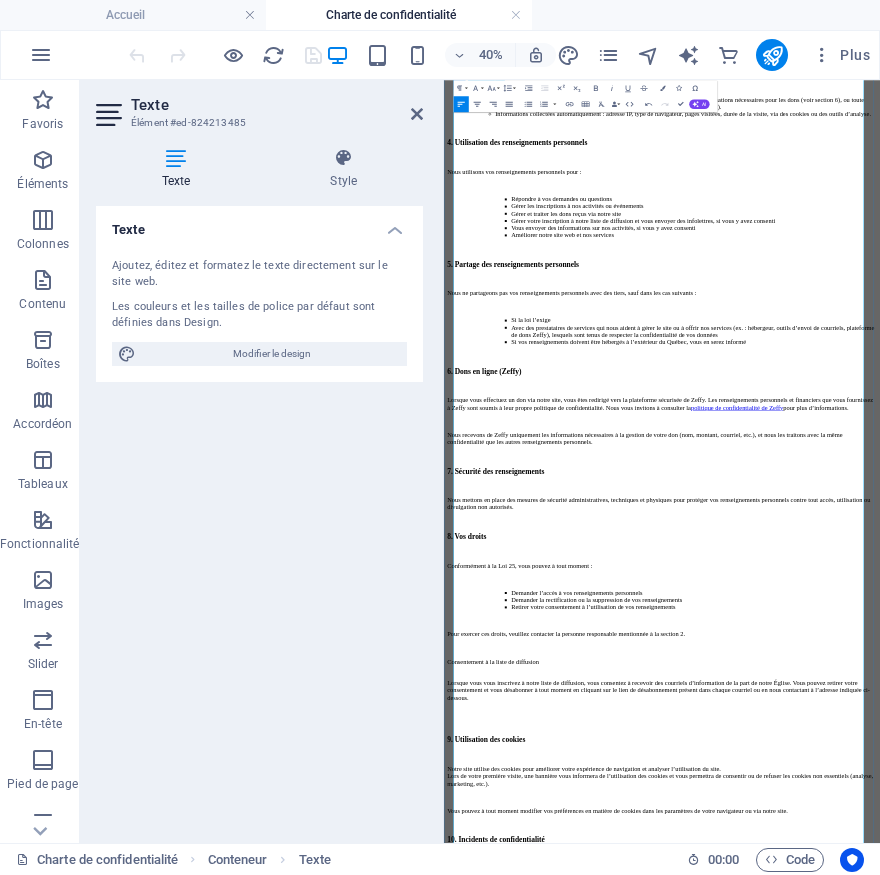click at bounding box center (989, 1500) 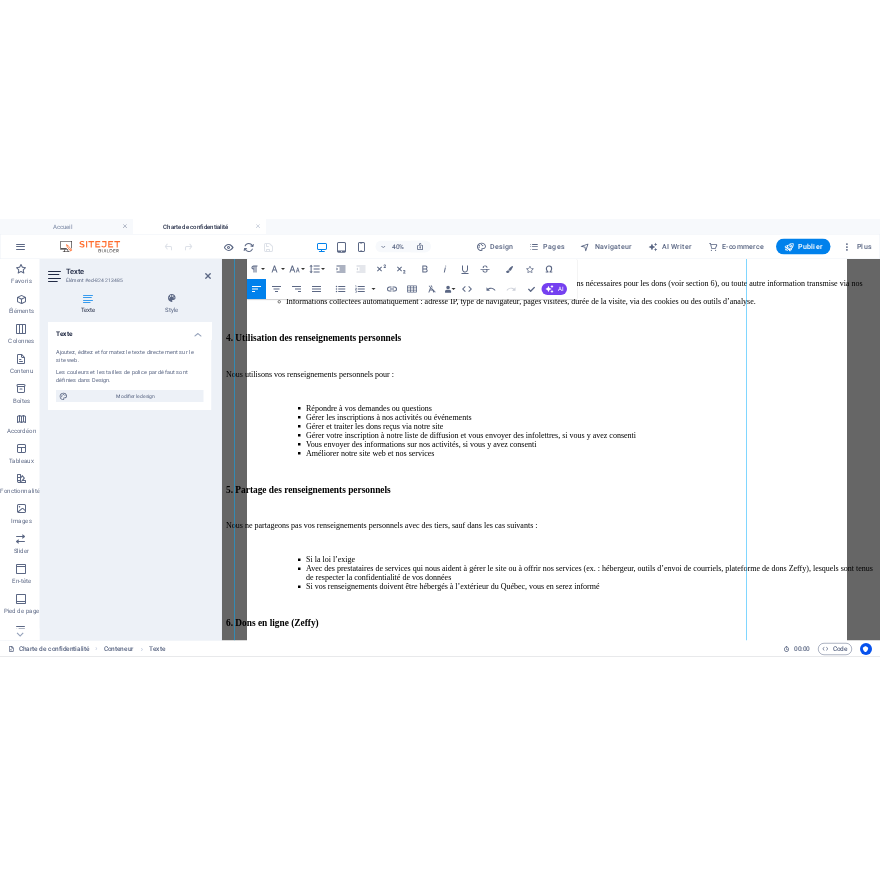 scroll, scrollTop: 950, scrollLeft: 0, axis: vertical 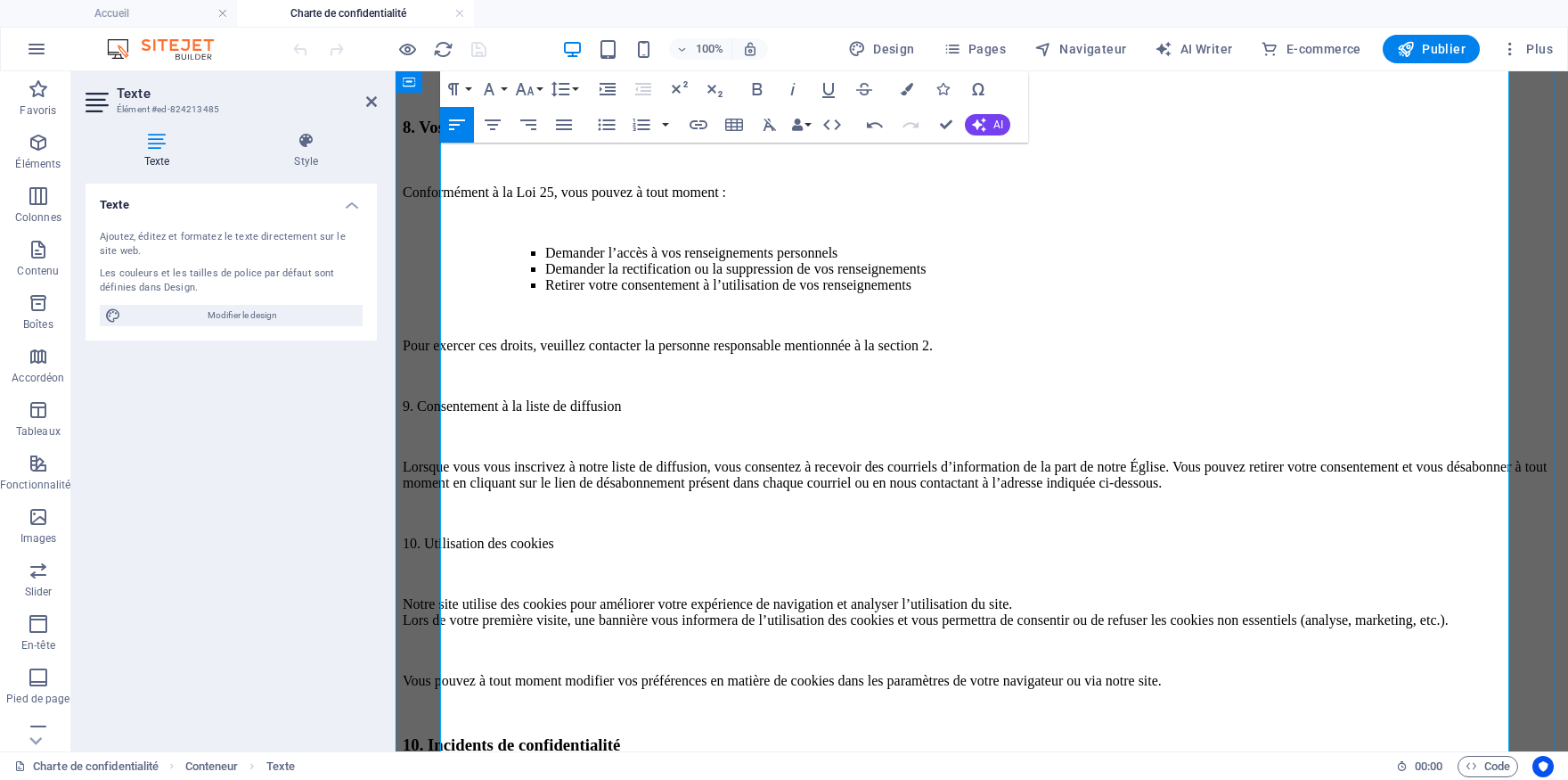 click on "9. Consentement à la liste de diffusion" at bounding box center (982, 406) 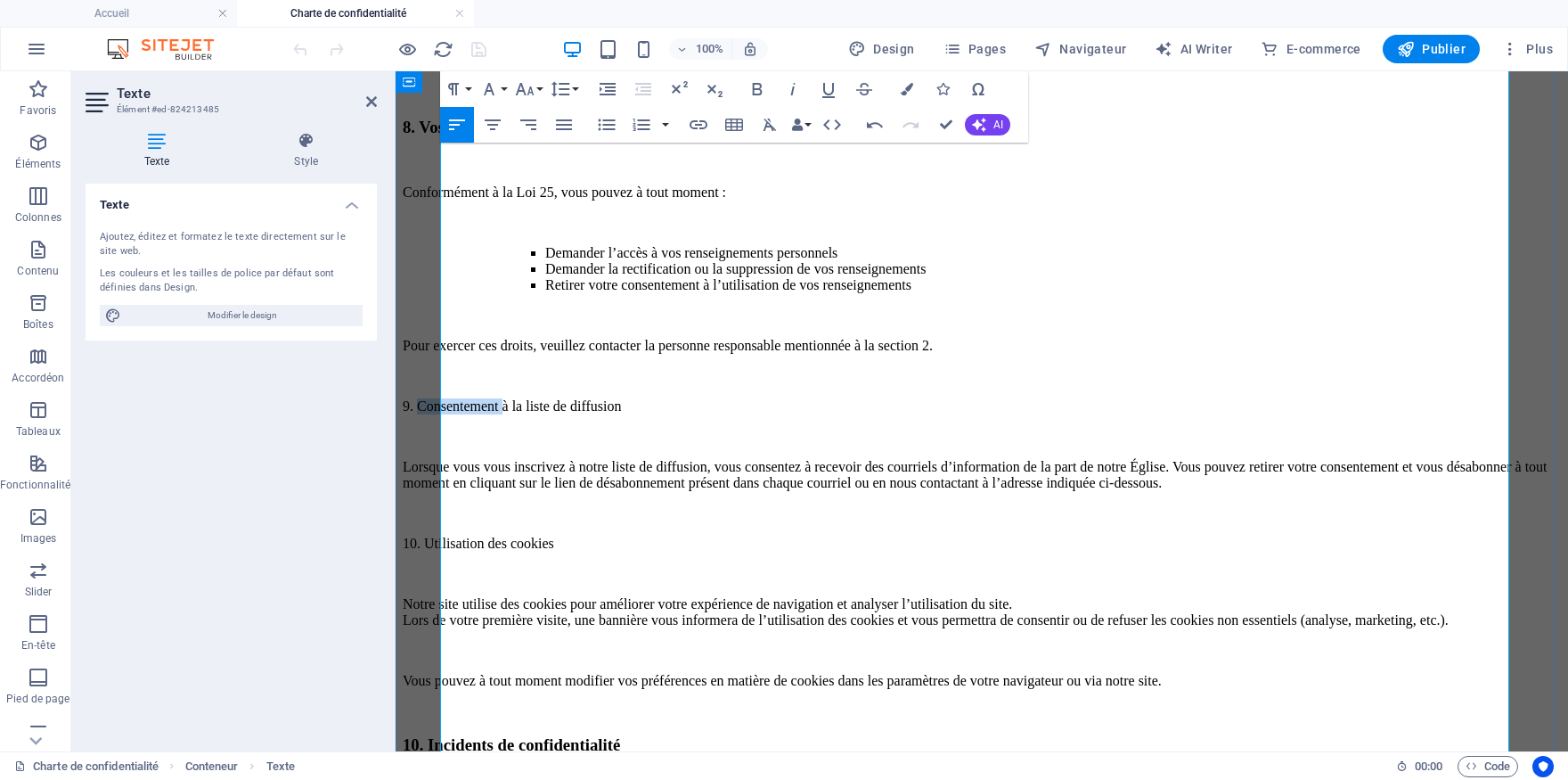click on "9. Consentement à la liste de diffusion" at bounding box center (982, 406) 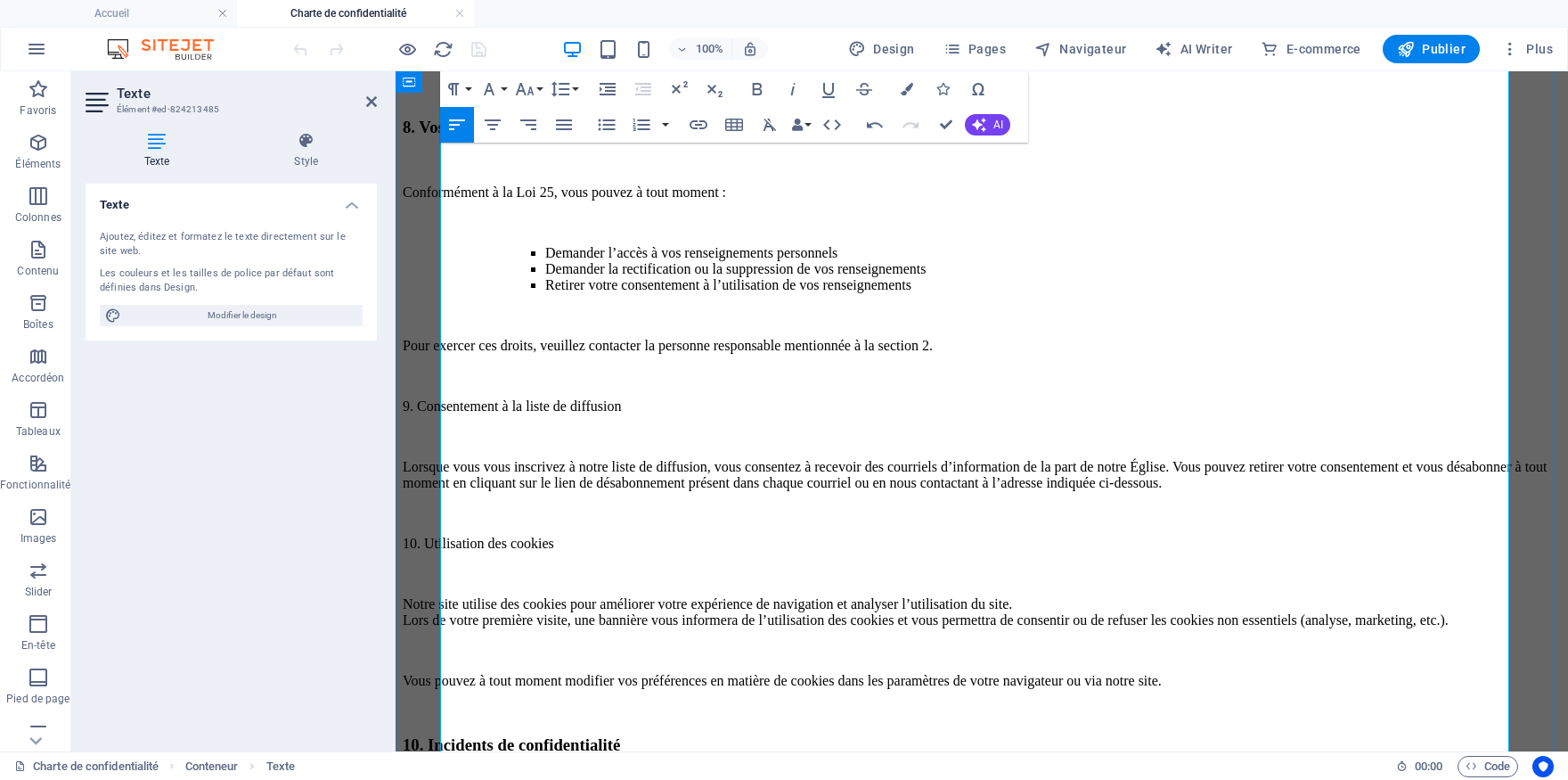 click on "9. Consentement à la liste de diffusion" at bounding box center [982, 406] 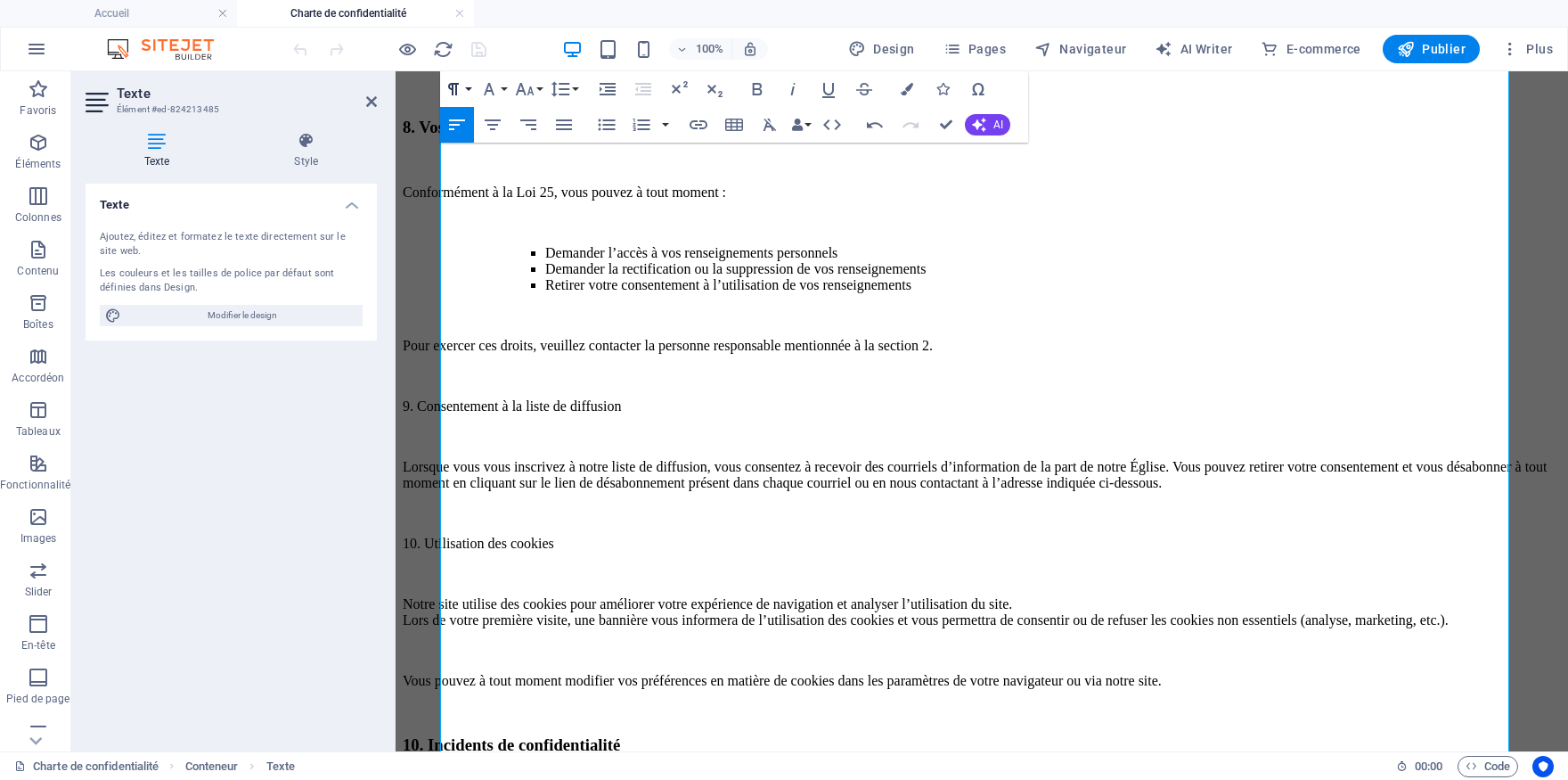 click on "Paragraph Format" at bounding box center (457, 89) 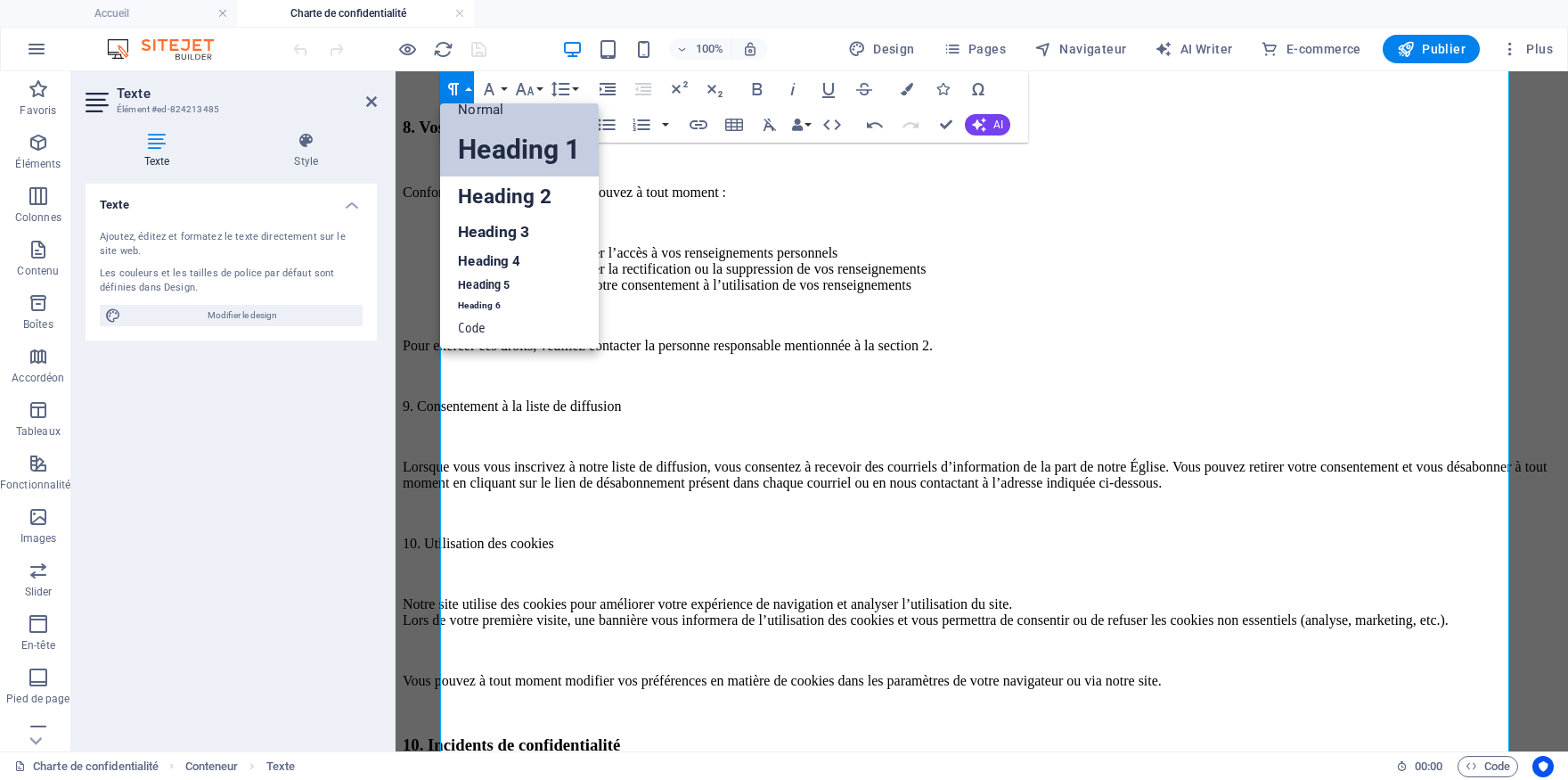 scroll, scrollTop: 14, scrollLeft: 0, axis: vertical 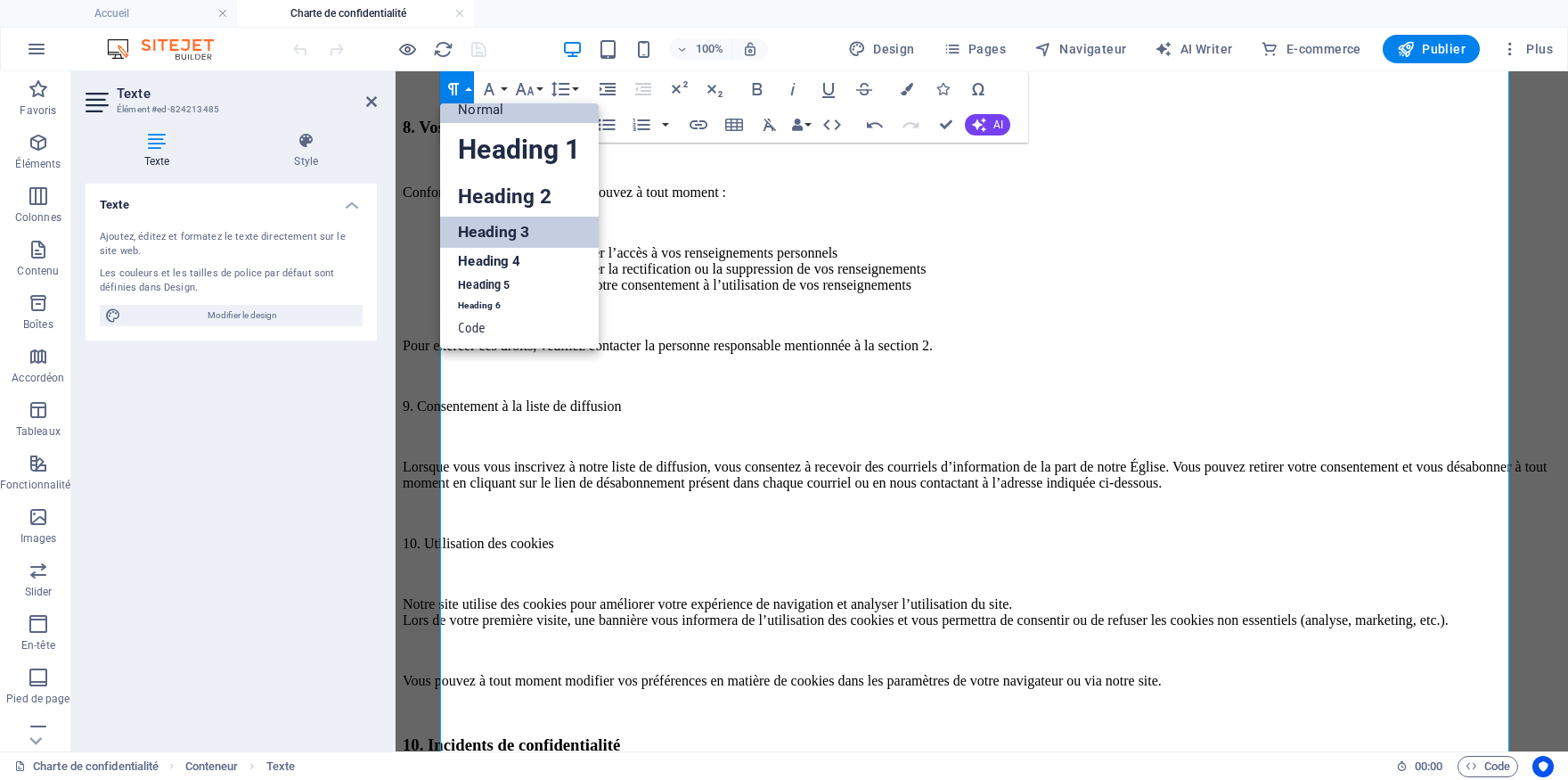click on "Heading 3" at bounding box center (519, 232) 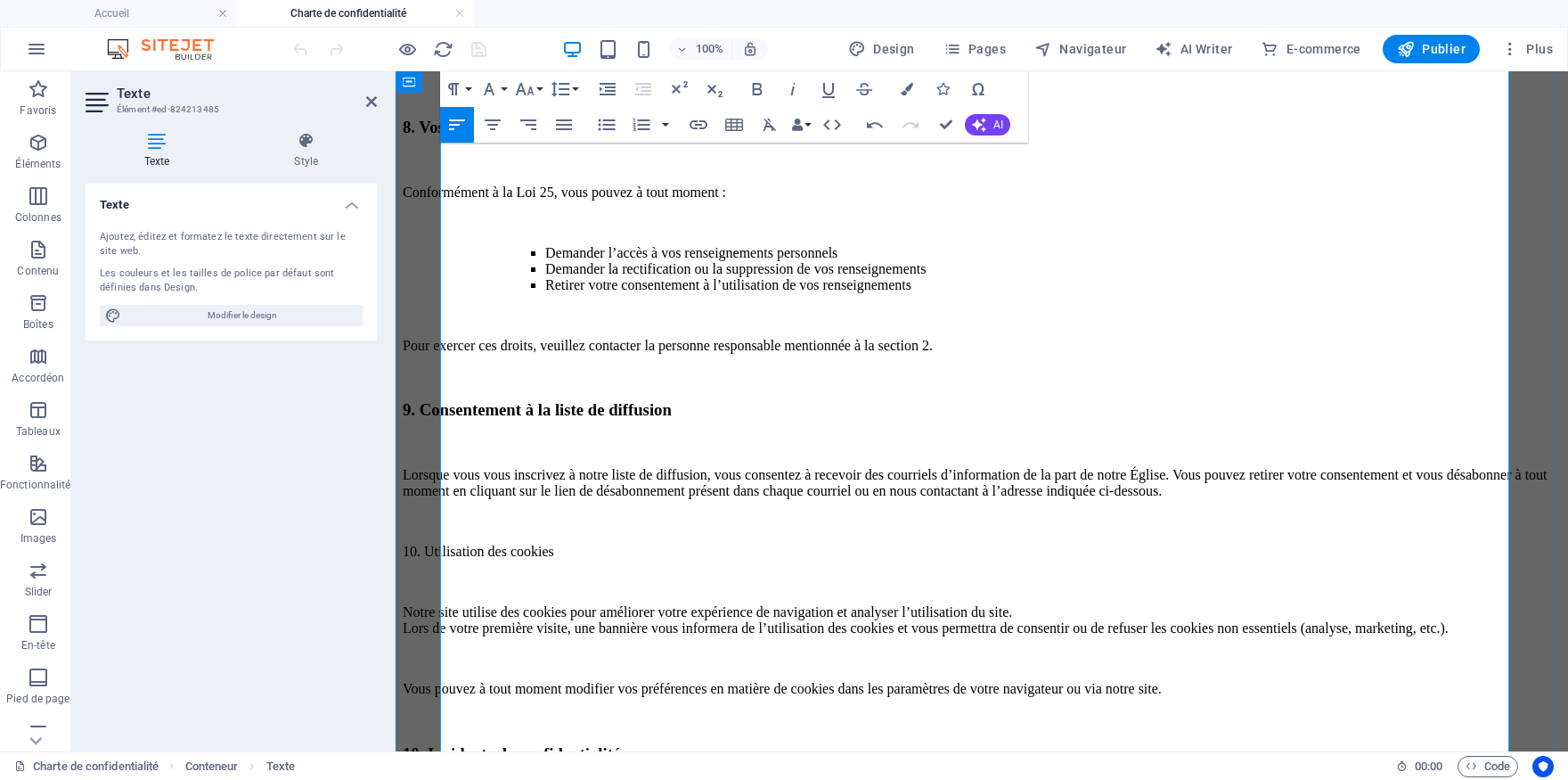click on "10. Utilisation des cookies" at bounding box center [478, 551] 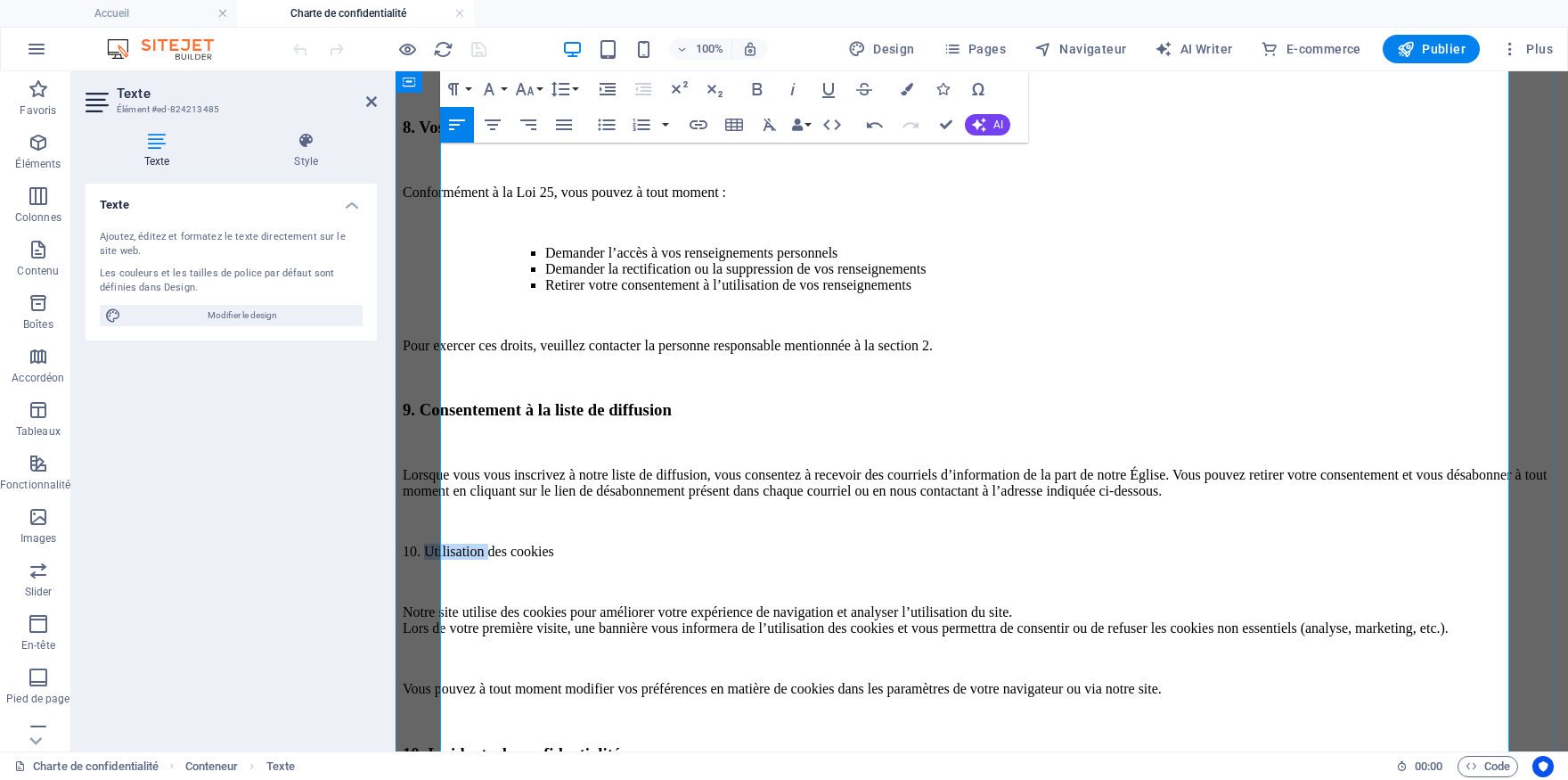 click on "10. Utilisation des cookies" at bounding box center [478, 551] 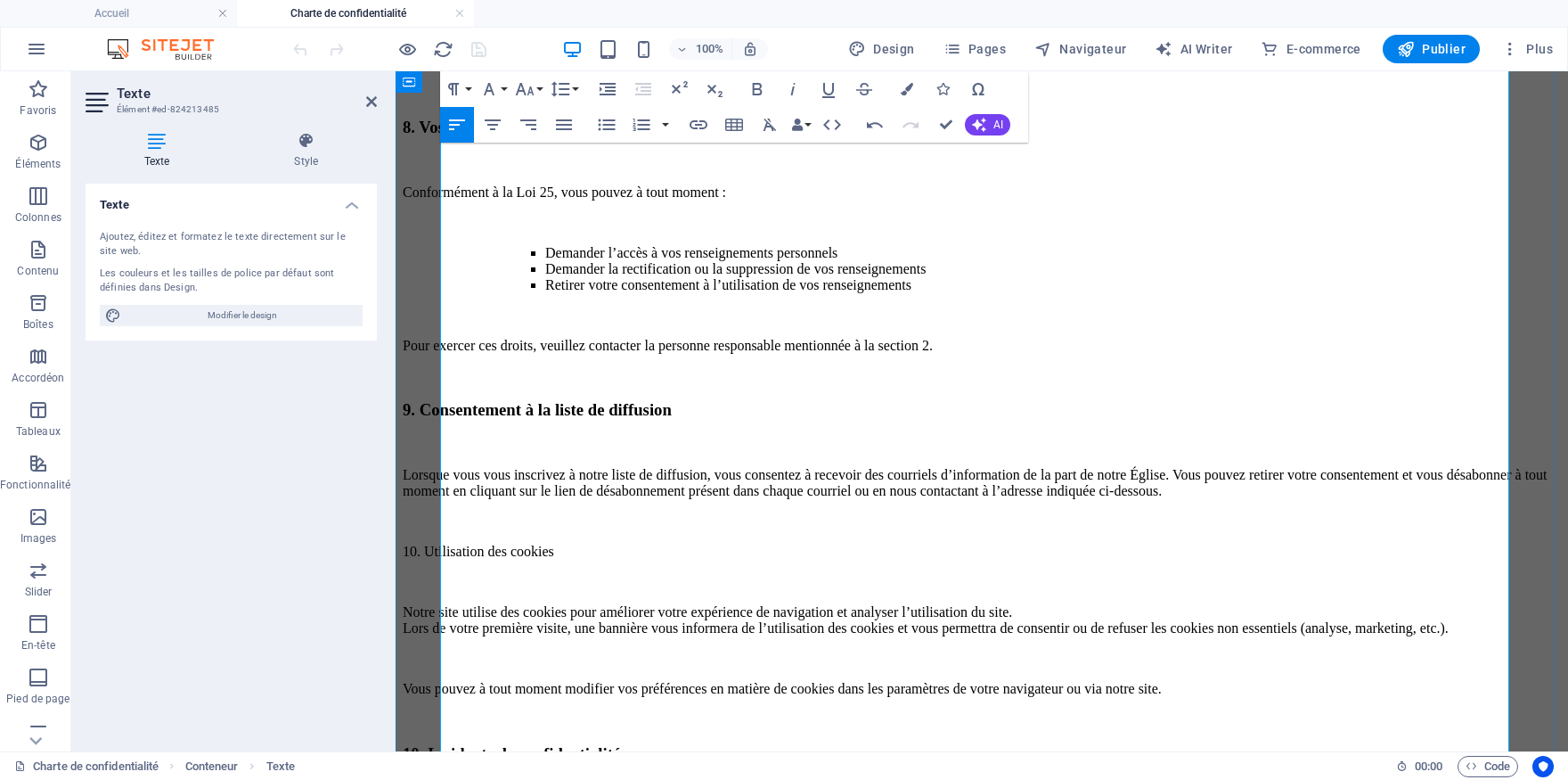click on "10. Utilisation des cookies" at bounding box center (478, 551) 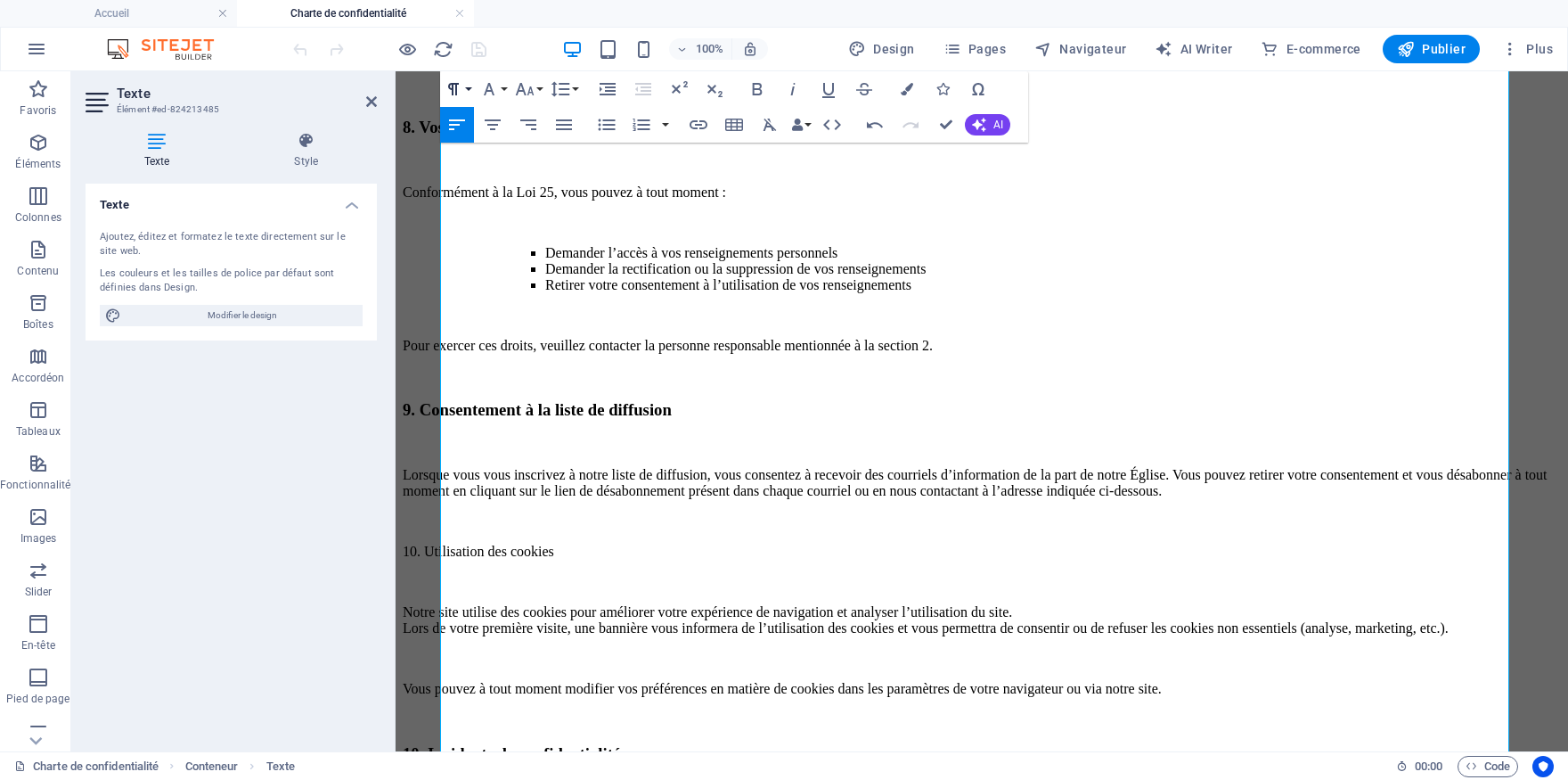 click on "Paragraph Format" at bounding box center [457, 89] 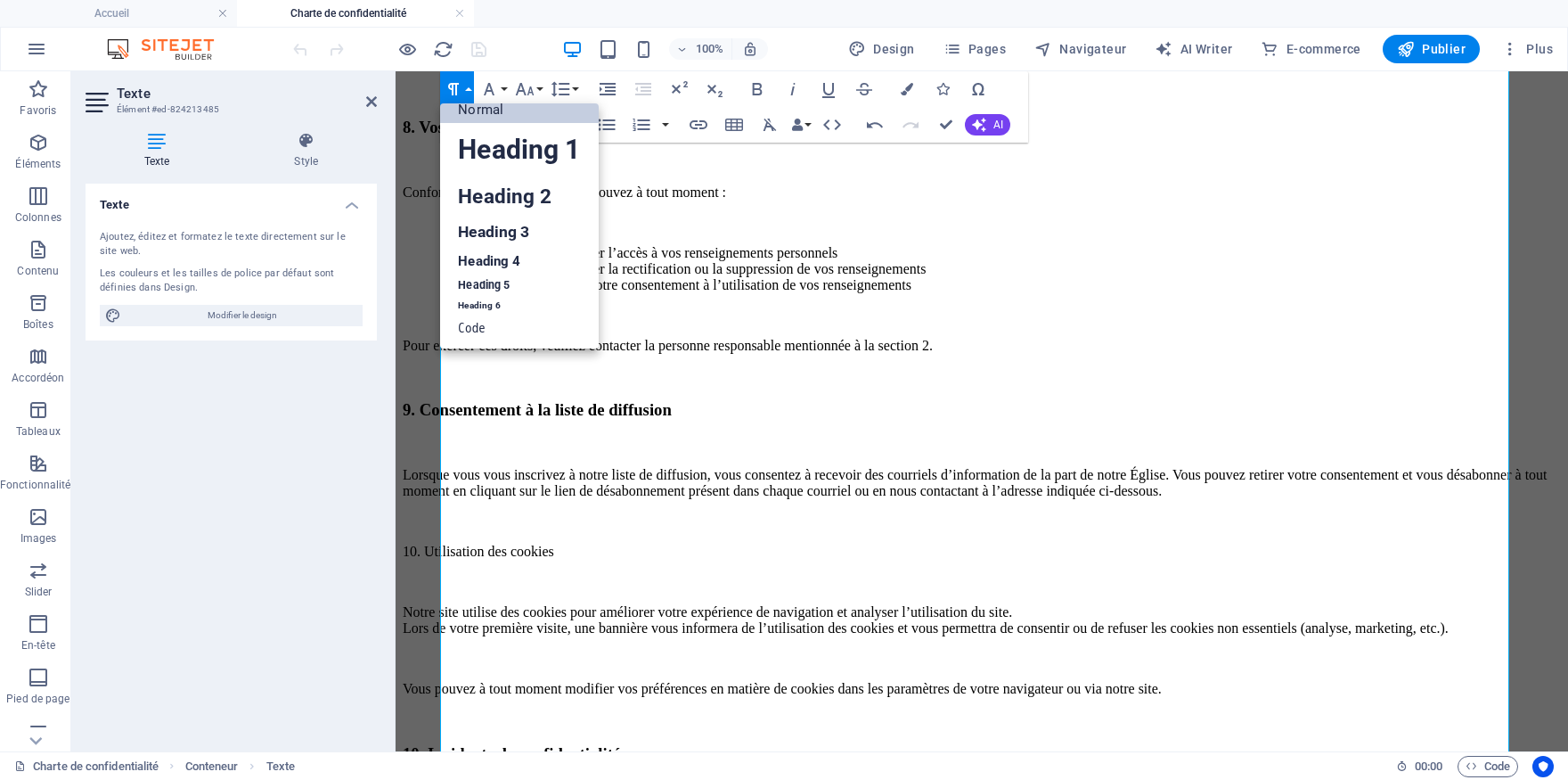 scroll, scrollTop: 14, scrollLeft: 0, axis: vertical 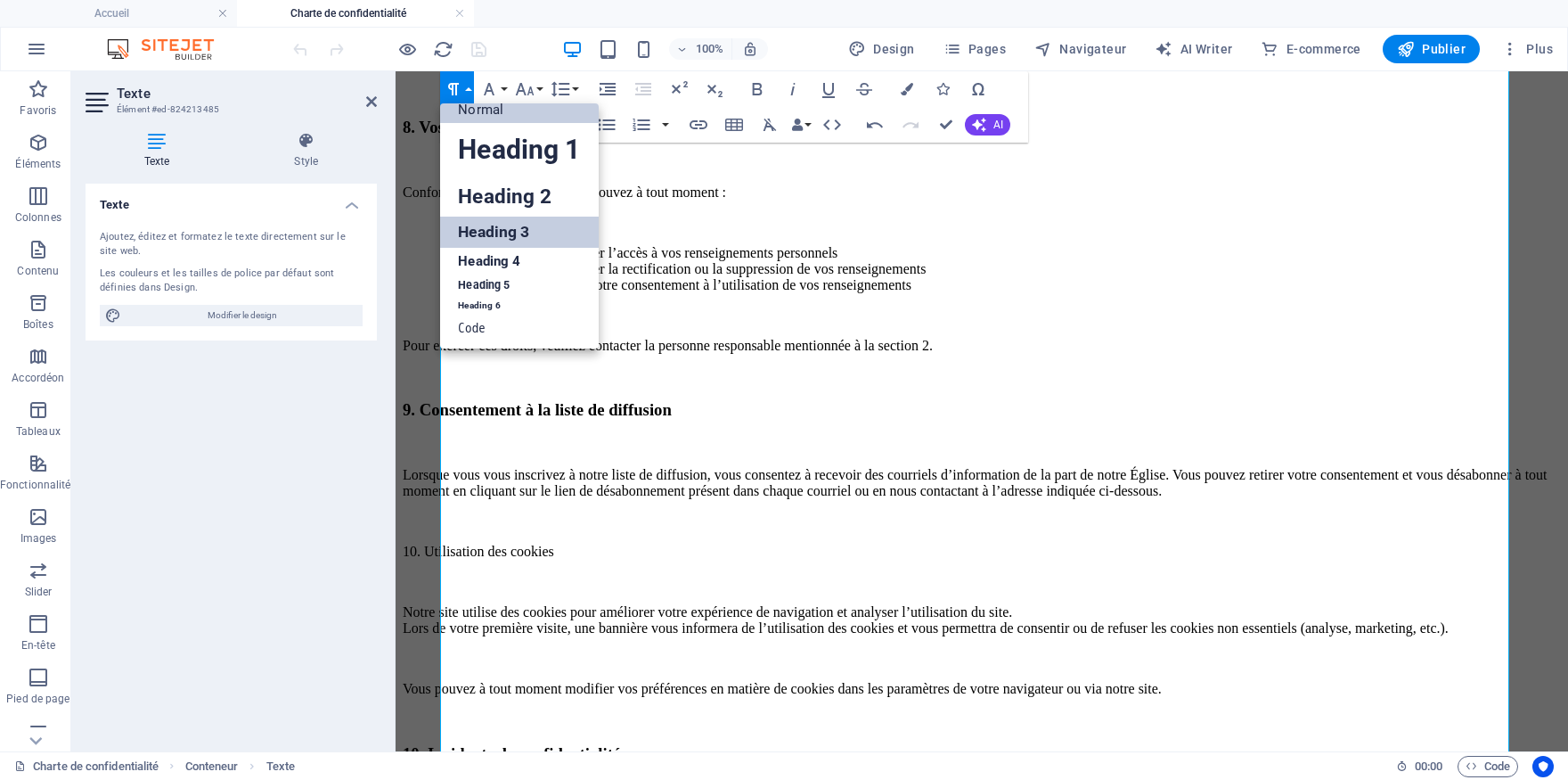 click on "Heading 3" at bounding box center [519, 232] 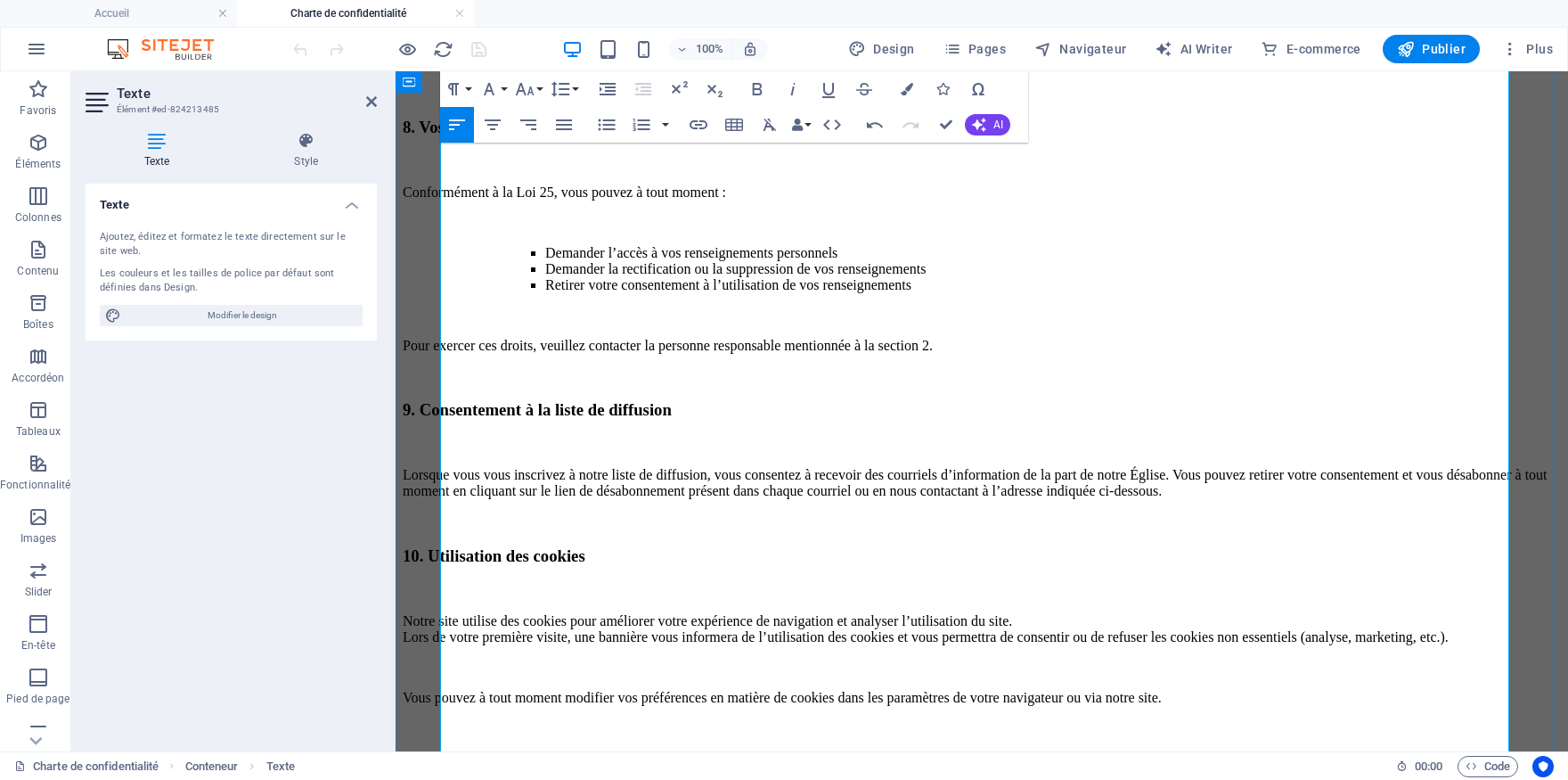click on "10. Incidents de confidentialité" at bounding box center [511, 761] 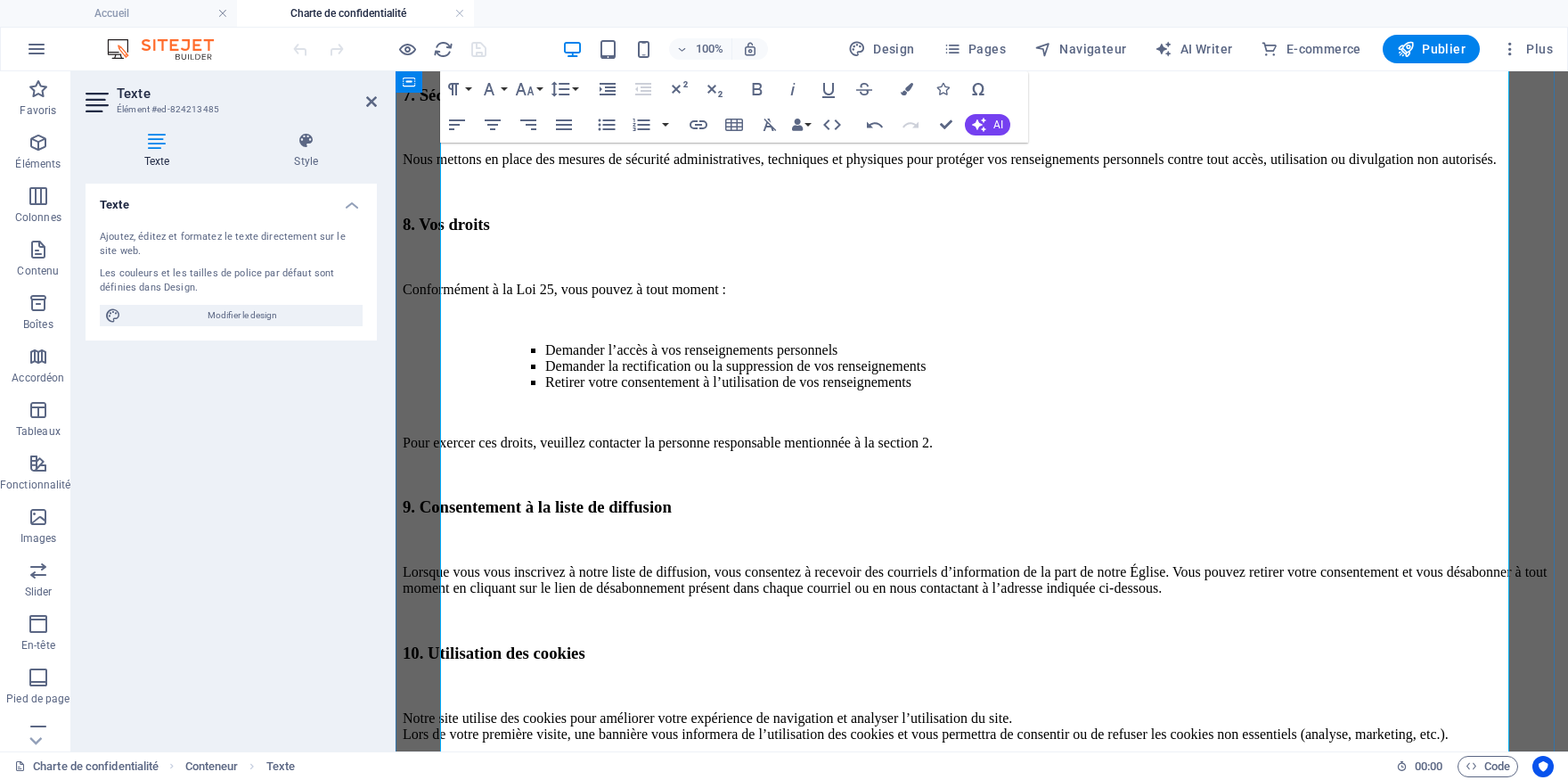 scroll, scrollTop: 1768, scrollLeft: 0, axis: vertical 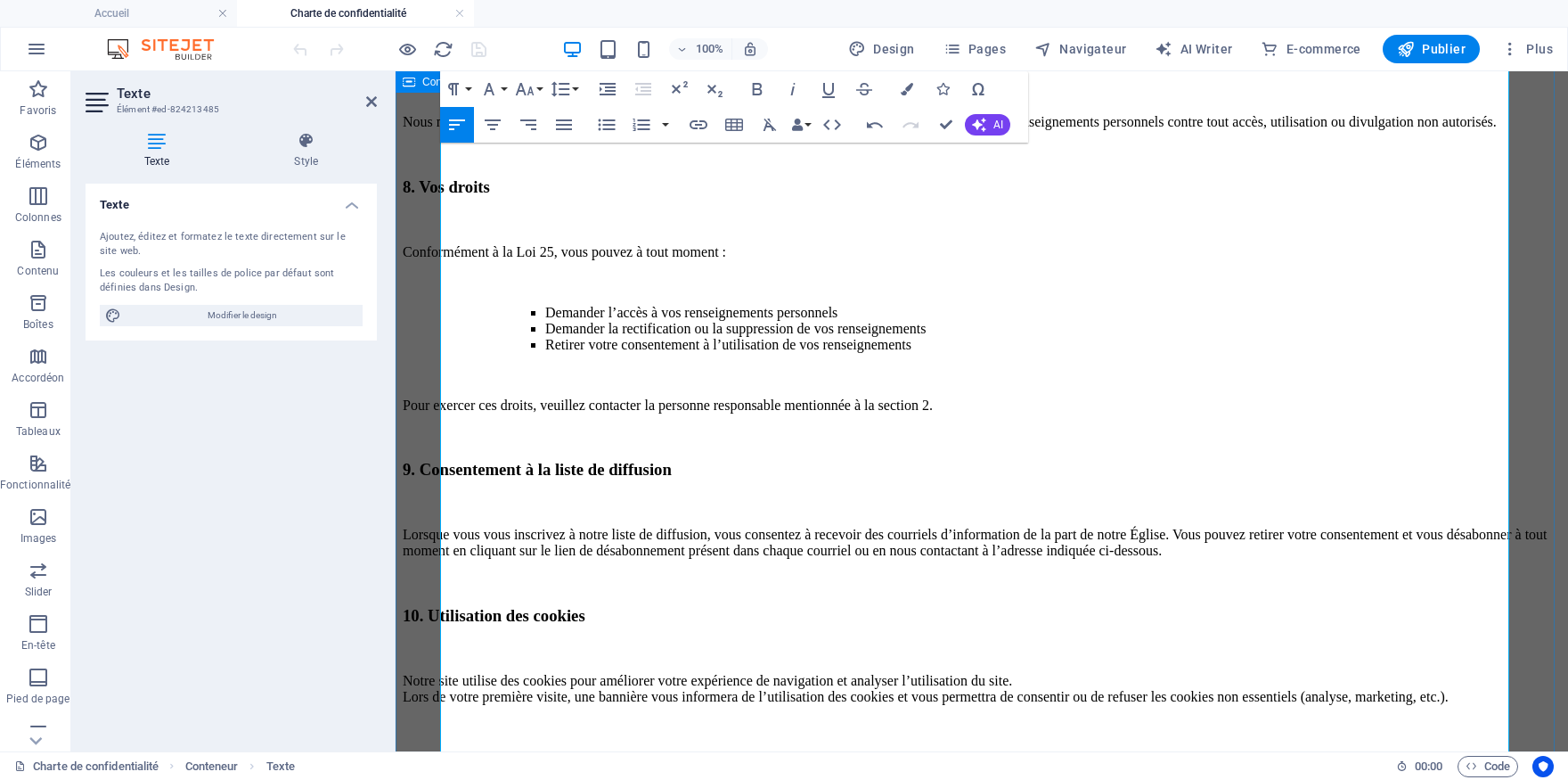 click on "Charte de confidentialité 1. Introduction Votre vie privée est importante pour nous. Cette Charte de confidentialité explique comment notre Église recueille, utilise, protège et partage vos renseignements personnels conformément à la Loi 25 du Québec. 2. Responsable de la protection des renseignements personnels La personne responsable de la protection des renseignements personnels au sein de notre Église est : Nom :  [FIRST]   [LAST] Courriel :  [EMAIL] Adresse :  [NUMBER] [STREET] ,  [CITY], [STATE], Canada ,  [POSTAL_CODE] Pour toute question ou demande concernant vos renseignements personnels, veuillez communiquer avec cette personne. 3. Collecte des renseignements personnels Nous recueillons les renseignements suivants lorsque vous utilisez notre site web ou nos services : Informations collectées automatiquement : adresse IP, type de navigateur, pages visitées, durée de la visite, via des cookies ou des outils d’analyse. Si la loi l’exige 8. Vos droits" at bounding box center [982, -22] 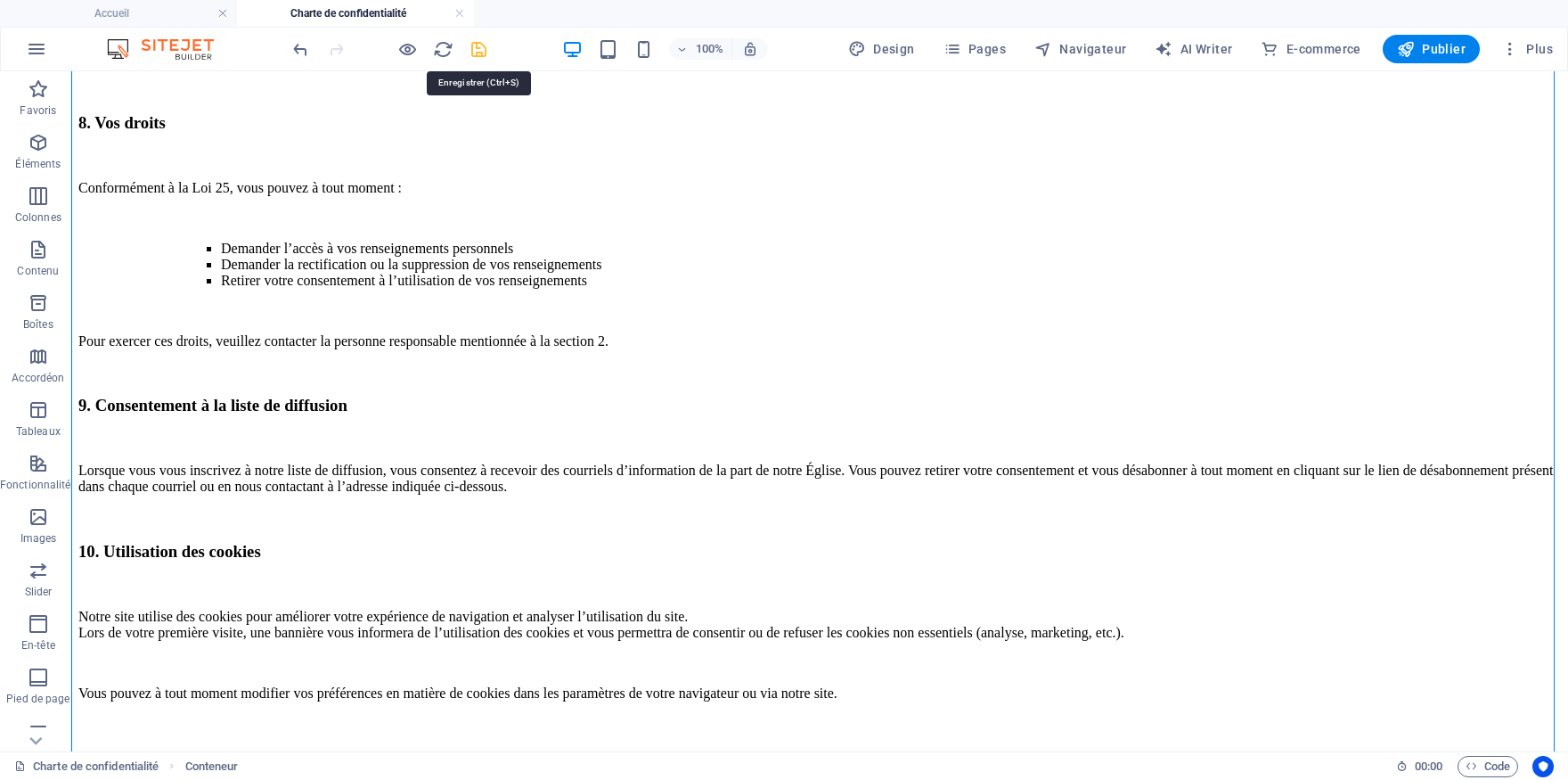 click at bounding box center [478, 49] 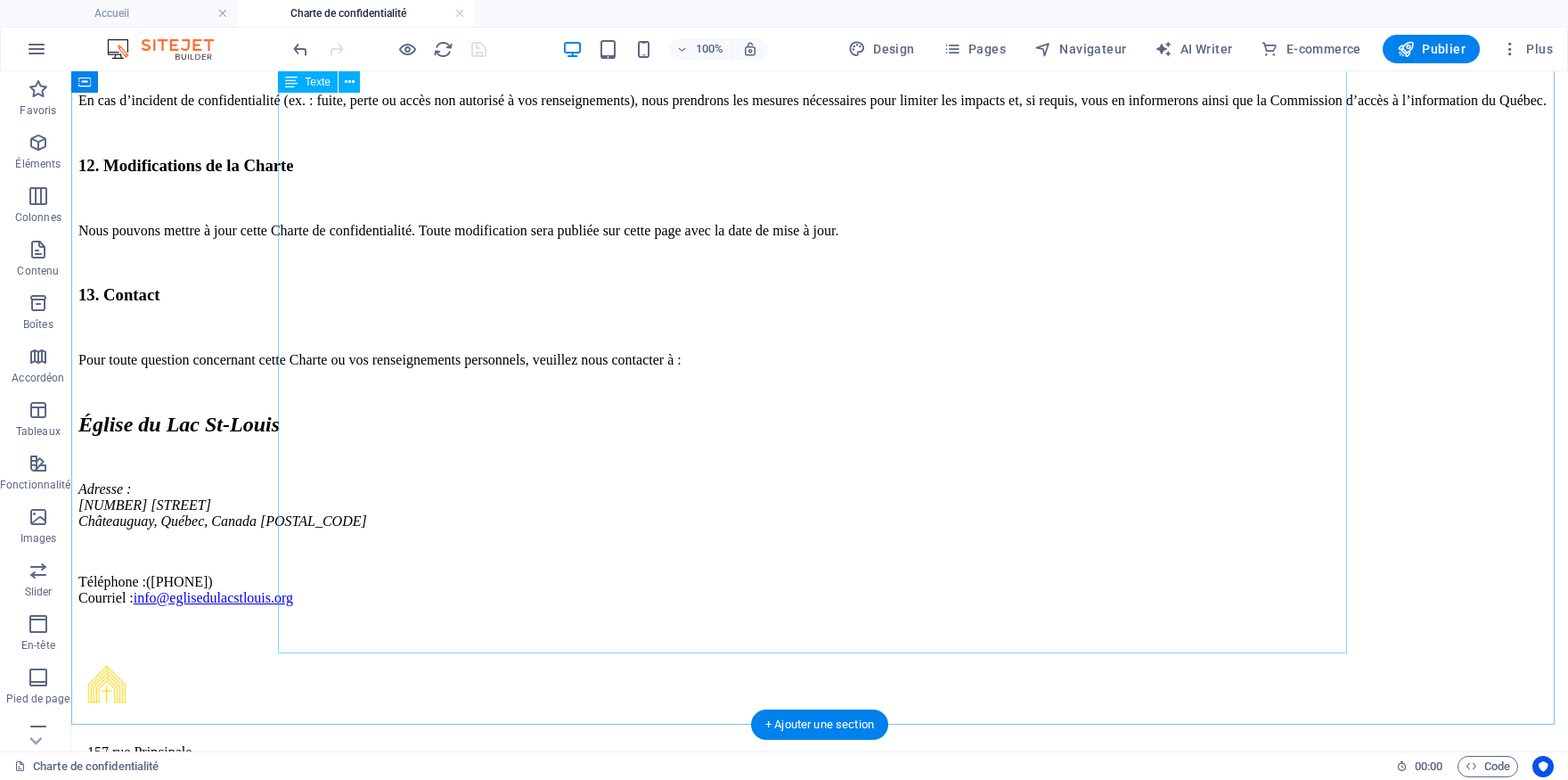 scroll, scrollTop: 2454, scrollLeft: 0, axis: vertical 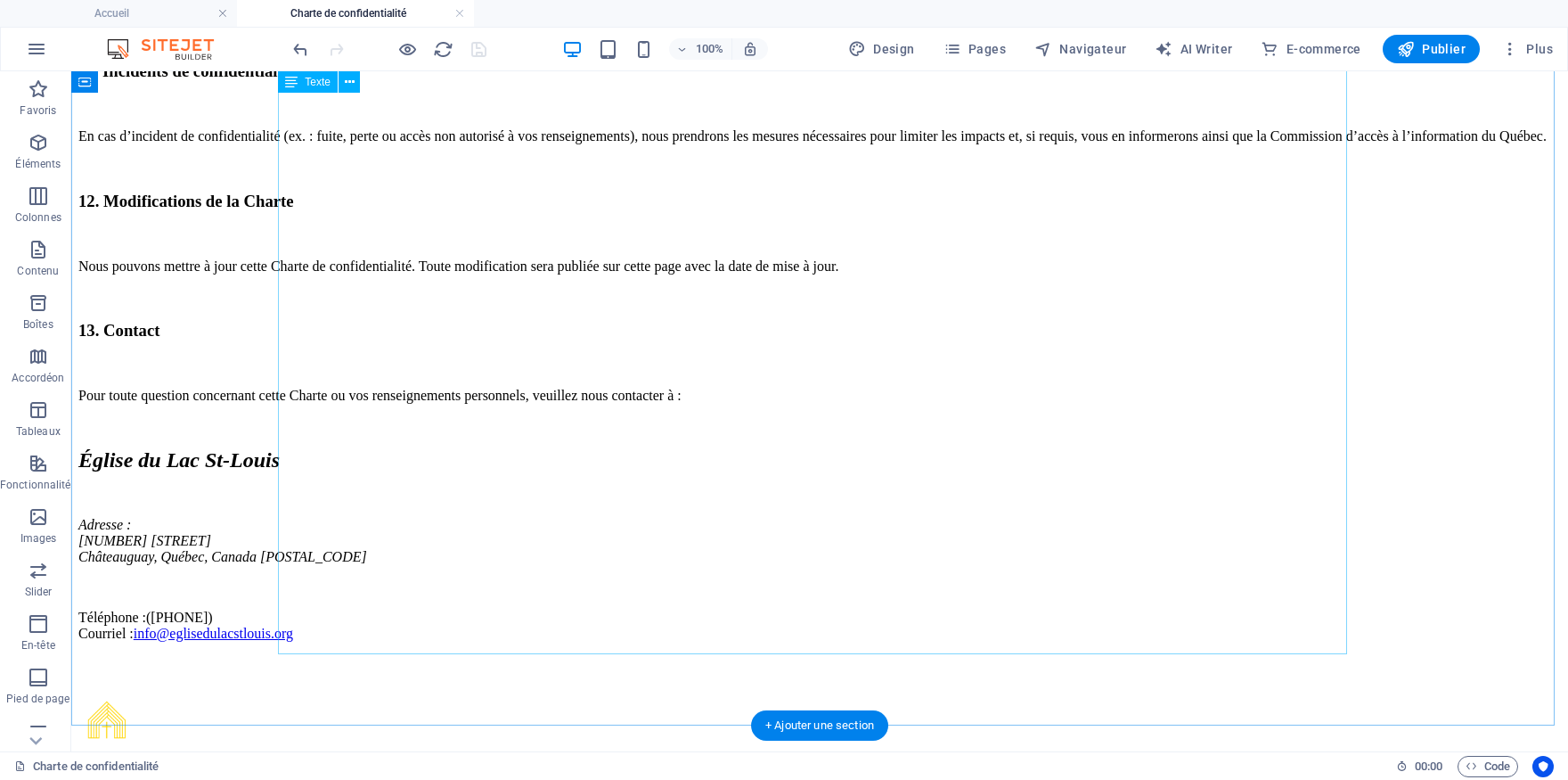 click on "1. Introduction Votre vie privée est importante pour nous. Cette Charte de confidentialité explique comment notre Église recueille, utilise, protège et partage vos renseignements personnels conformément à la Loi 25 du Québec. 2. Responsable de la protection des renseignements personnels La personne responsable de la protection des renseignements personnels au sein de notre Église est : Nom : [FIRST] [LAST] Courriel : [EMAIL] Adresse : [NUMBER] [STREET], [CITY], [STATE], [COUNTRY], [POSTAL_CODE] Pour toute question ou demande concernant vos renseignements personnels, veuillez communiquer avec cette personne. 3. Collecte des renseignements personnels Nous recueillons les renseignements suivants lorsque vous utilisez notre site web ou nos services : Informations collectées automatiquement : adresse IP, type de navigateur, pages visitées, durée de la visite, via des cookies ou des outils d’analyse. 4. Utilisation des renseignements personnels 8. Vos droits" at bounding box center [820, -704] 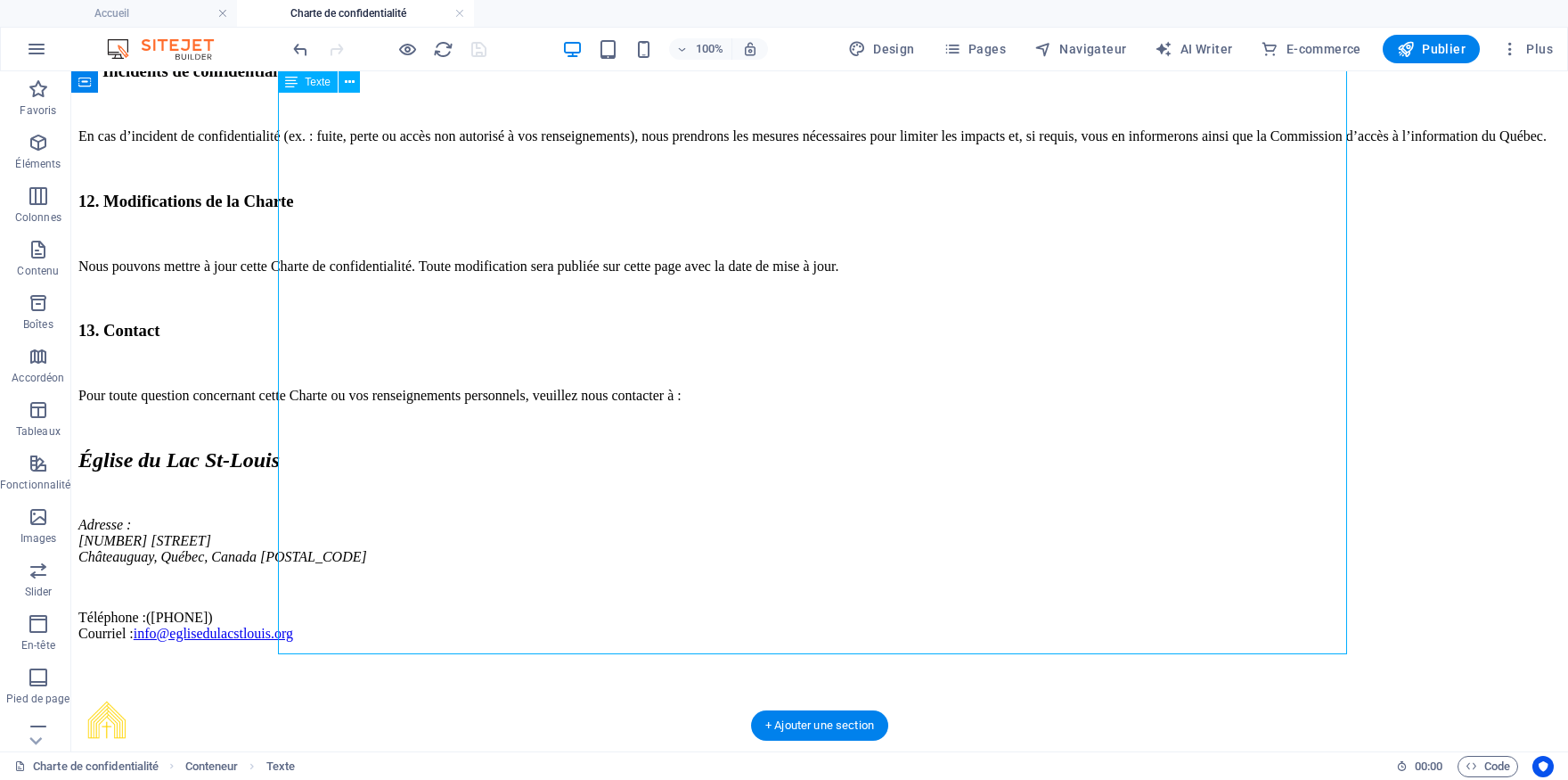 click on "1. Introduction Votre vie privée est importante pour nous. Cette Charte de confidentialité explique comment notre Église recueille, utilise, protège et partage vos renseignements personnels conformément à la Loi 25 du Québec. 2. Responsable de la protection des renseignements personnels La personne responsable de la protection des renseignements personnels au sein de notre Église est : Nom : [FIRST] [LAST] Courriel : [EMAIL] Adresse : [NUMBER] [STREET], [CITY], [STATE], [COUNTRY], [POSTAL_CODE] Pour toute question ou demande concernant vos renseignements personnels, veuillez communiquer avec cette personne. 3. Collecte des renseignements personnels Nous recueillons les renseignements suivants lorsque vous utilisez notre site web ou nos services : Informations collectées automatiquement : adresse IP, type de navigateur, pages visitées, durée de la visite, via des cookies ou des outils d’analyse. 4. Utilisation des renseignements personnels 8. Vos droits" at bounding box center [820, -704] 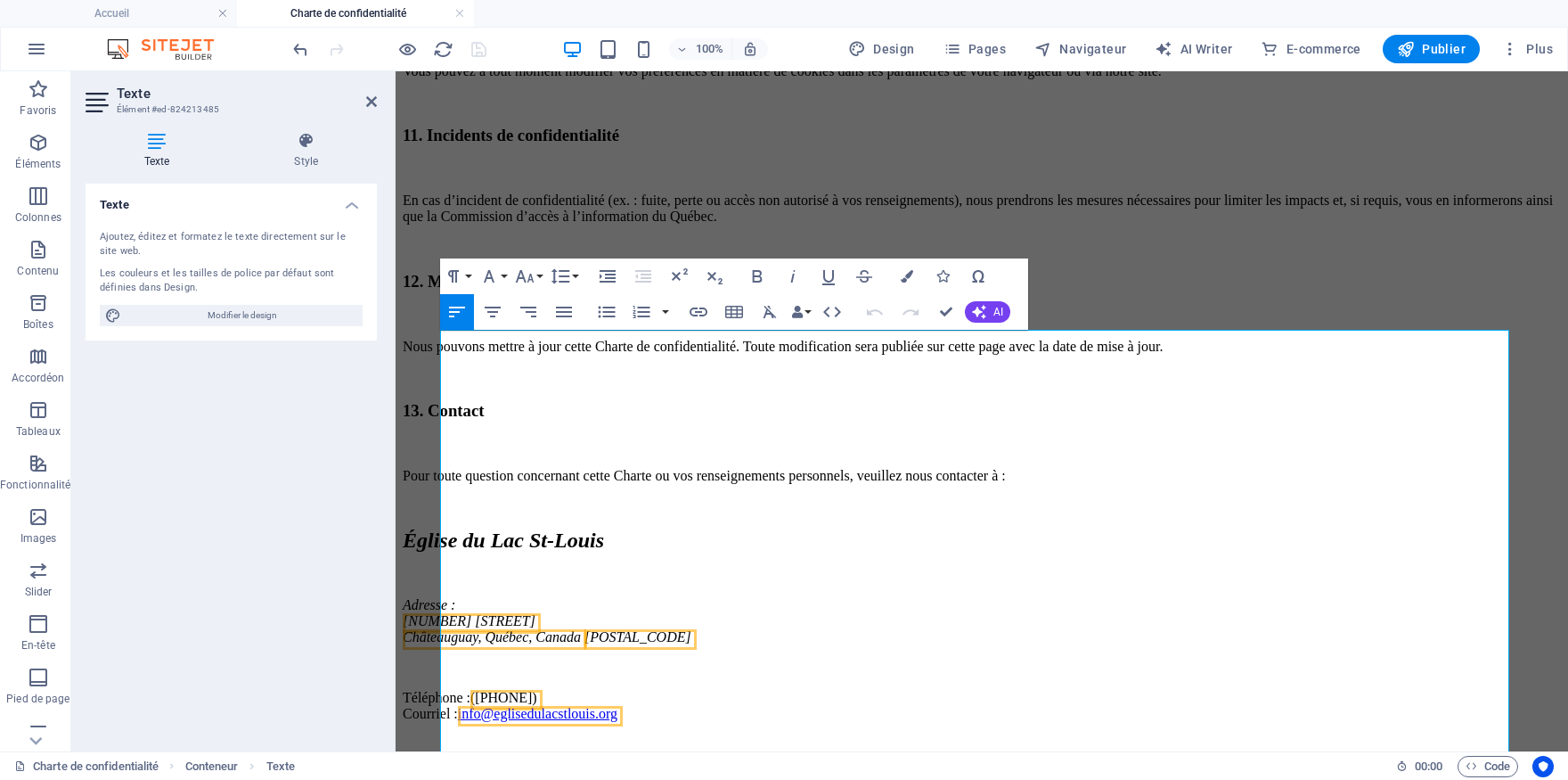 scroll, scrollTop: 0, scrollLeft: 0, axis: both 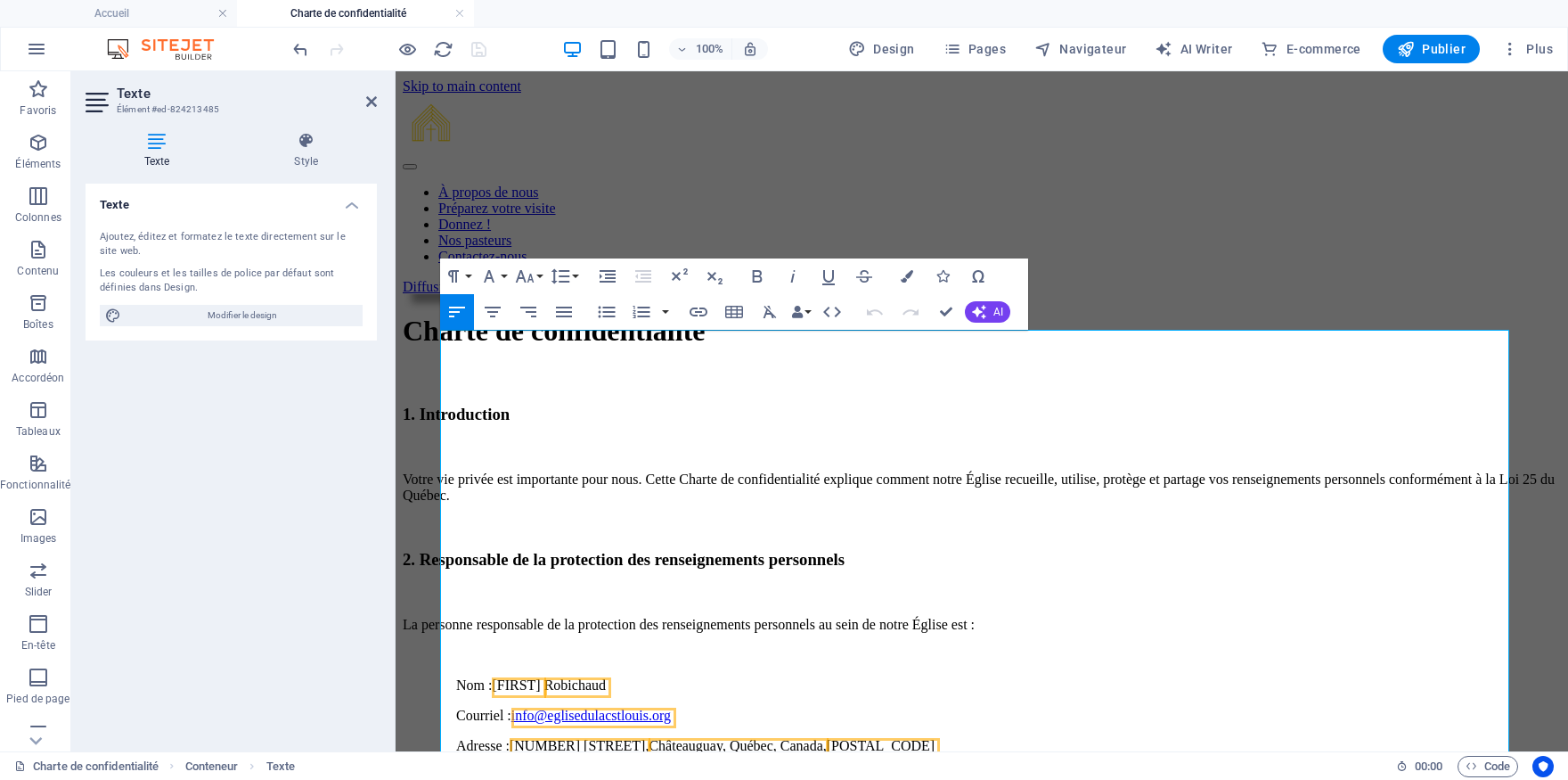 click on "Texte Ajoutez, éditez et formatez le texte directement sur le site web. Les couleurs et les tailles de police par défaut sont définies dans Design. Modifier le design Alignement Aligné à gauche Centré Aligné à droite" at bounding box center [231, 460] 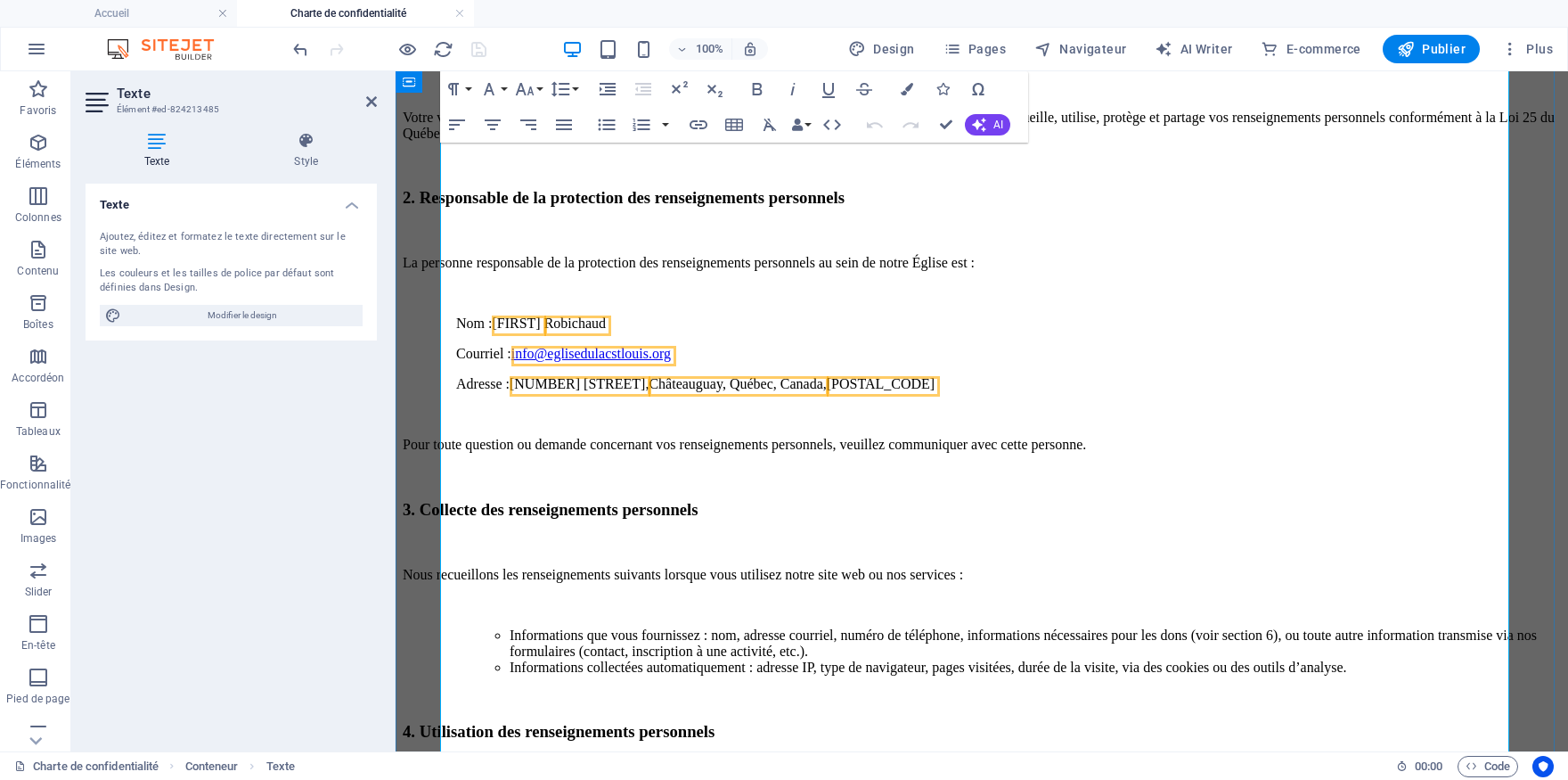 scroll, scrollTop: 392, scrollLeft: 0, axis: vertical 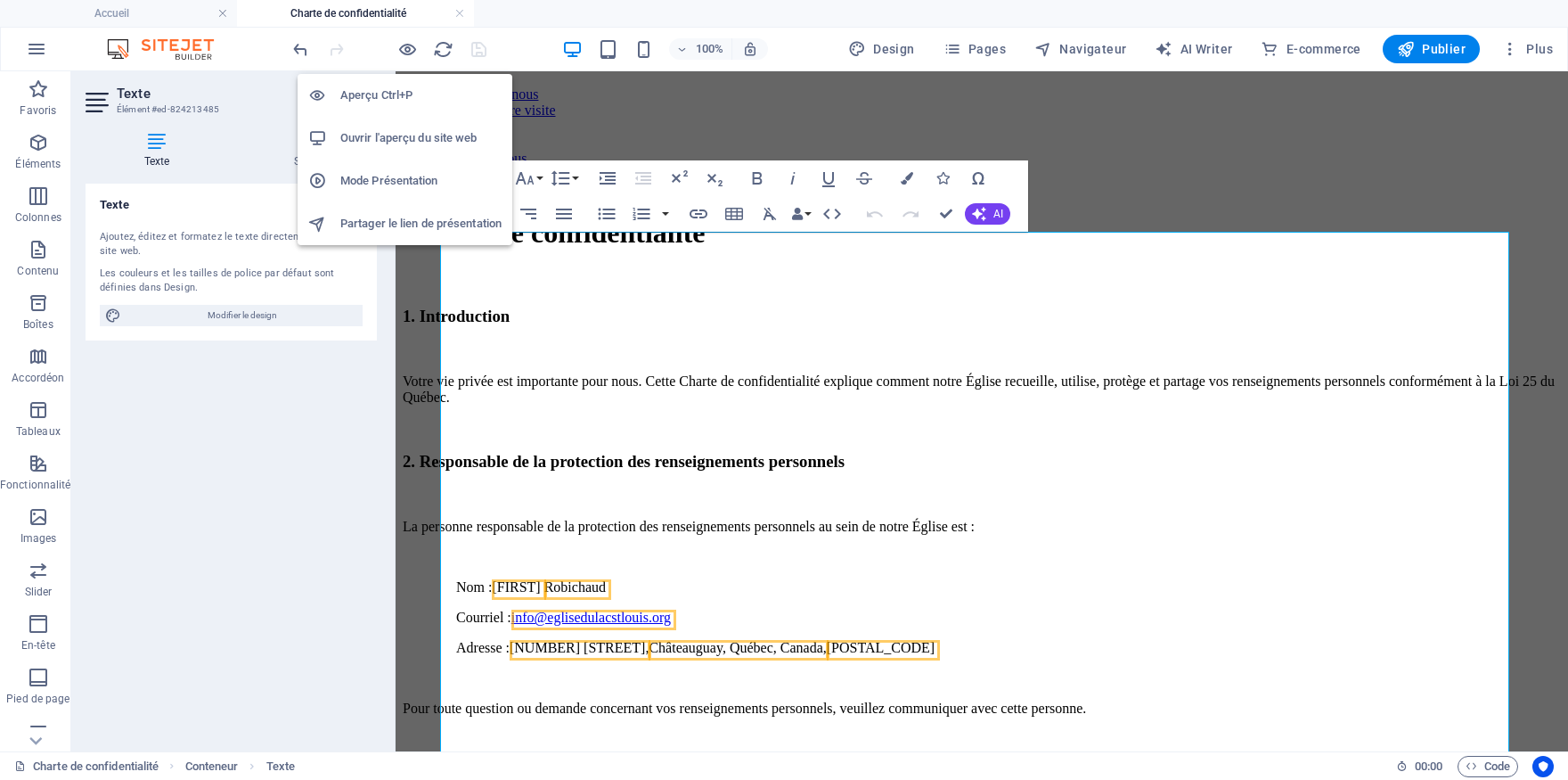 click on "Aperçu Ctrl+P" at bounding box center (421, 95) 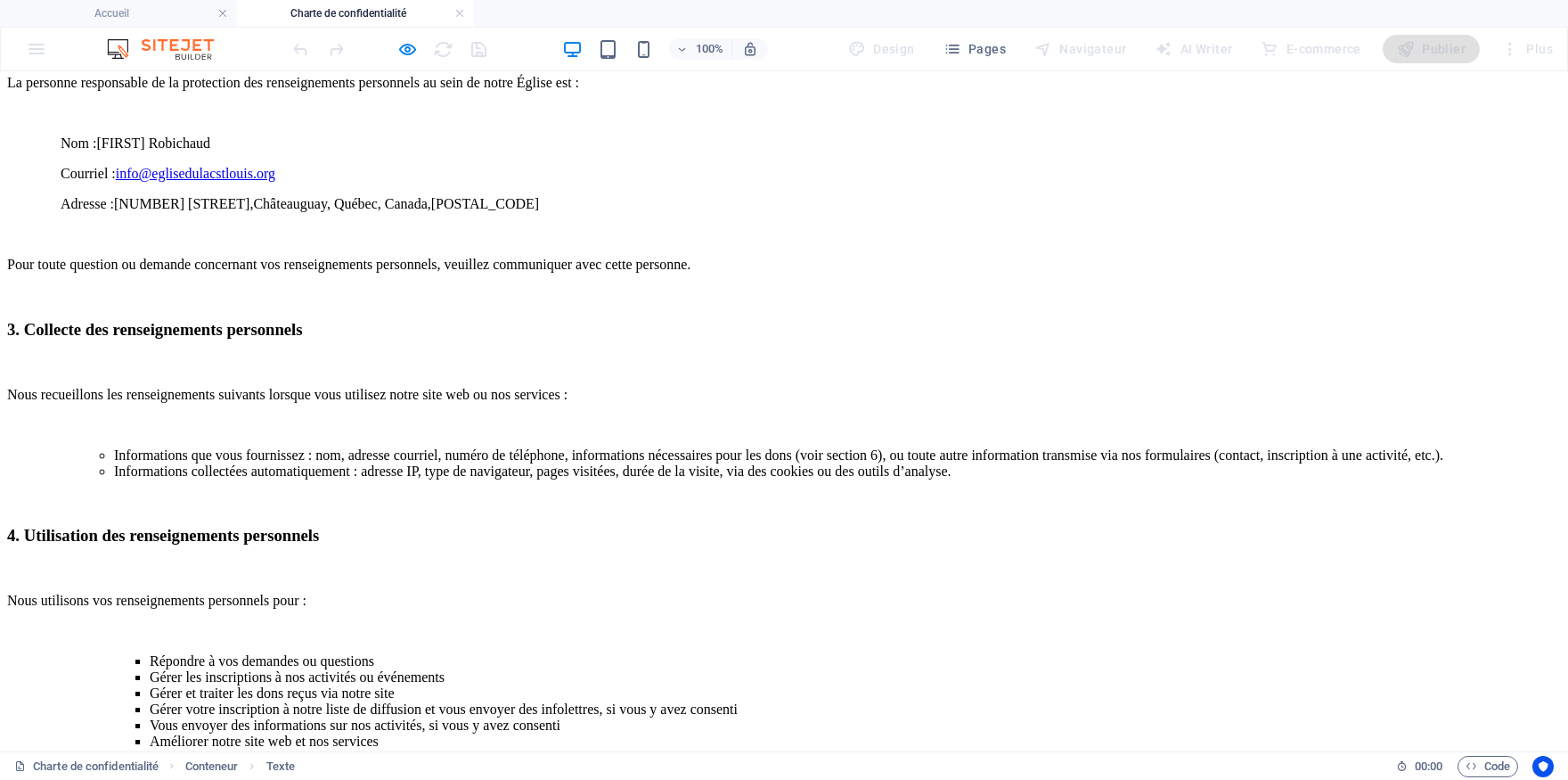 scroll, scrollTop: 490, scrollLeft: 0, axis: vertical 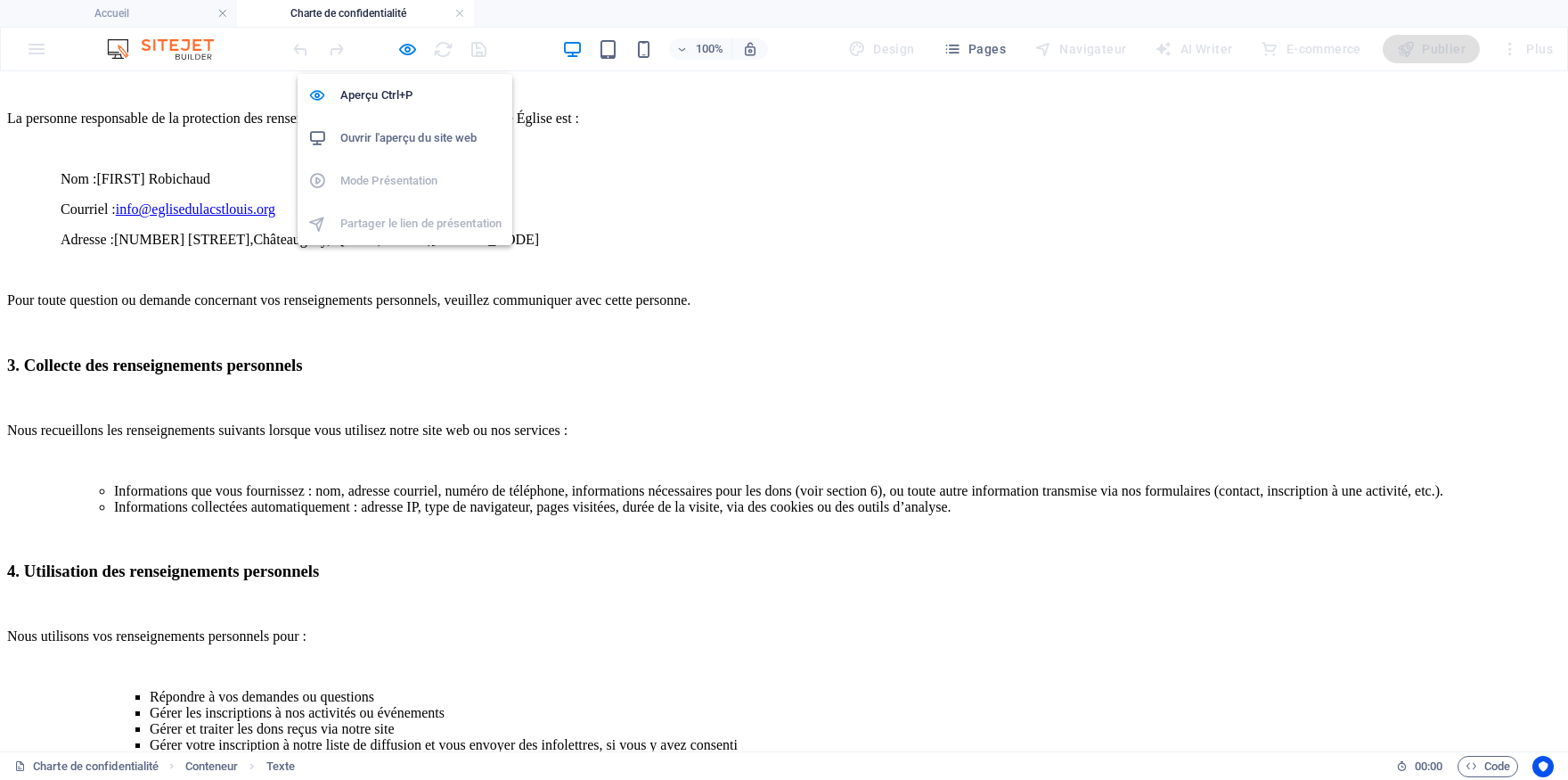 click on "Ouvrir l'aperçu du site web" at bounding box center (421, 138) 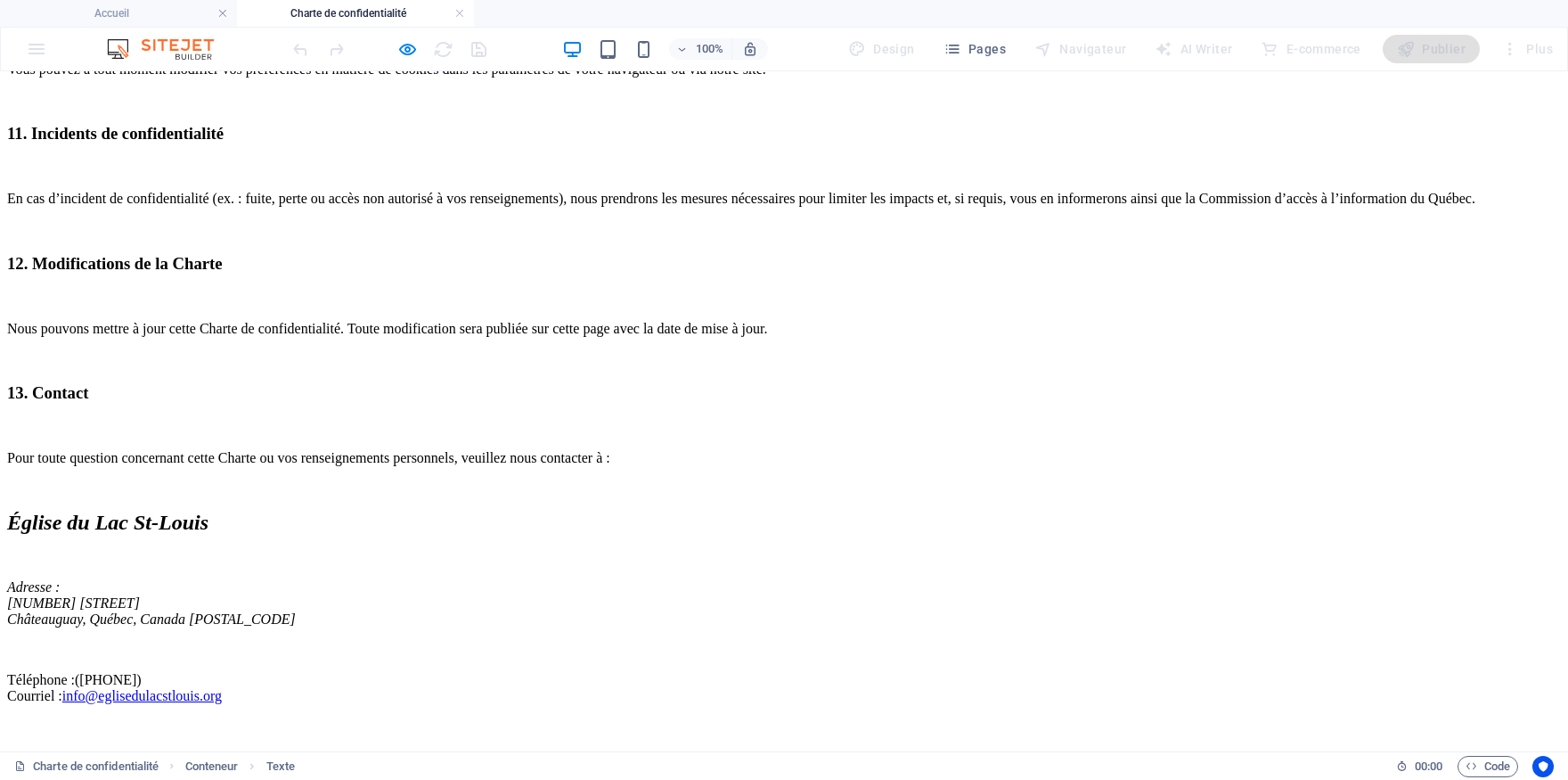 scroll, scrollTop: 2451, scrollLeft: 0, axis: vertical 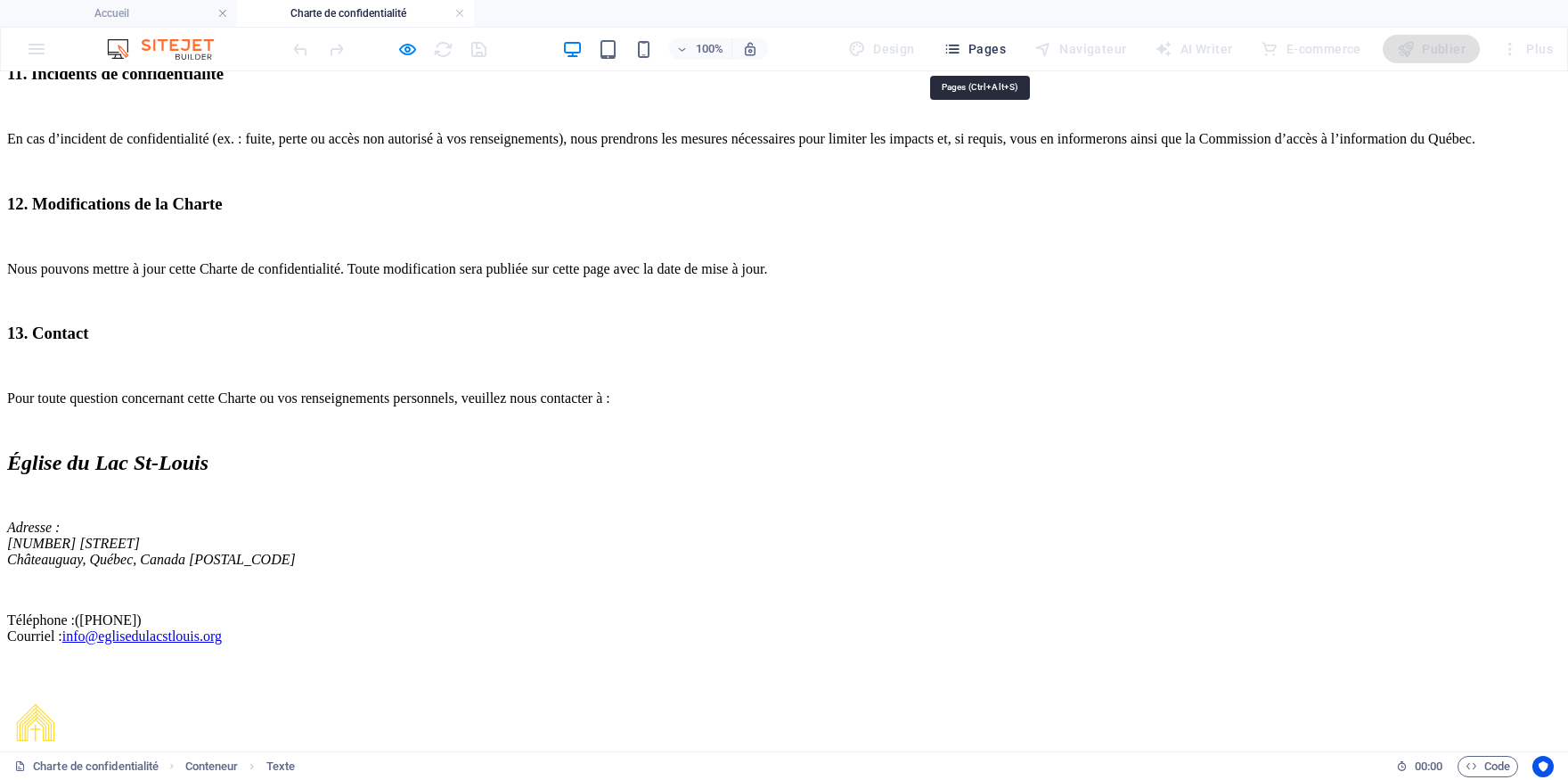 click on "Pages" at bounding box center [975, 49] 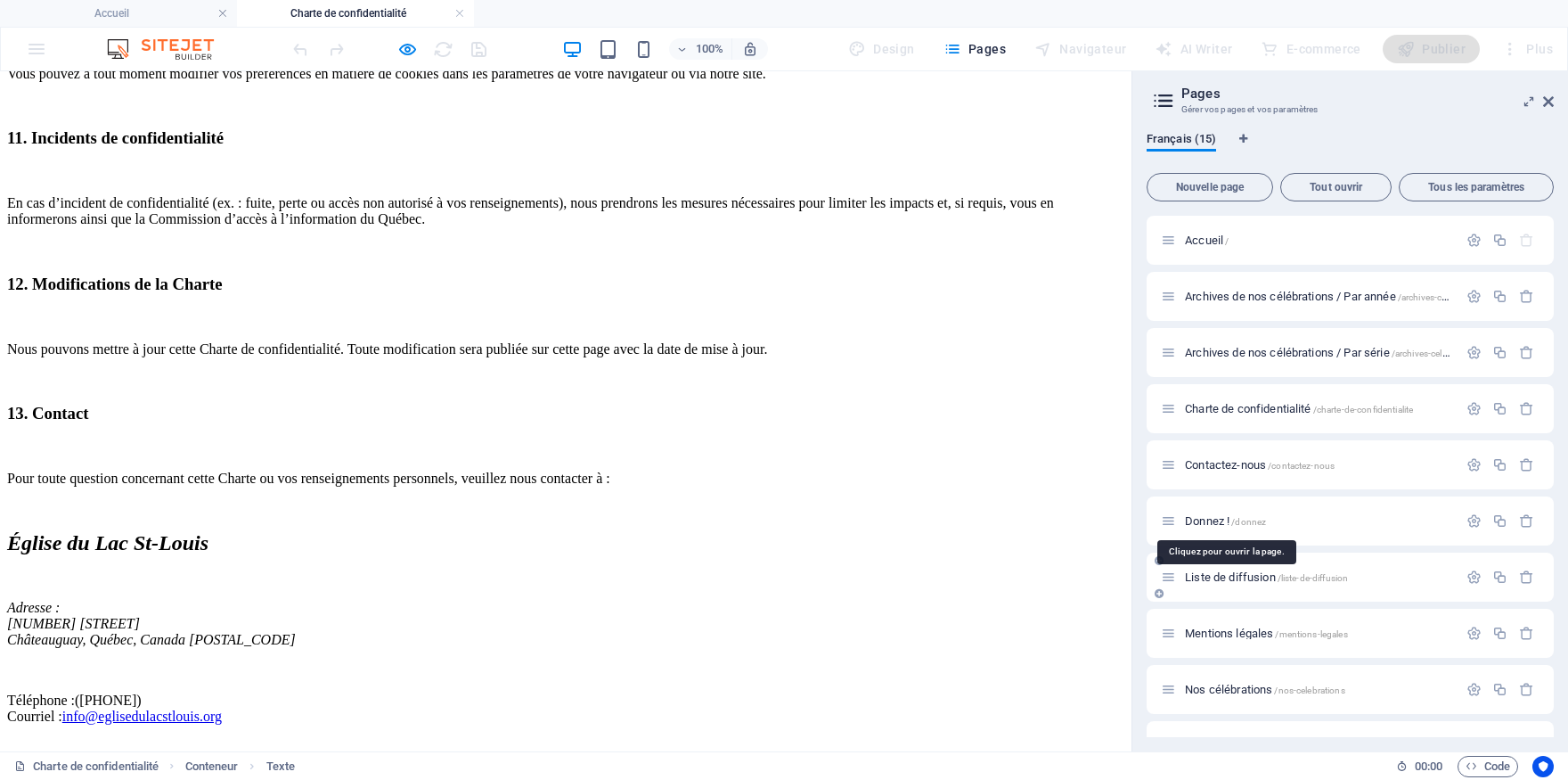 click on "Donnez ! /donnez" at bounding box center [1225, 521] 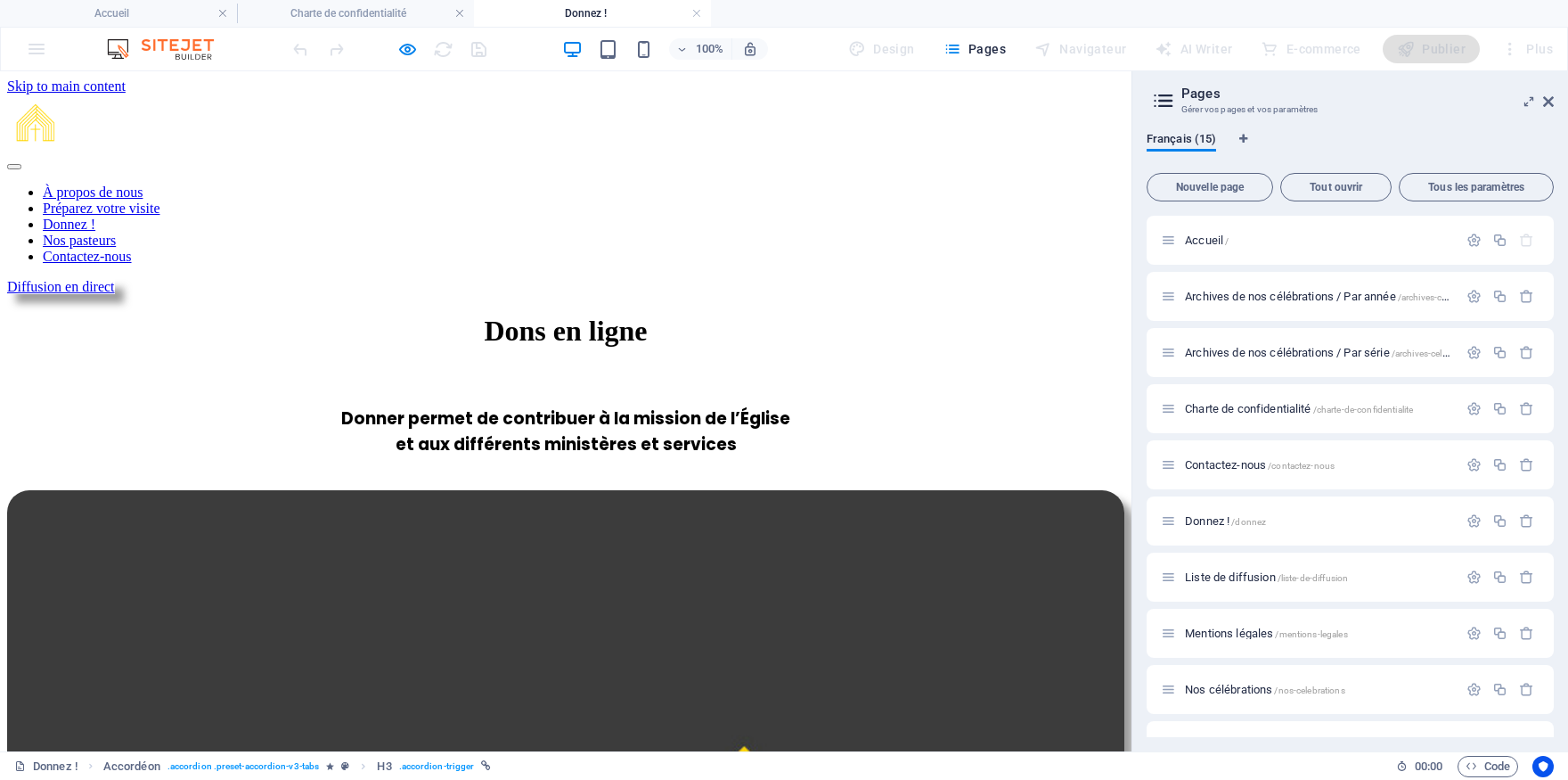scroll, scrollTop: 609, scrollLeft: 0, axis: vertical 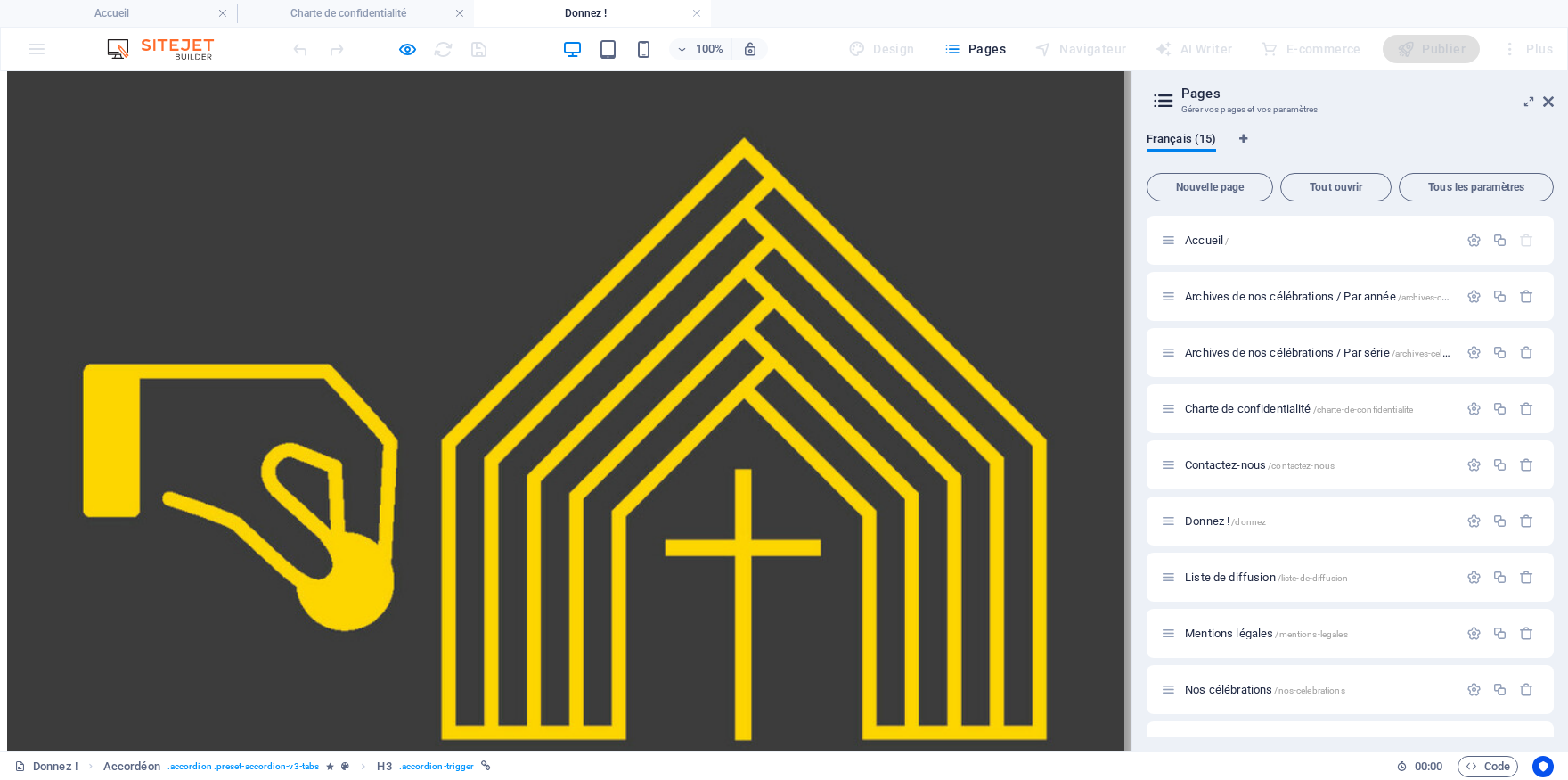 click on "Carte de crédit" at bounding box center [566, 1080] 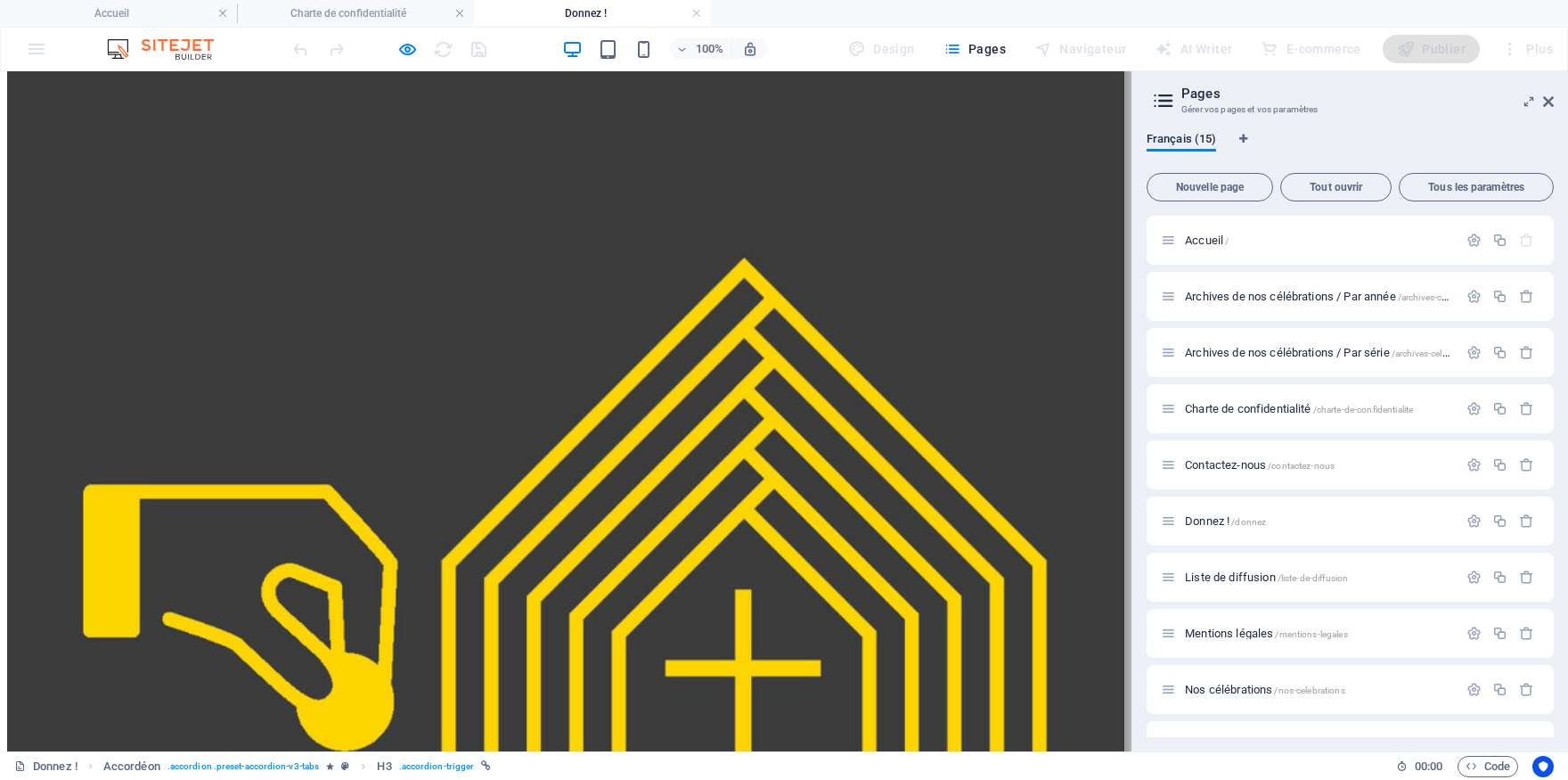 scroll, scrollTop: 595, scrollLeft: 0, axis: vertical 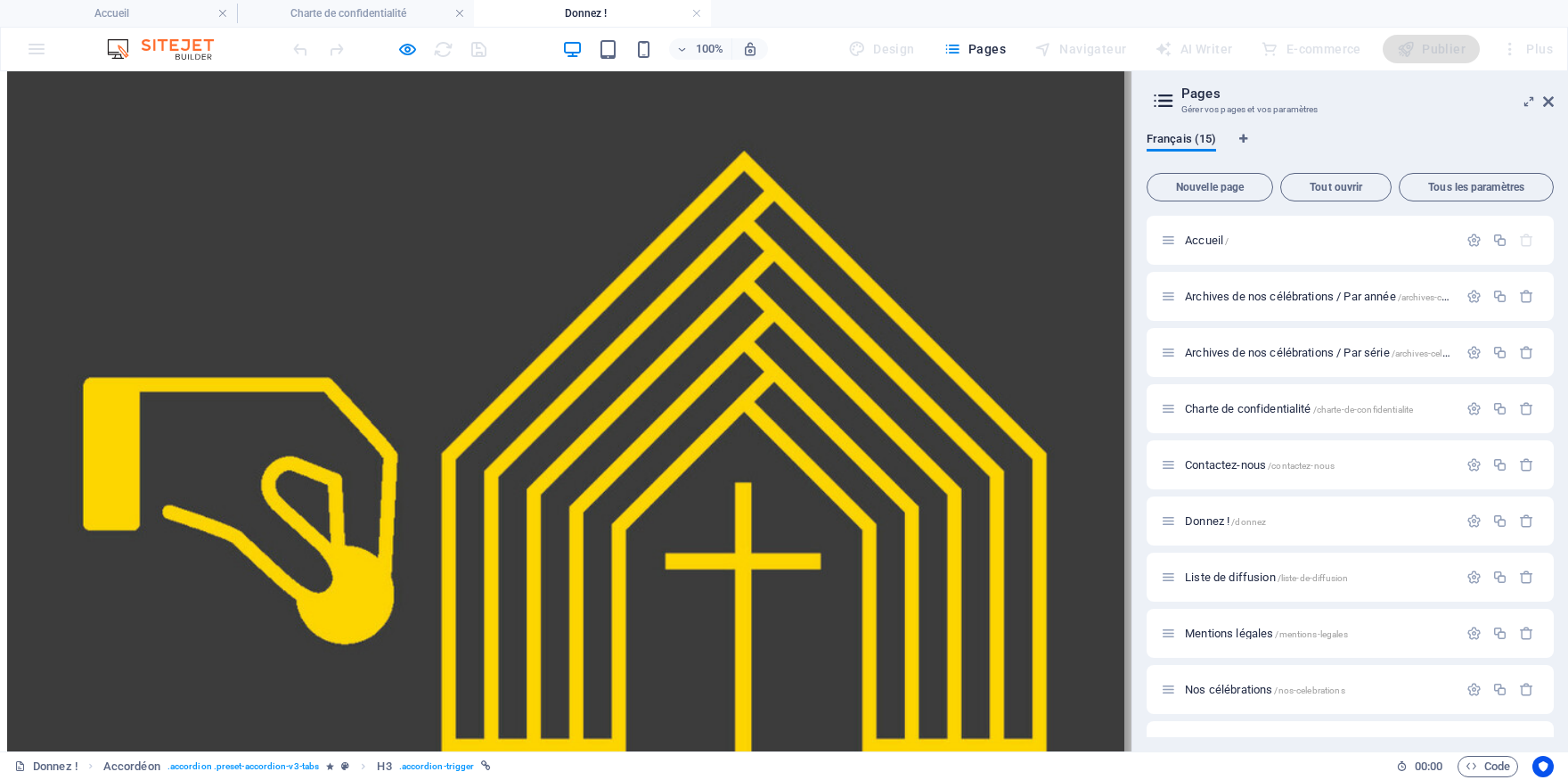 click on "Carte de crédit" at bounding box center (566, 1094) 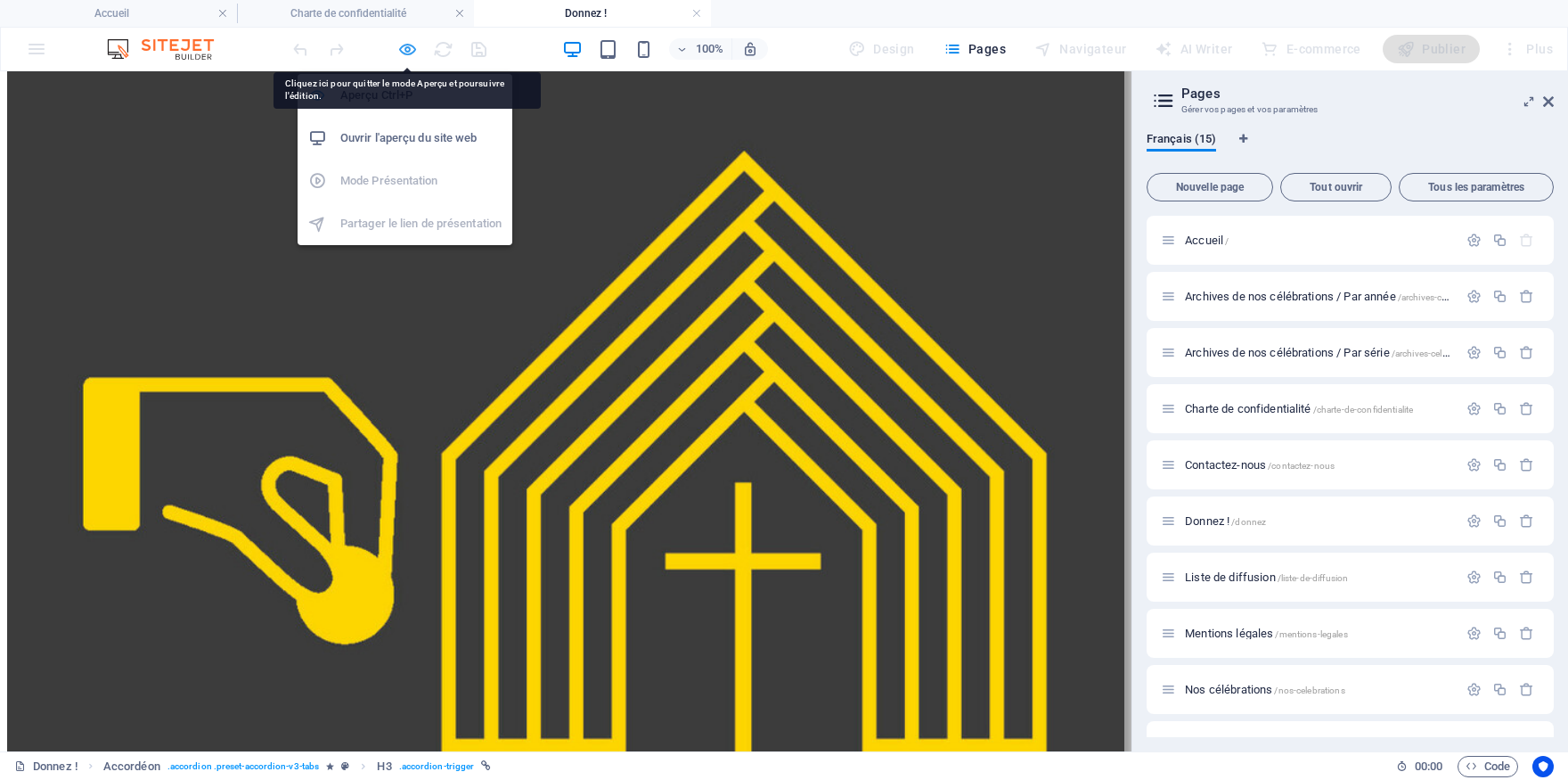 click at bounding box center (407, 49) 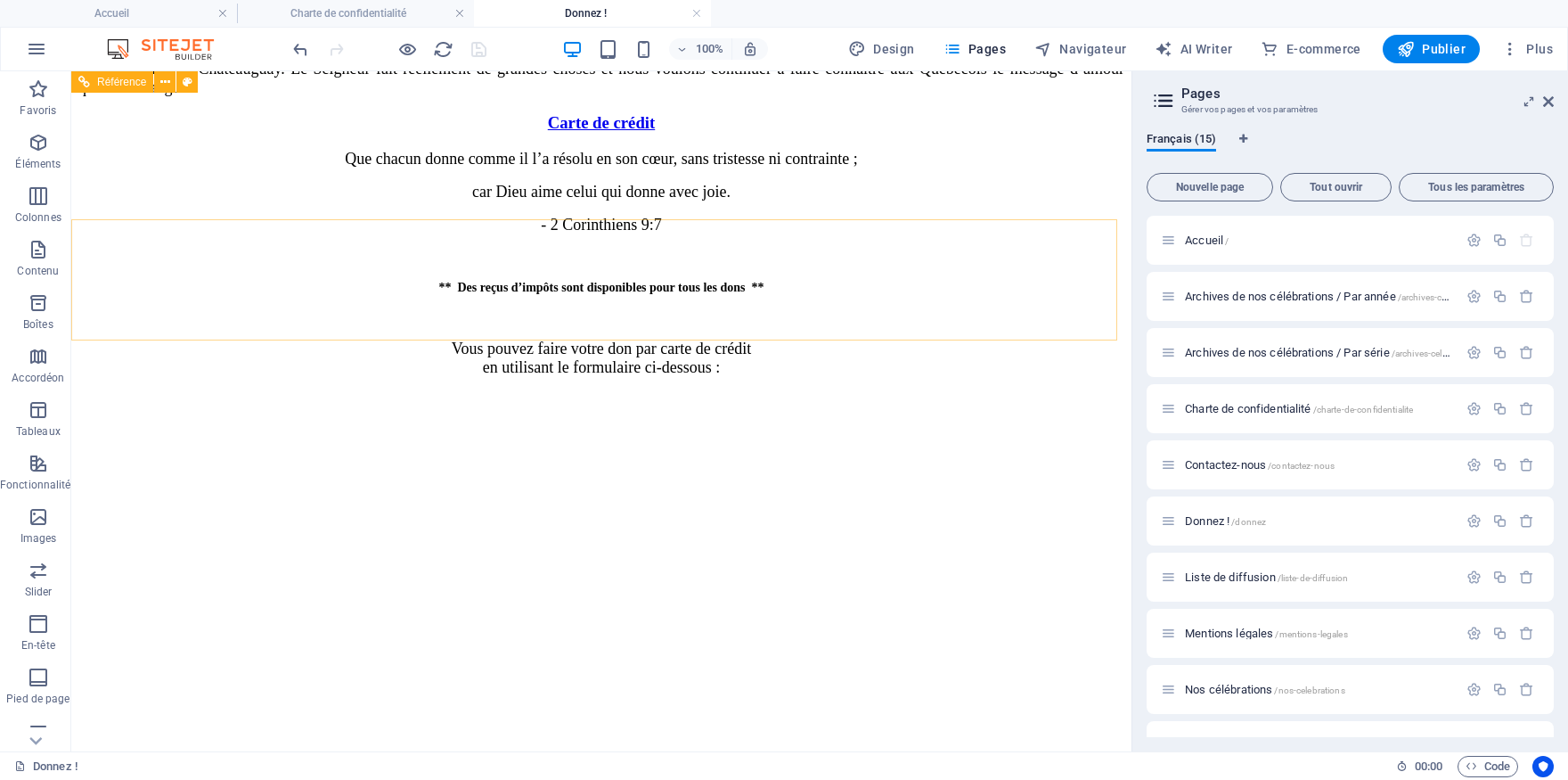 scroll, scrollTop: 1318, scrollLeft: 0, axis: vertical 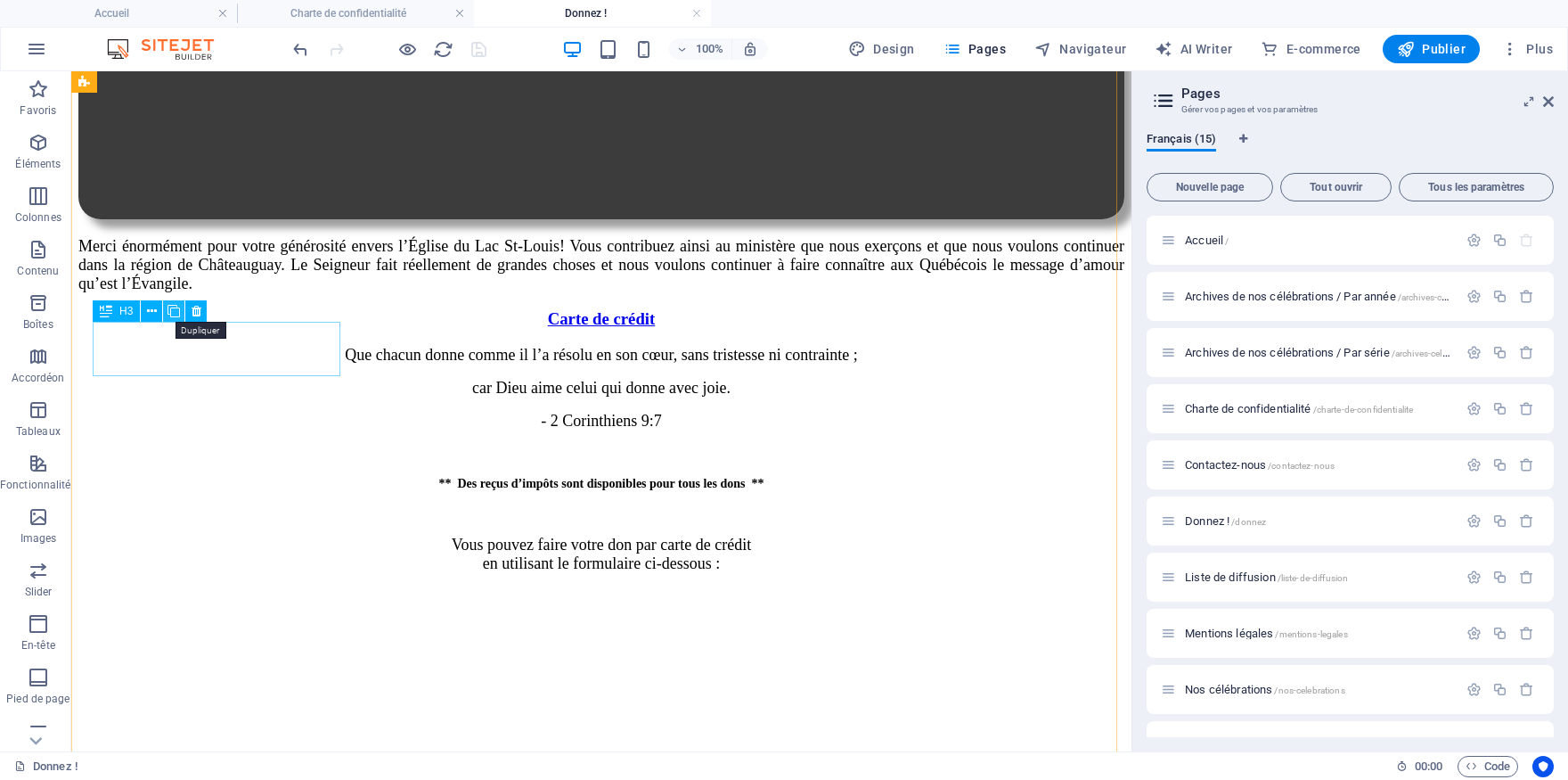 click at bounding box center [174, 311] 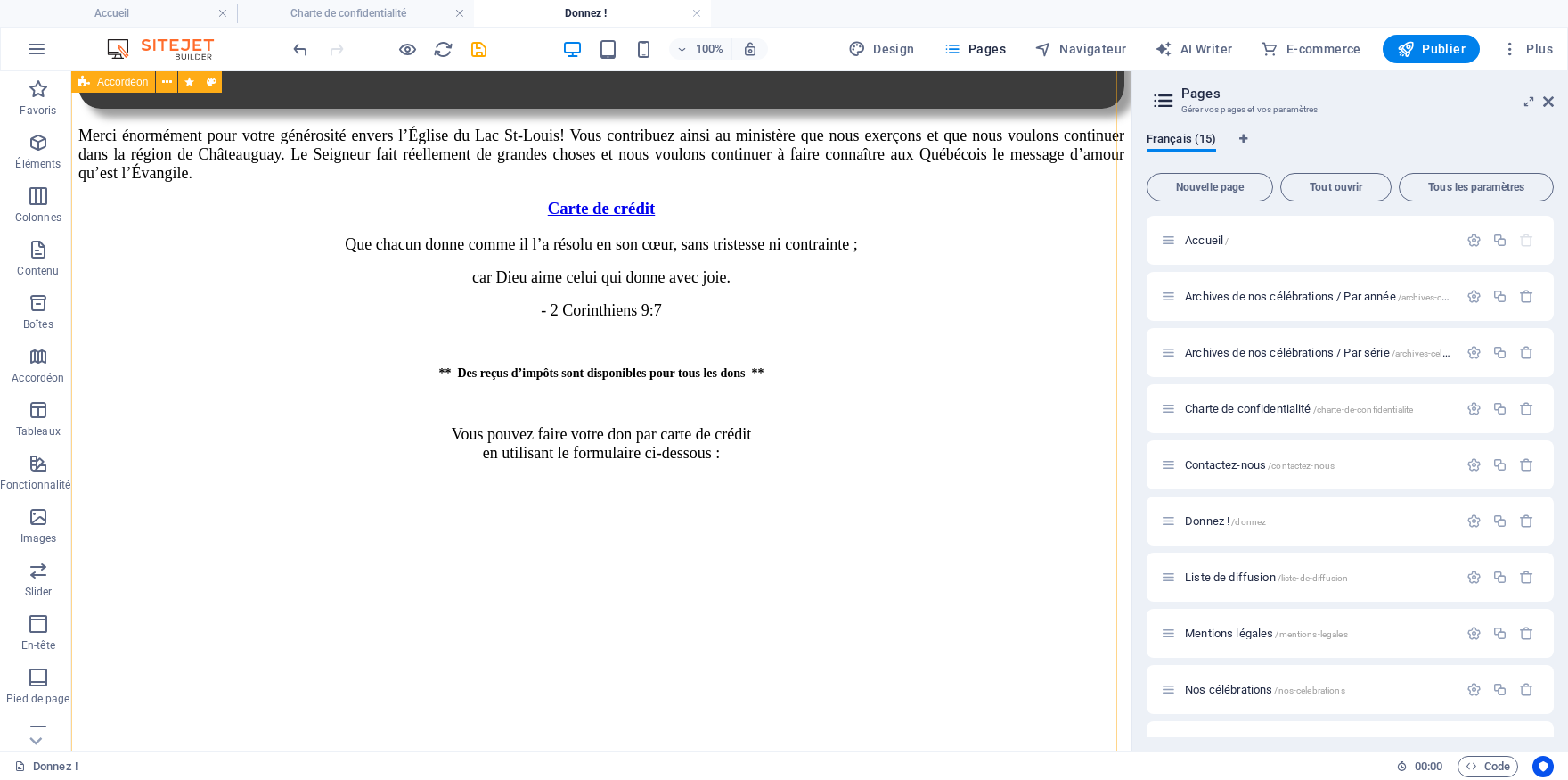 scroll, scrollTop: 1514, scrollLeft: 0, axis: vertical 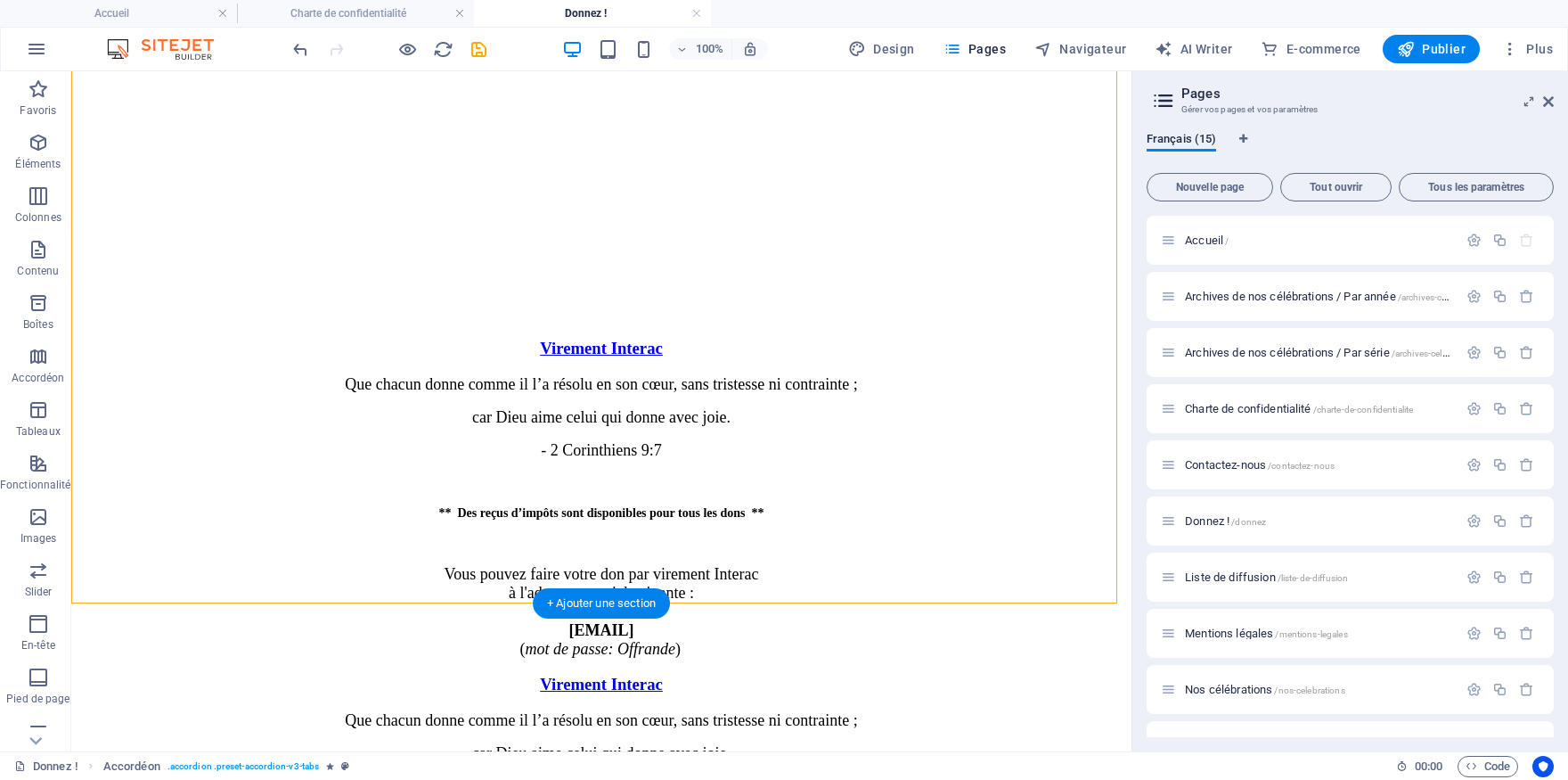 drag, startPoint x: 194, startPoint y: 484, endPoint x: 191, endPoint y: 533, distance: 49.091751 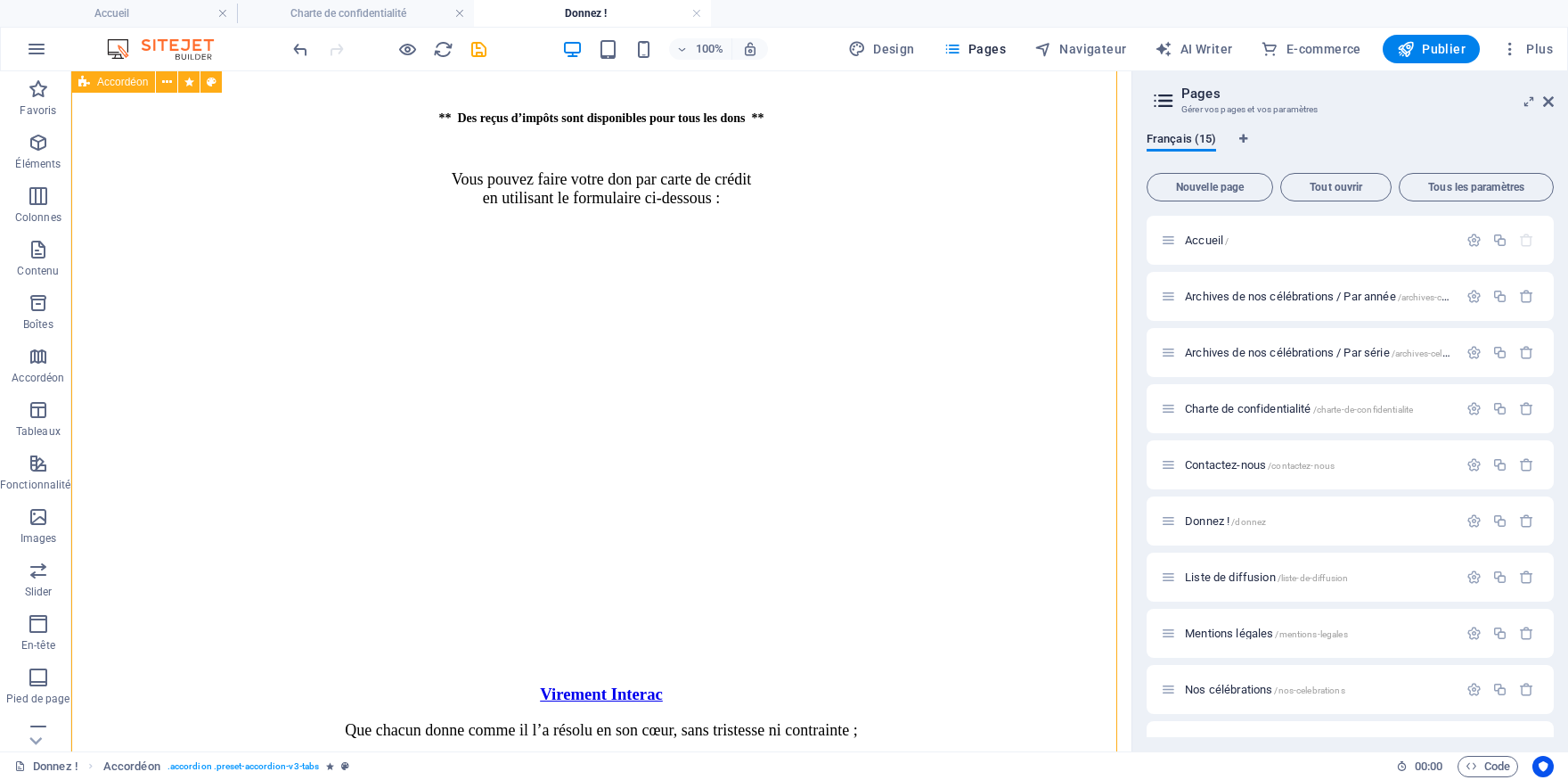 scroll, scrollTop: 1735, scrollLeft: 0, axis: vertical 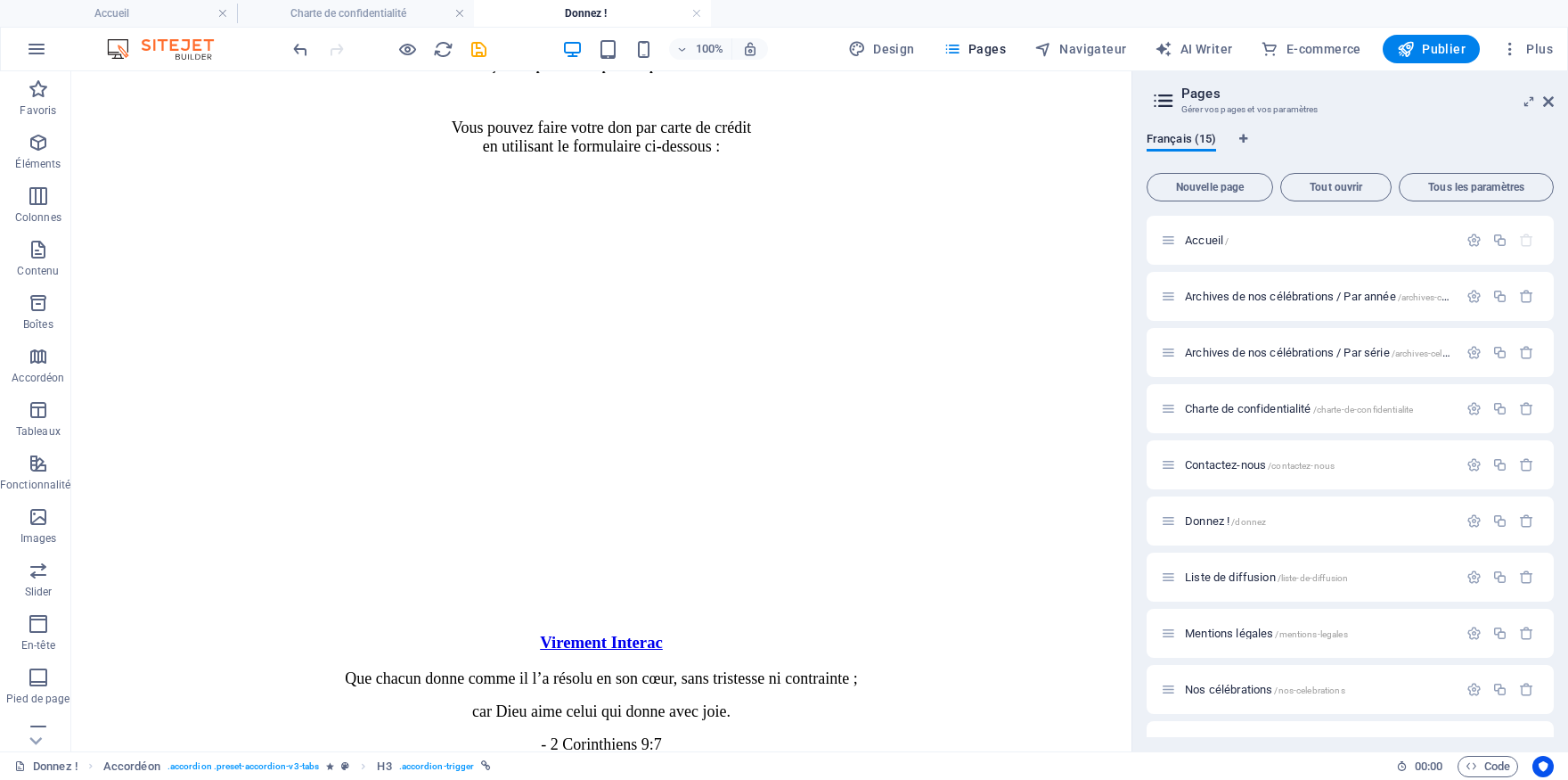 drag, startPoint x: 194, startPoint y: 557, endPoint x: 167, endPoint y: 226, distance: 332.0994 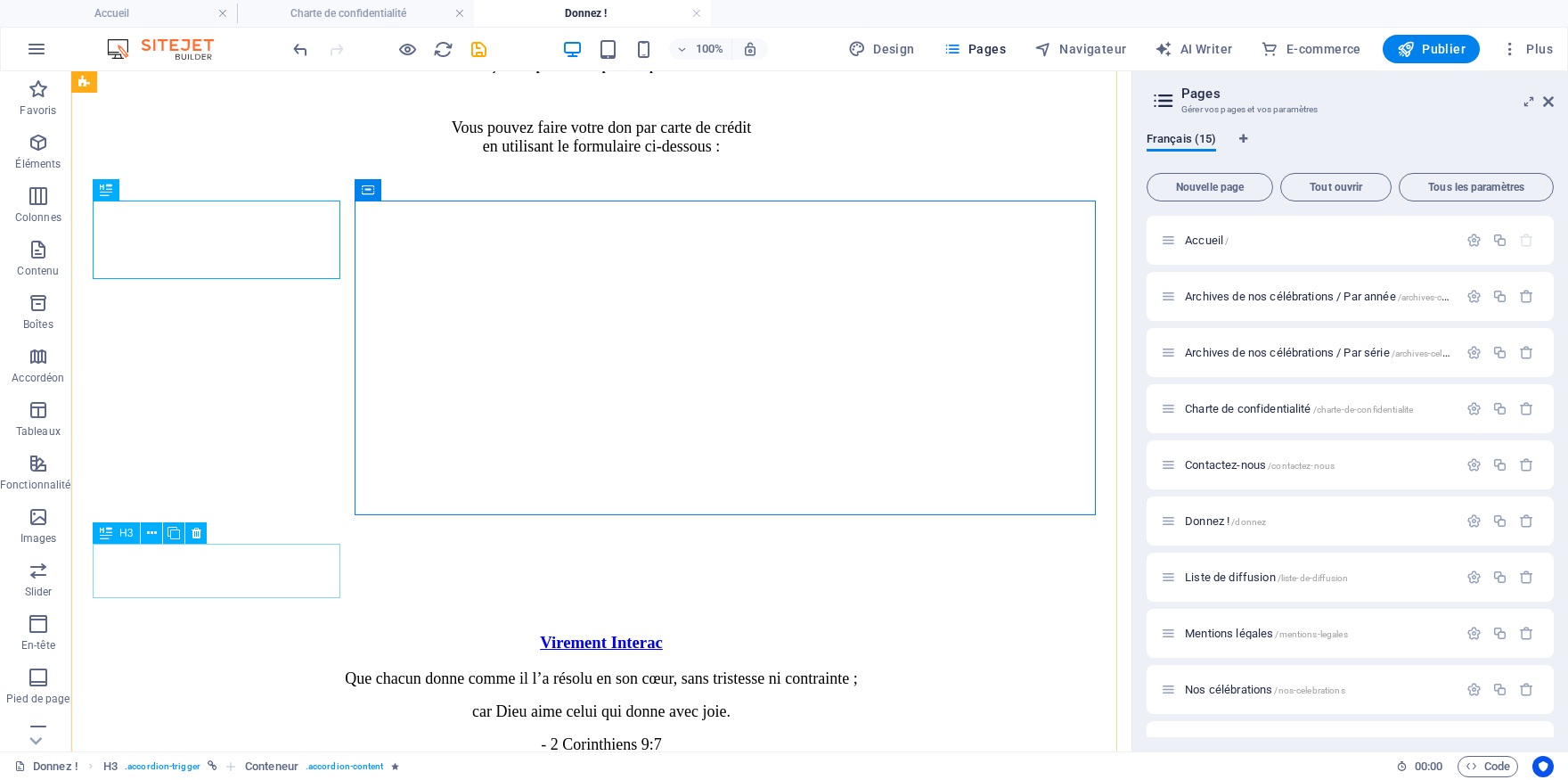 click on "Virement Interac" at bounding box center (601, 1390) 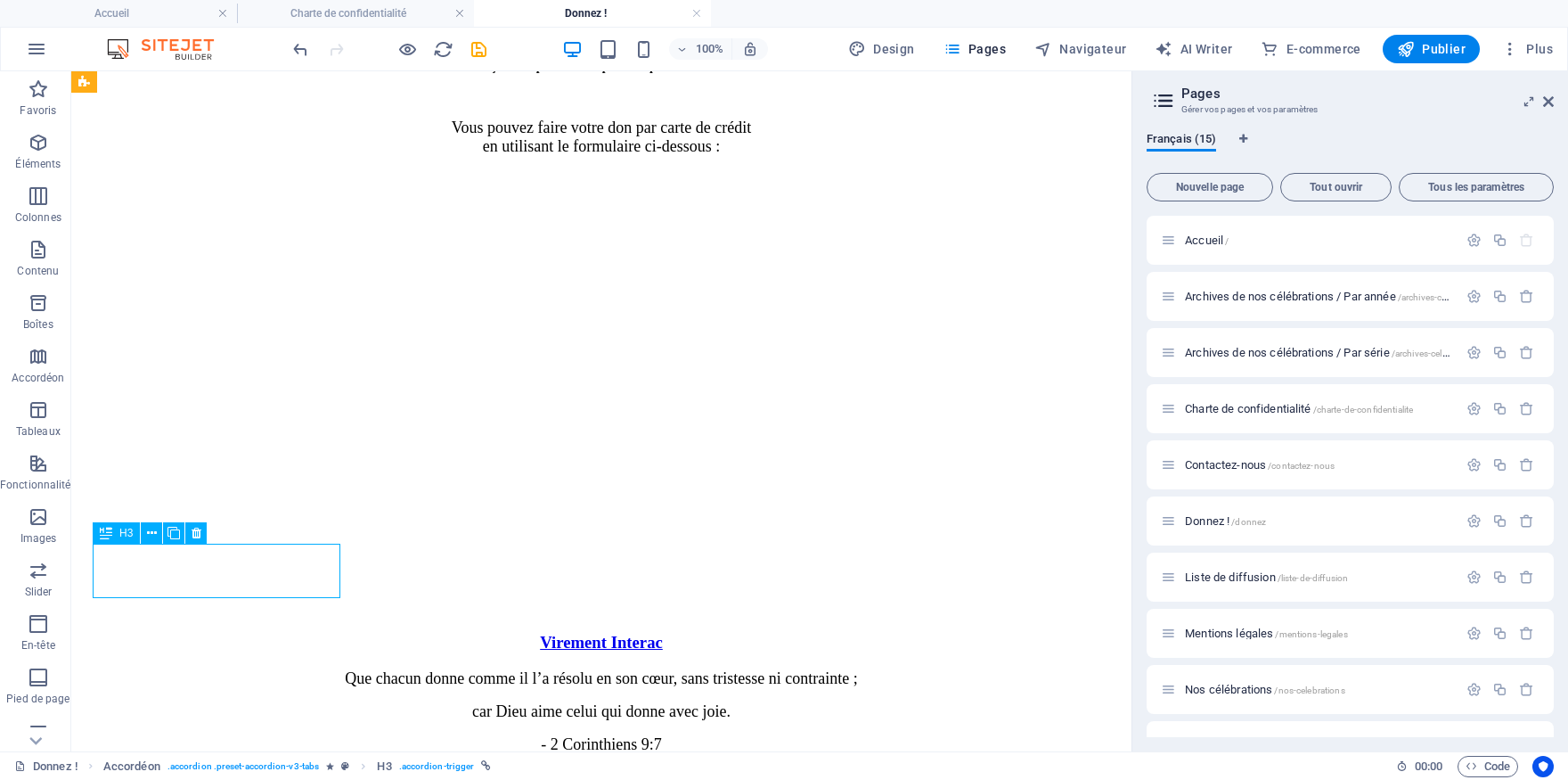 click on "Virement Interac" at bounding box center [601, 1390] 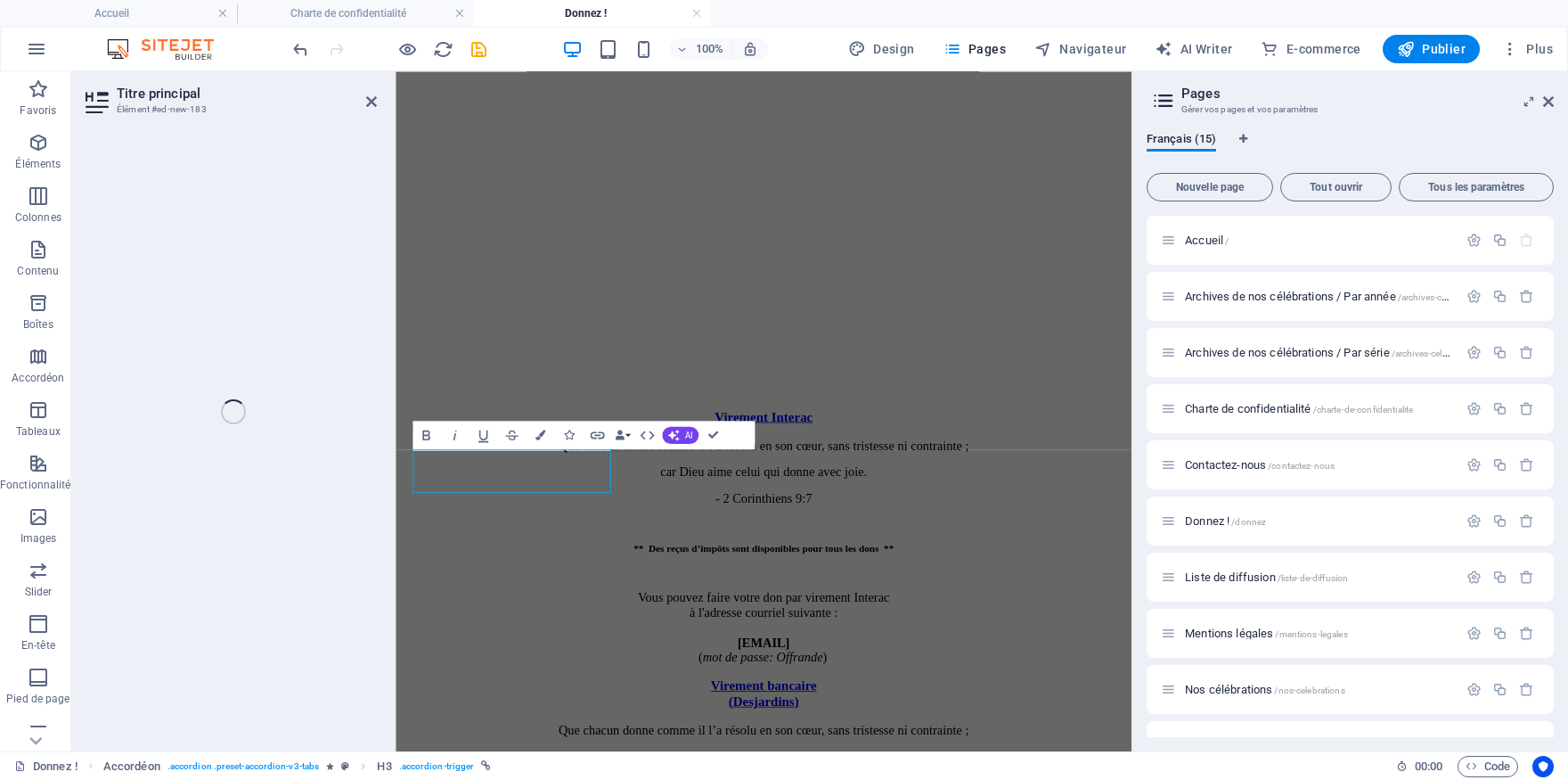 click on "Titre principal Élément #ed-new-183
H3   Accordéon   Référence   Image flottante   H3   H3   H3   Conteneur Bold Italic Underline Strikethrough Colors Icons Link Data Bindings Entreprise Prénom Nom de famille Rue Code postal Ville E-mail Téléphone Tél. portable Fax Champ personnalisé 1 Champ personnalisé 2 Champ personnalisé 3 Champ personnalisé 4 Champ personnalisé 5 Champ personnalisé 6 HTML AI Améliorer Plus court Plus long Corriger l'orthographe et la grammaire Traduire en Français Générer le texte Confirm (Ctrl+⏎)" at bounding box center [601, 411] 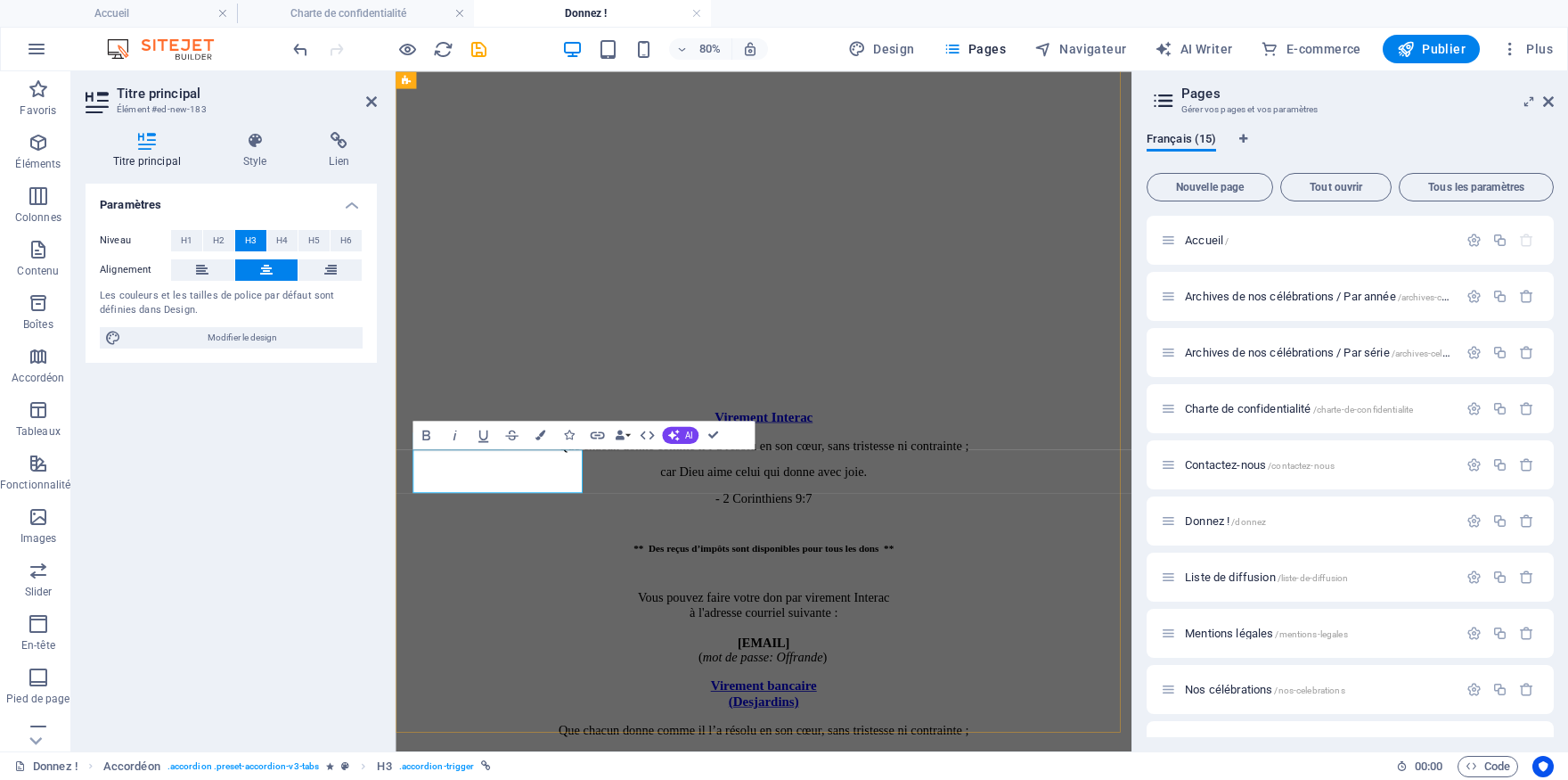 click on "Virement Interac" at bounding box center (856, 1249) 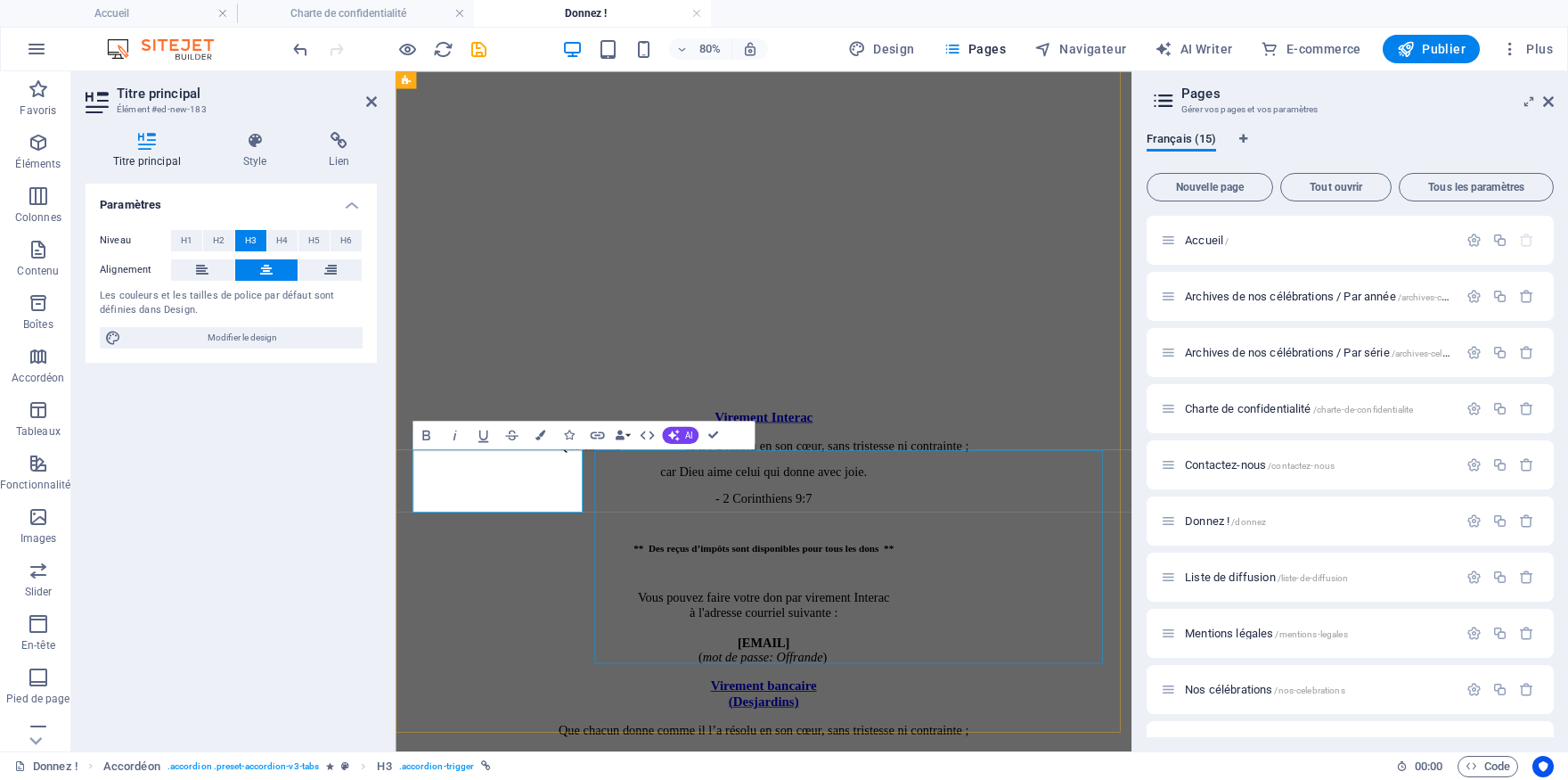 click on "Que chacun donne comme il l’a résolu en son cœur, sans tristesse ni contrainte ; car Dieu aime celui qui donne avec joie. - 2 Corinthiens 9:7 **  Des reçus d’impôts sont disponibles pour tous les dons  ** Vous pouvez faire votre don par virement Interac à l'adresse courriel suivante : finance@eglisedulacstlouis.org ( mot de passe: Offrande )" at bounding box center (855, 1437) 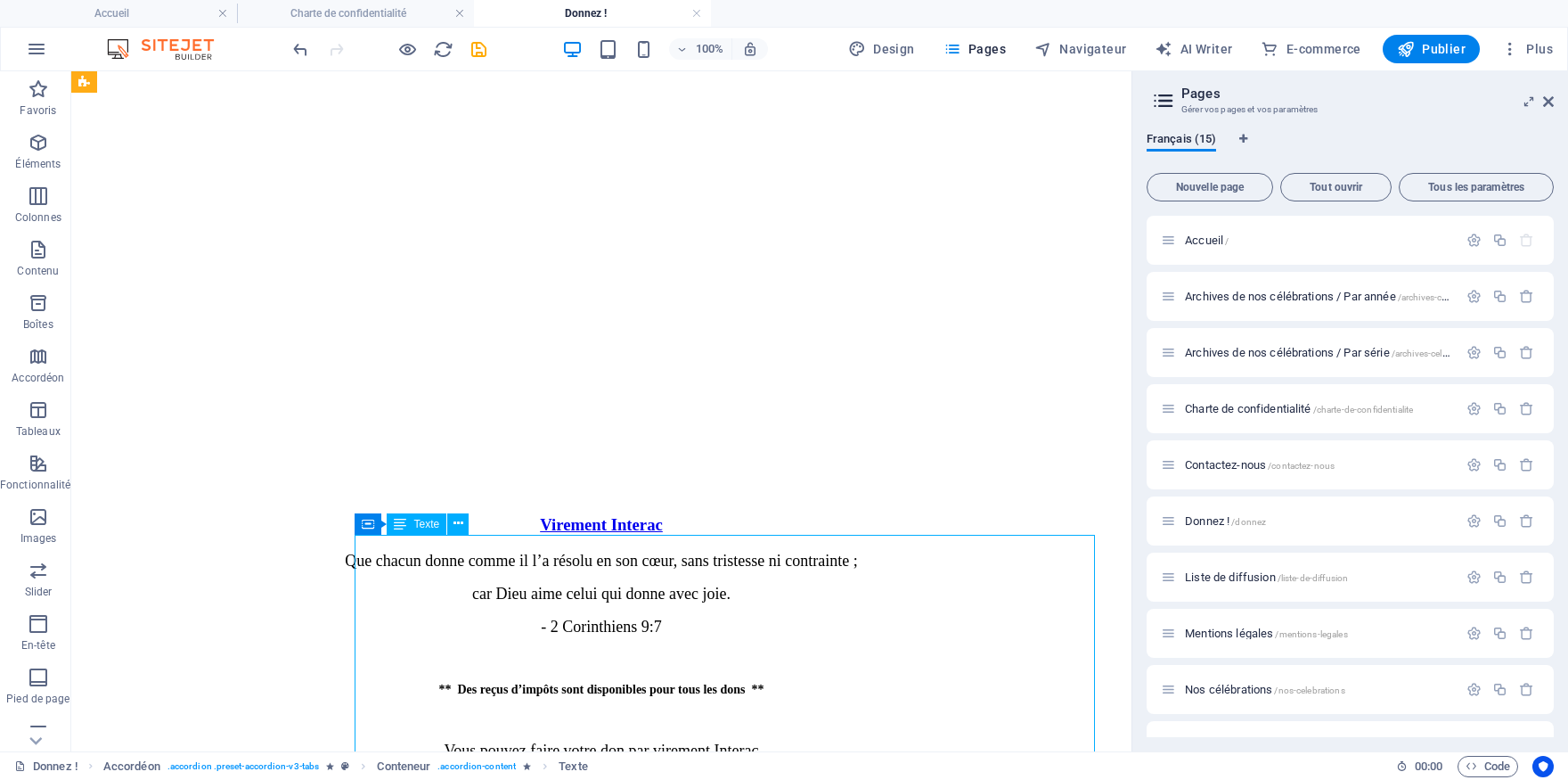 scroll, scrollTop: 2029, scrollLeft: 0, axis: vertical 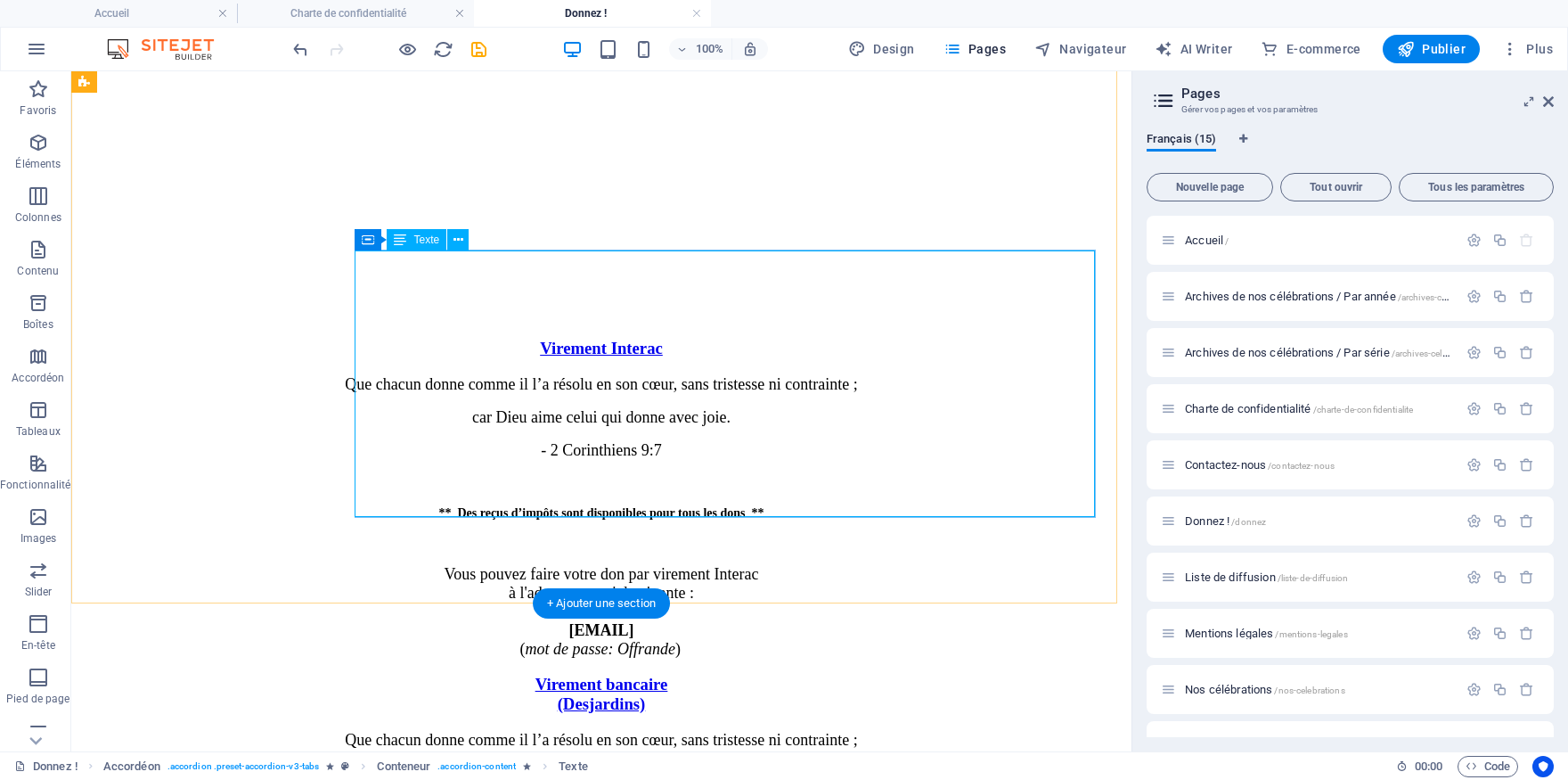 click on "Que chacun donne comme il l’a résolu en son cœur, sans tristesse ni contrainte ; car Dieu aime celui qui donne avec joie. - 2 Corinthiens 9:7 **  Des reçus d’impôts sont disponibles pour tous les dons  ** Vous pouvez faire votre don par virement Interac à l'adresse courriel suivante : finance@eglisedulacstlouis.org ( mot de passe: Offrande )" at bounding box center [601, 1283] 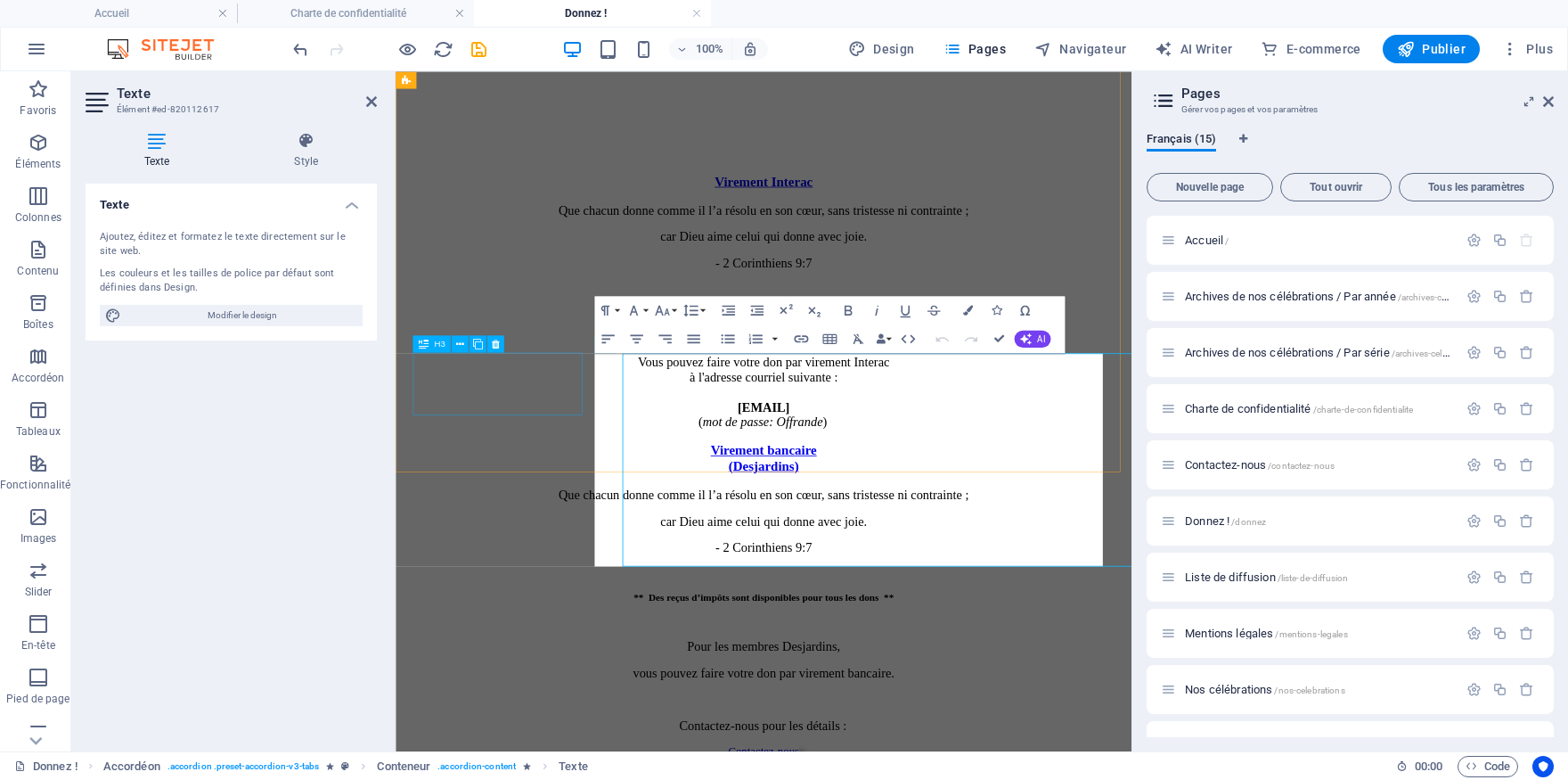 scroll, scrollTop: 1856, scrollLeft: 0, axis: vertical 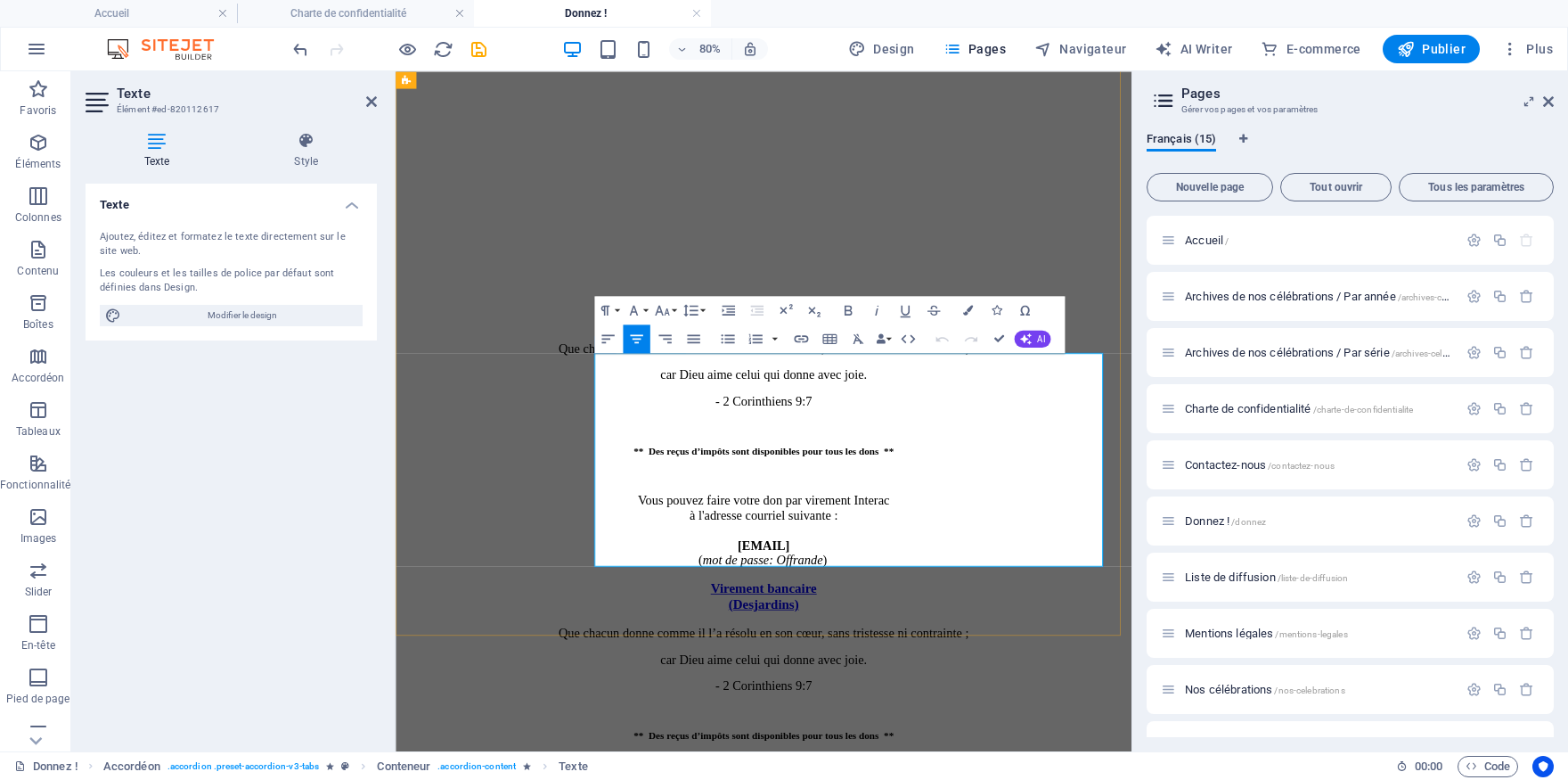 drag, startPoint x: 766, startPoint y: 587, endPoint x: 1097, endPoint y: 669, distance: 341.00587 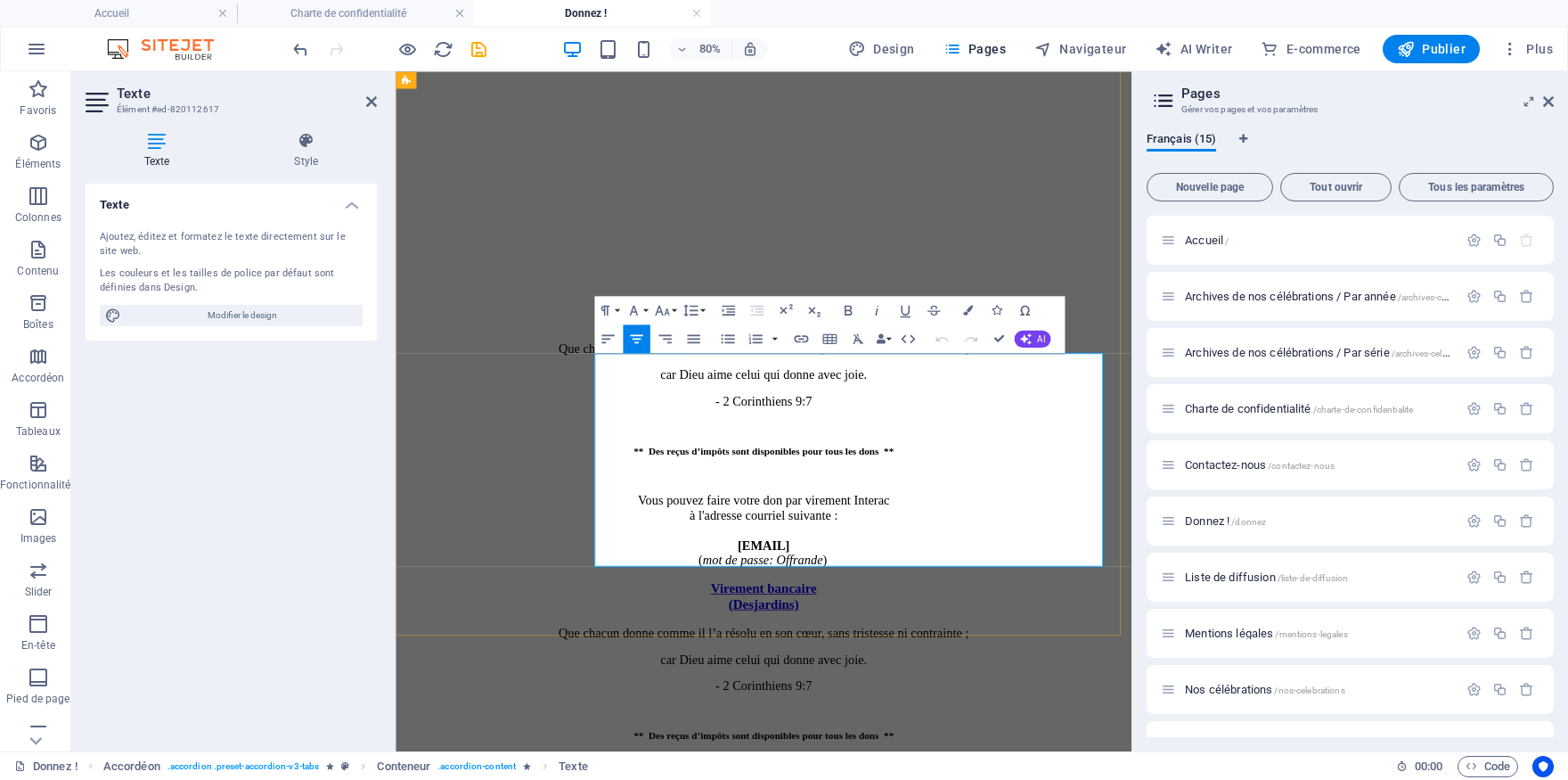 type 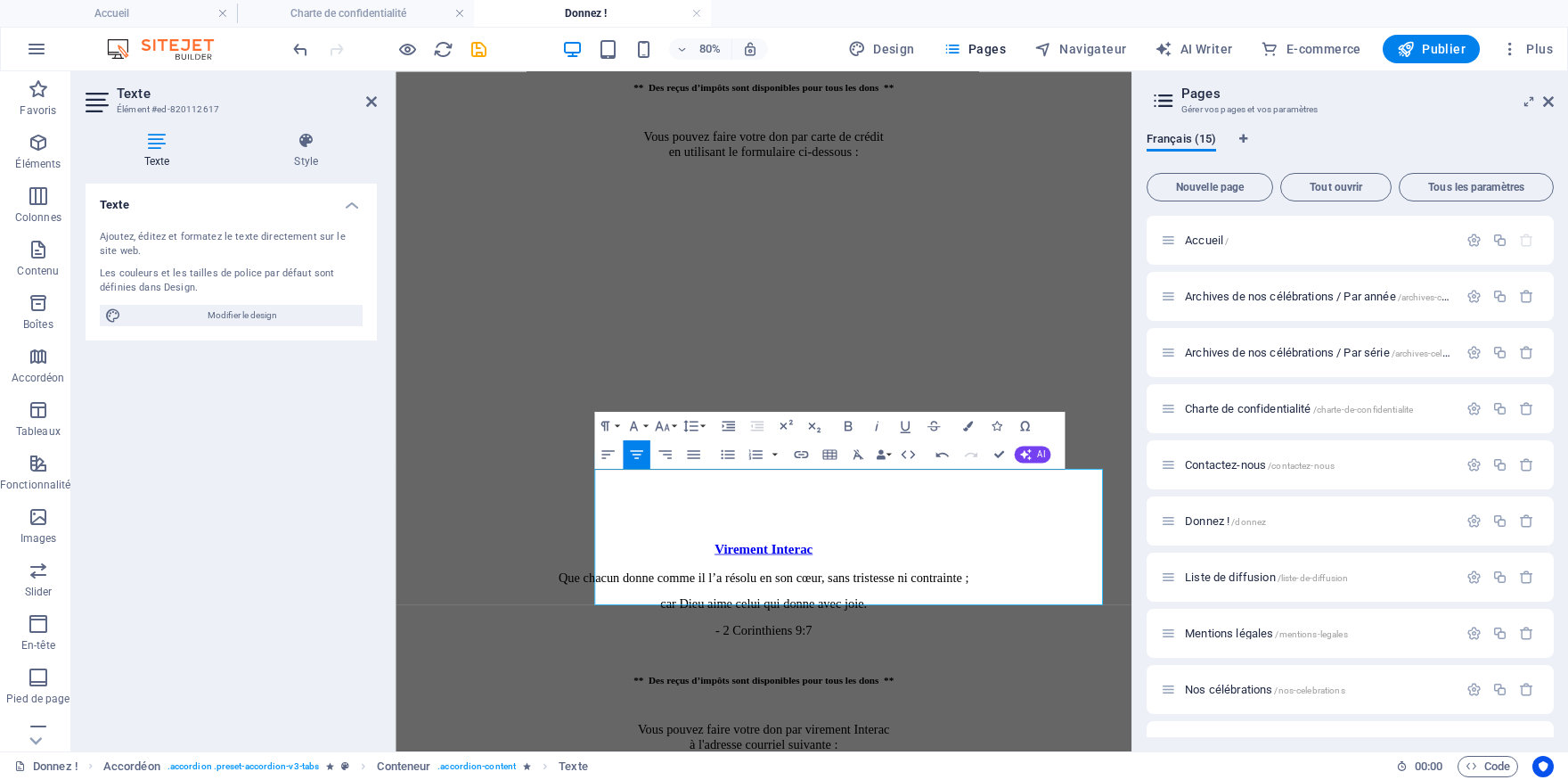scroll, scrollTop: 1765, scrollLeft: 0, axis: vertical 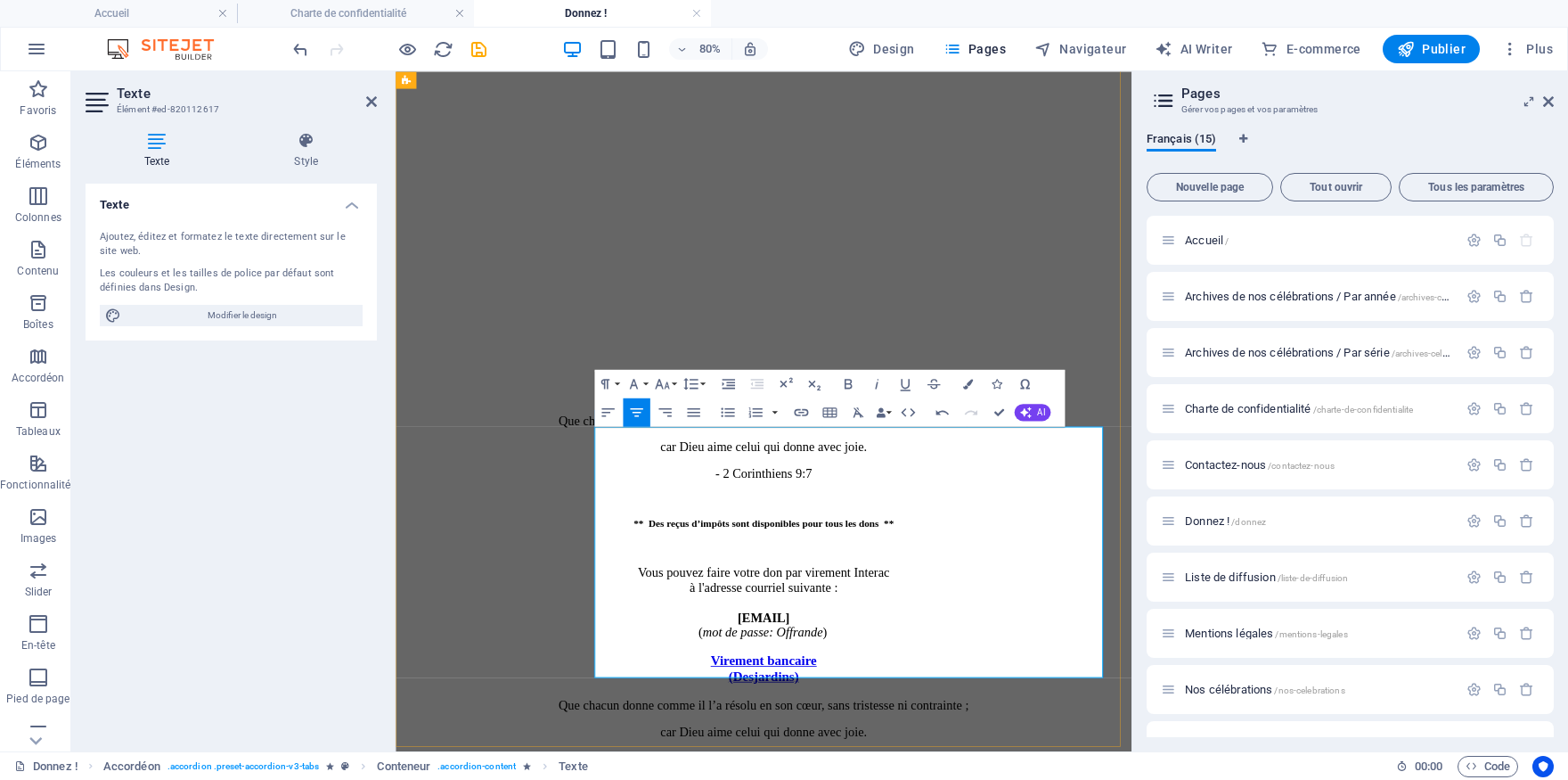 click on "si vous voulez un reçu d'impôt." at bounding box center (855, 1645) 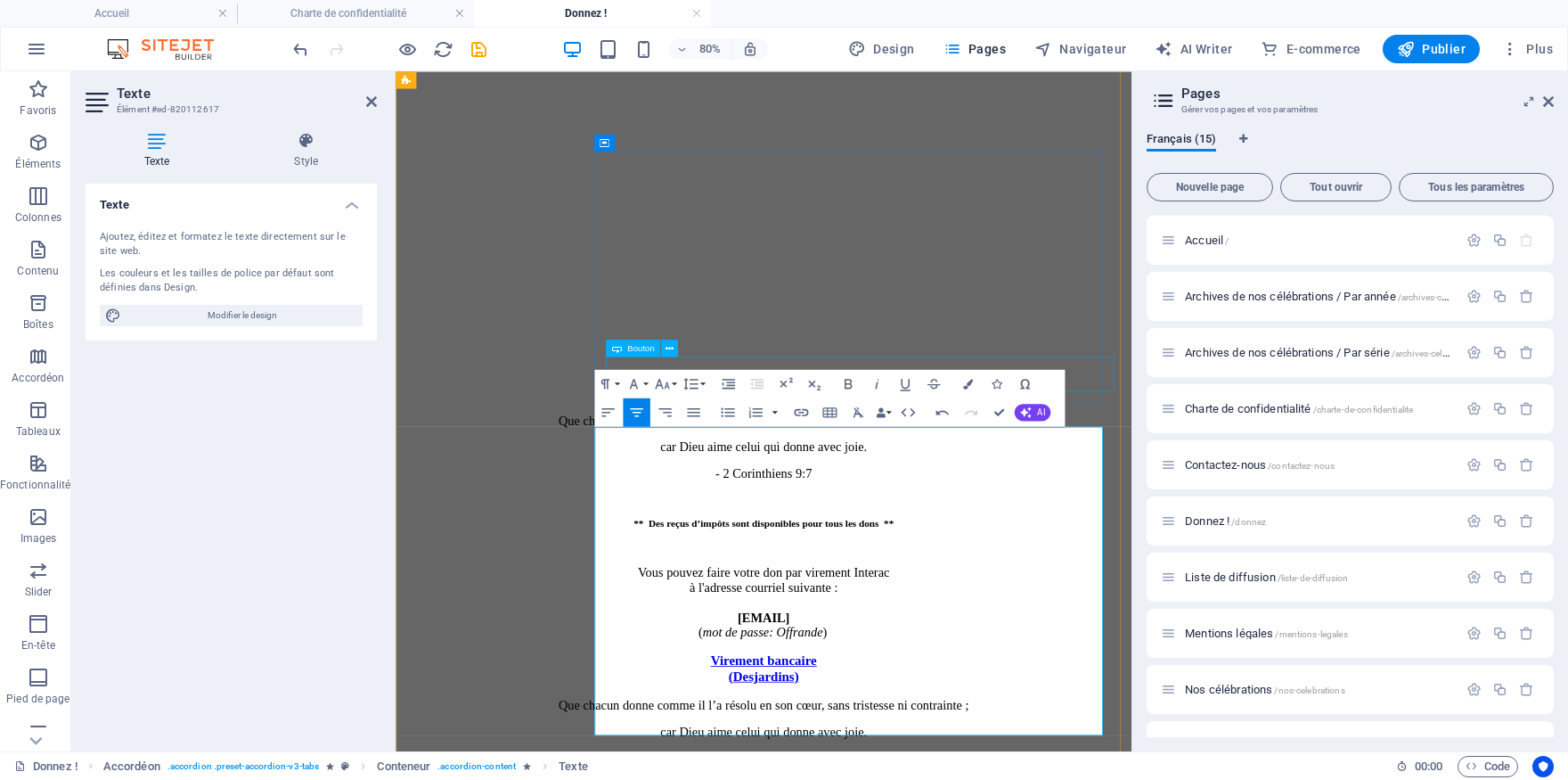 click on "Contactez-nous" at bounding box center [855, 1185] 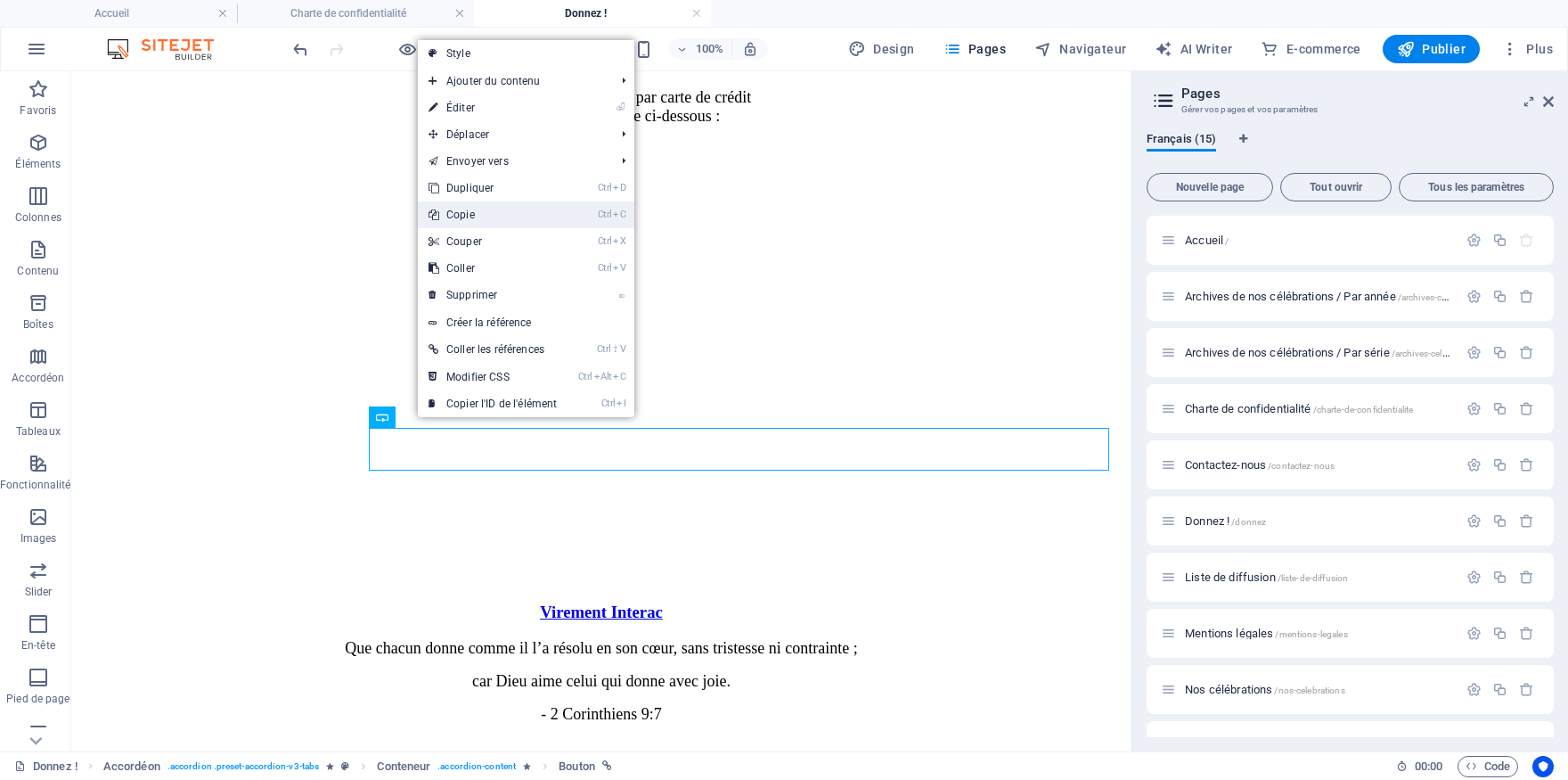 click on "Ctrl C  Copie" at bounding box center [493, 215] 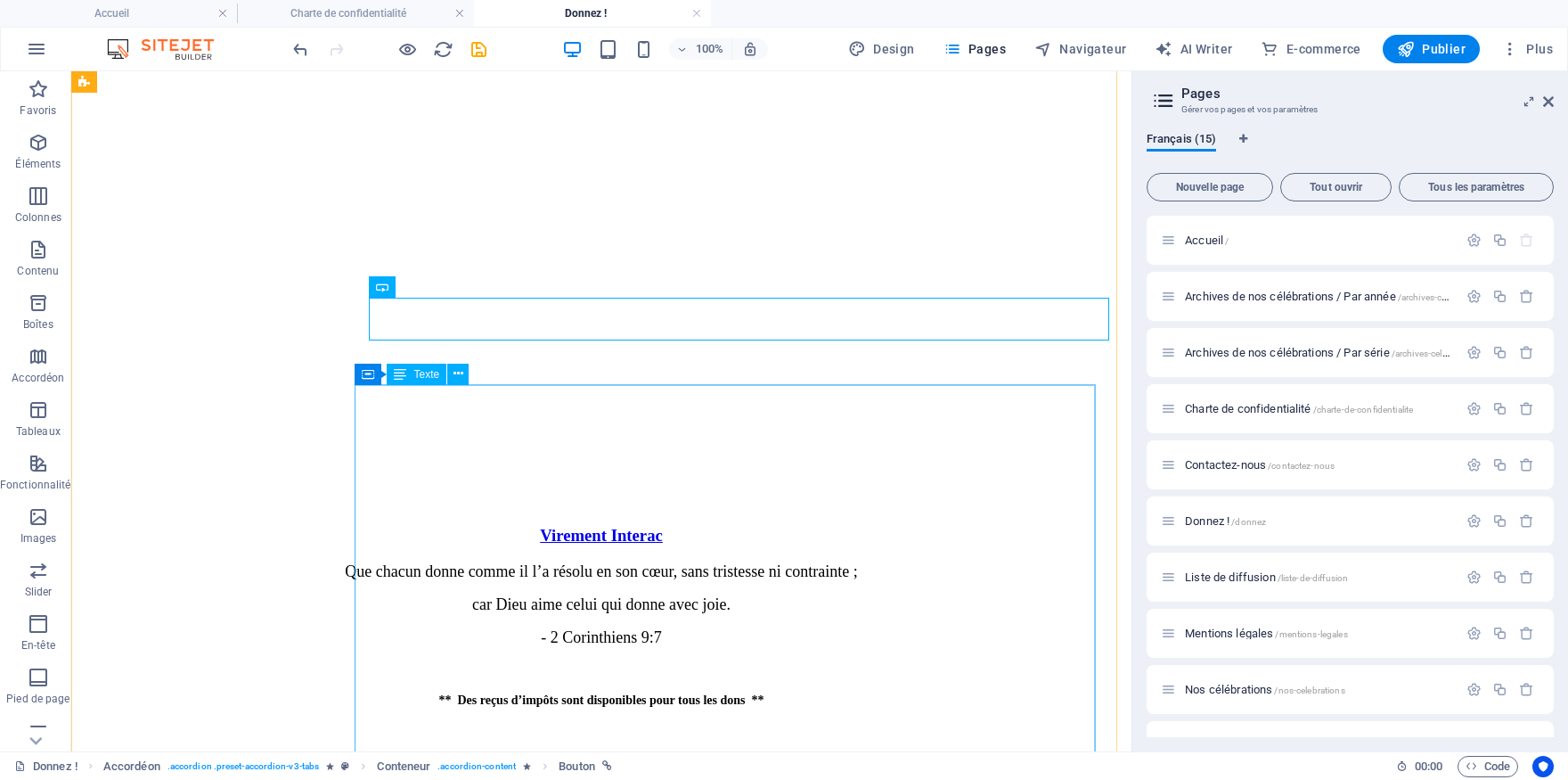 scroll, scrollTop: 1961, scrollLeft: 0, axis: vertical 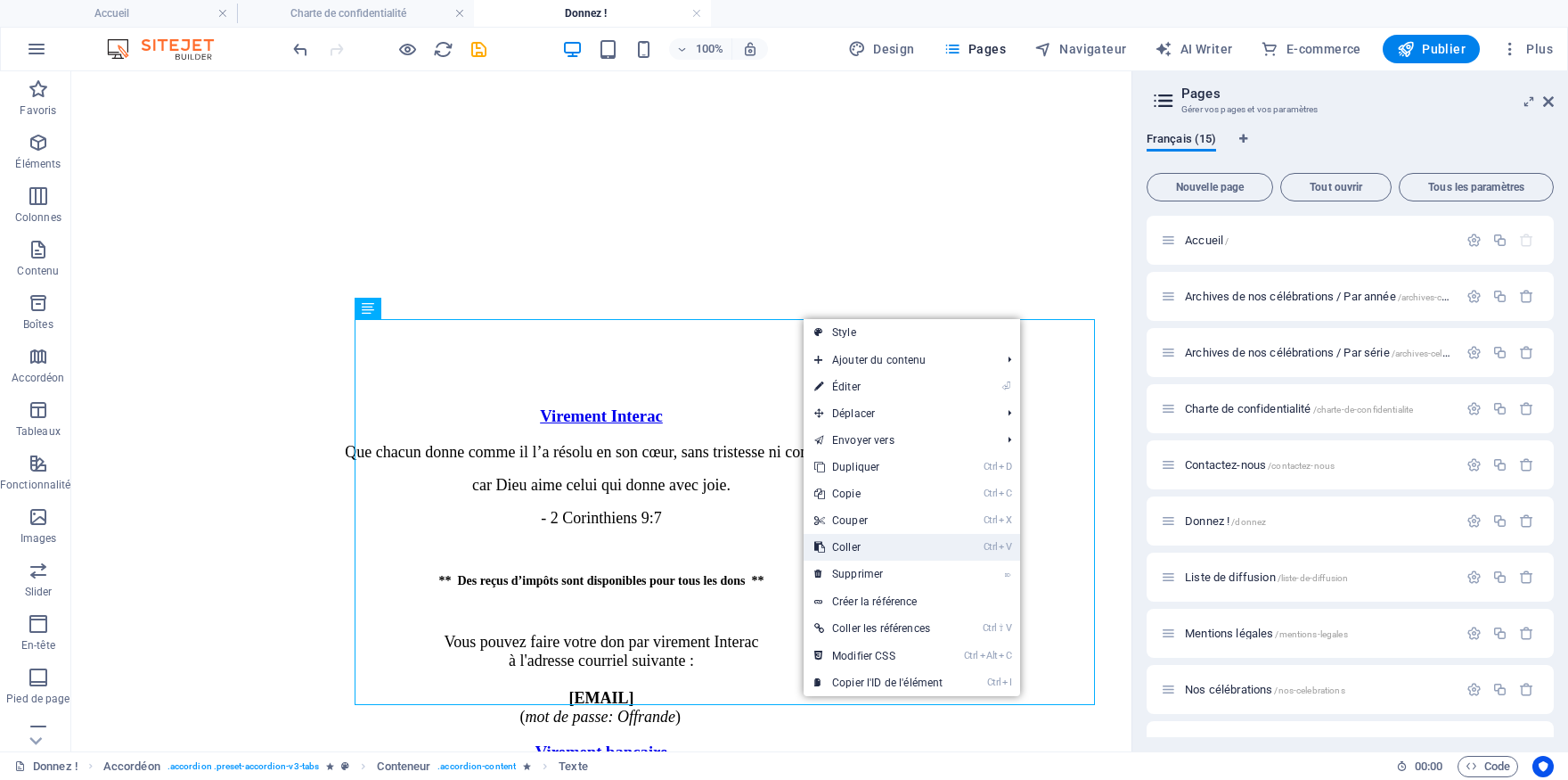 click on "Ctrl V  Coller" at bounding box center [878, 547] 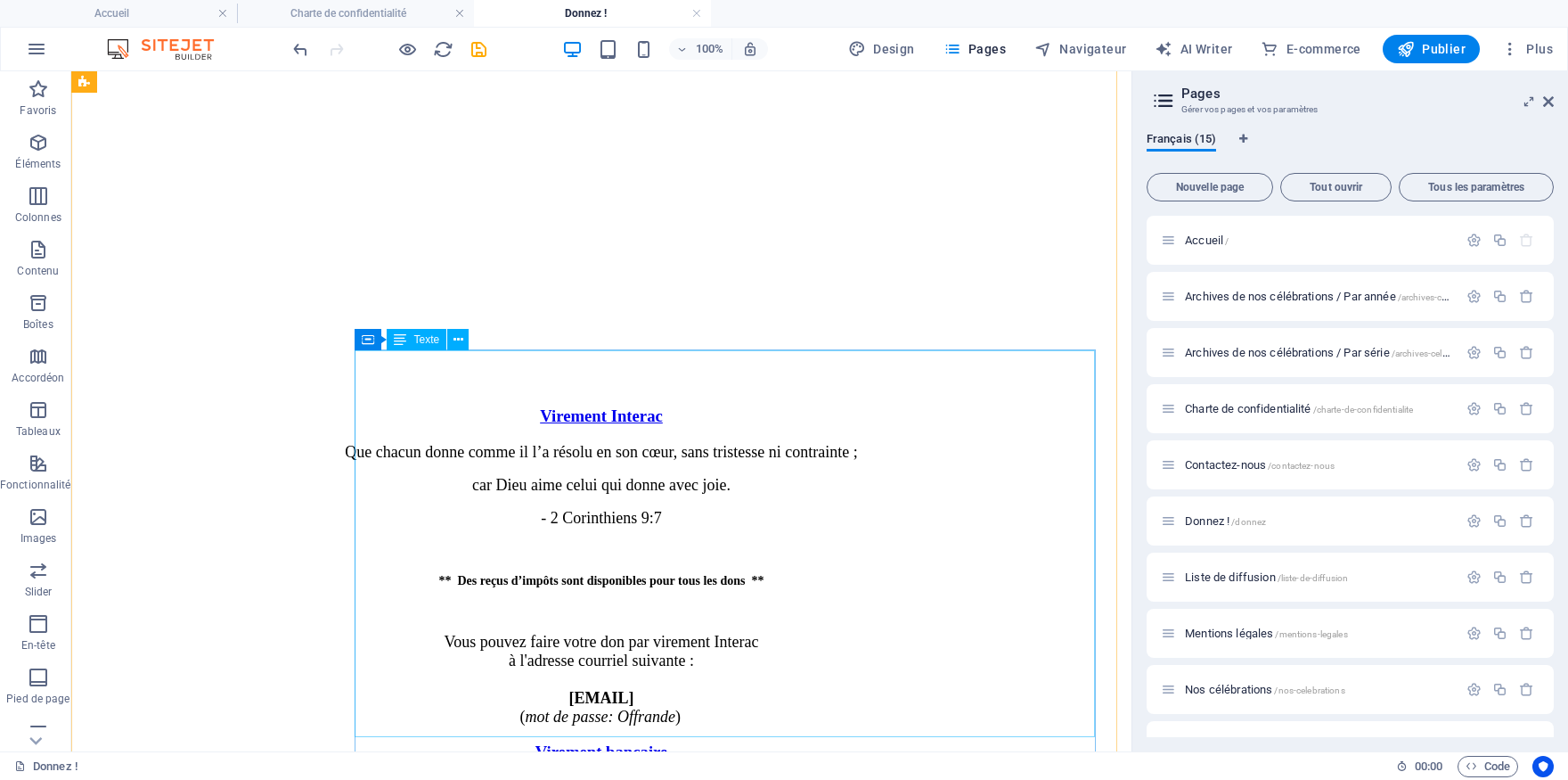 scroll, scrollTop: 1863, scrollLeft: 0, axis: vertical 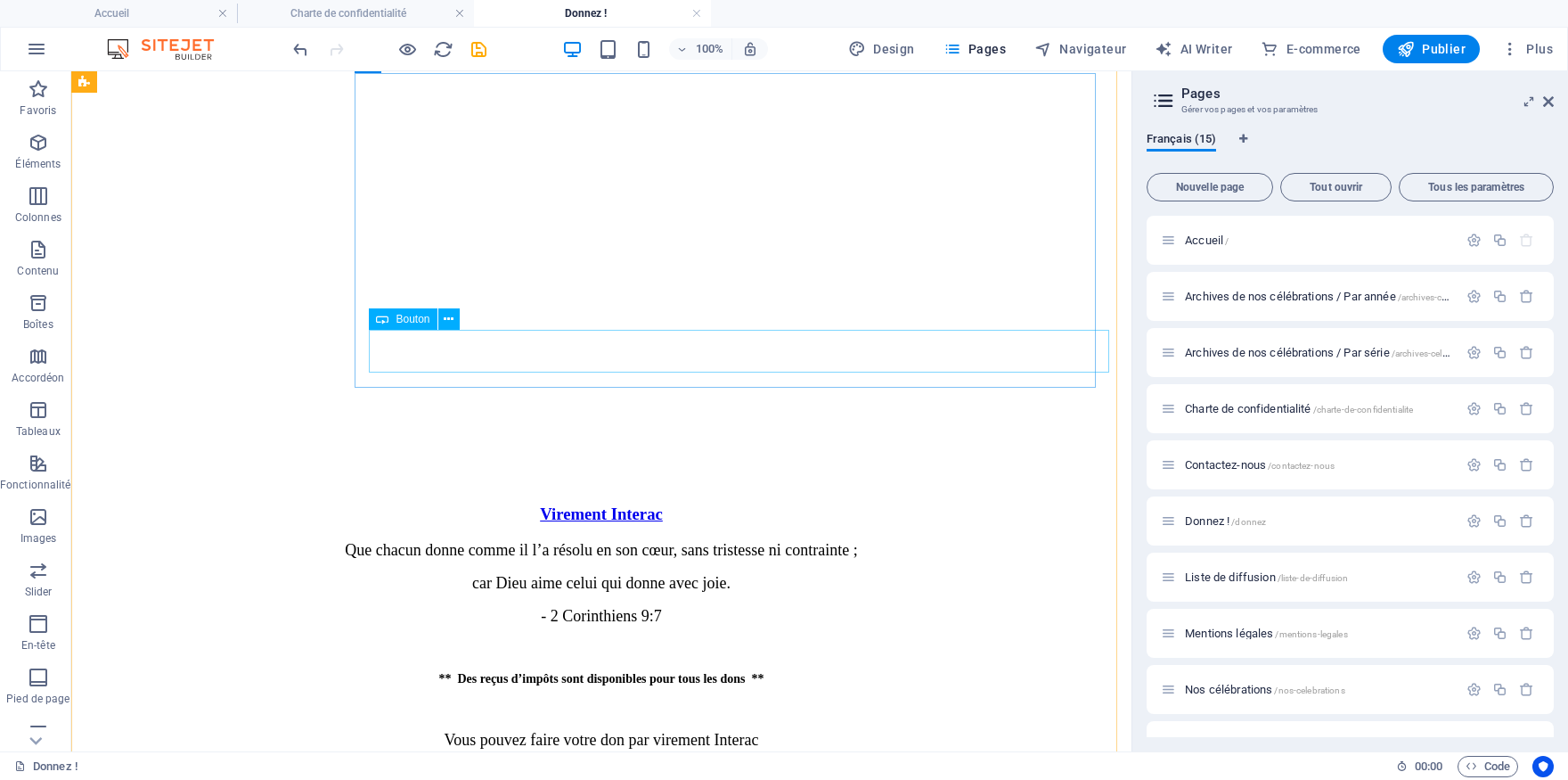 click on "Bouton" at bounding box center (412, 319) 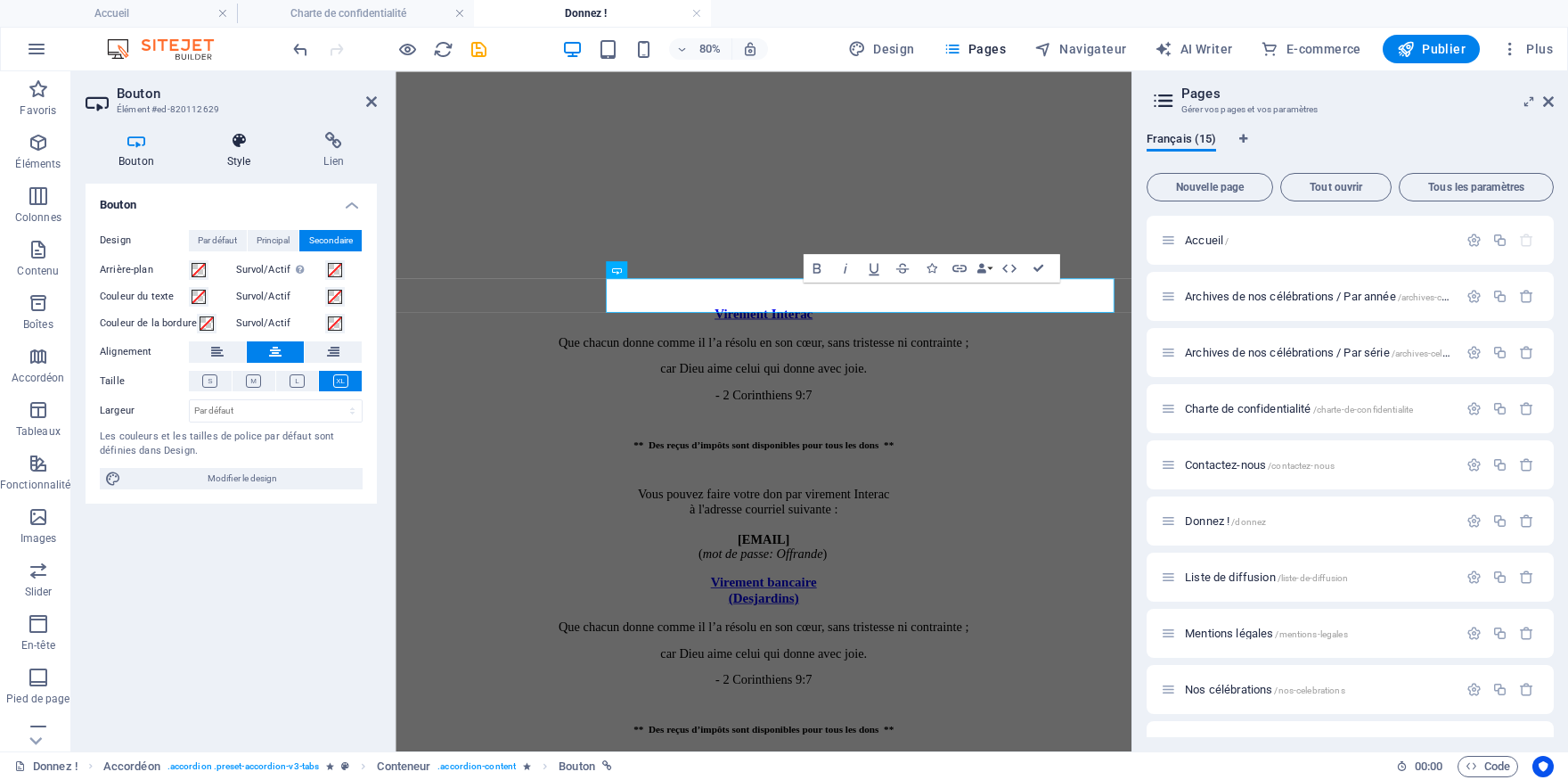 click at bounding box center (239, 141) 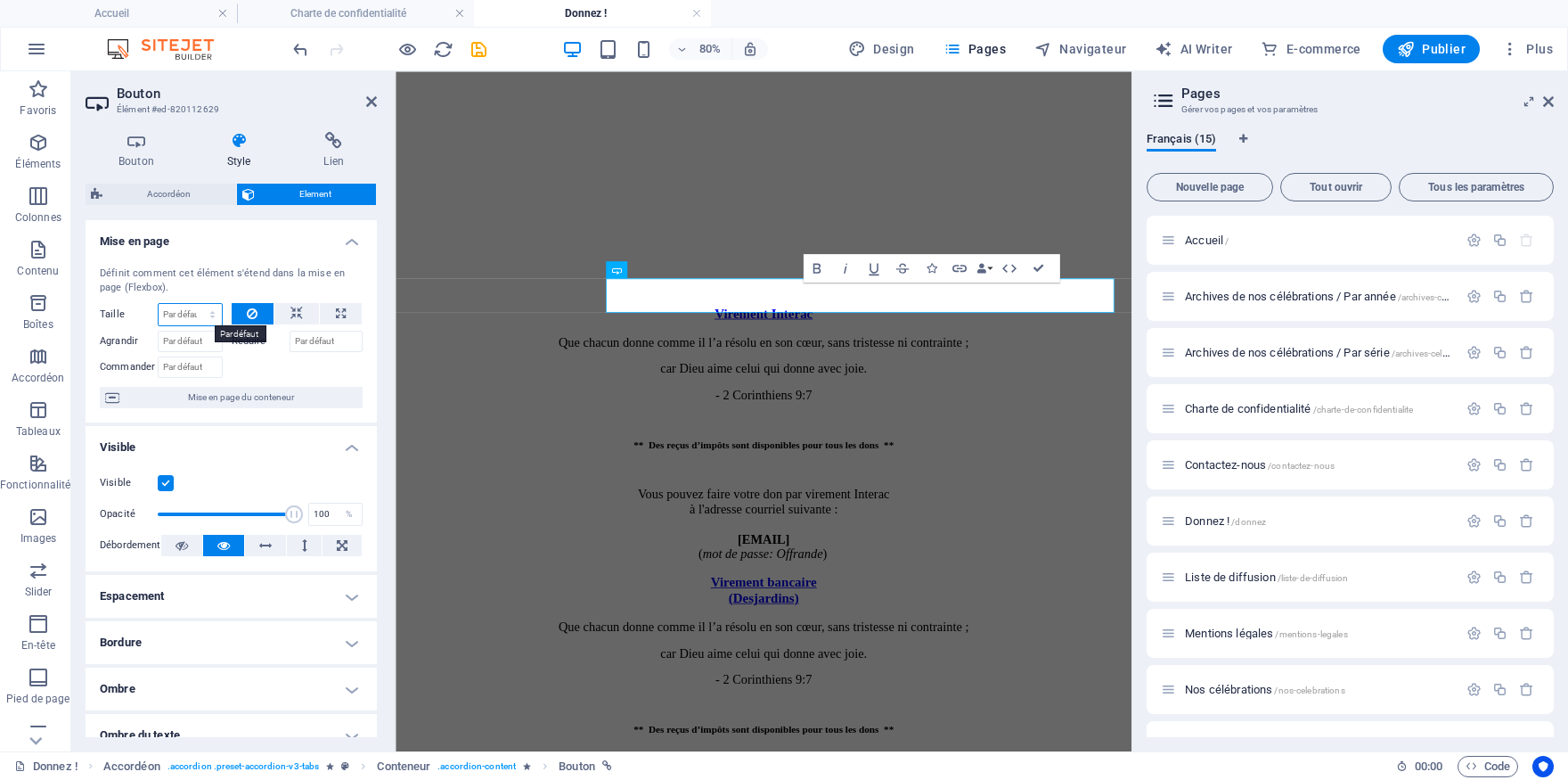 click on "Par défaut auto px % 1/1 1/2 1/3 1/4 1/5 1/6 1/7 1/8 1/9 1/10" at bounding box center (190, 315) 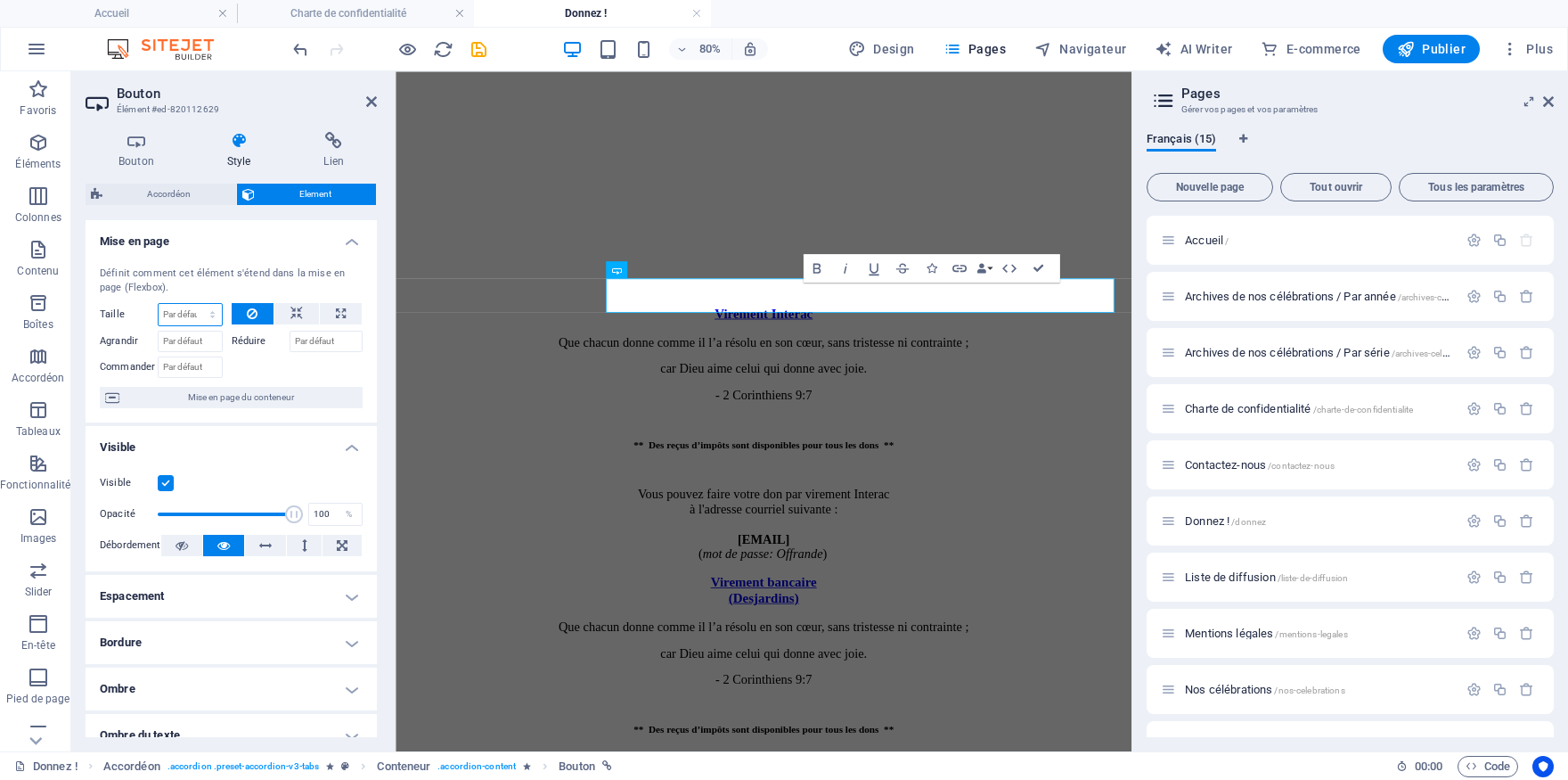 select on "%" 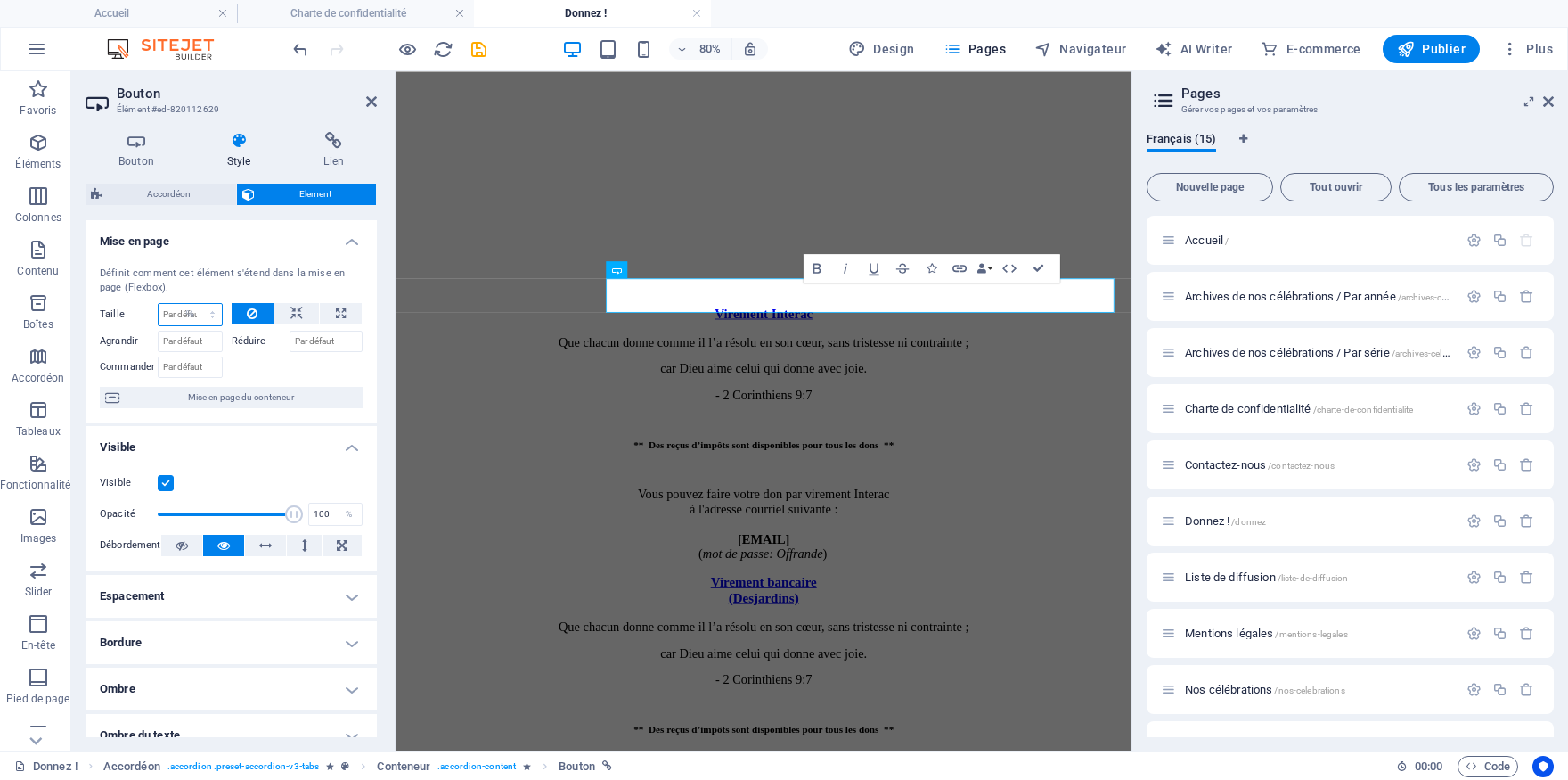 click on "%" at bounding box center (0, 0) 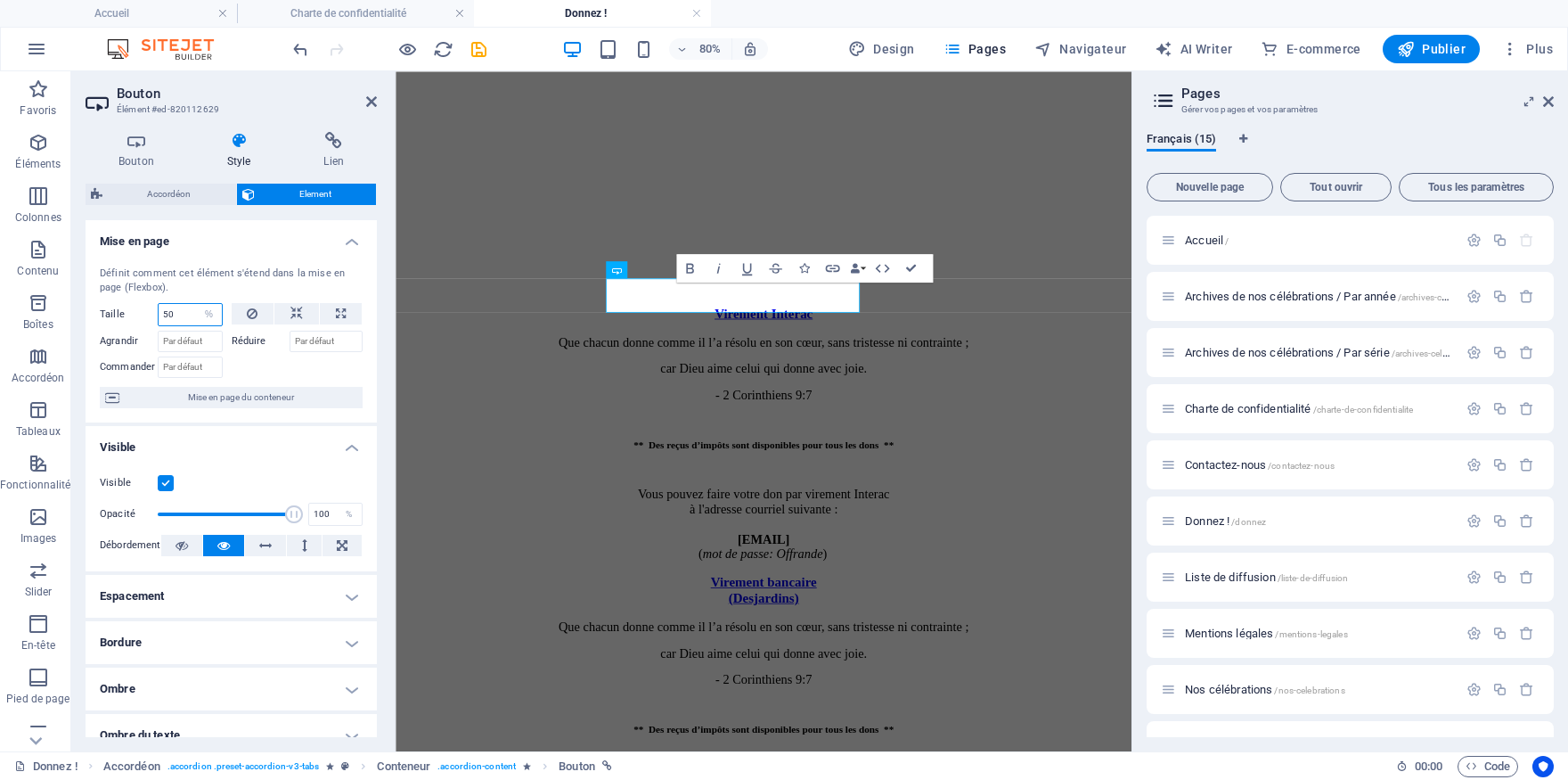 type on "50" 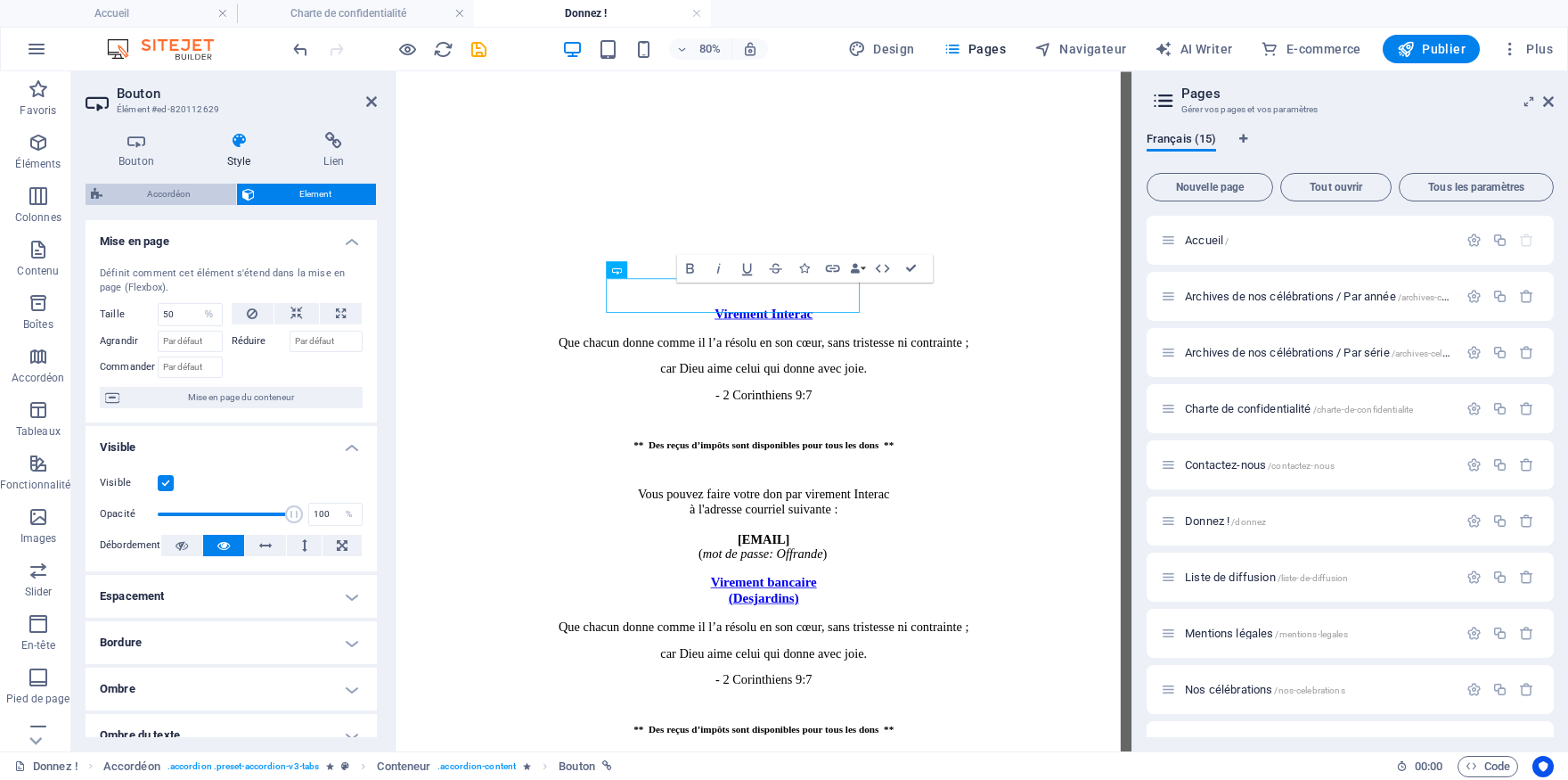 click on "Accordéon" at bounding box center [169, 194] 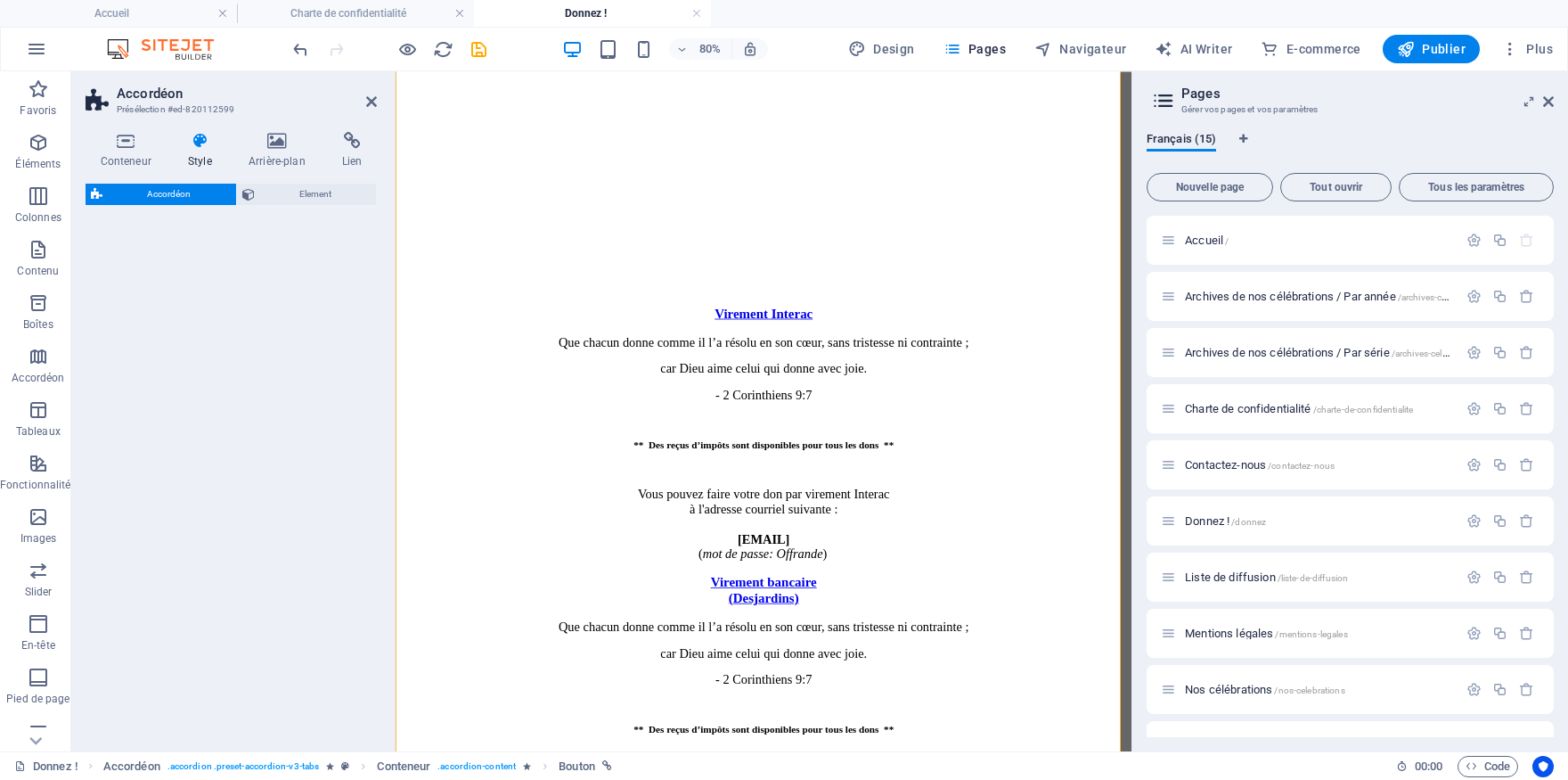 select on "rem" 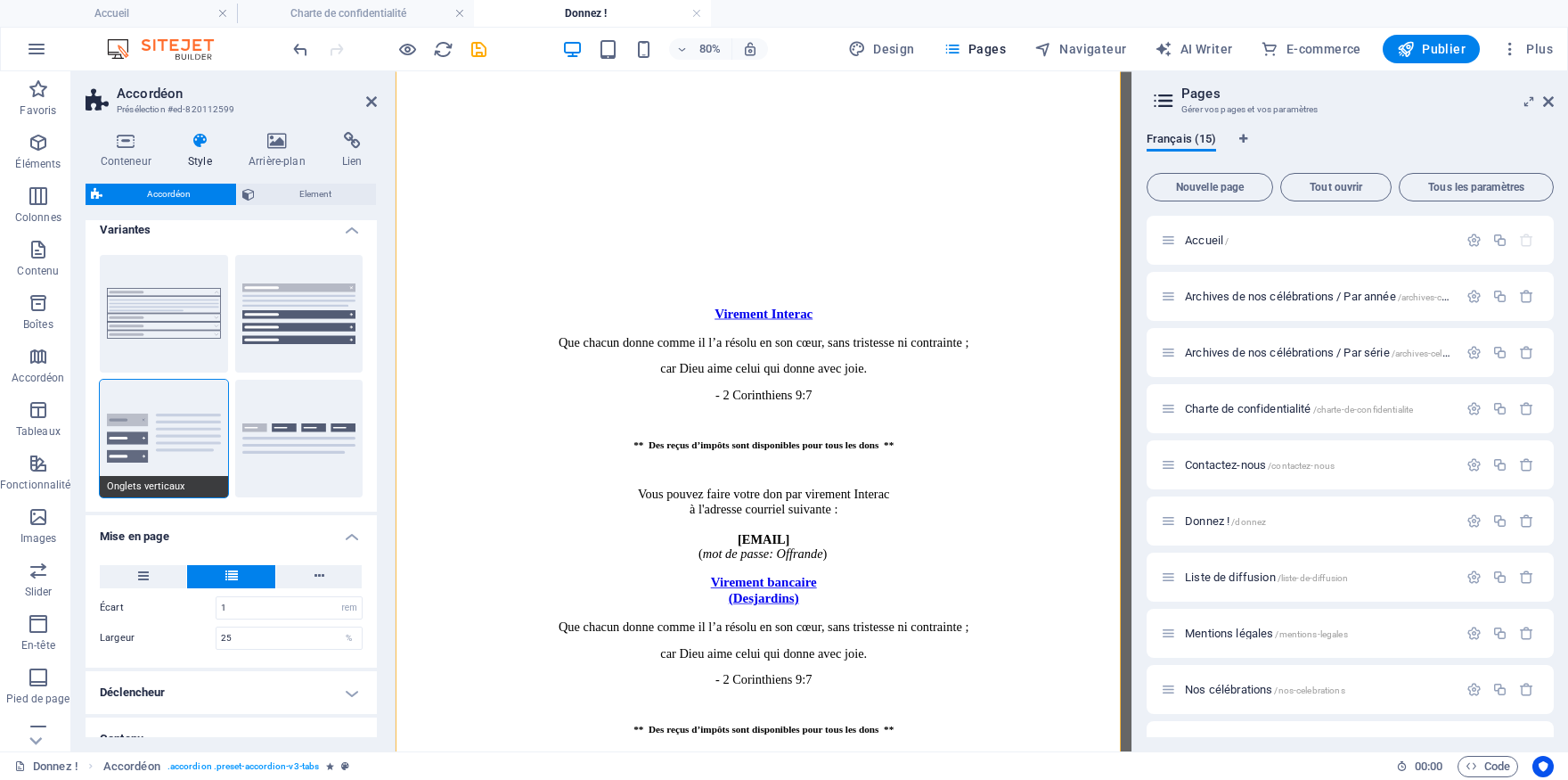scroll, scrollTop: 0, scrollLeft: 0, axis: both 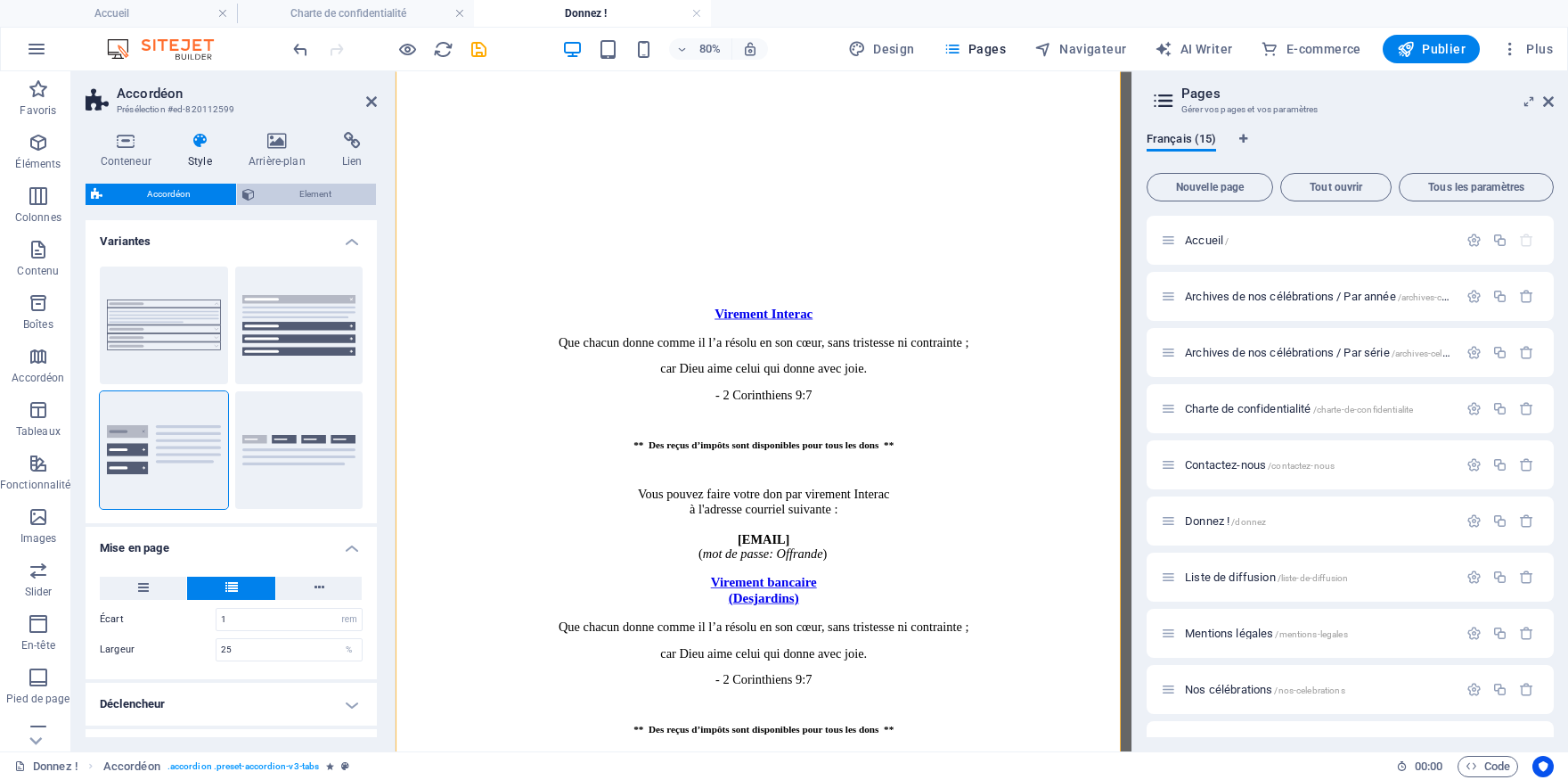 click on "Element" at bounding box center (315, 194) 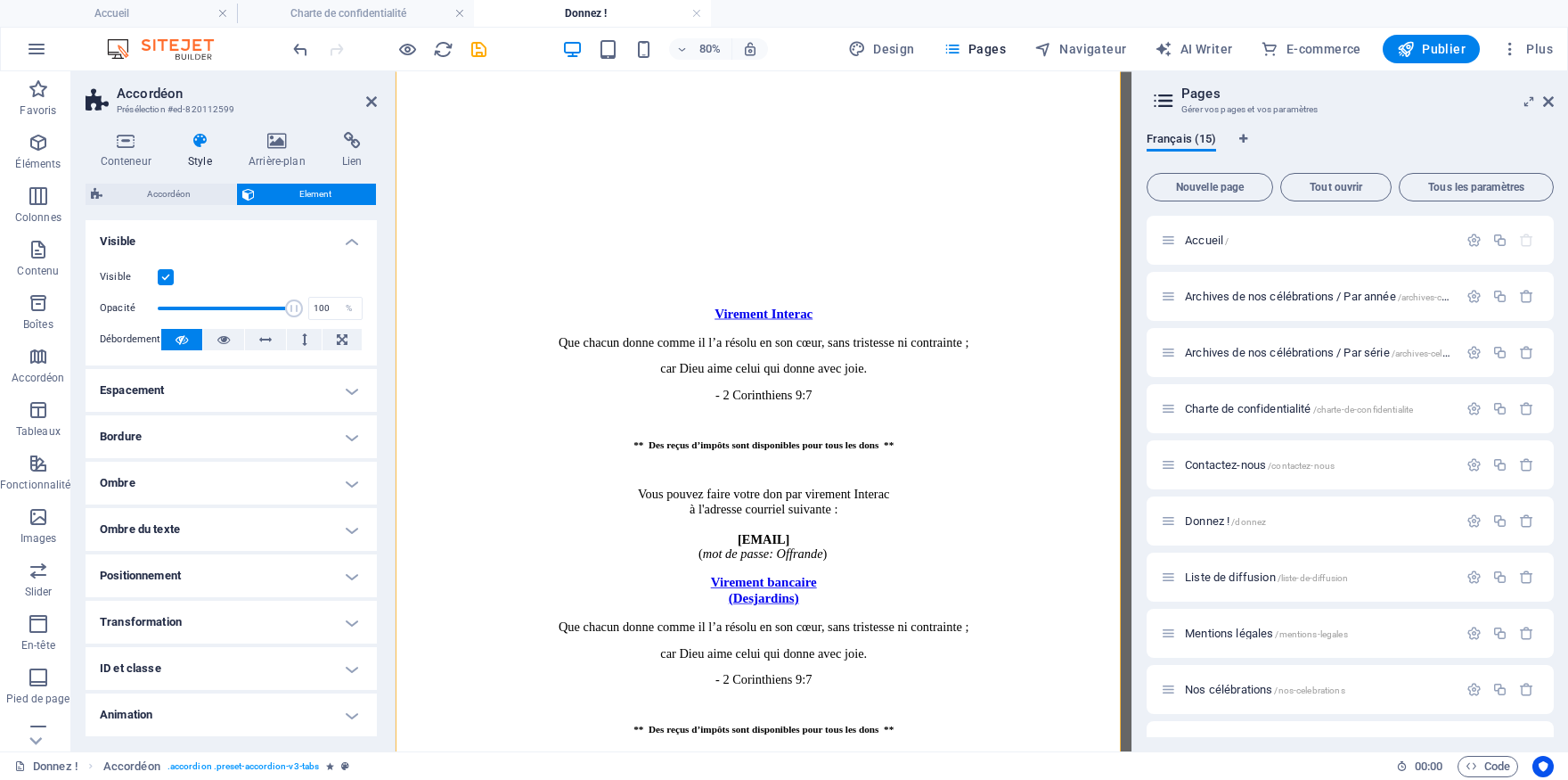 click at bounding box center [200, 141] 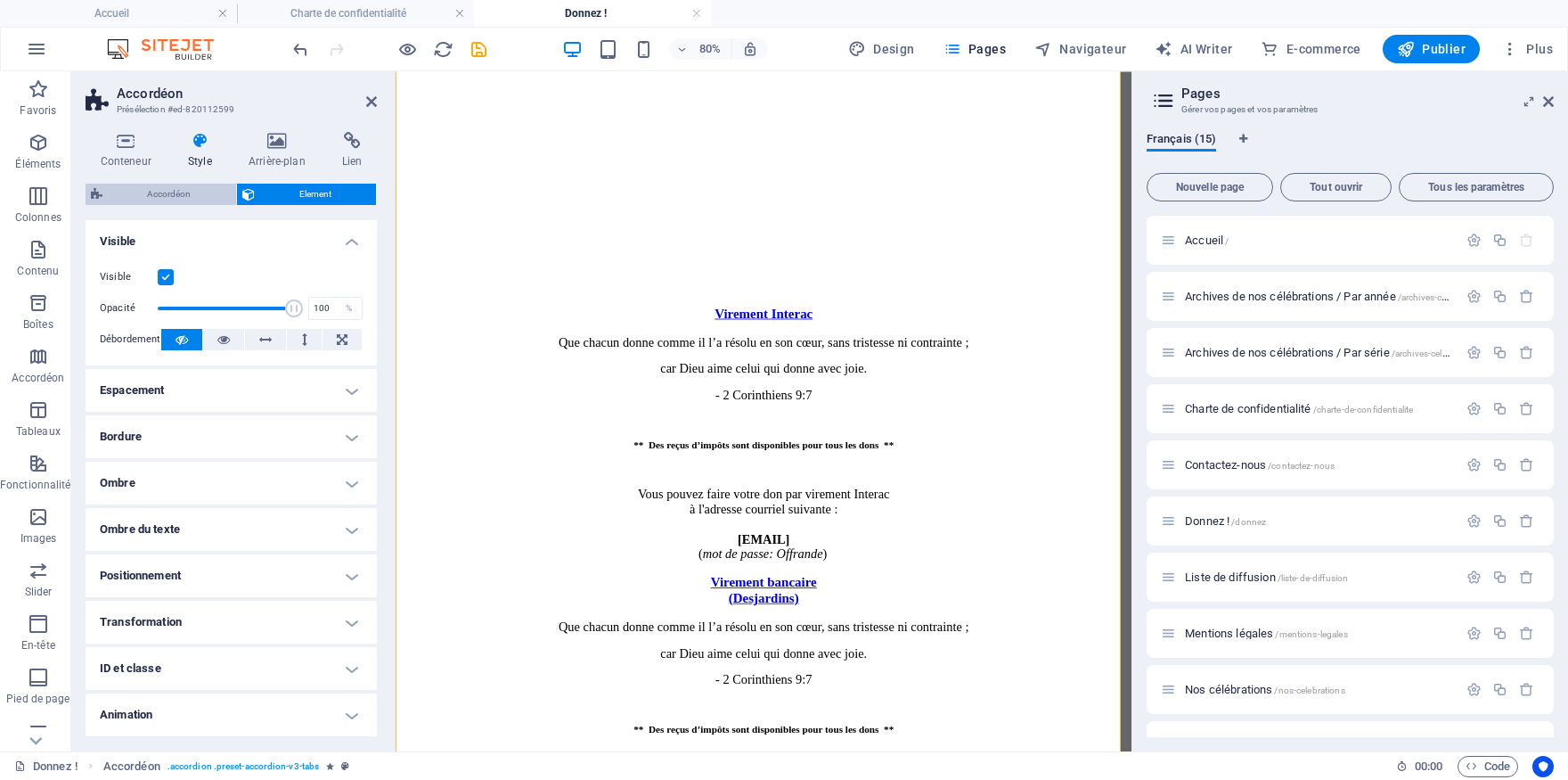 click on "Accordéon" at bounding box center [169, 194] 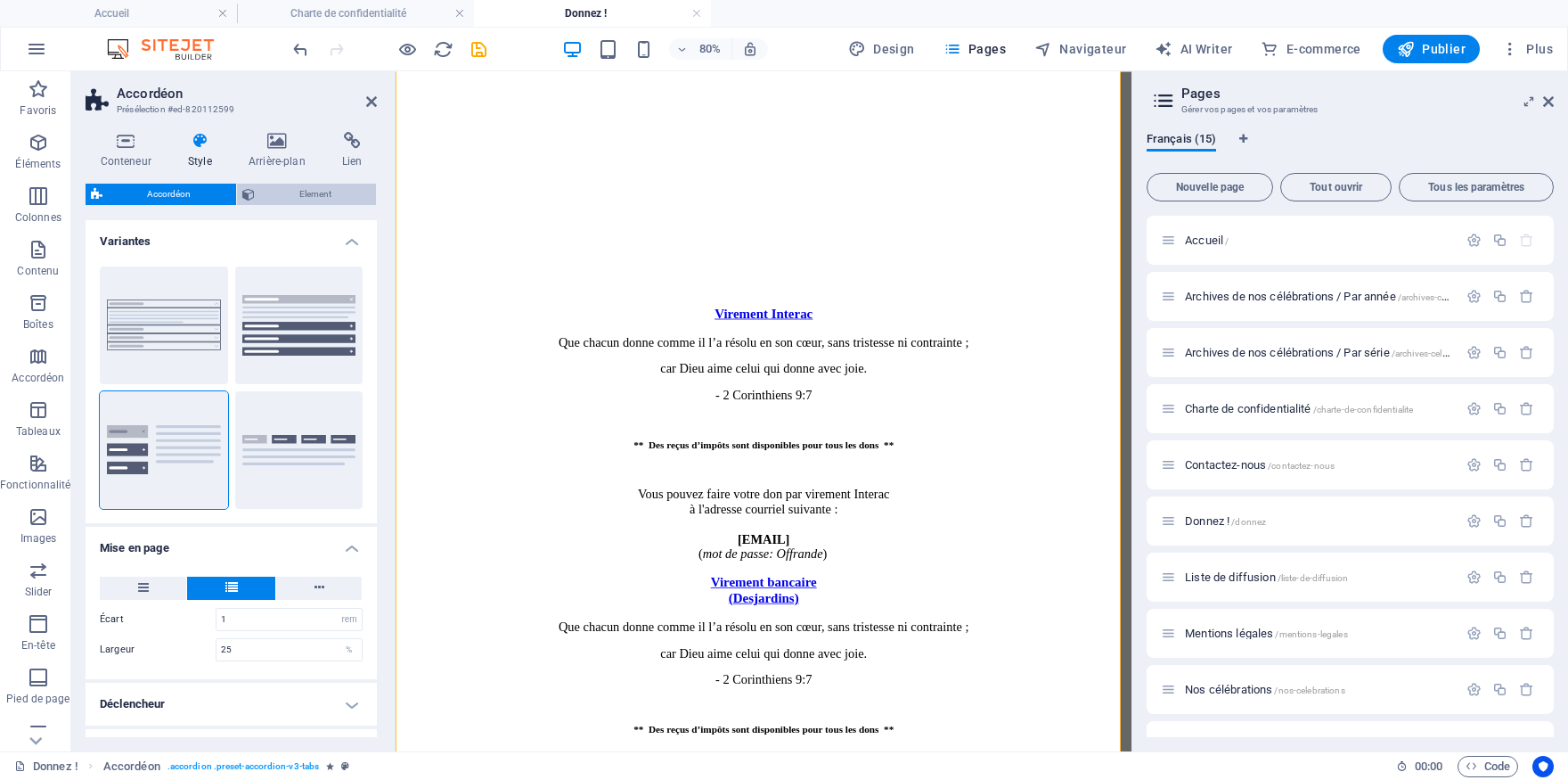 click on "Element" at bounding box center [315, 194] 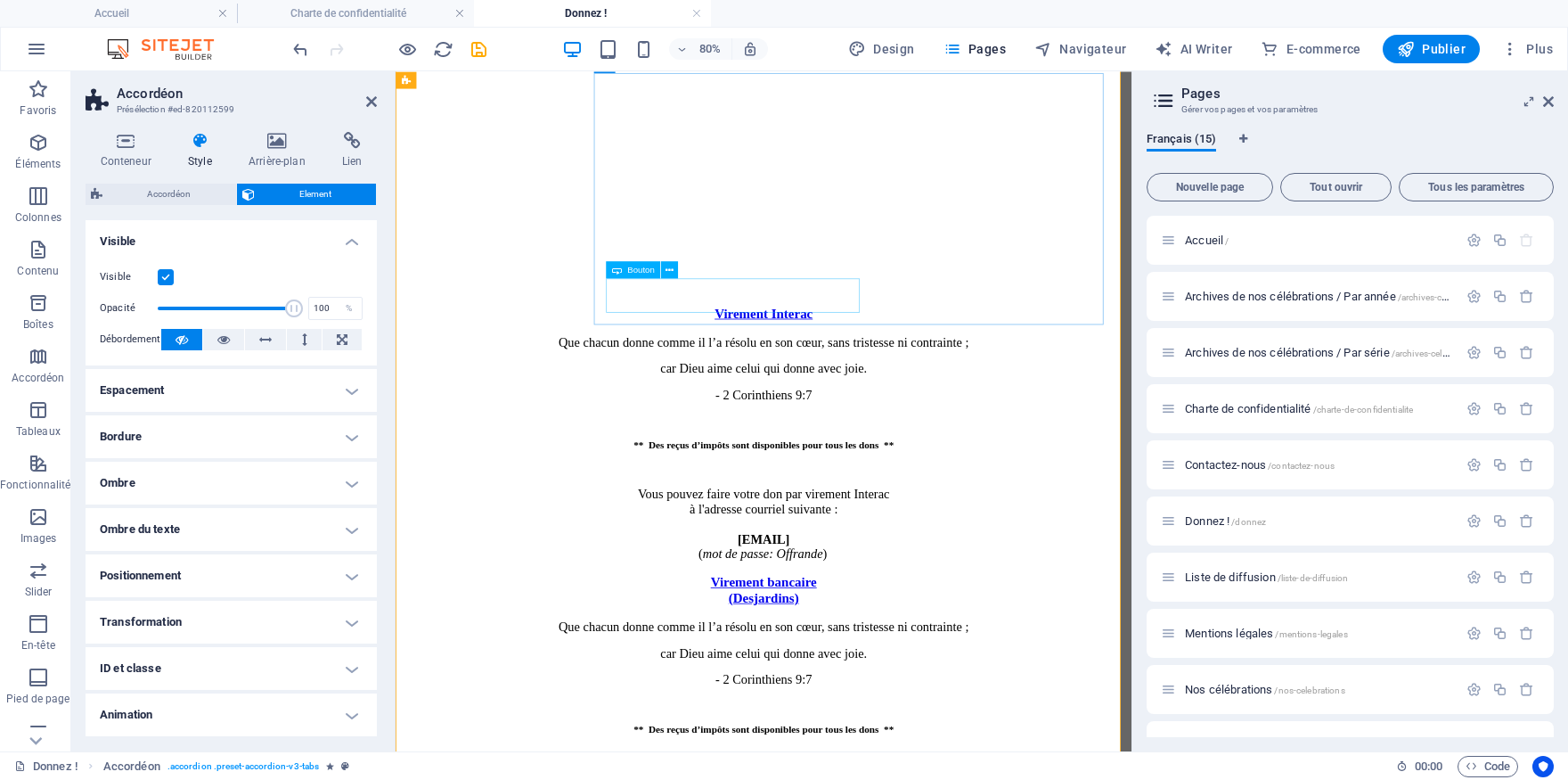 click on "Bouton" at bounding box center [641, 270] 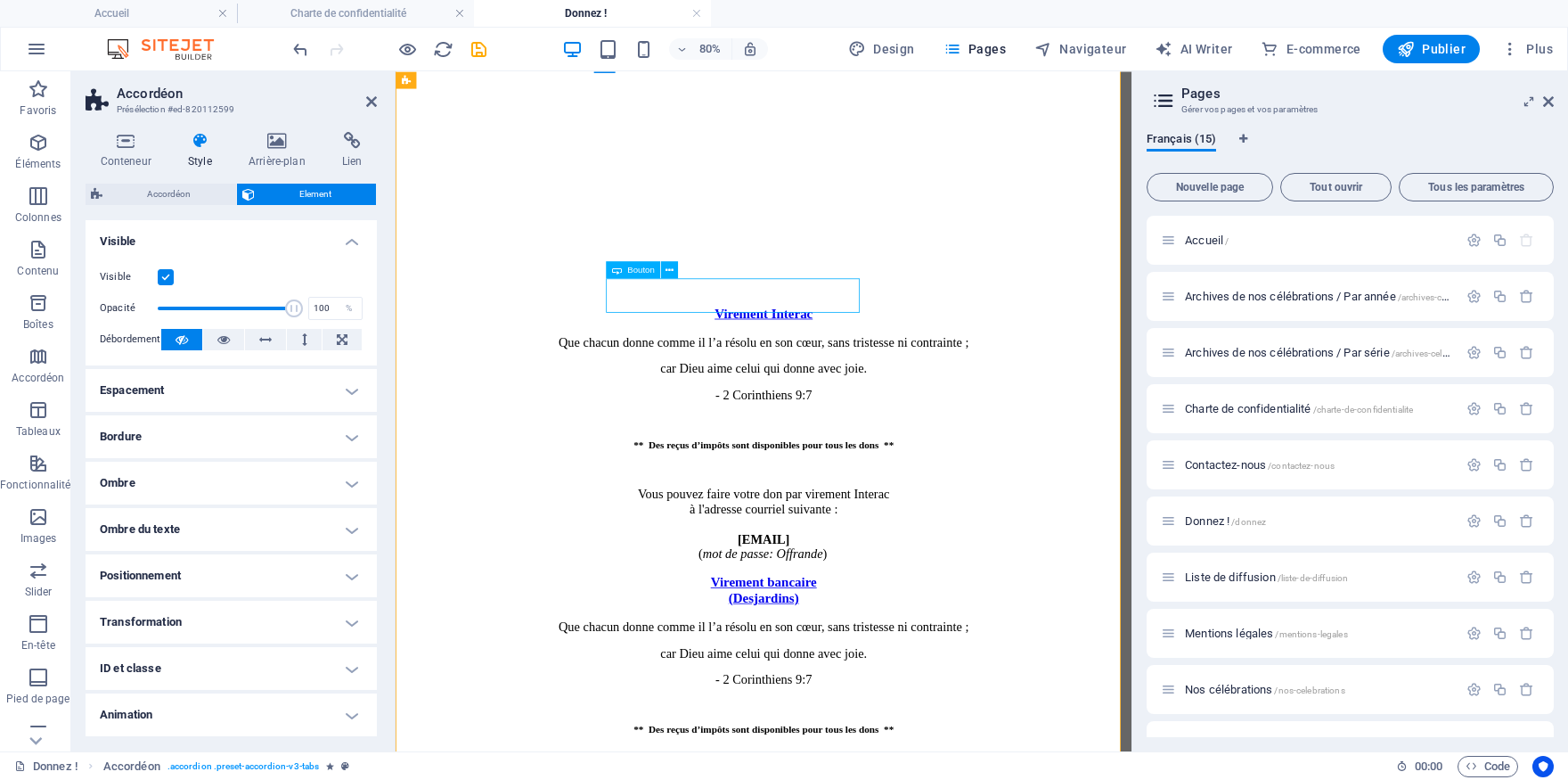 click on "Bouton" at bounding box center [641, 270] 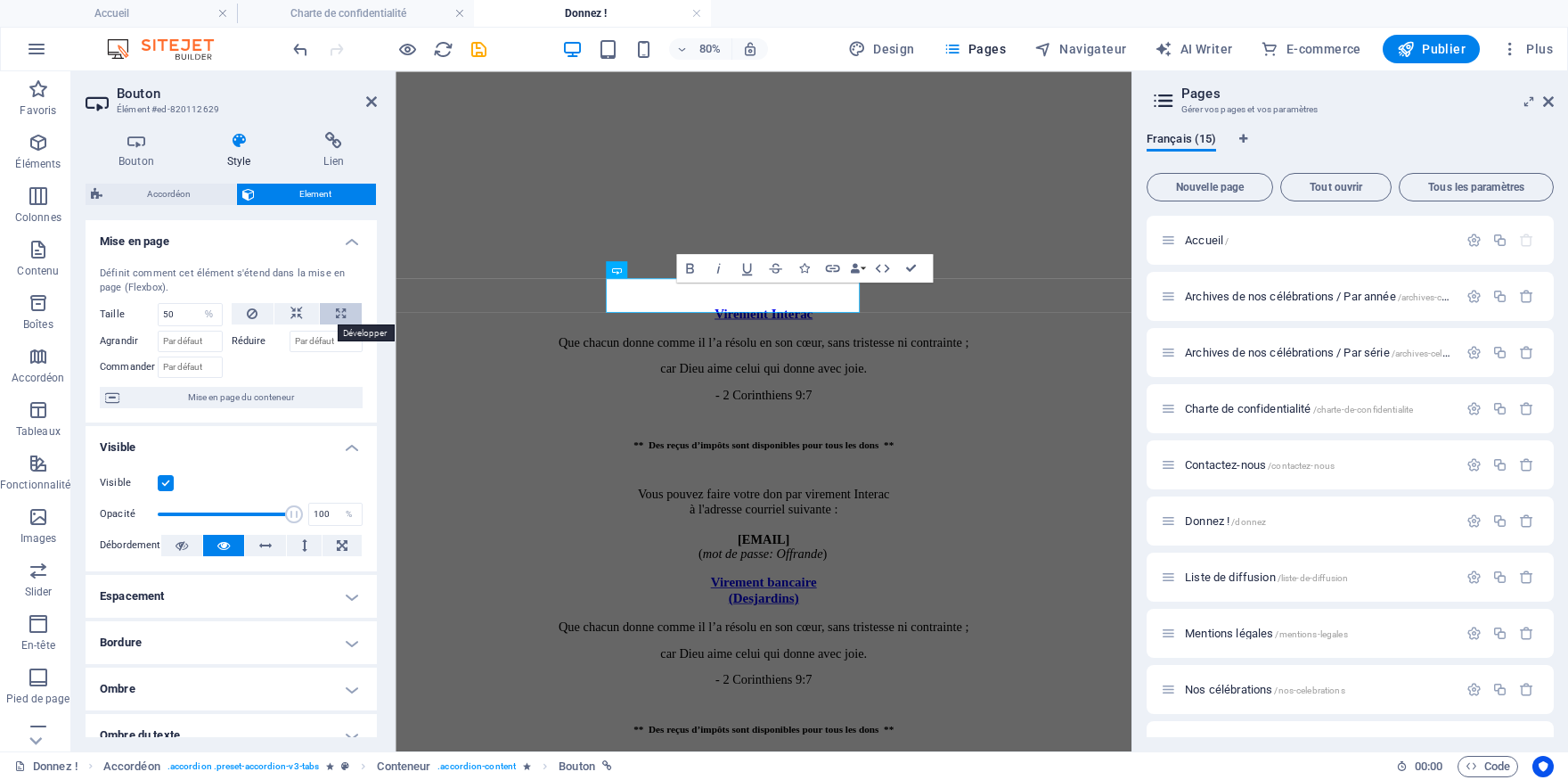 click at bounding box center (340, 314) 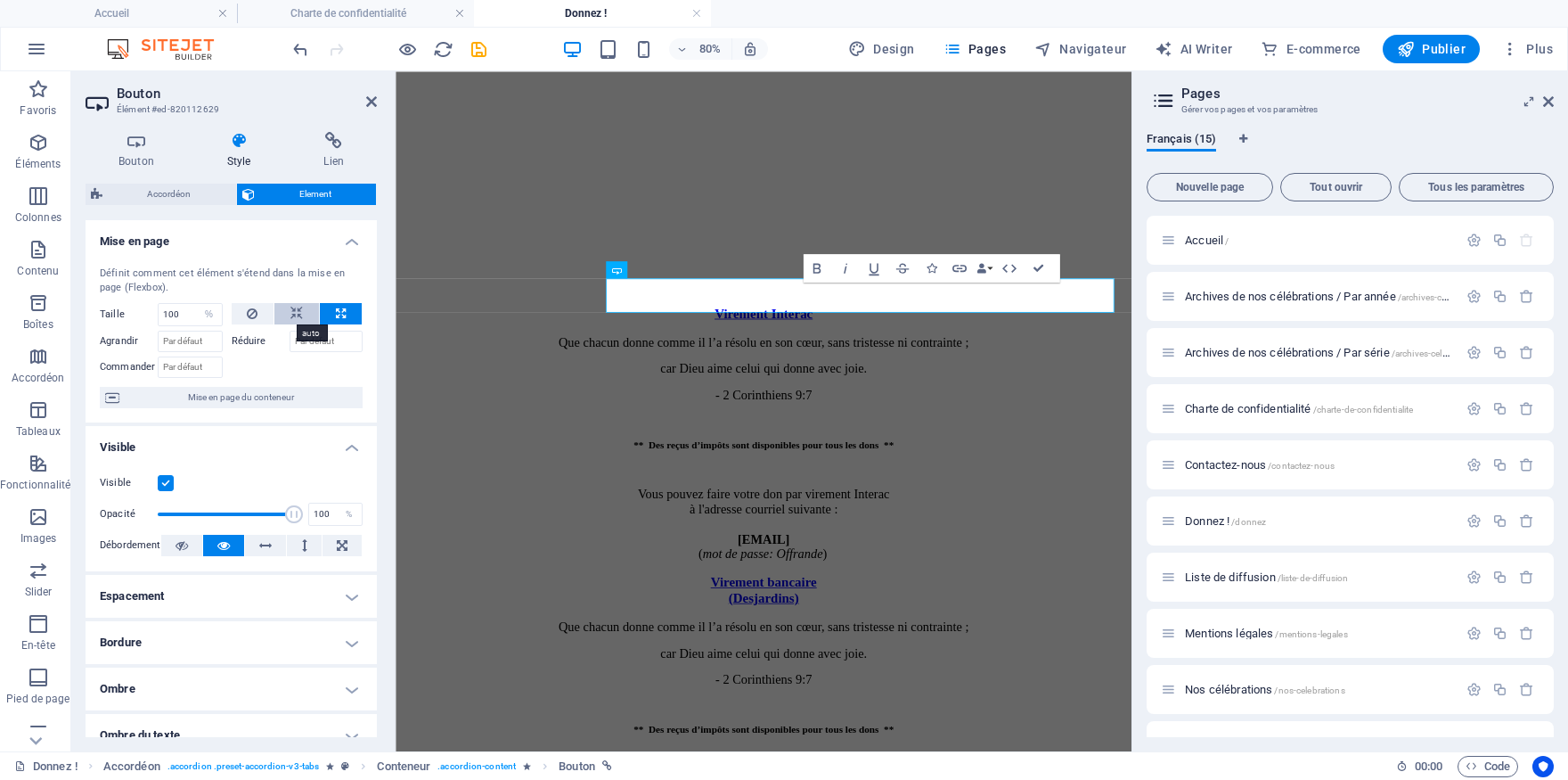 click at bounding box center [297, 314] 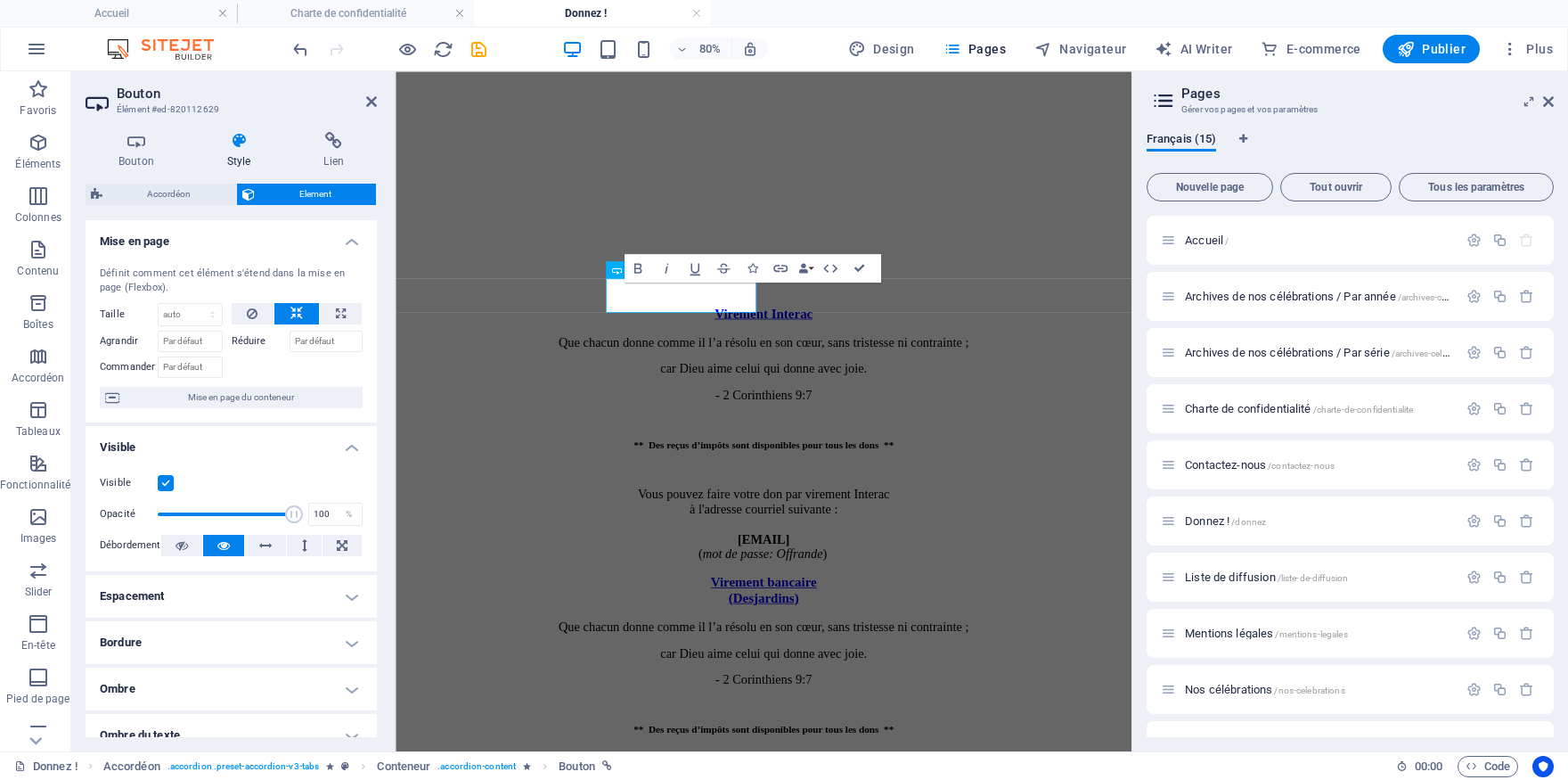 click at bounding box center (297, 314) 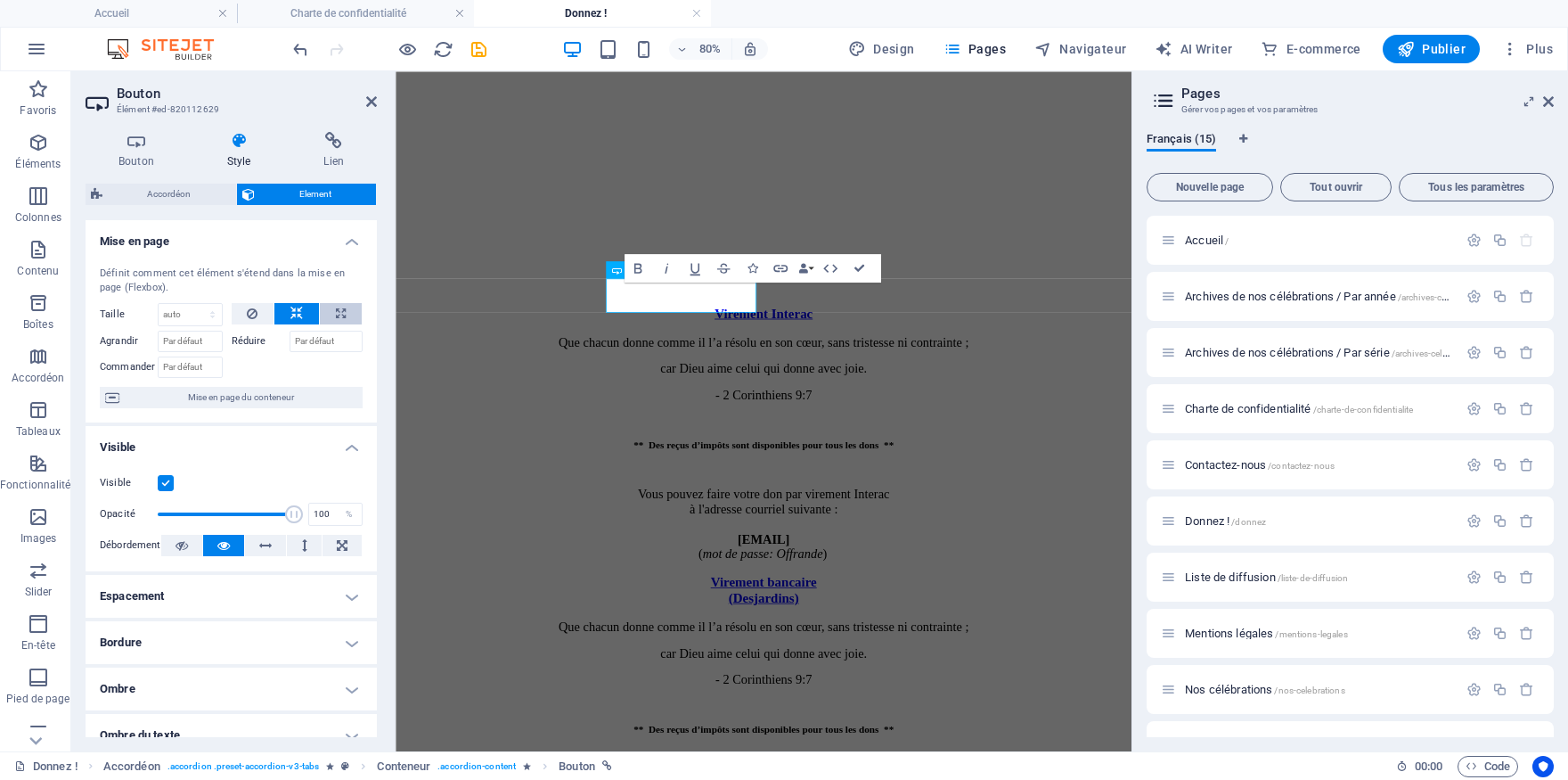 click at bounding box center [340, 314] 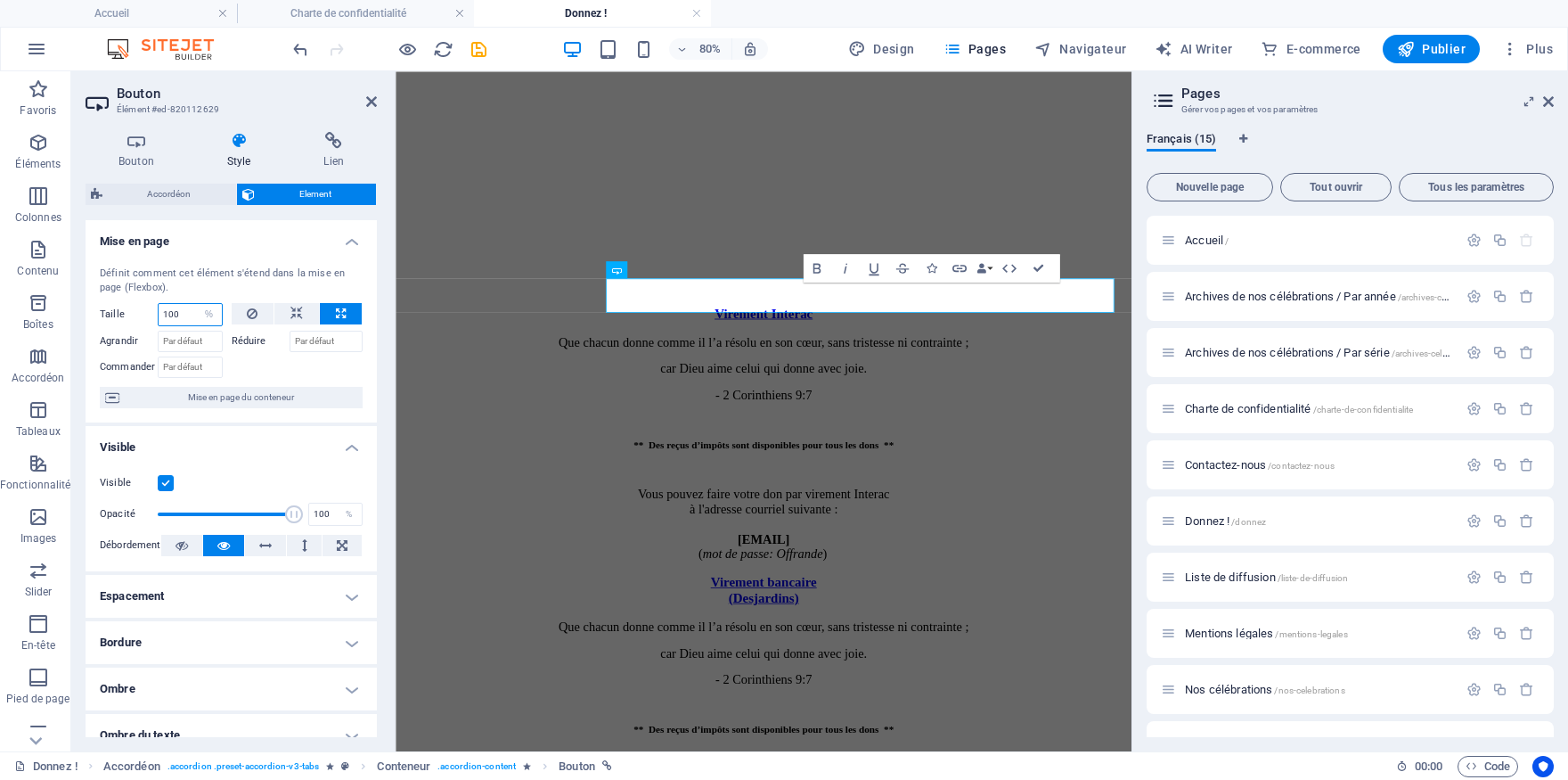 click on "100" at bounding box center (190, 315) 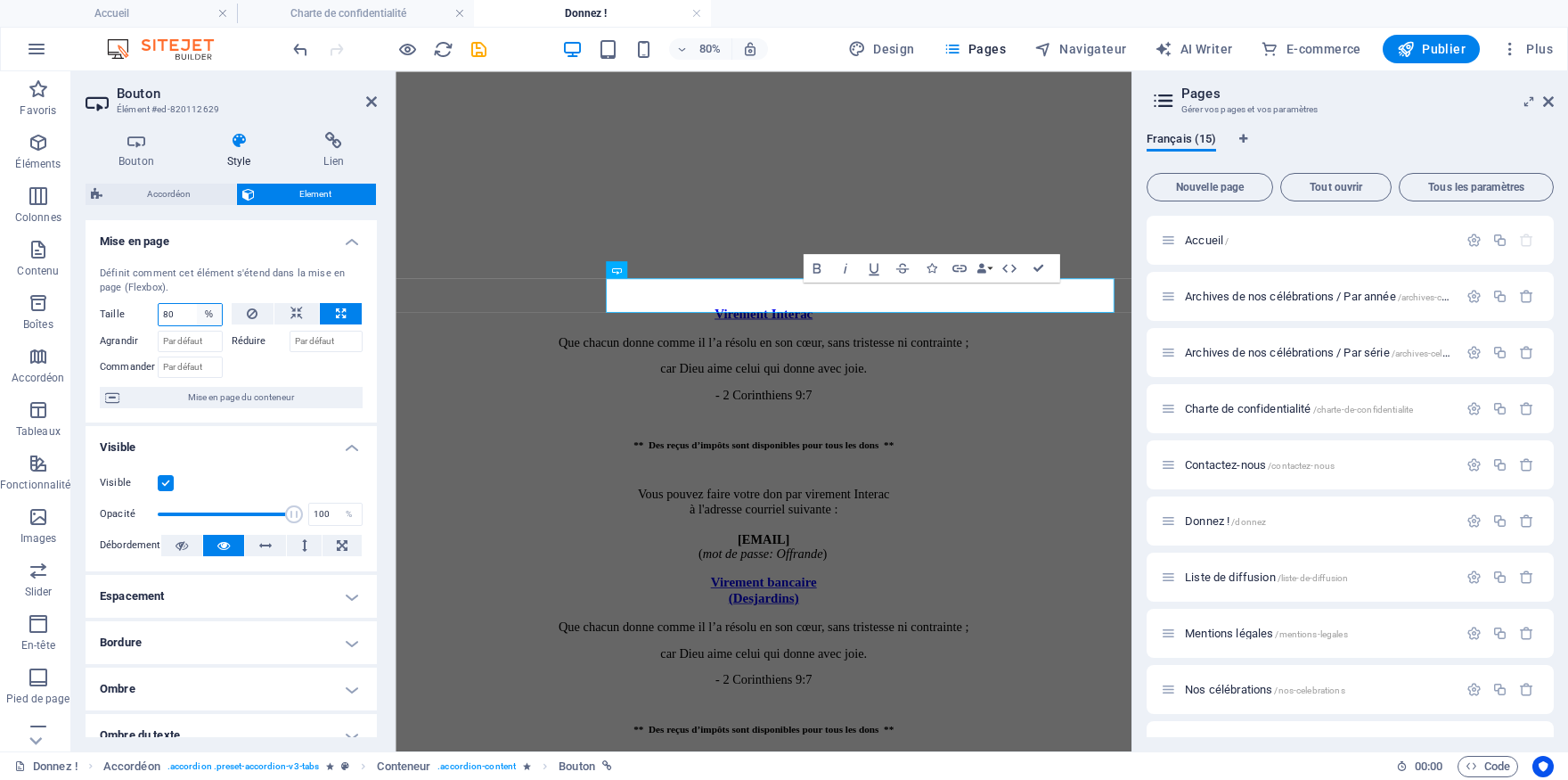 type on "80" 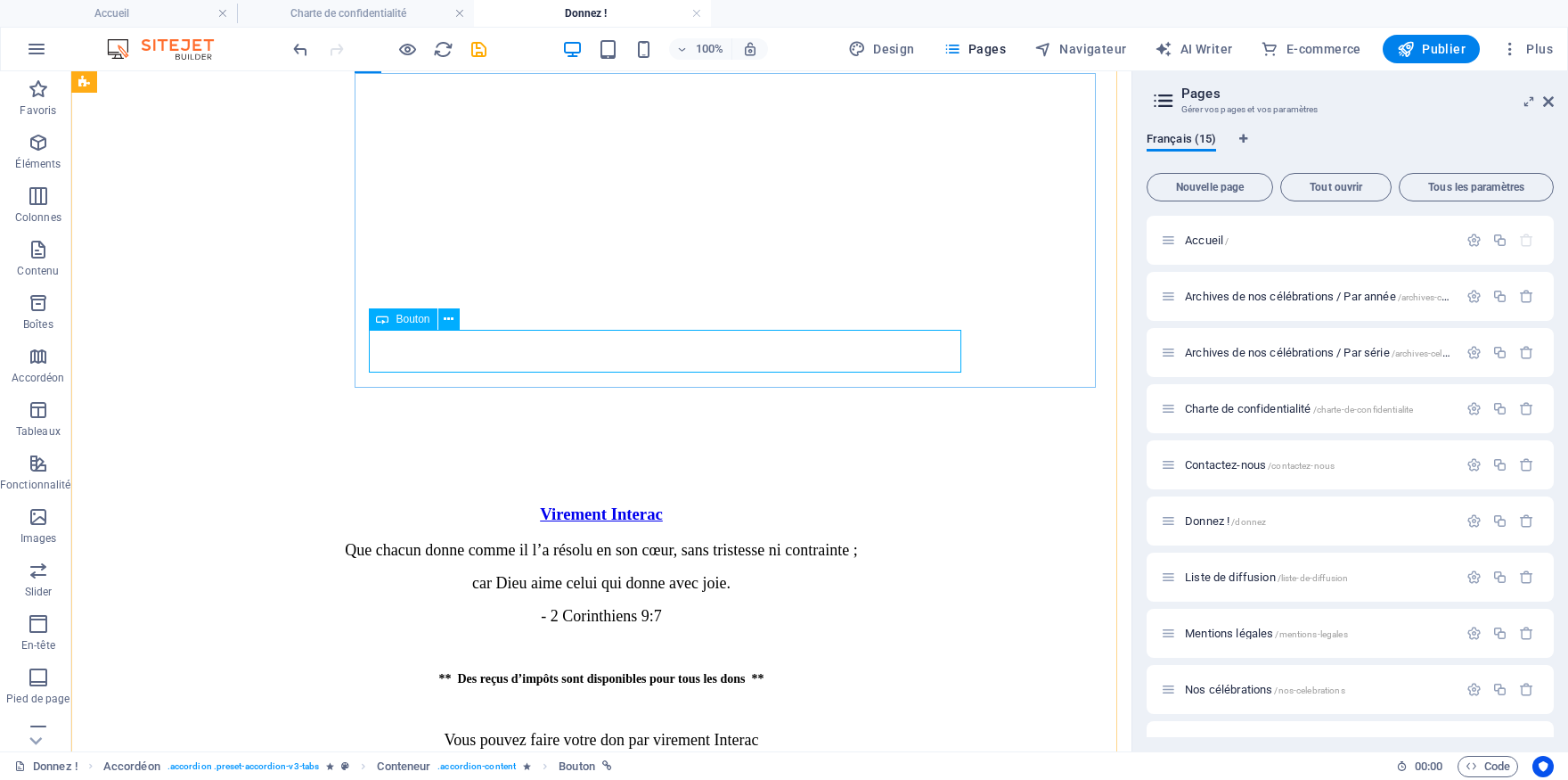 click on "Bouton" at bounding box center (403, 319) 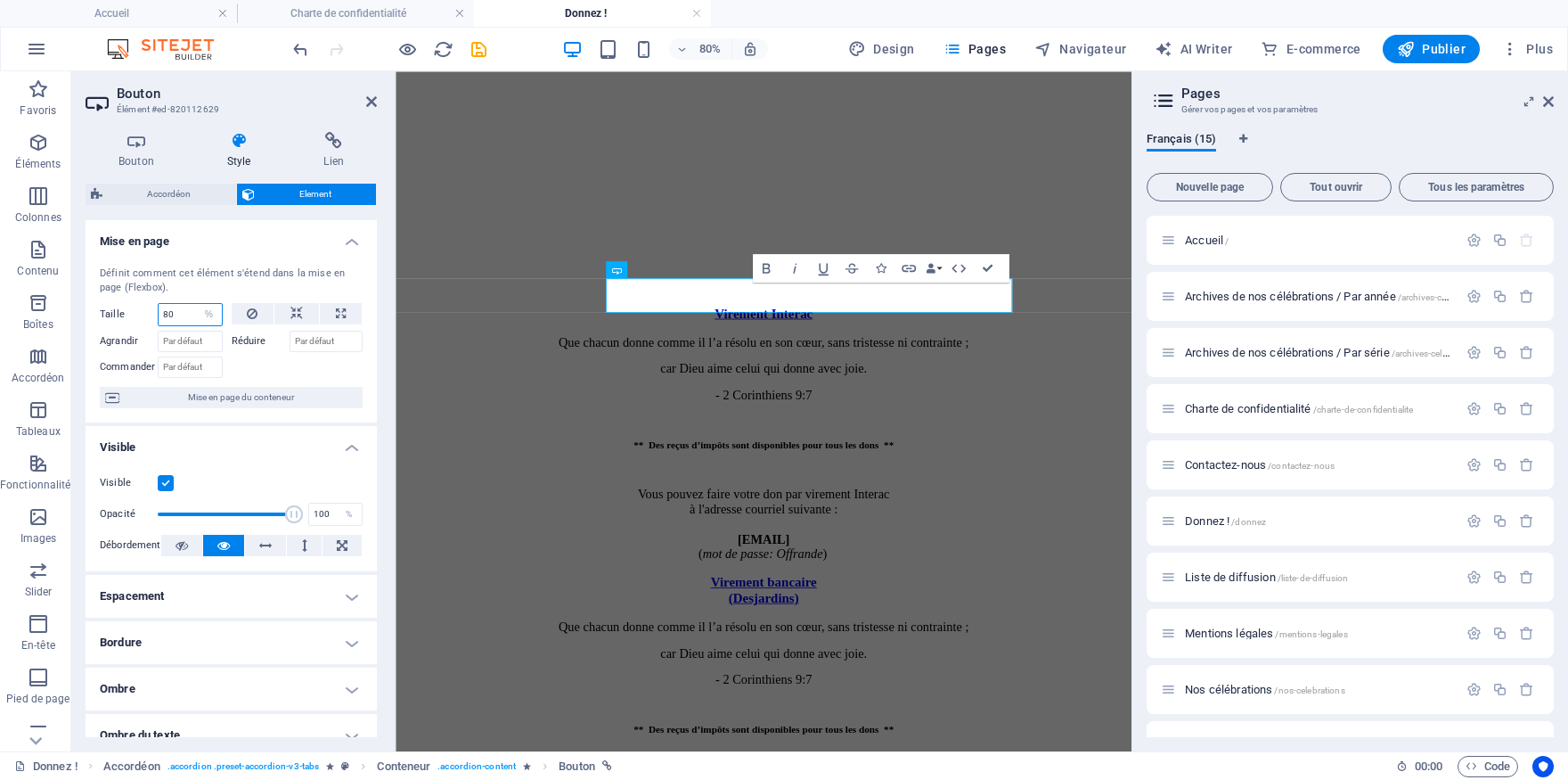click on "80" at bounding box center (190, 315) 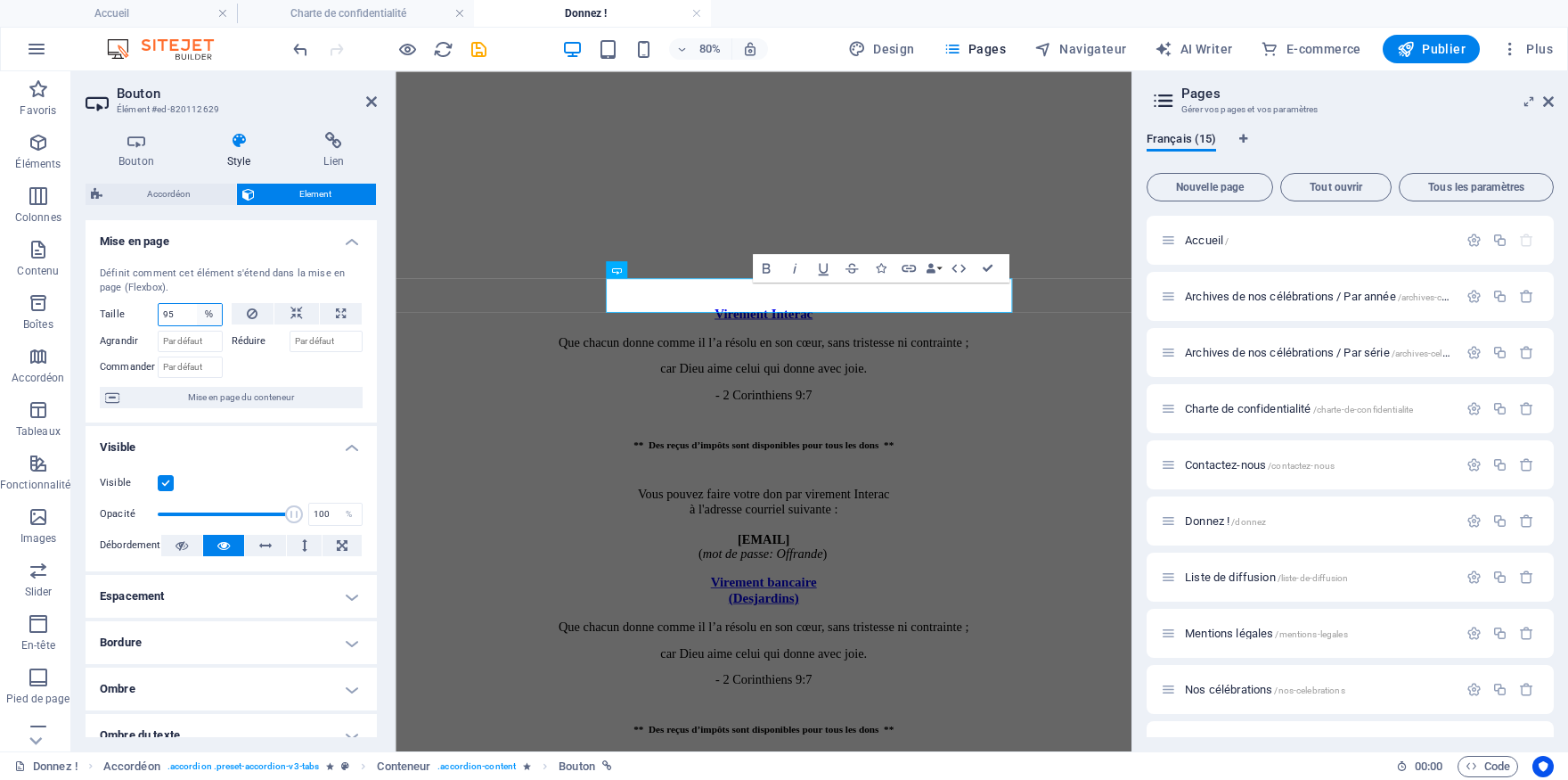 type on "95" 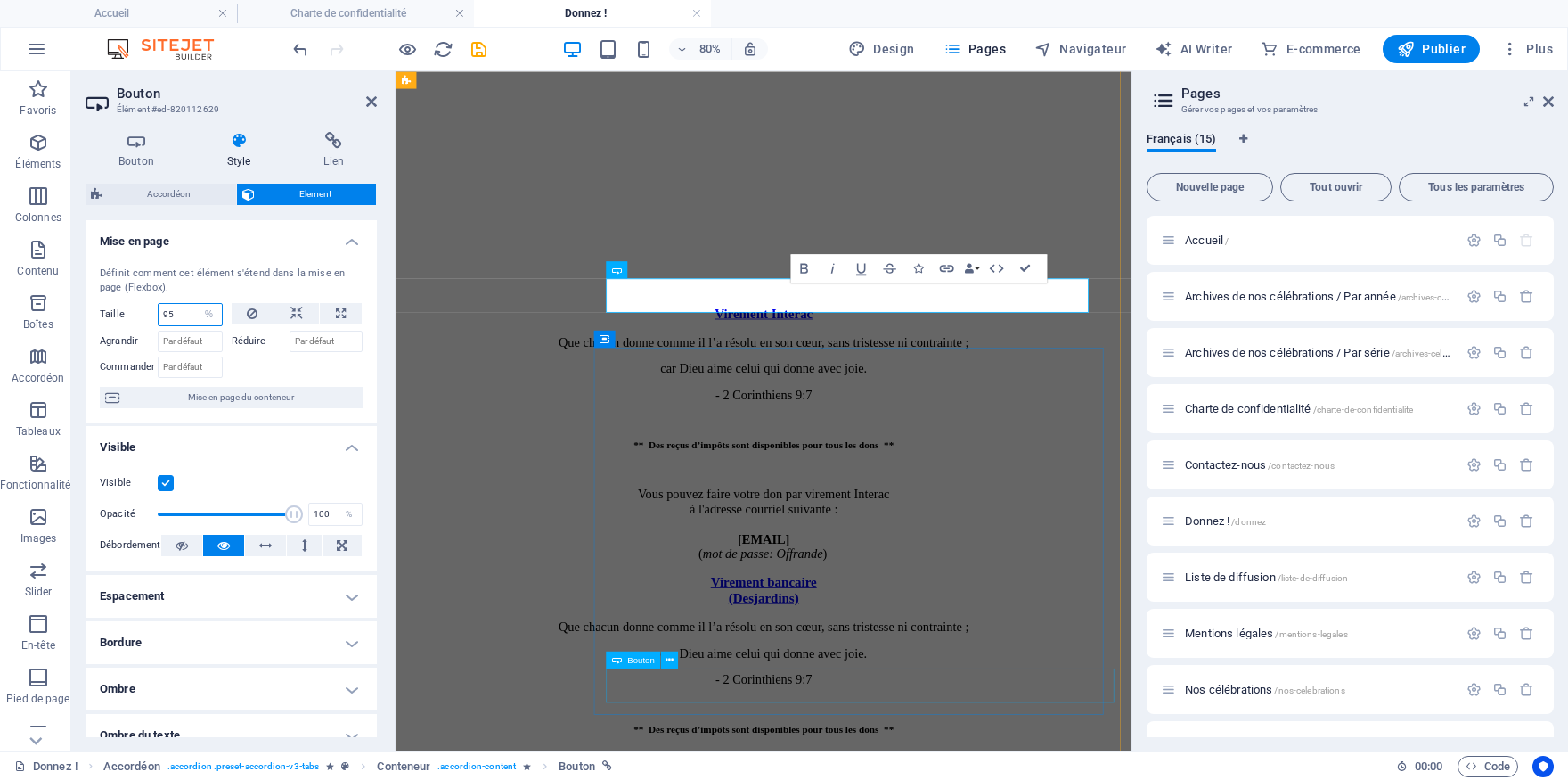 click on "Bouton" at bounding box center [641, 660] 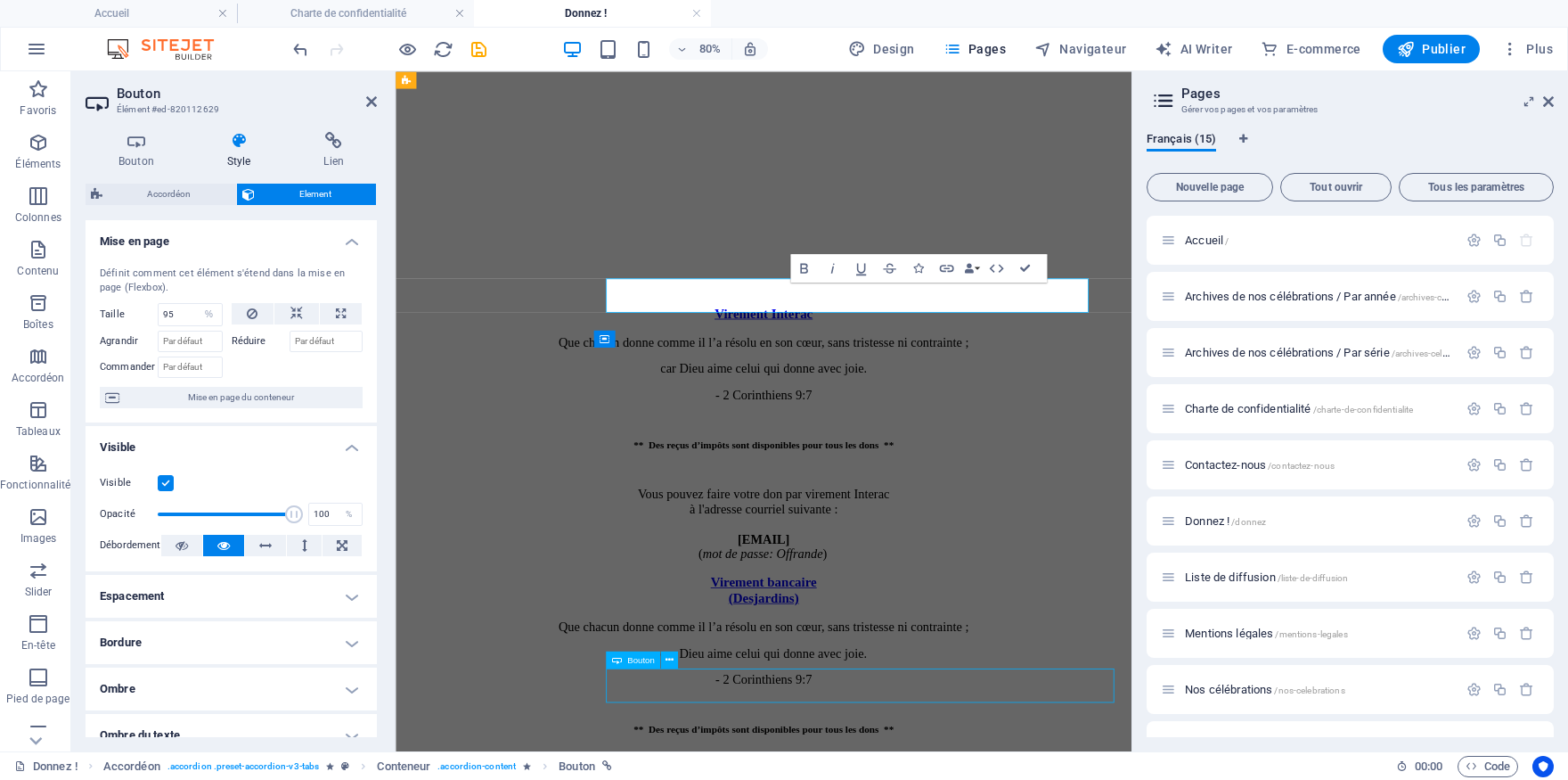 click on "Bouton" at bounding box center [641, 660] 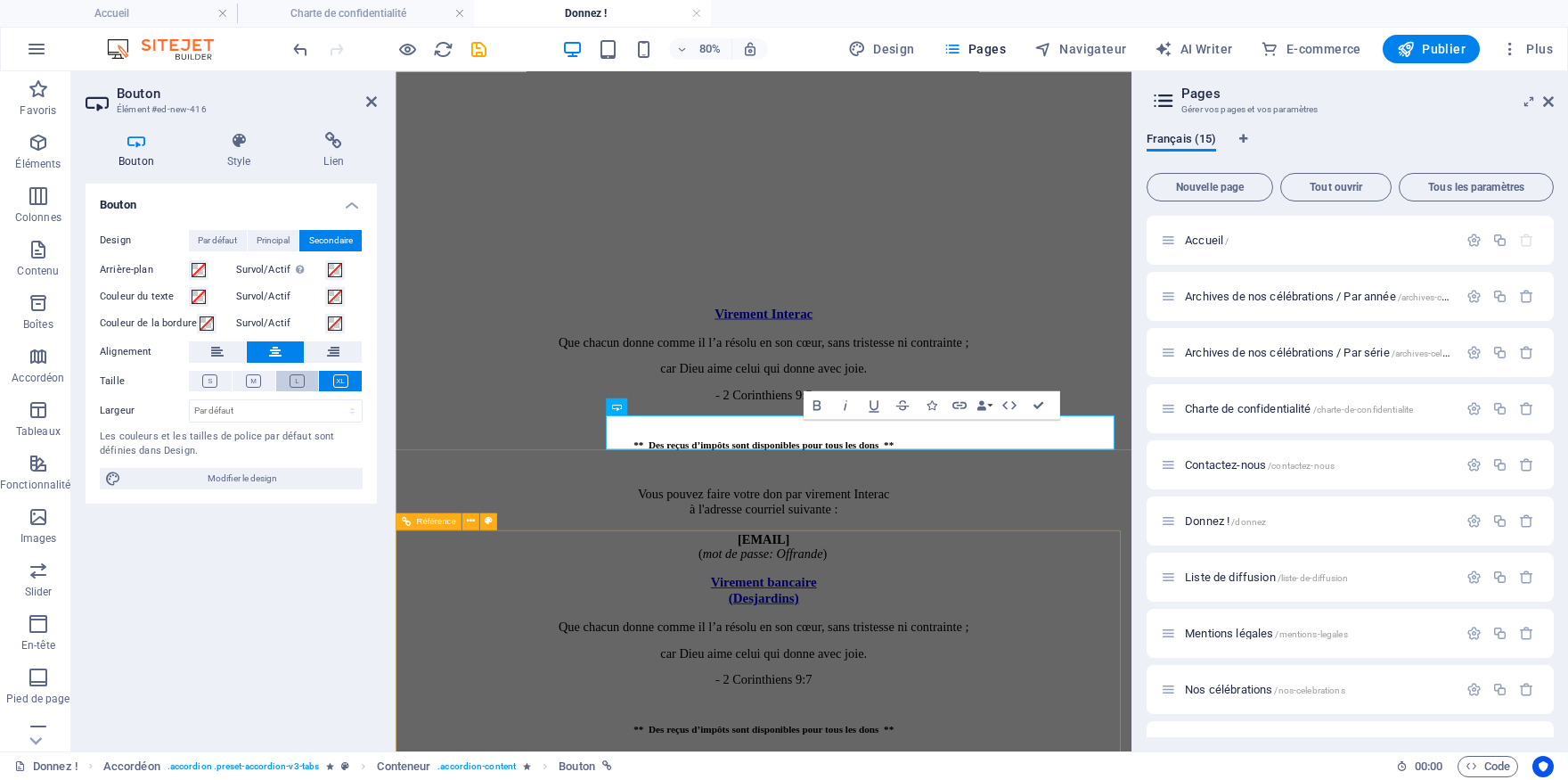 scroll, scrollTop: 2180, scrollLeft: 0, axis: vertical 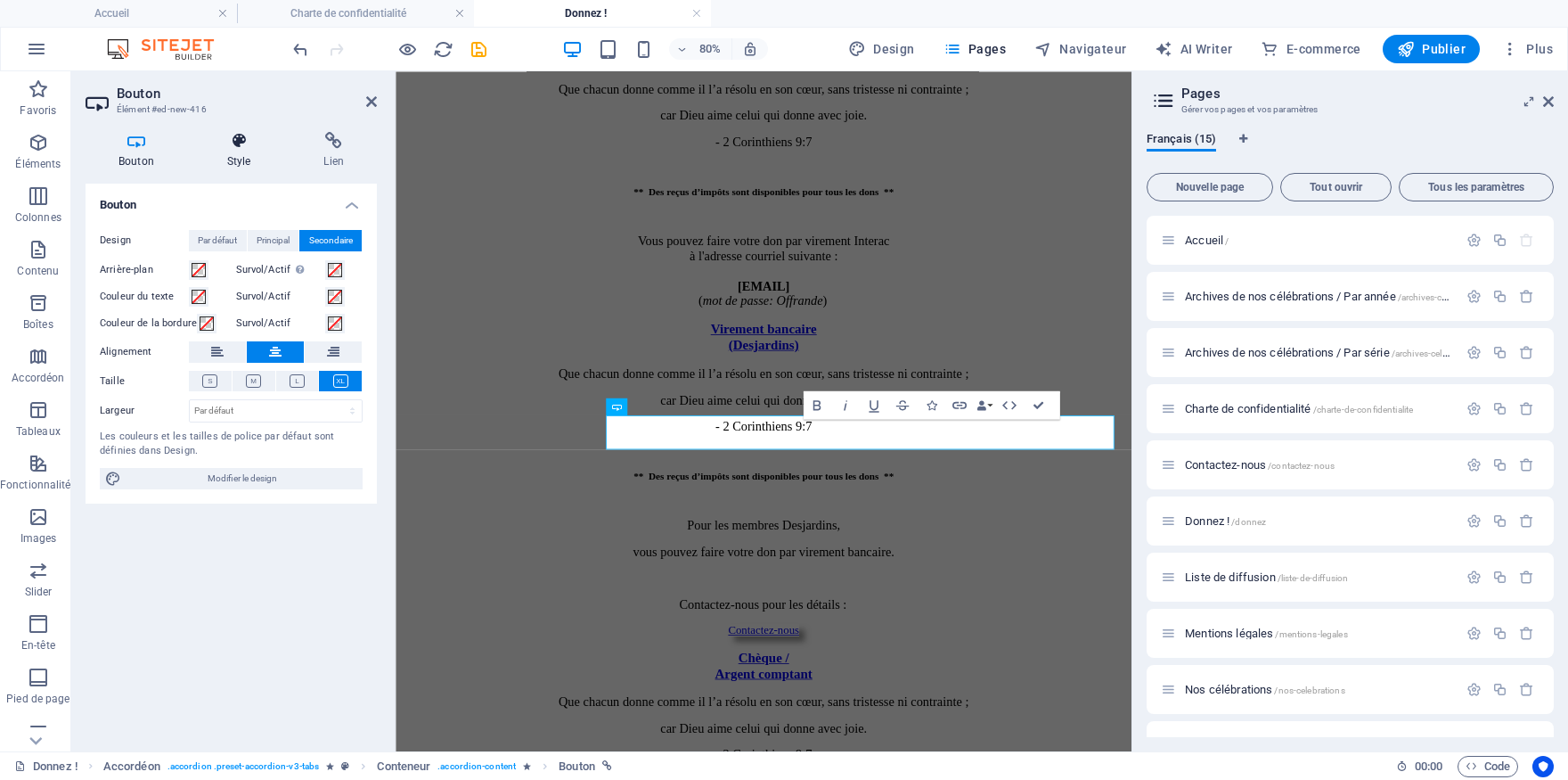 click at bounding box center [239, 141] 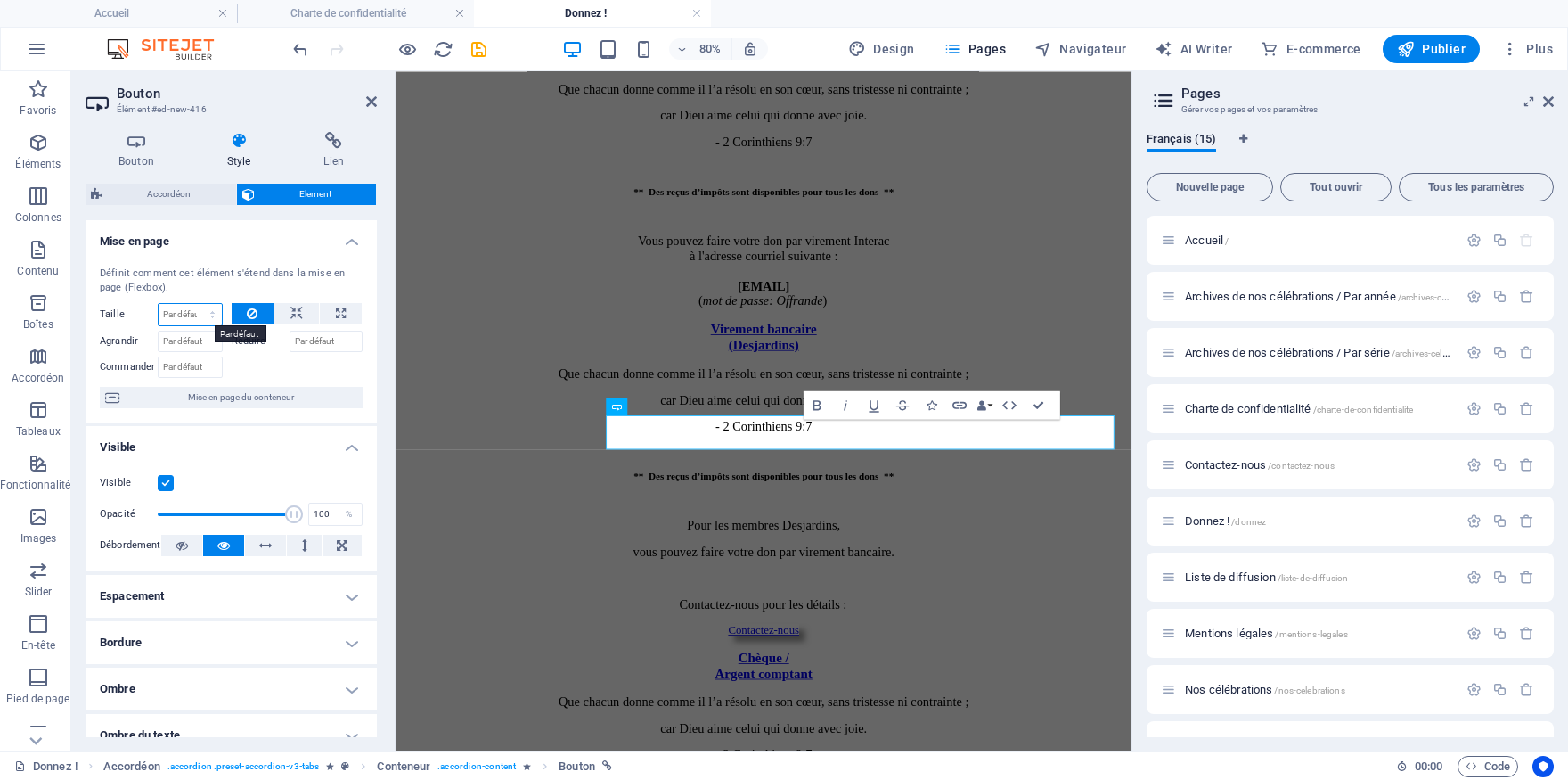 click on "Par défaut auto px % 1/1 1/2 1/3 1/4 1/5 1/6 1/7 1/8 1/9 1/10" at bounding box center (190, 315) 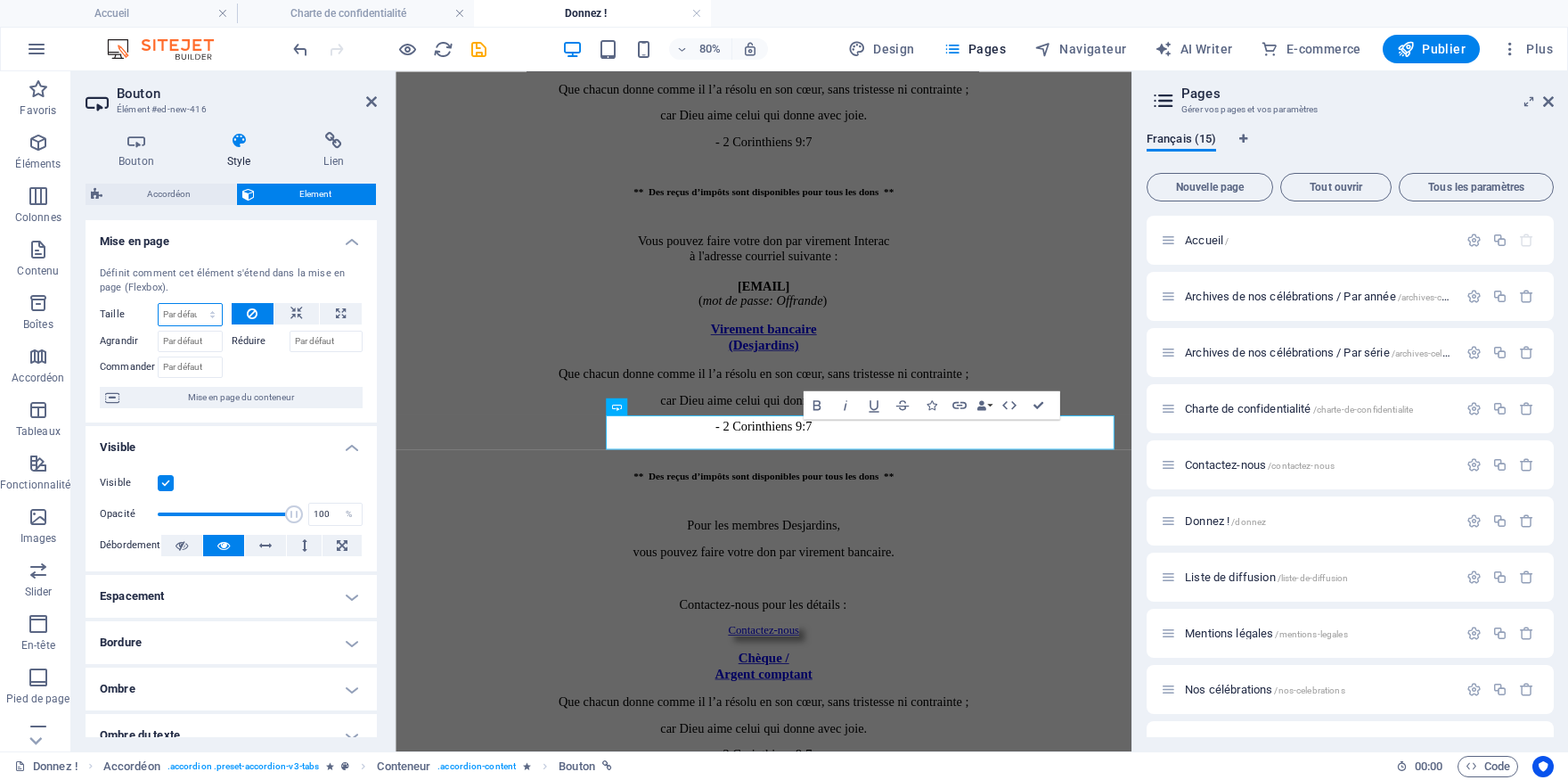 click on "Par défaut auto px % 1/1 1/2 1/3 1/4 1/5 1/6 1/7 1/8 1/9 1/10" at bounding box center (190, 315) 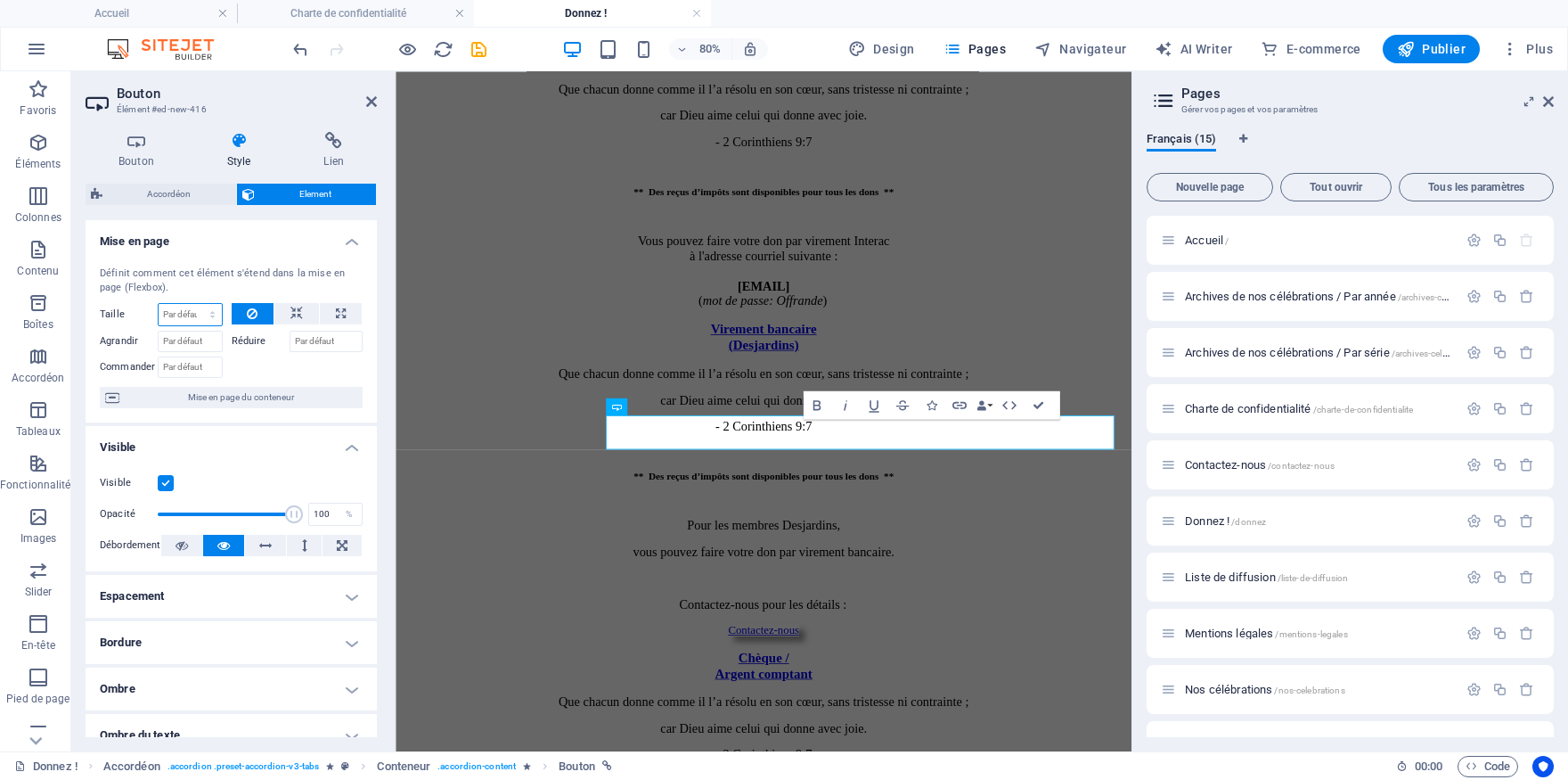 select on "%" 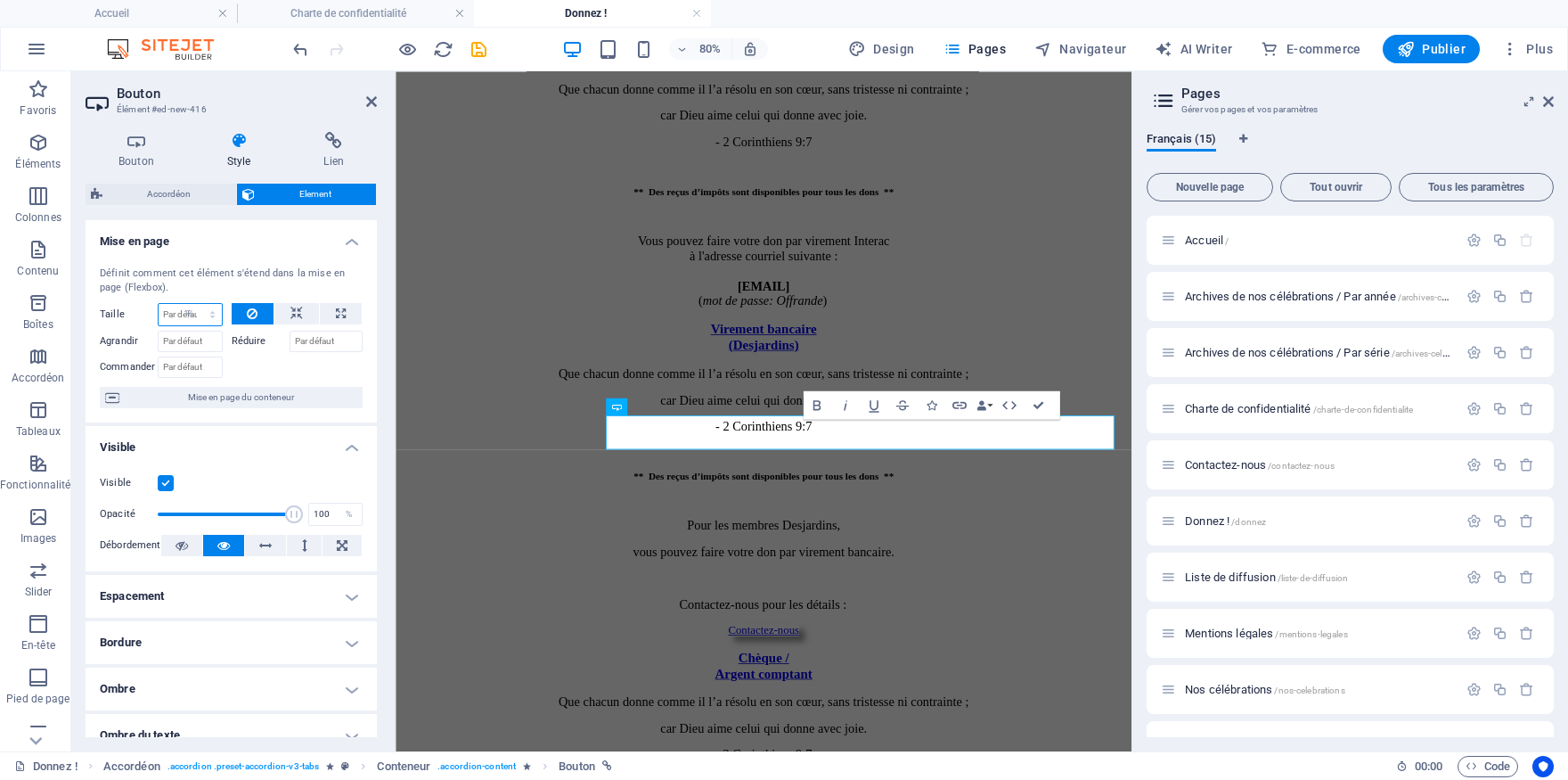click on "%" at bounding box center (0, 0) 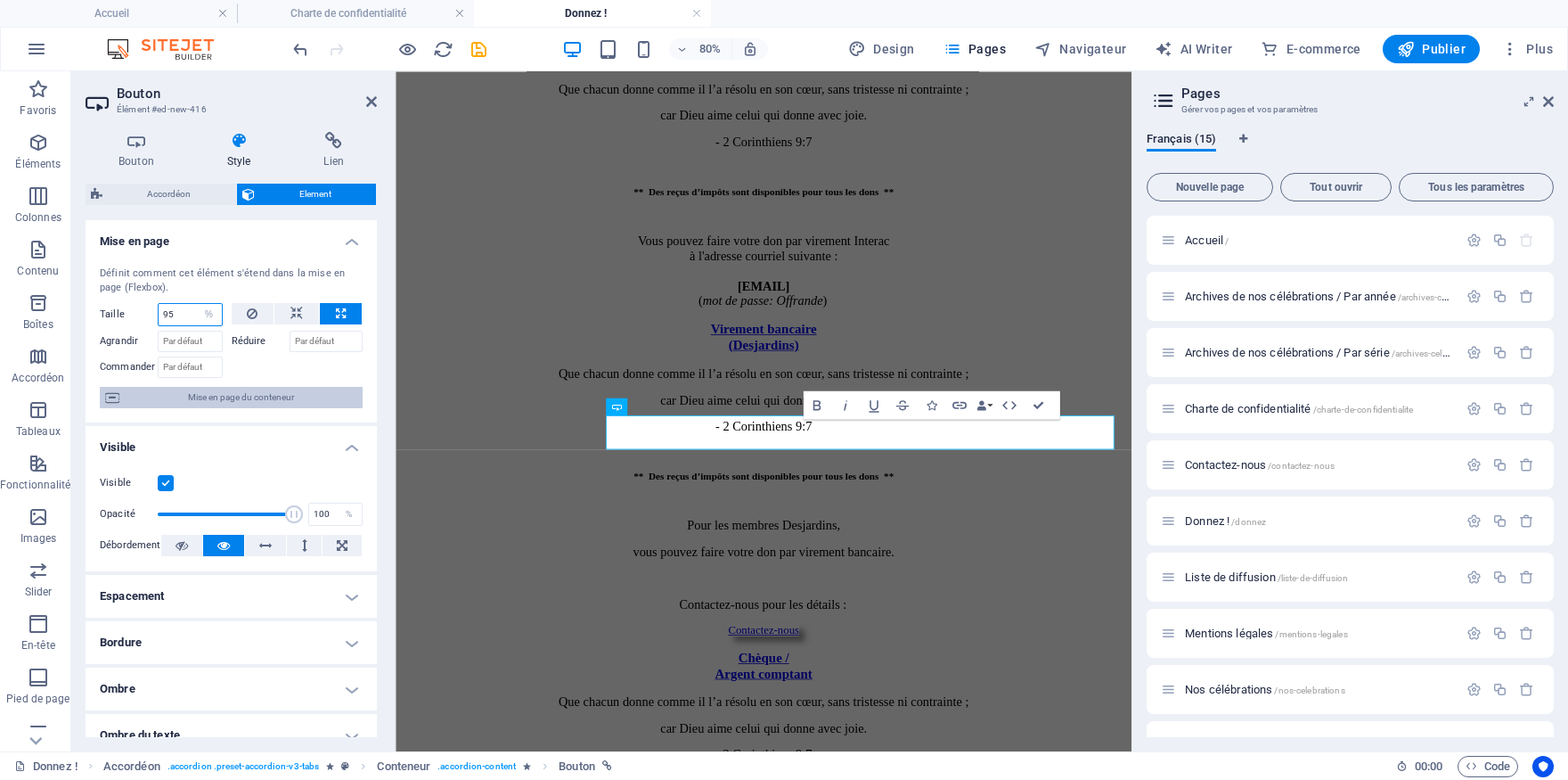 type on "95" 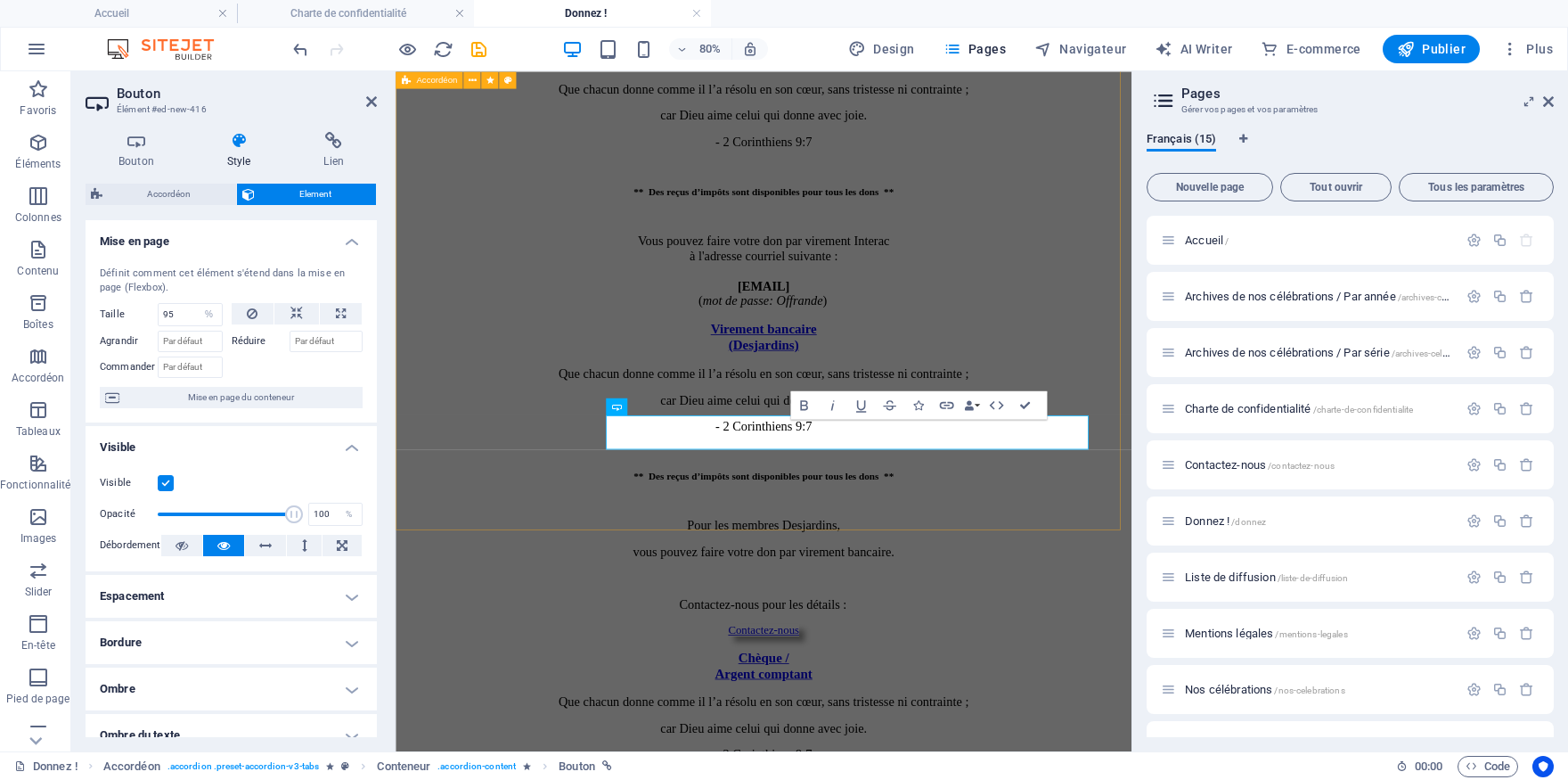 click on "Carte de crédit Que chacun donne comme il l’a résolu en son cœur, sans tristesse ni contrainte ; car Dieu aime celui qui donne avec joie. - 2 Corinthiens 9:7 ** Des reçus d’impôts sont disponibles pour tous les dons ** Vous pouvez faire votre don par carte de crédit en utilisant le formulaire ci-dessous : Virement Interac Que chacun donne comme il l’a résolu en son cœur, sans tristesse ni contrainte ; car Dieu aime celui qui donne avec joie. - 2 Corinthiens 9:7 ** Des reçus d’impôts sont disponibles pour tous les dons ** Vous pouvez faire votre don par virement Interac à l'adresse courriel suivante : [EMAIL] ( mot de passe: Offrande ) Virement bancaire (Desjardins) Que chacun donne comme il l’a résolu en son cœur, sans tristesse ni contrainte ; car Dieu aime celui qui donne avec joie. - 2 Corinthiens 9:7 ** Des reçus d’impôts sont disponibles pour tous les dons ** Pour les membres Desjardins, Contactez-nous pour les détails : Chèque /[PHONE]" at bounding box center [855, 333] 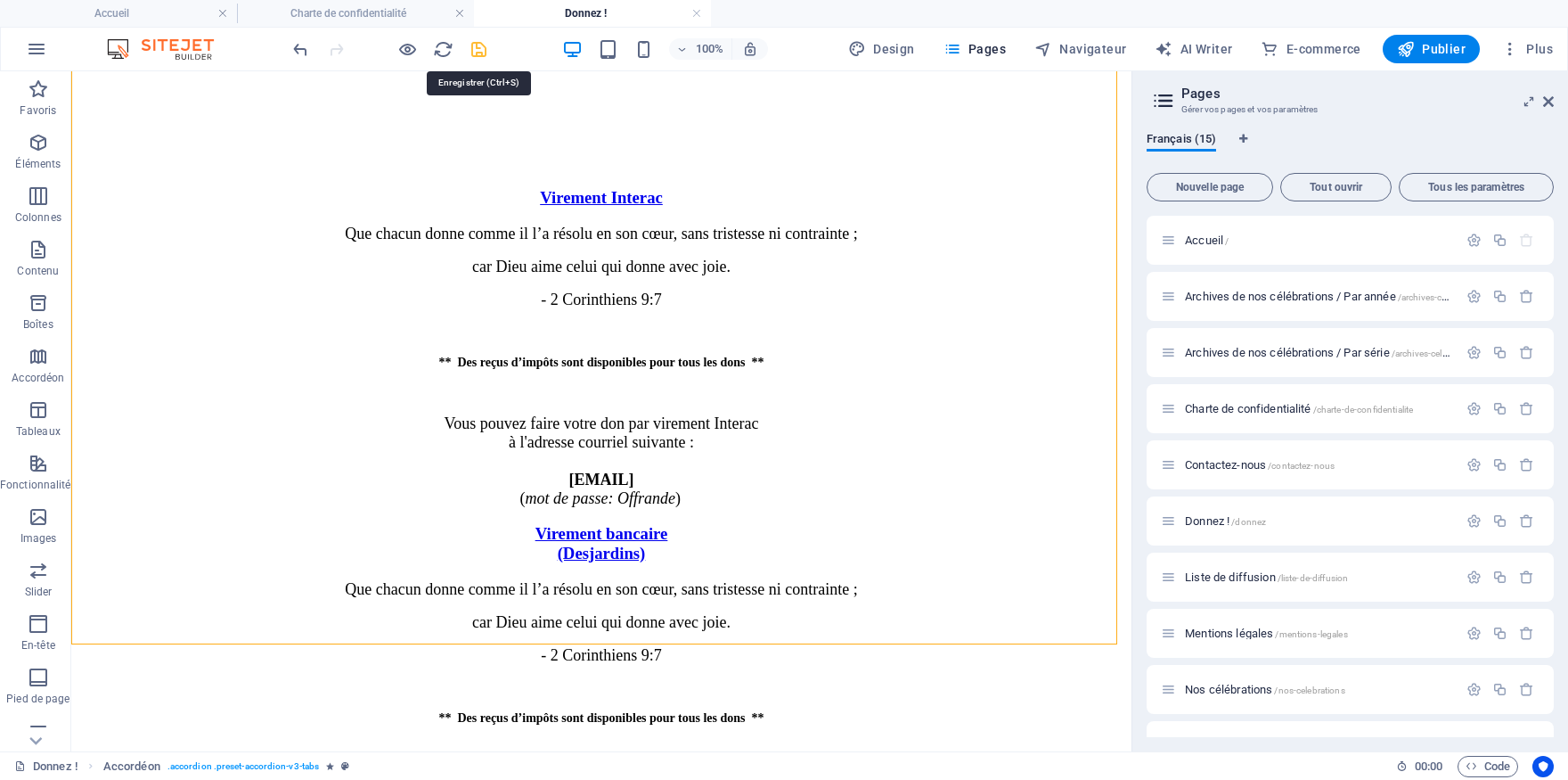 click at bounding box center (478, 49) 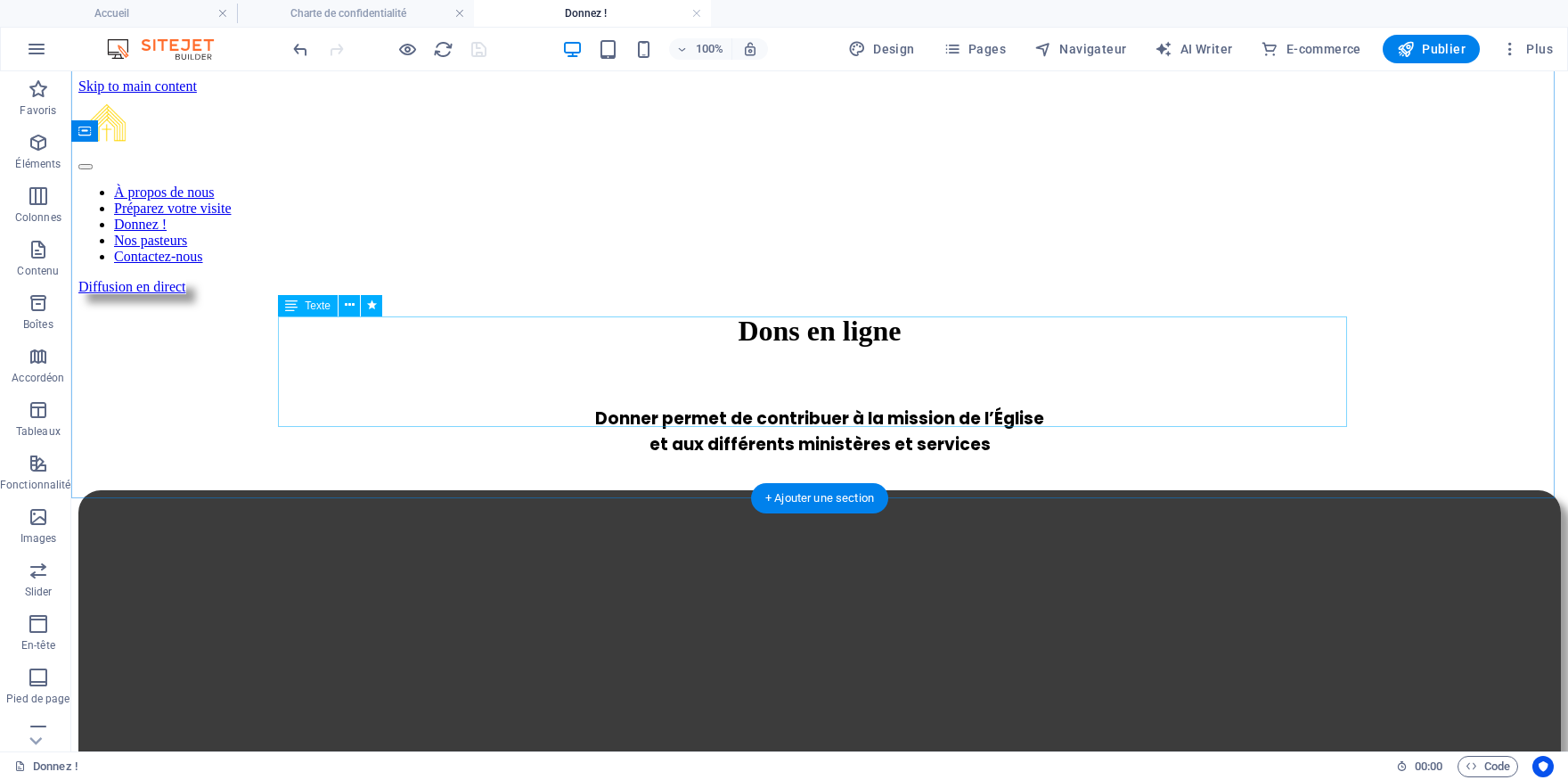 scroll, scrollTop: 0, scrollLeft: 0, axis: both 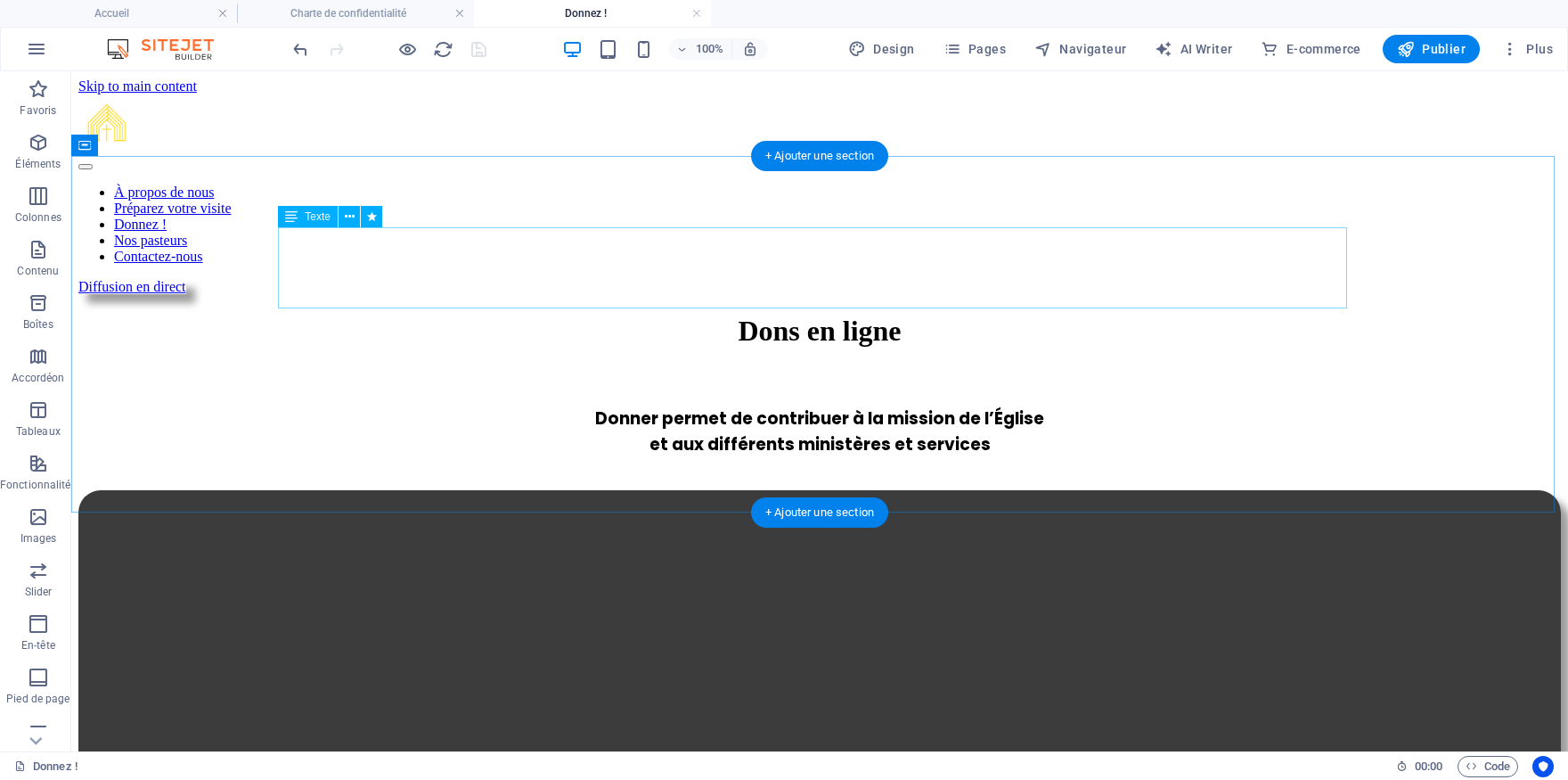 click on "Dons en ligne" at bounding box center (820, 331) 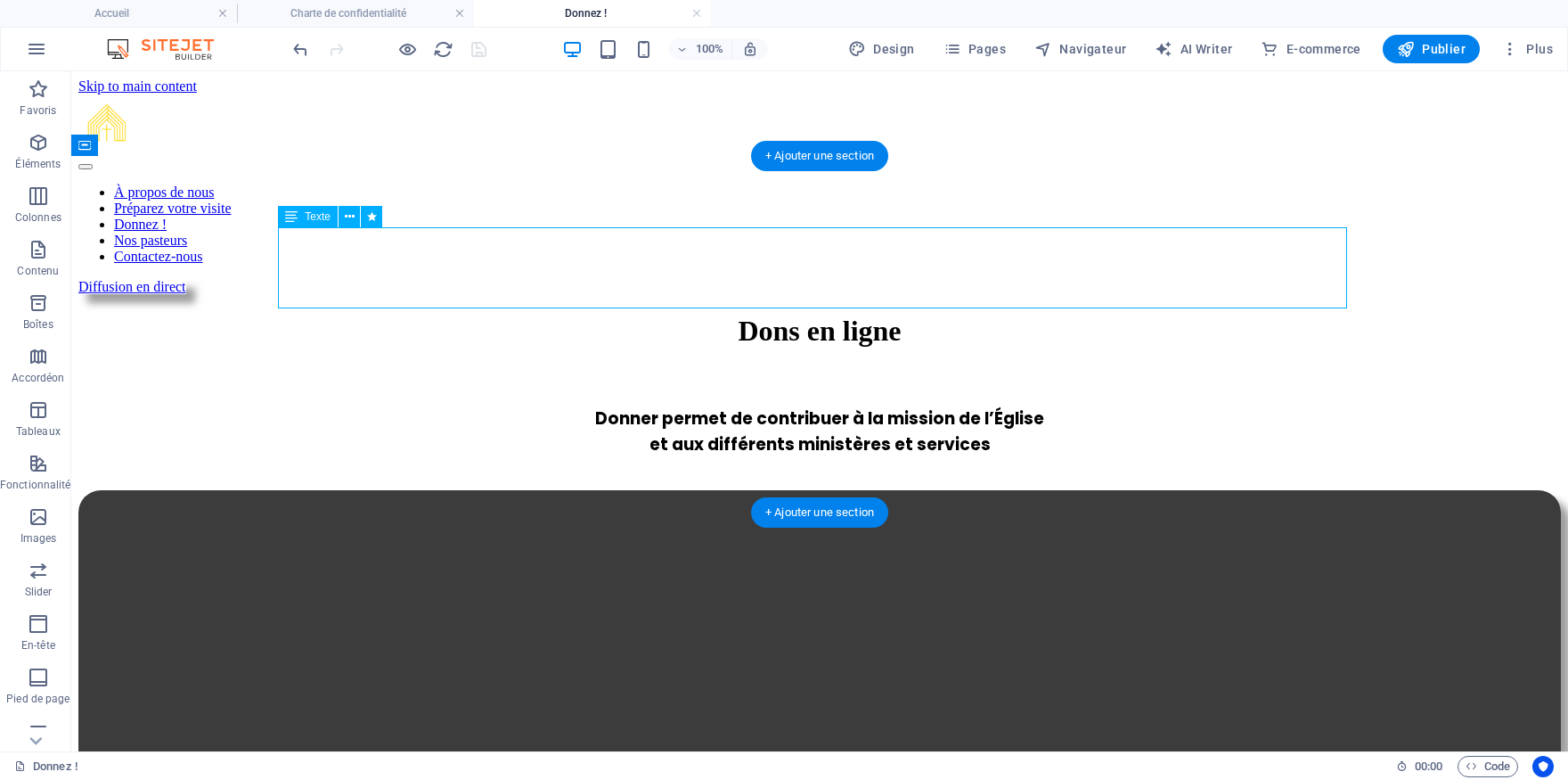 click on "Dons en ligne" at bounding box center [820, 331] 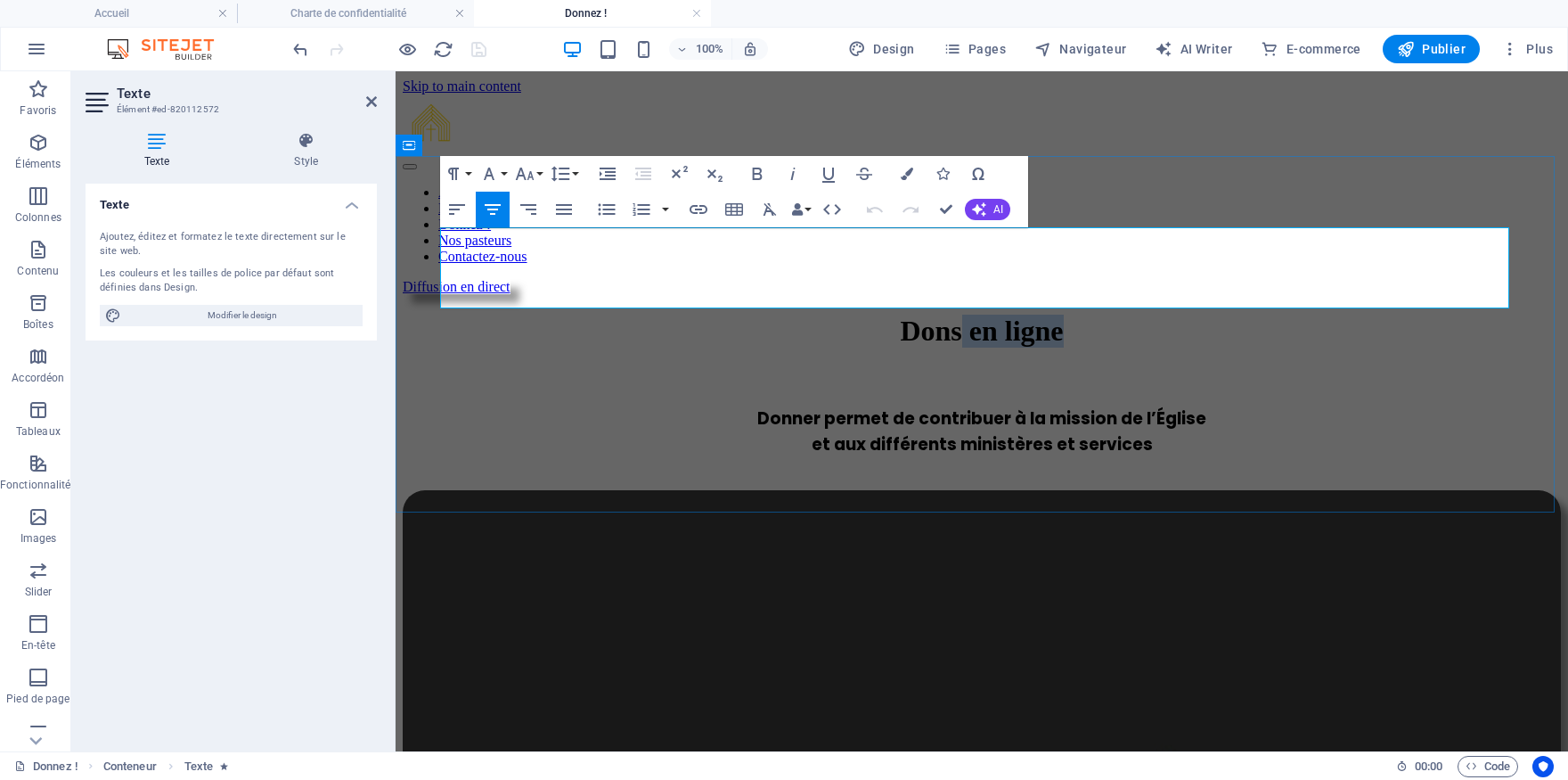 drag, startPoint x: 927, startPoint y: 271, endPoint x: 1176, endPoint y: 283, distance: 249.28899 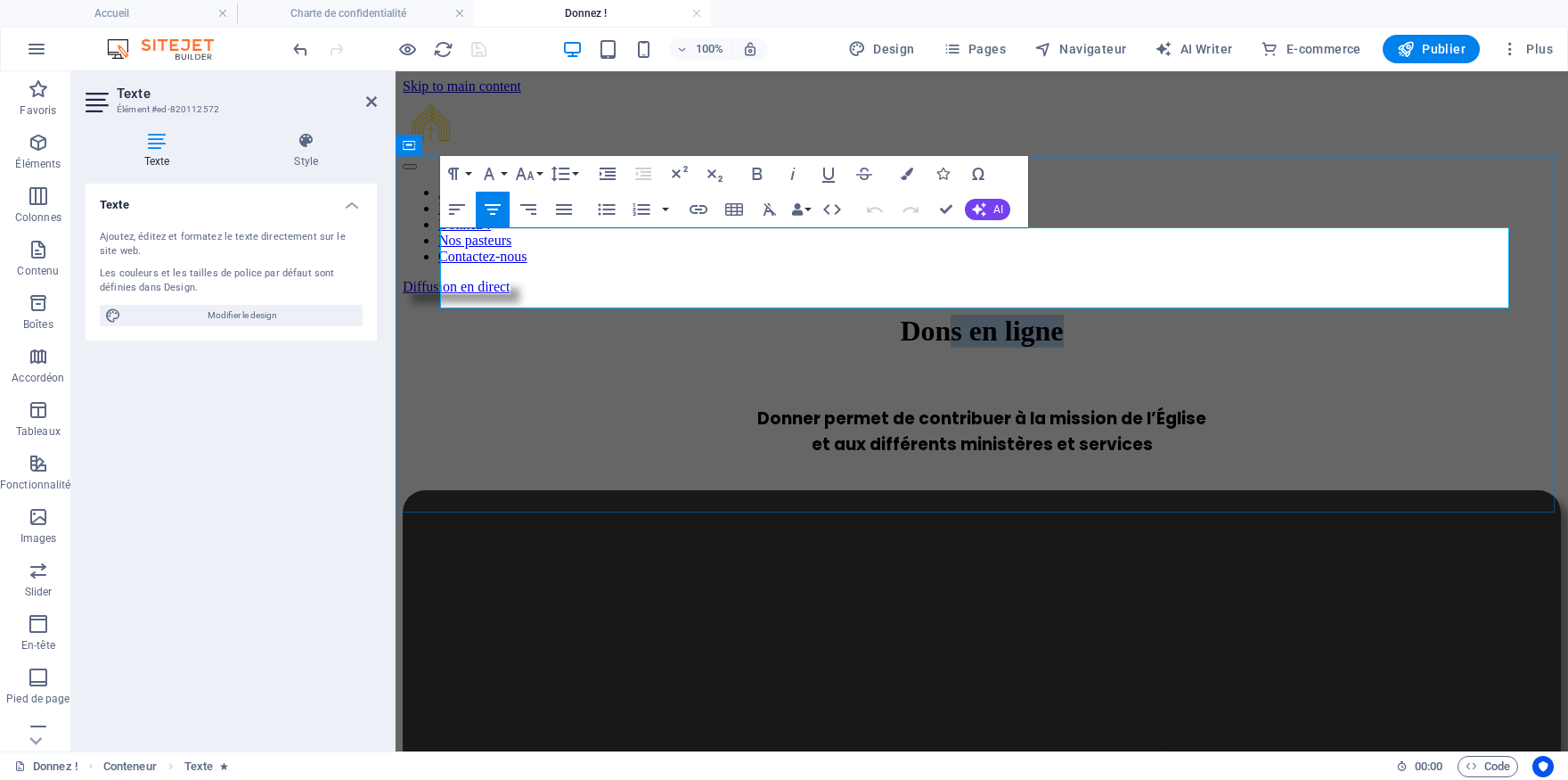 drag, startPoint x: 904, startPoint y: 282, endPoint x: 1182, endPoint y: 283, distance: 278.0018 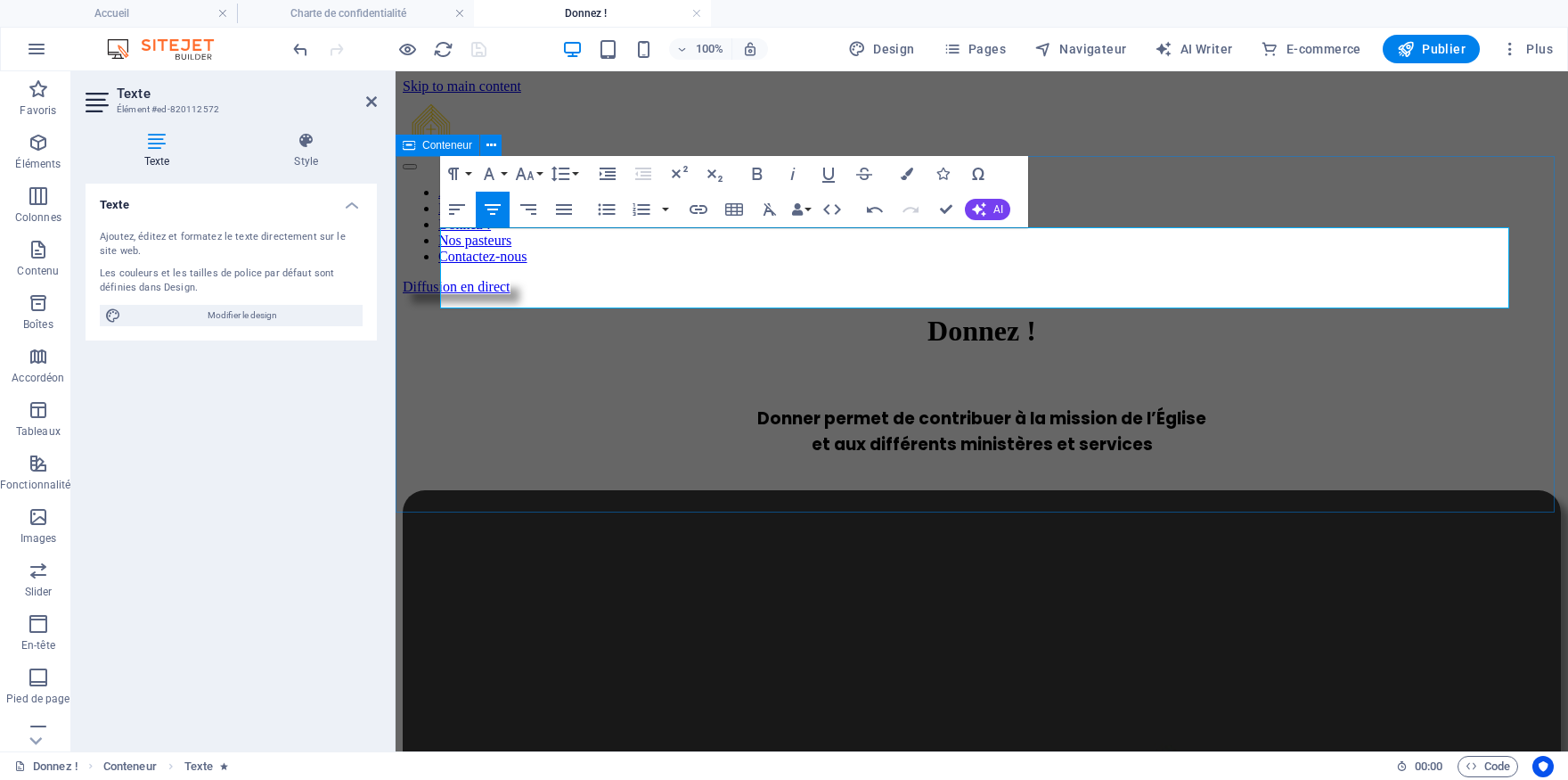 drag, startPoint x: 1173, startPoint y: 197, endPoint x: 1499, endPoint y: 193, distance: 326.02454 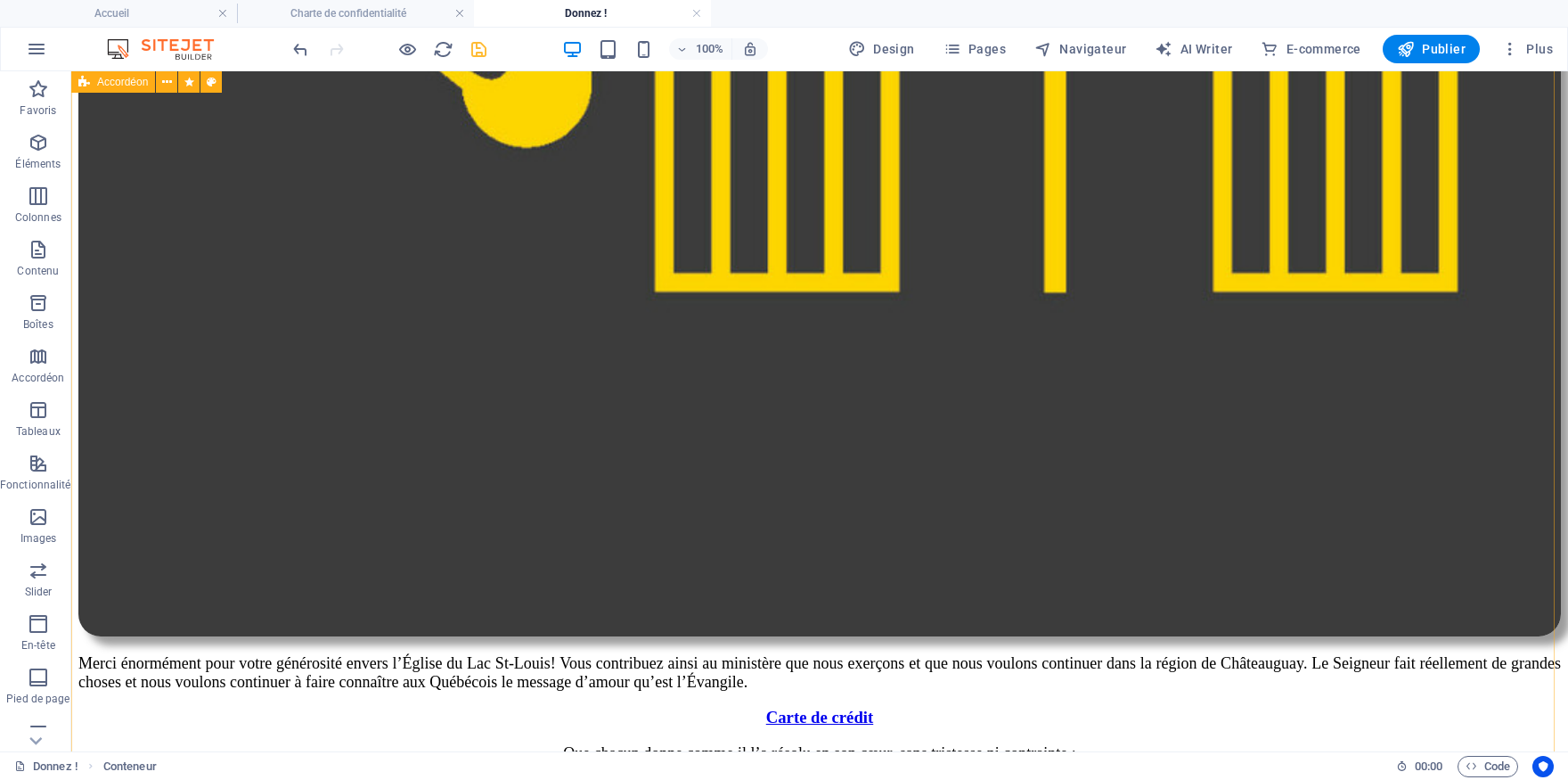 scroll, scrollTop: 1471, scrollLeft: 0, axis: vertical 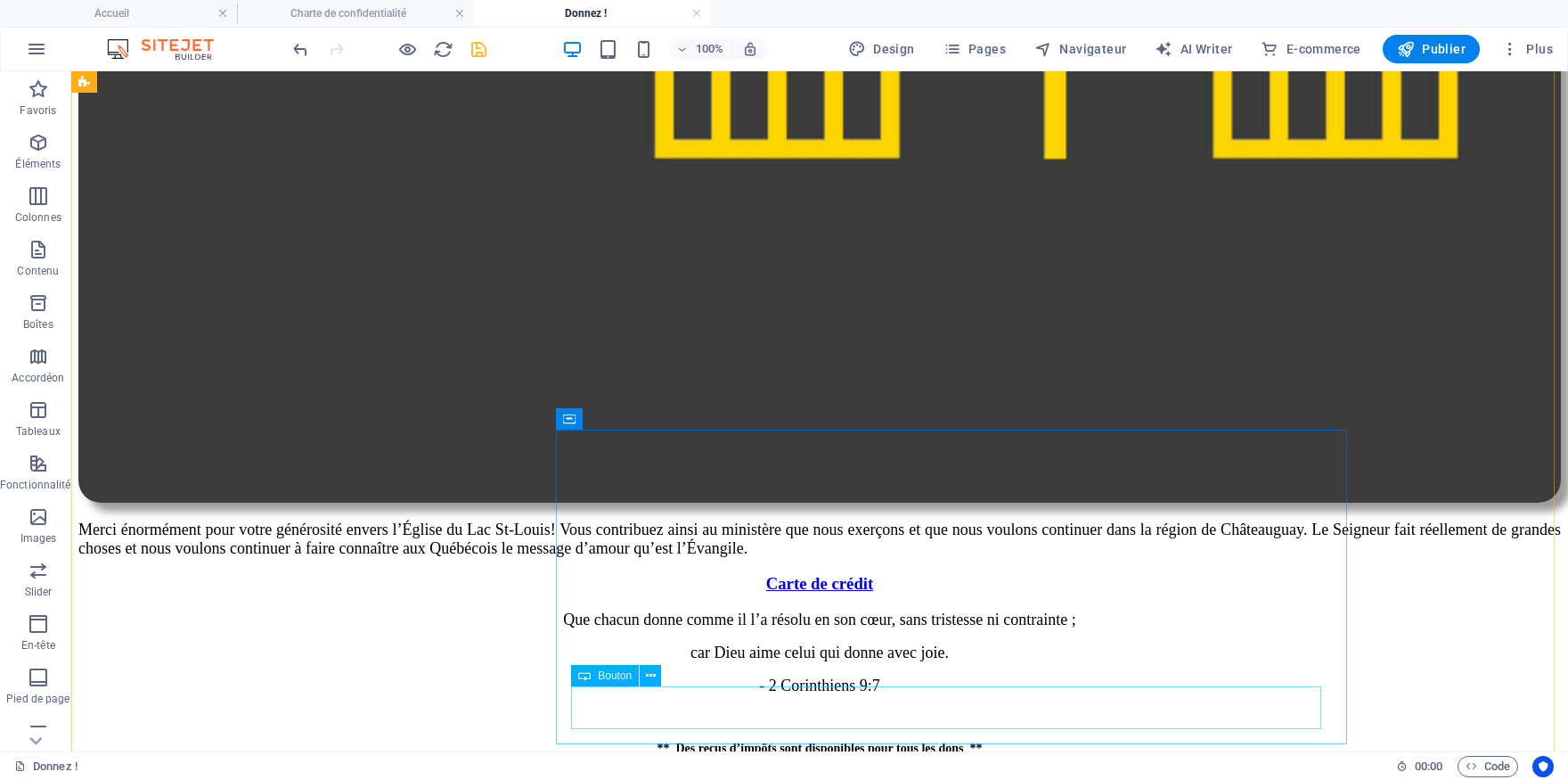 click on "Bouton" at bounding box center (615, 676) 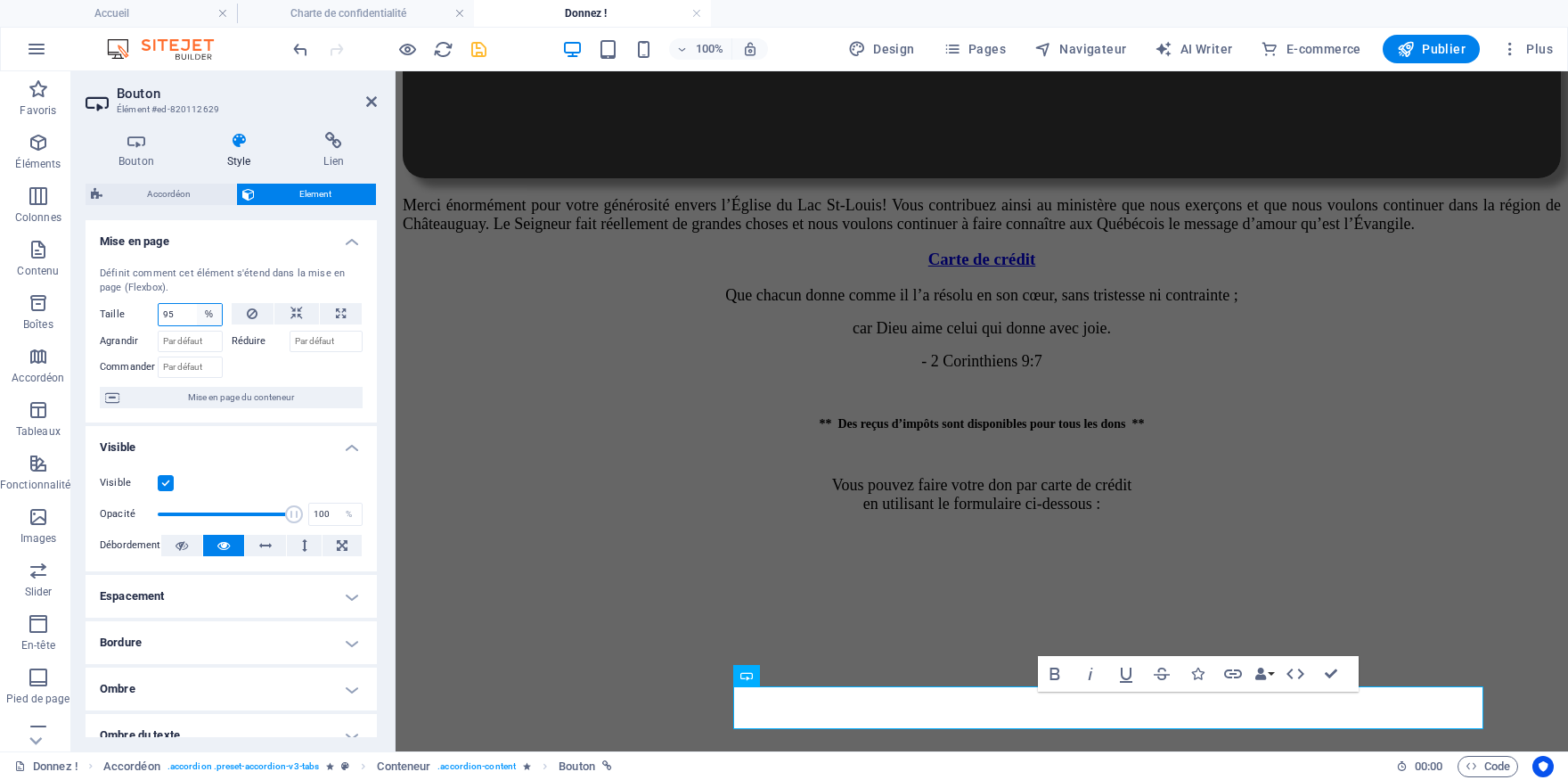 click on "Par défaut auto px % 1/1 1/2 1/3 1/4 1/5 1/6 1/7 1/8 1/9 1/10" at bounding box center (209, 315) 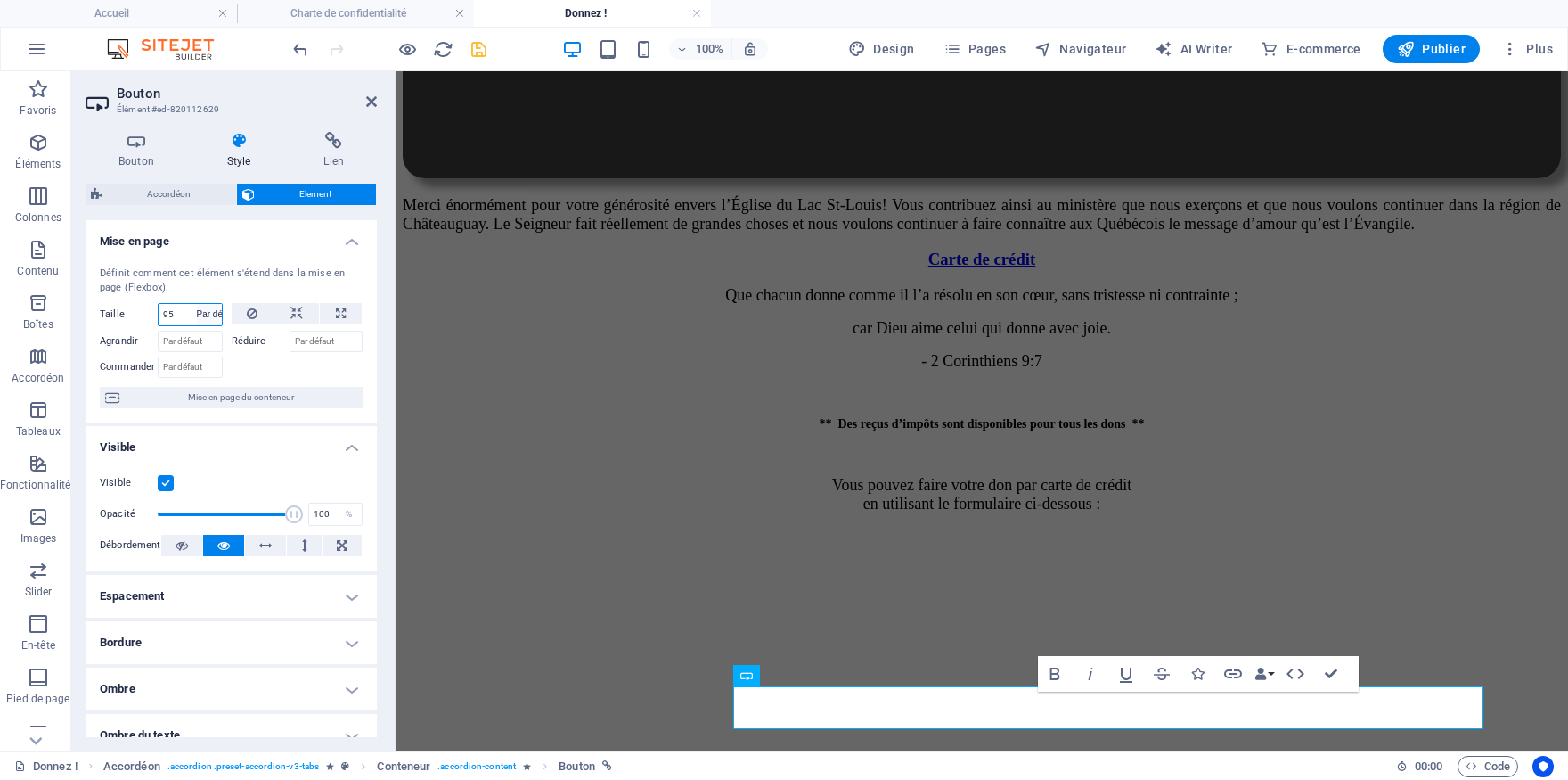 click on "Par défaut" at bounding box center [0, 0] 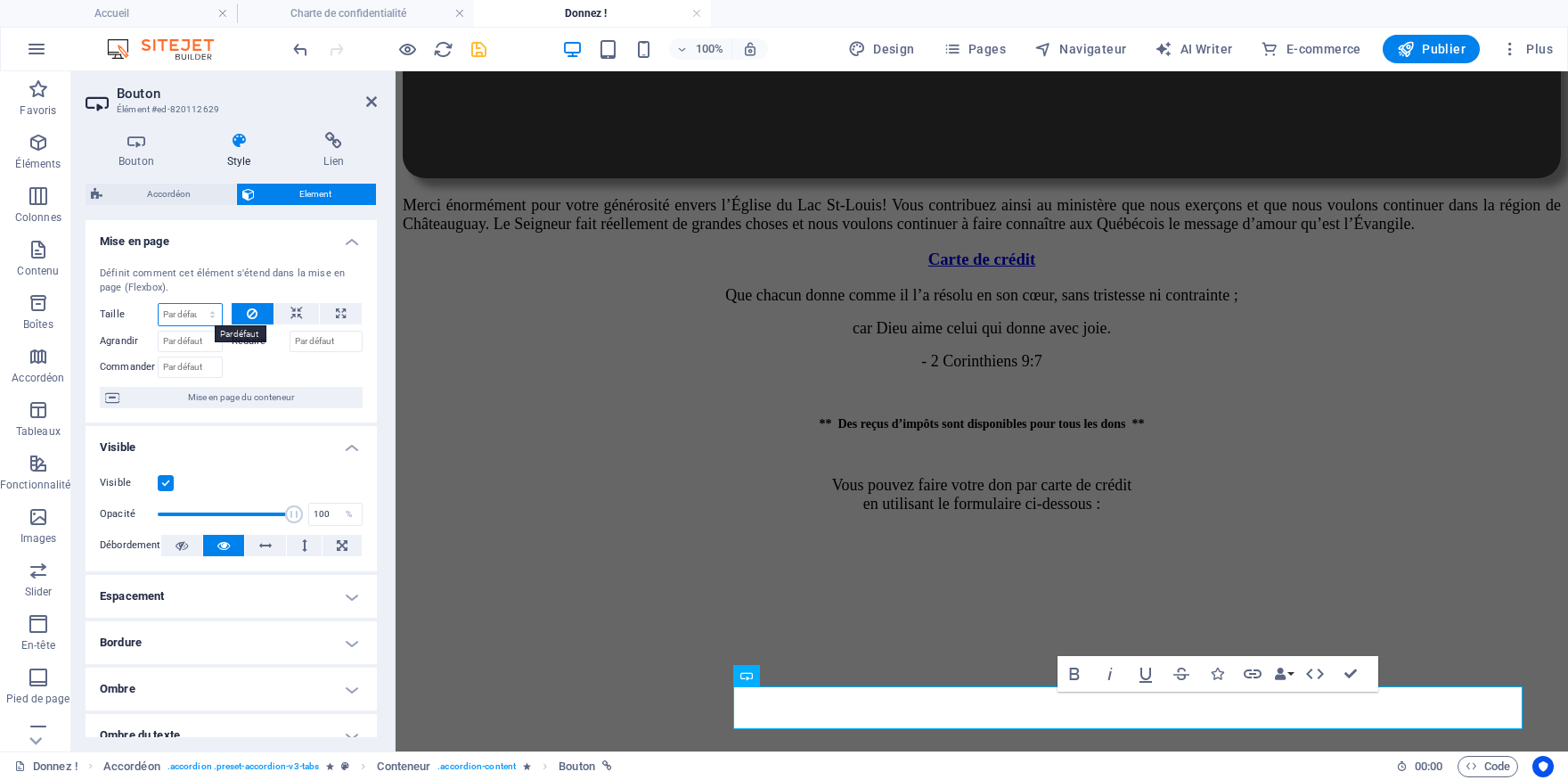 click on "Par défaut auto px % 1/1 1/2 1/3 1/4 1/5 1/6 1/7 1/8 1/9 1/10" at bounding box center [190, 315] 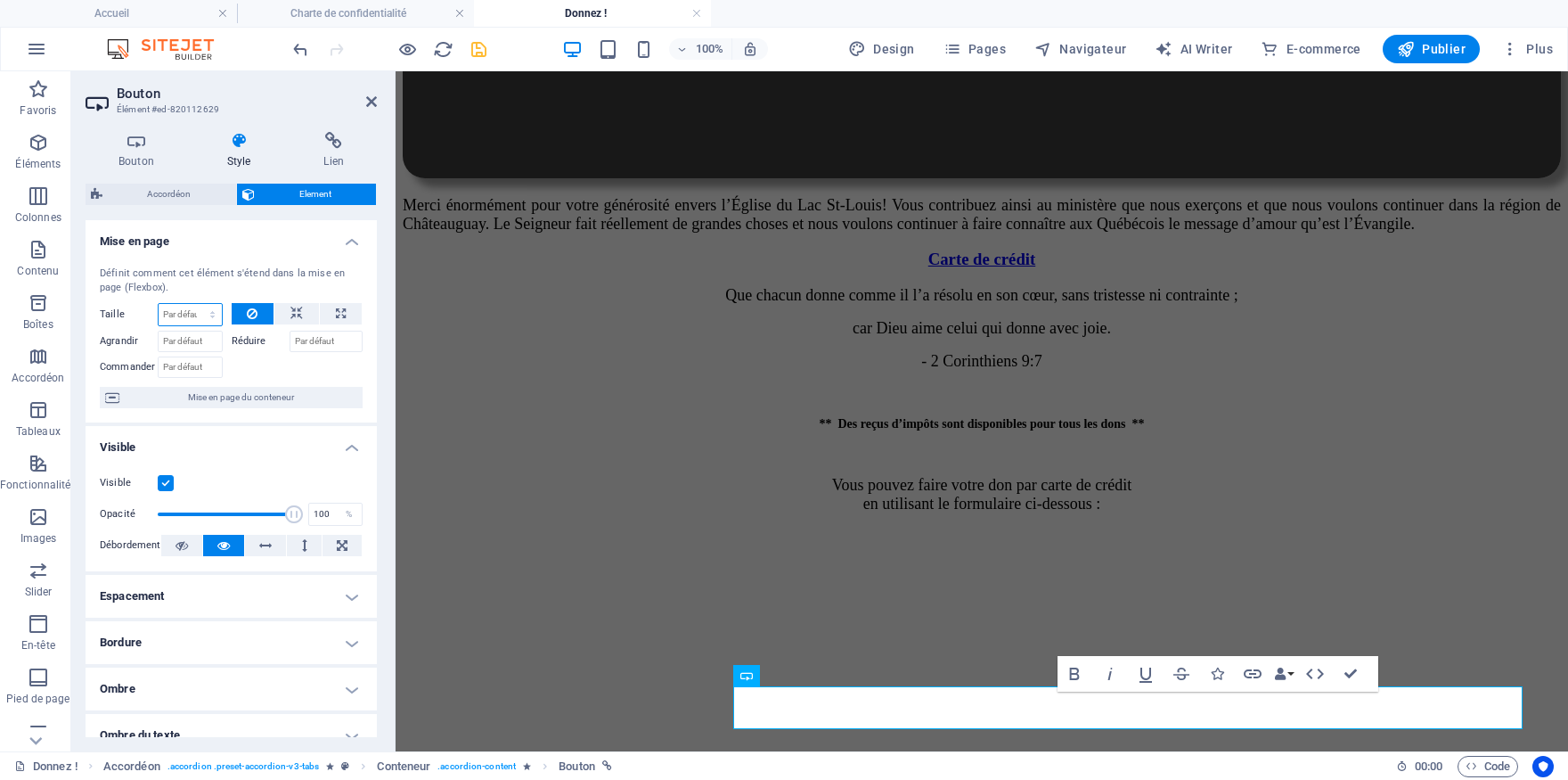 click on "Par défaut auto px % 1/1 1/2 1/3 1/4 1/5 1/6 1/7 1/8 1/9 1/10" at bounding box center [190, 315] 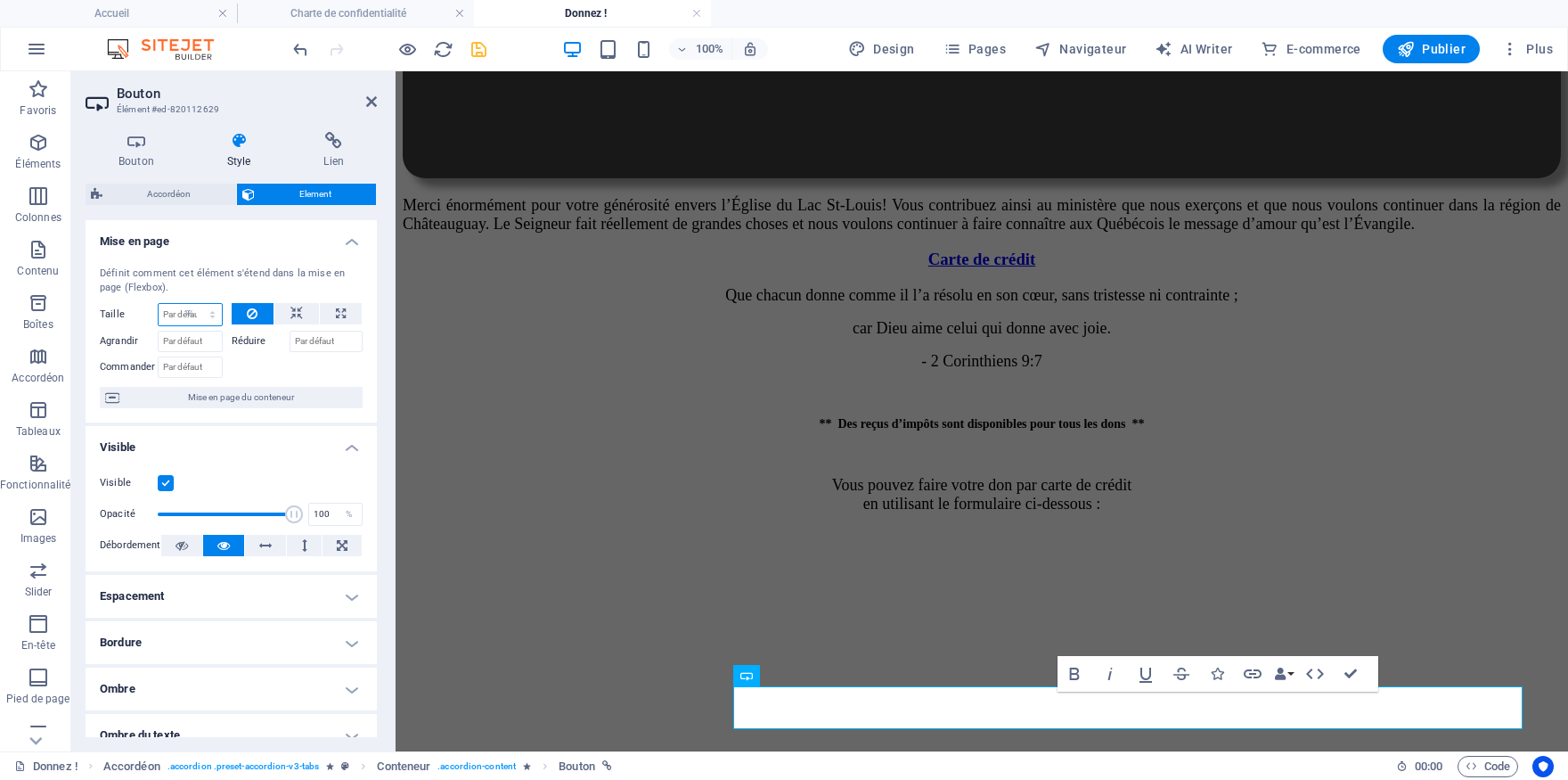 click on "%" at bounding box center (0, 0) 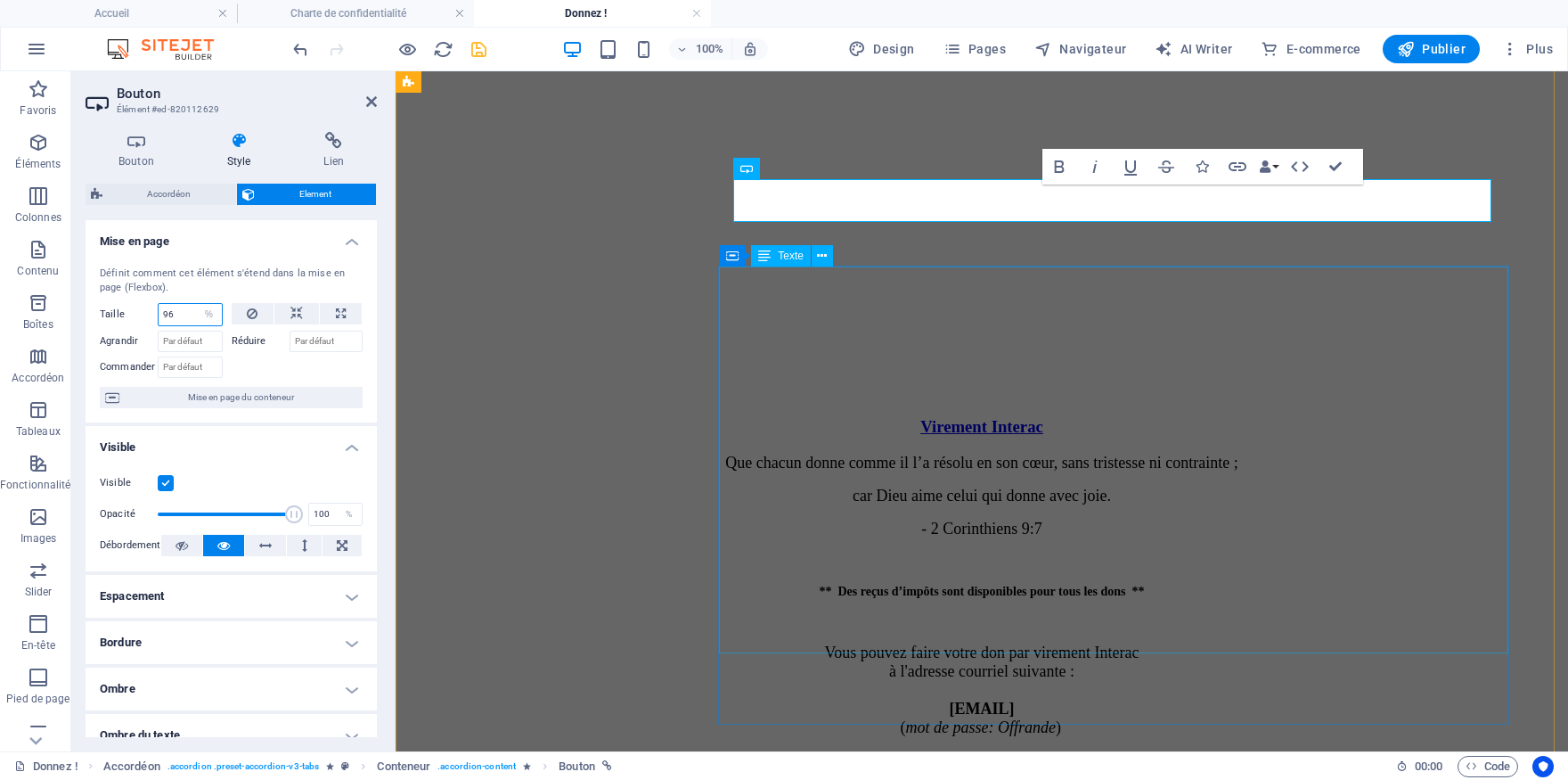 scroll, scrollTop: 2059, scrollLeft: 0, axis: vertical 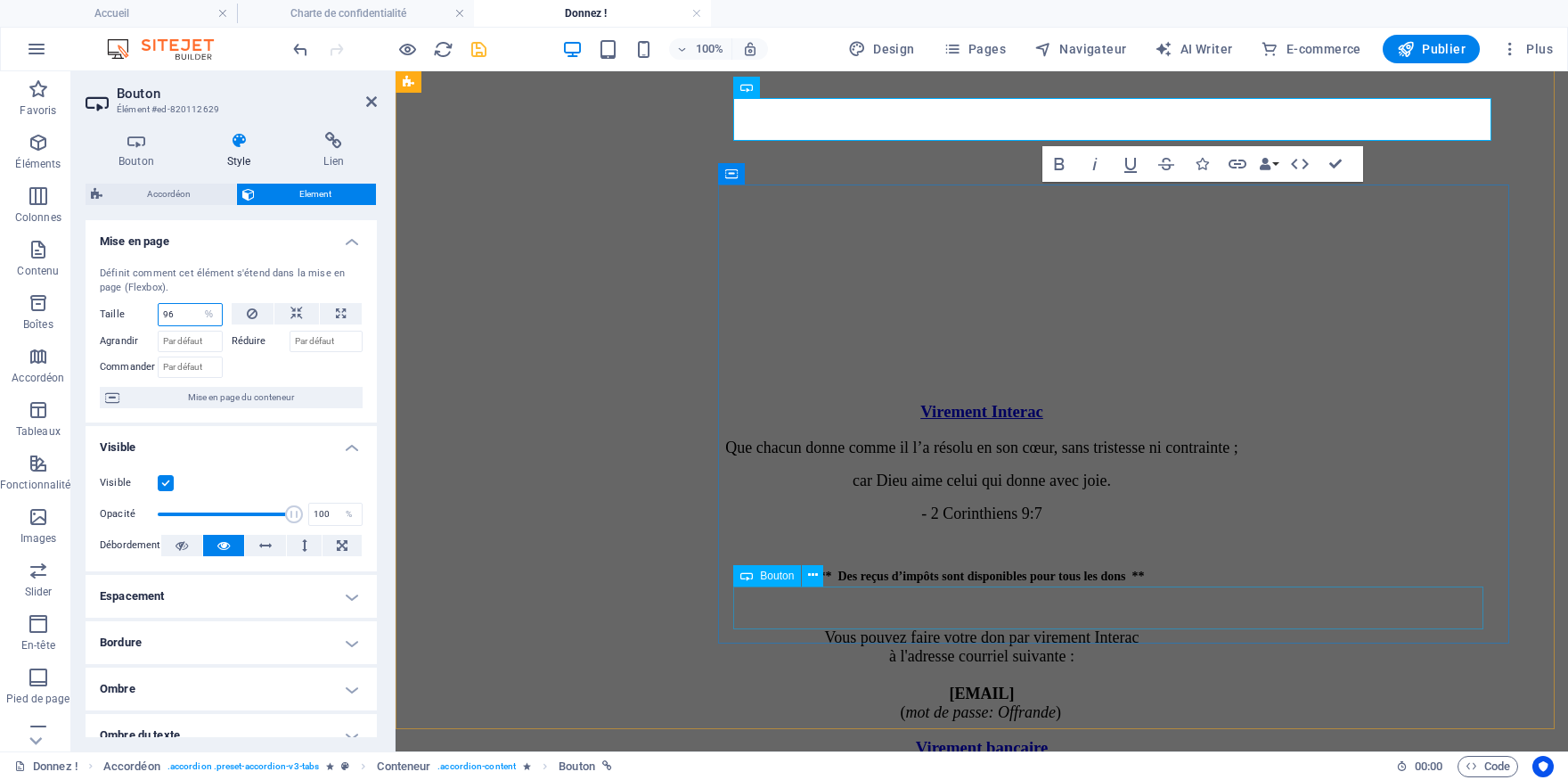 type on "96" 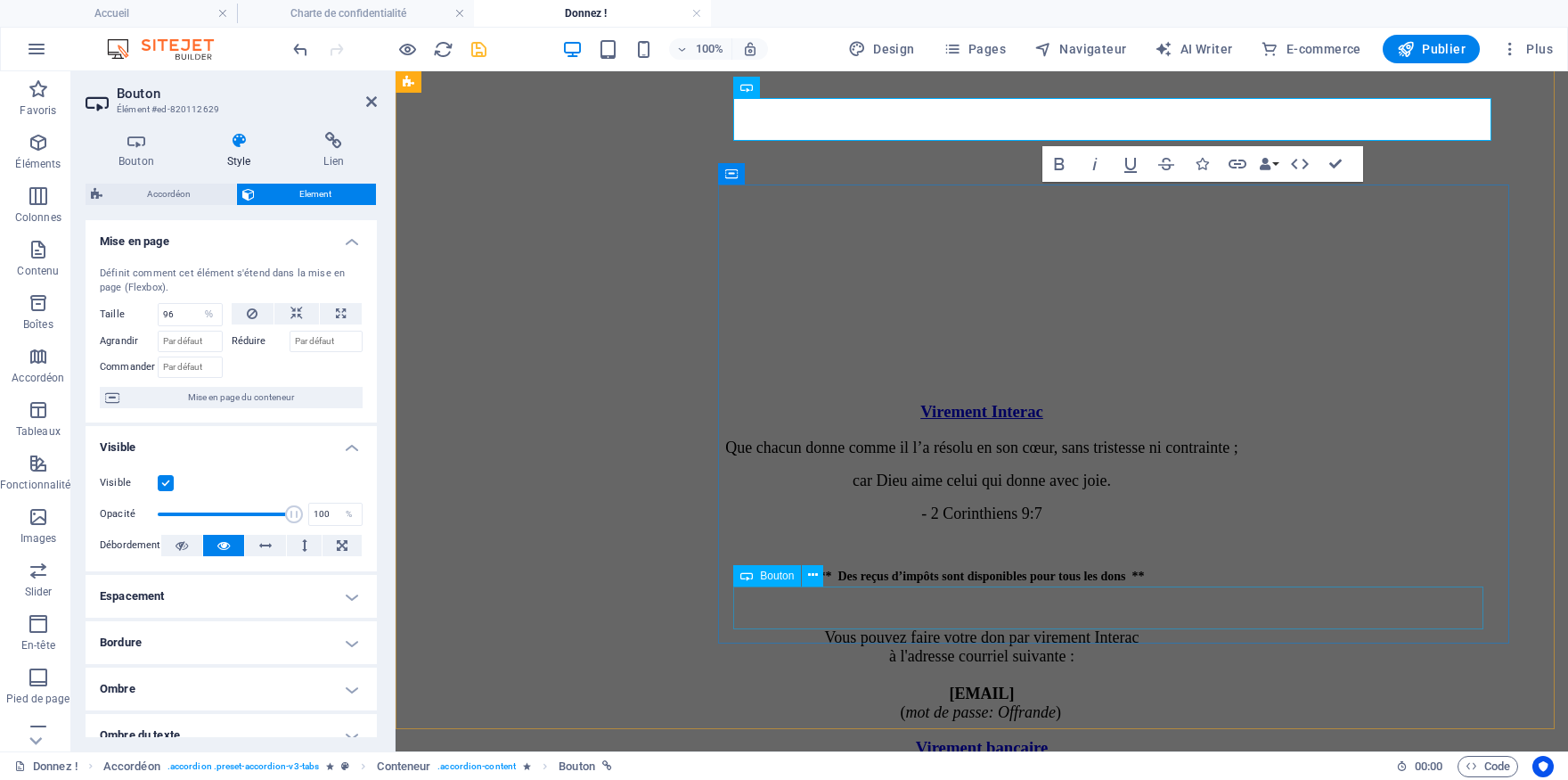 click on "Contactez-nous" at bounding box center [982, 1705] 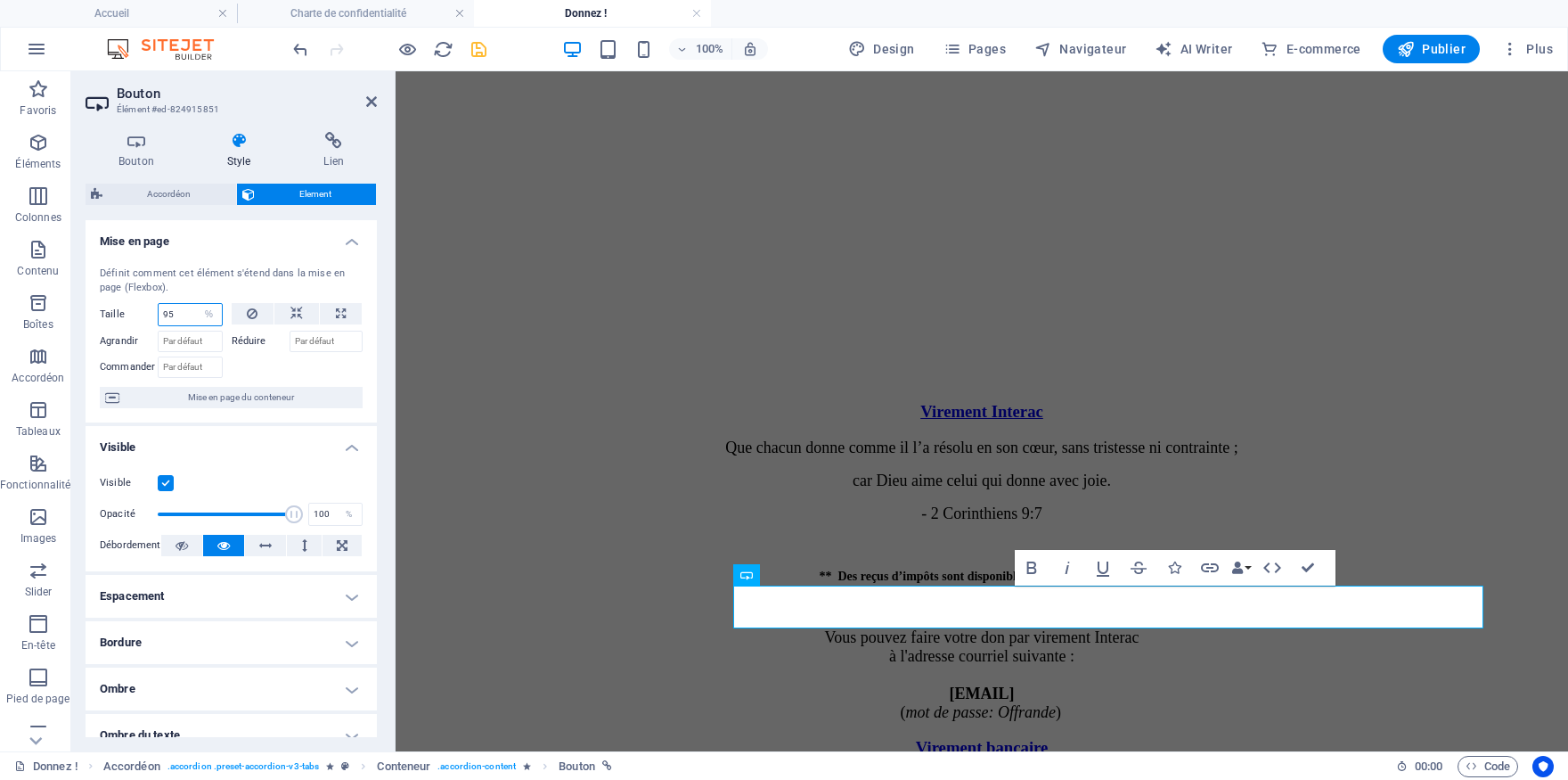 click on "95" at bounding box center (190, 315) 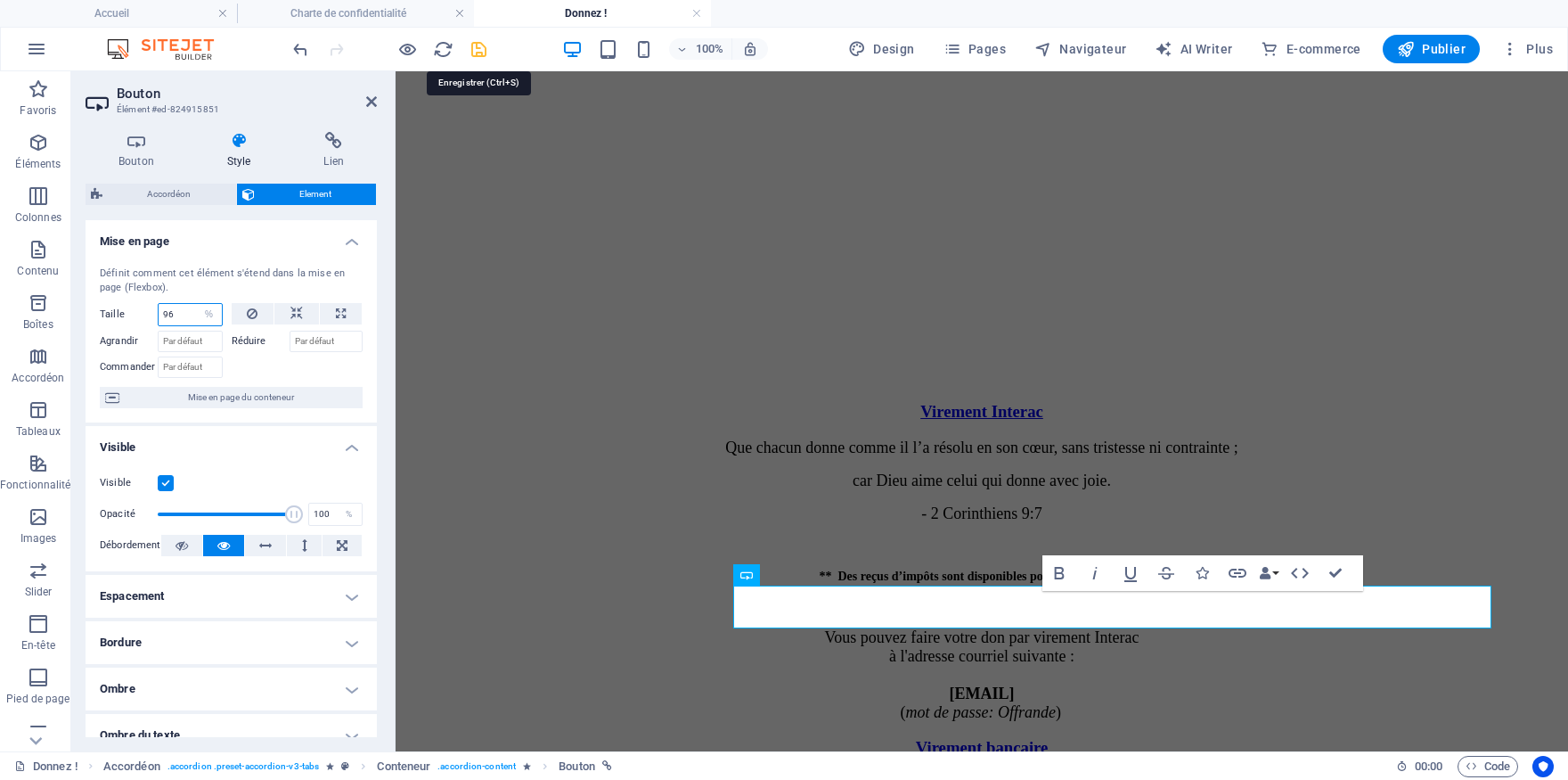 type on "96" 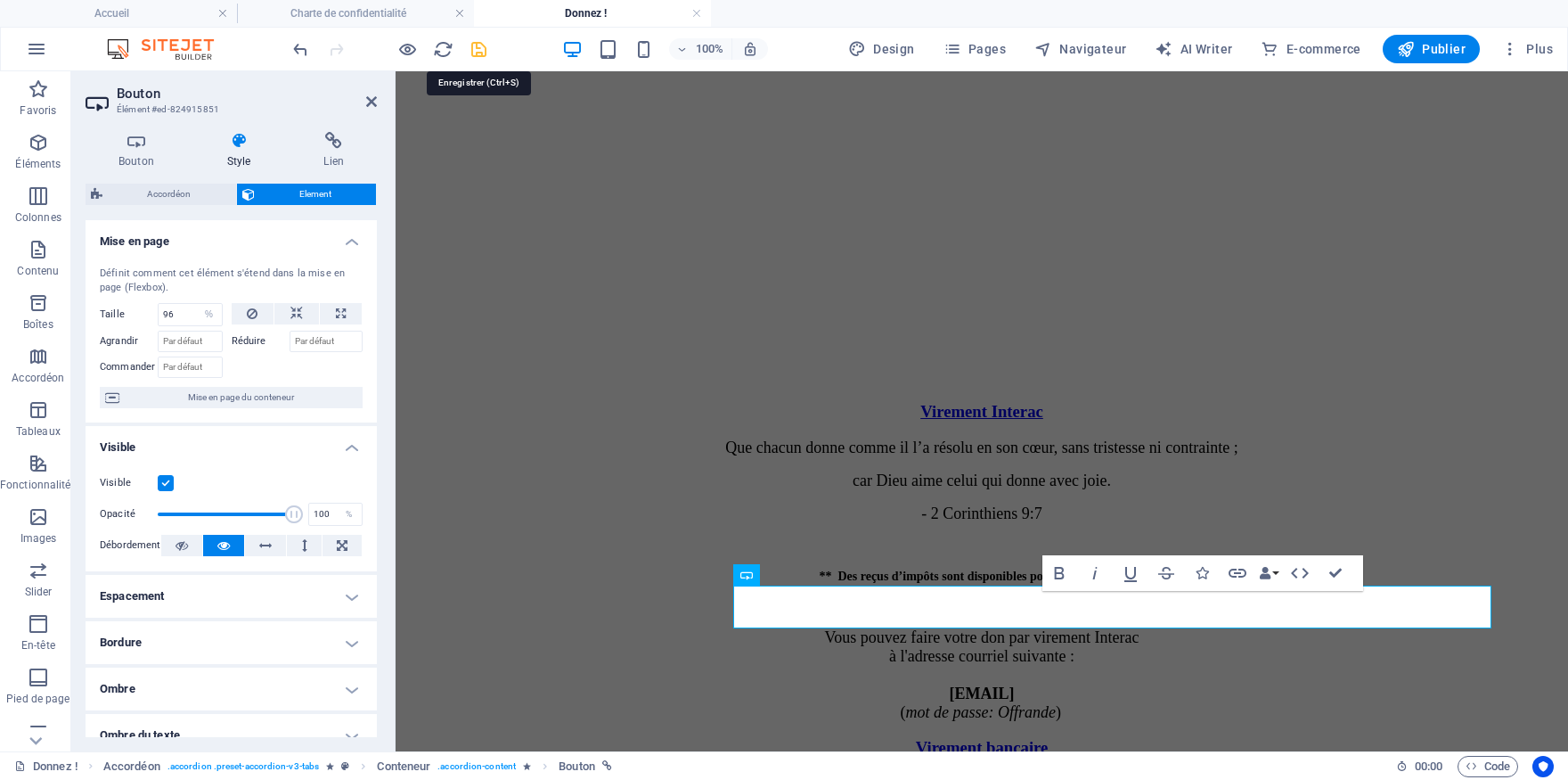 click at bounding box center [478, 49] 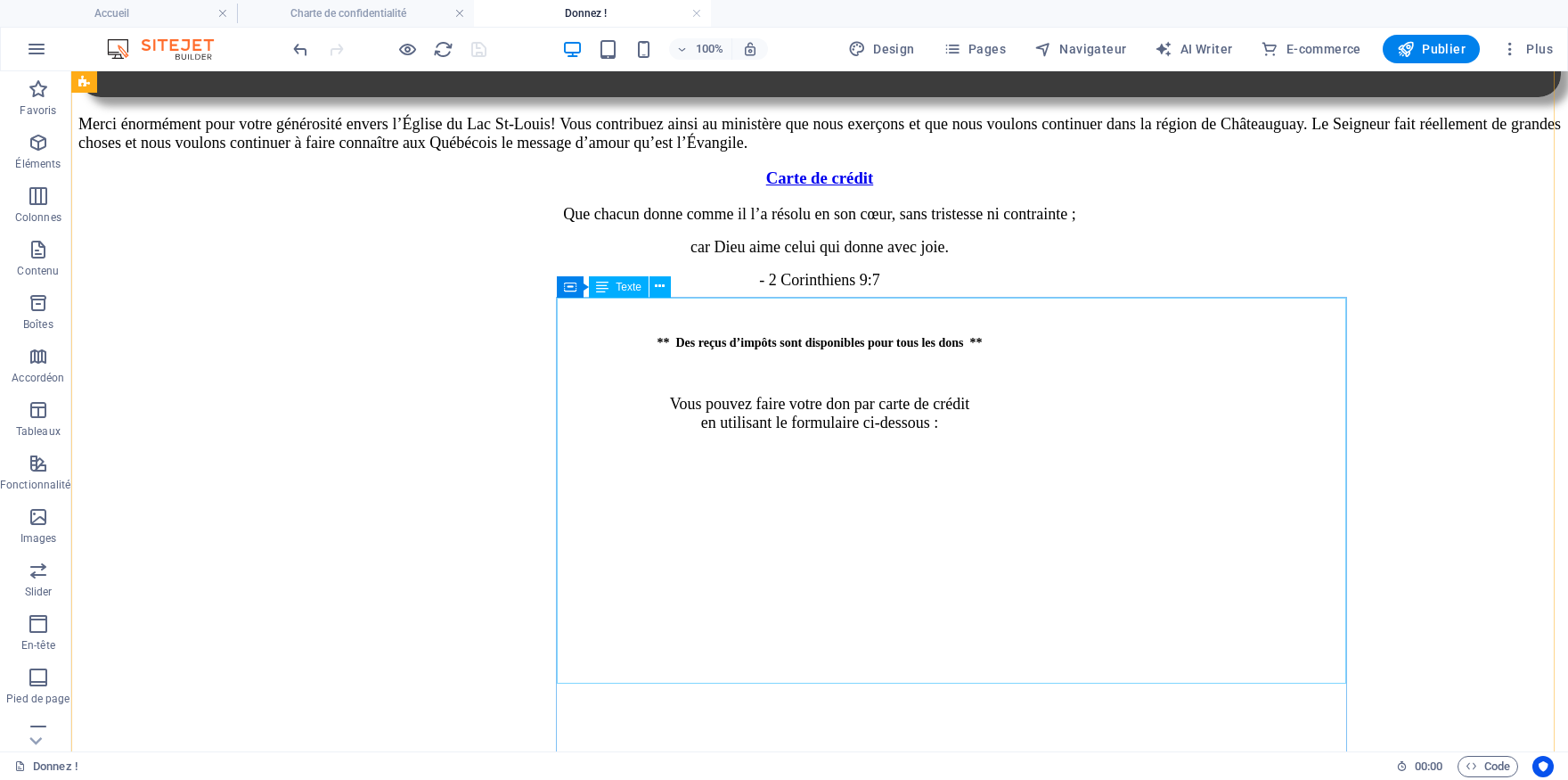scroll, scrollTop: 1863, scrollLeft: 0, axis: vertical 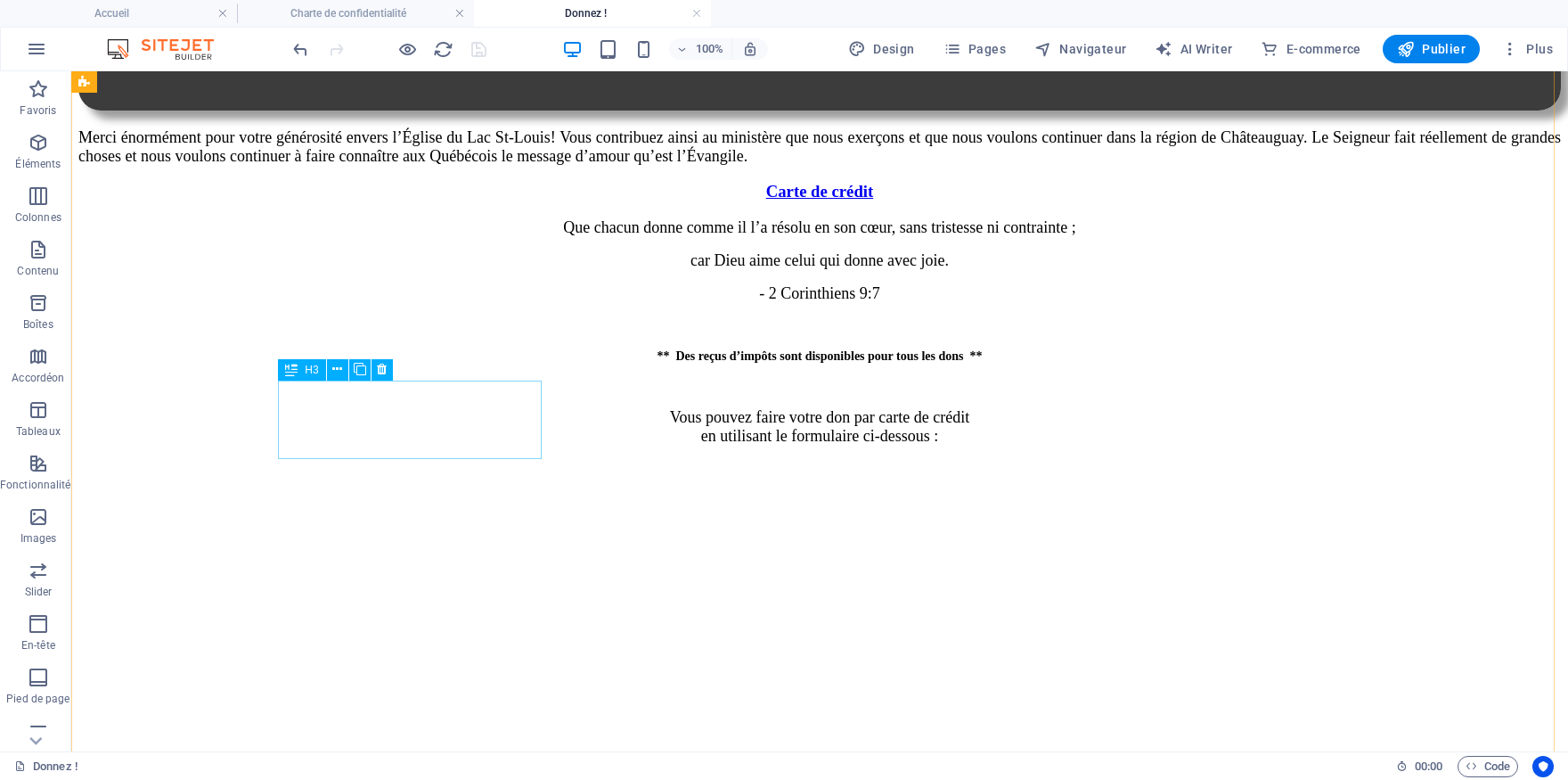 click on "Chèque / Argent comptant" at bounding box center (820, 1689) 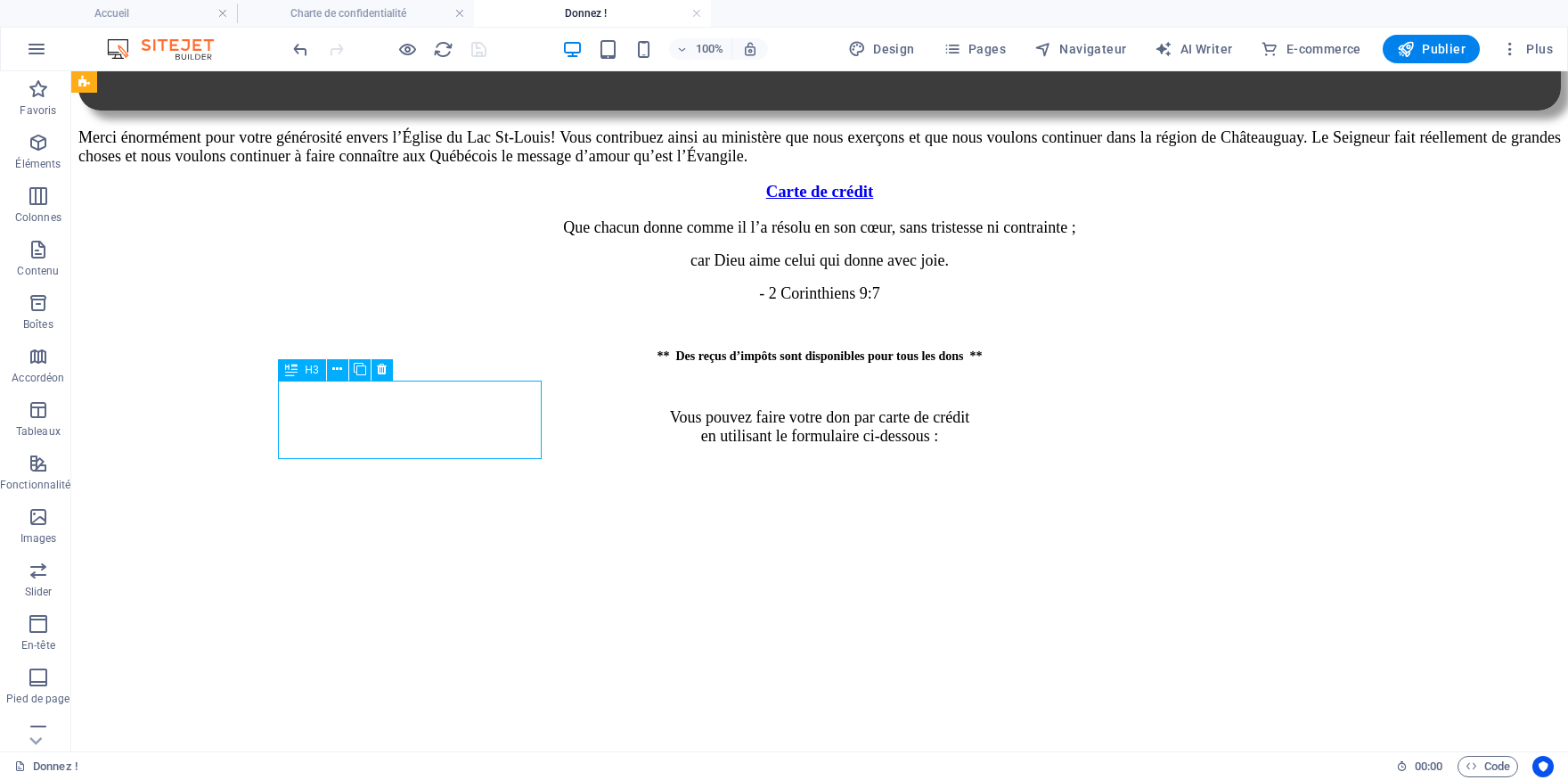 click on "Chèque / Argent comptant" at bounding box center (820, 1689) 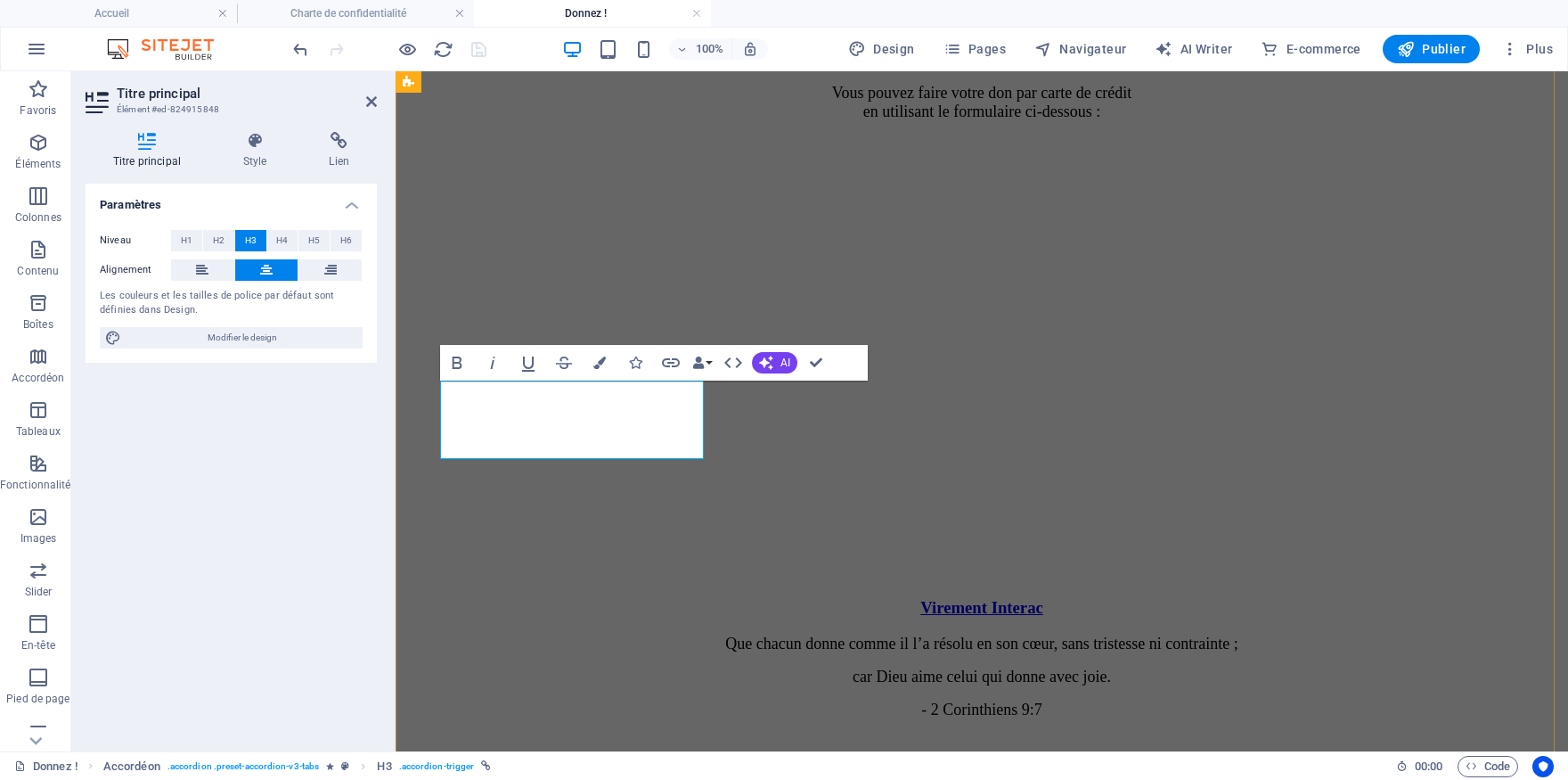 click on "Chèque / Argent comptant" at bounding box center (982, 1364) 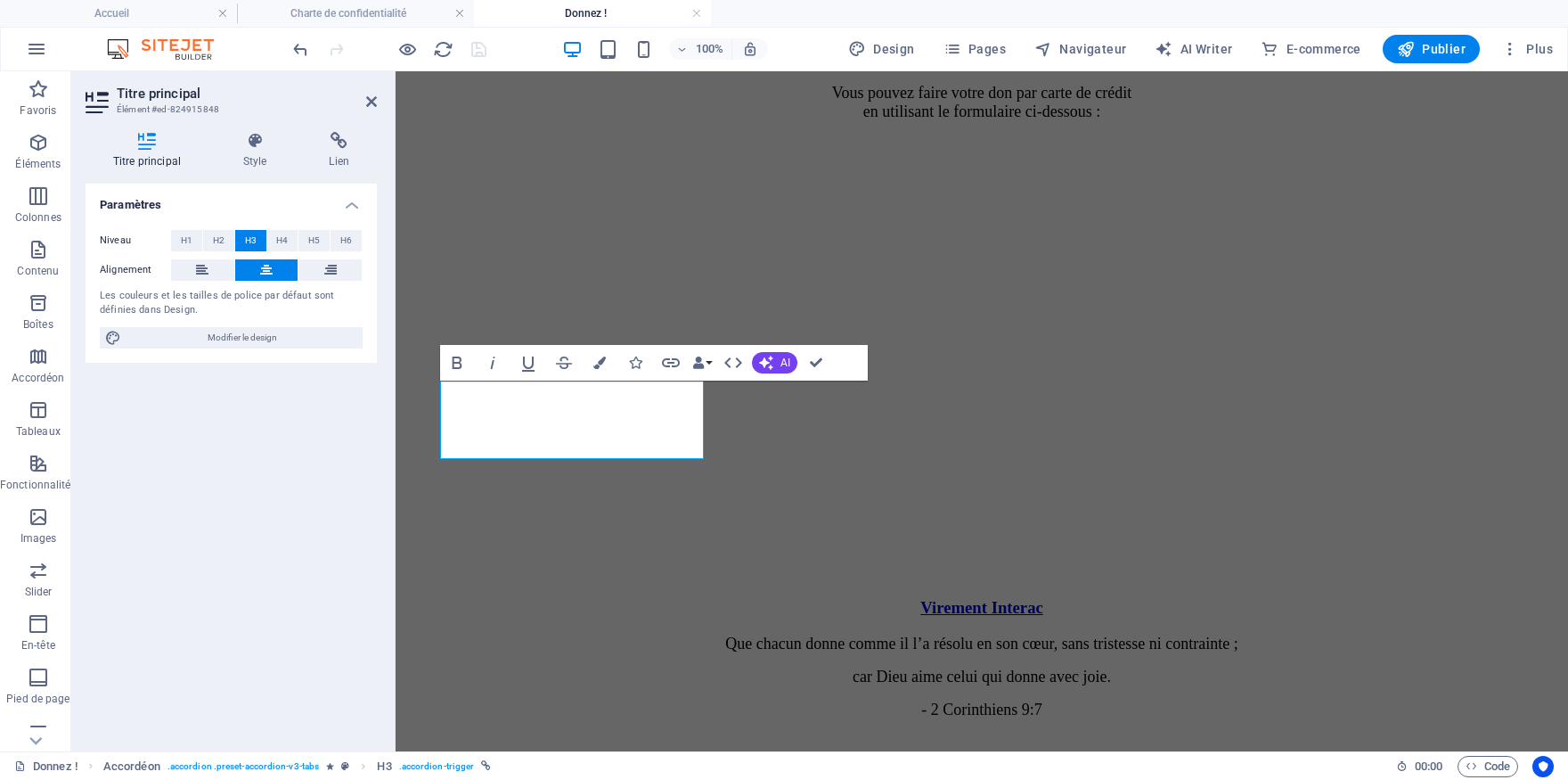 click on "100% Design  Pages Navigateur AI Writer E-commerce Publier Plus" at bounding box center (925, 49) 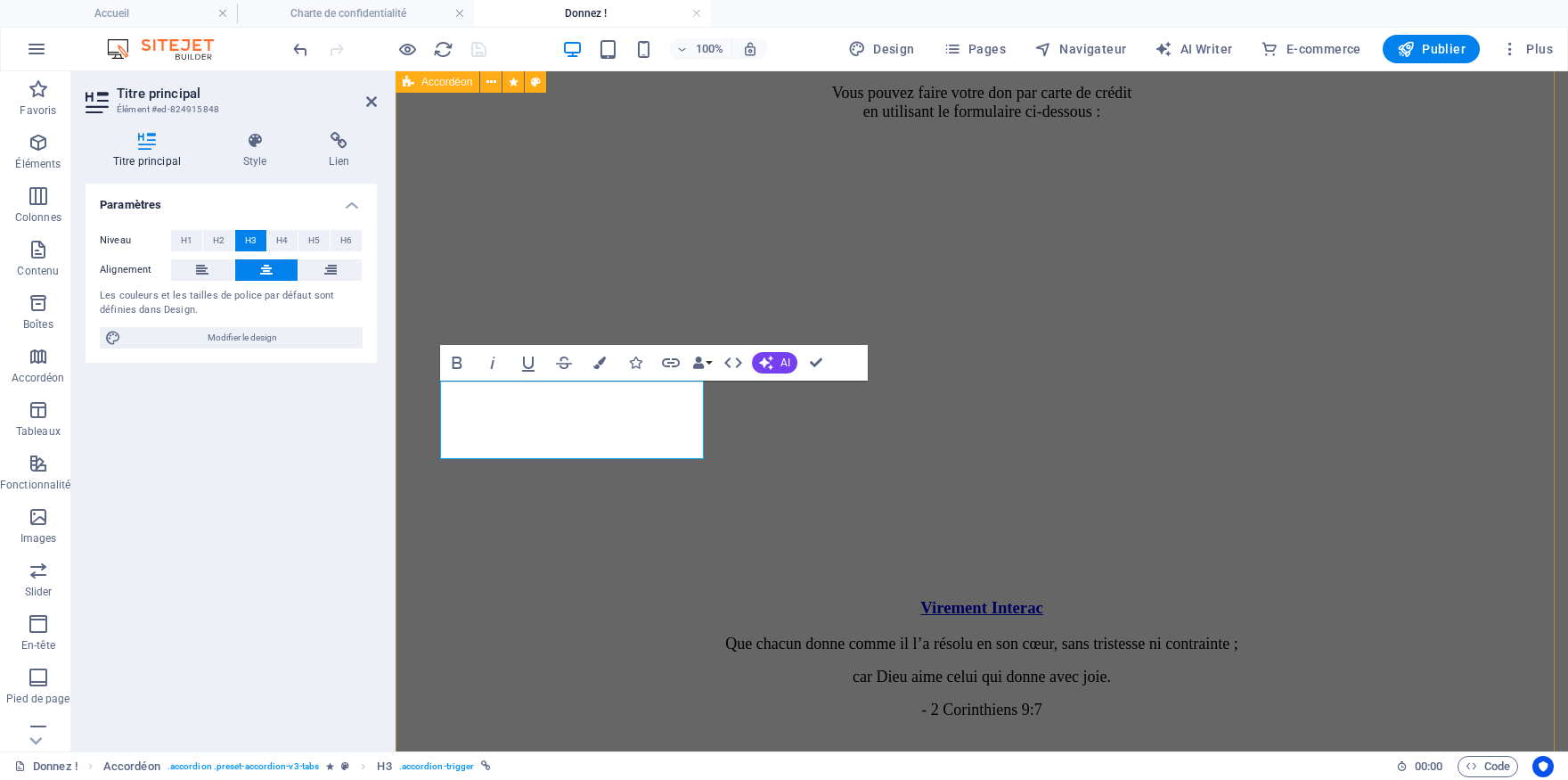 click on "Carte de crédit Que chacun donne comme il l’a résolu en son cœur, sans tristesse ni contrainte ; car Dieu aime celui qui donne avec joie. - 2 Corinthiens 9:7 ** Des reçus d’impôts sont disponibles pour tous les dons ** Vous pouvez faire votre don par carte de crédit en utilisant le formulaire ci-dessous : Virement Interac Que chacun donne comme il l’a résolu en son cœur, sans tristesse ni contrainte ; car Dieu aime celui qui donne avec joie. - 2 Corinthiens 9:7 ** Des reçus d’impôts sont disponibles pour tous les dons ** Vous pouvez faire votre don par virement Interac à l'adresse courriel suivante : [EMAIL] ( mot de passe: Offrande ) Virement bancaire (Desjardins) Que chacun donne comme il l’a résolu en son cœur, sans tristesse ni contrainte ; car Dieu aime celui qui donne avec joie. - 2 Corinthiens 9:7 ** Des reçus d’impôts sont disponibles pour tous les dons ** Pour les membres Desjardins, Contactez-nous pour les détails :" at bounding box center [982, 883] 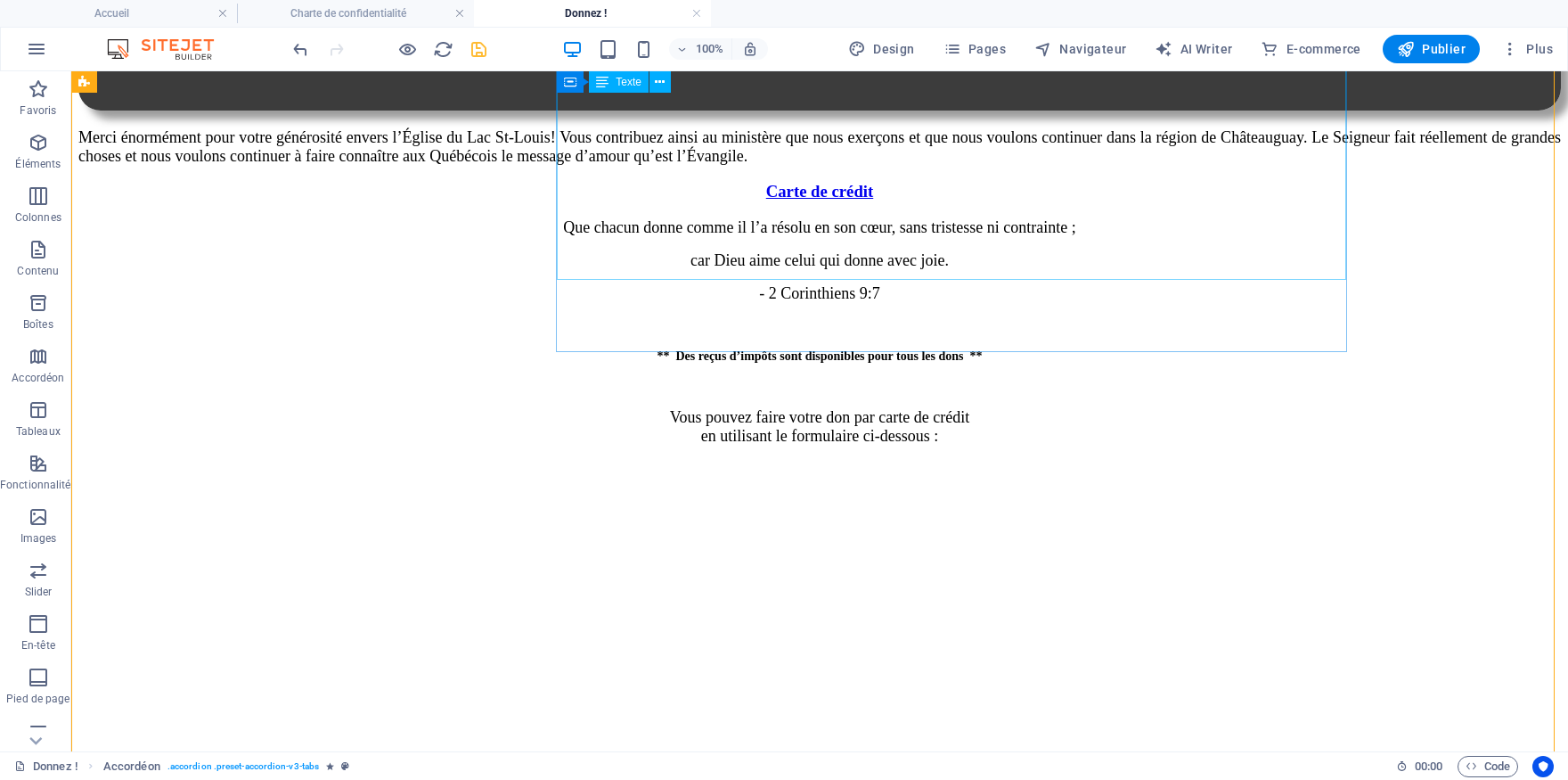 click on "Que chacun donne comme il l’a résolu en son cœur, sans tristesse ni contrainte ; car Dieu aime celui qui donne avec joie. - 2 Corinthiens 9:7 **  Des reçus d’impôts sont disponibles pour tous les dons  ** Pour les membres Desjardins, vous pouvez faire votre don par virement bancaire. Contactez-nous pour les détails :" at bounding box center [820, 1468] 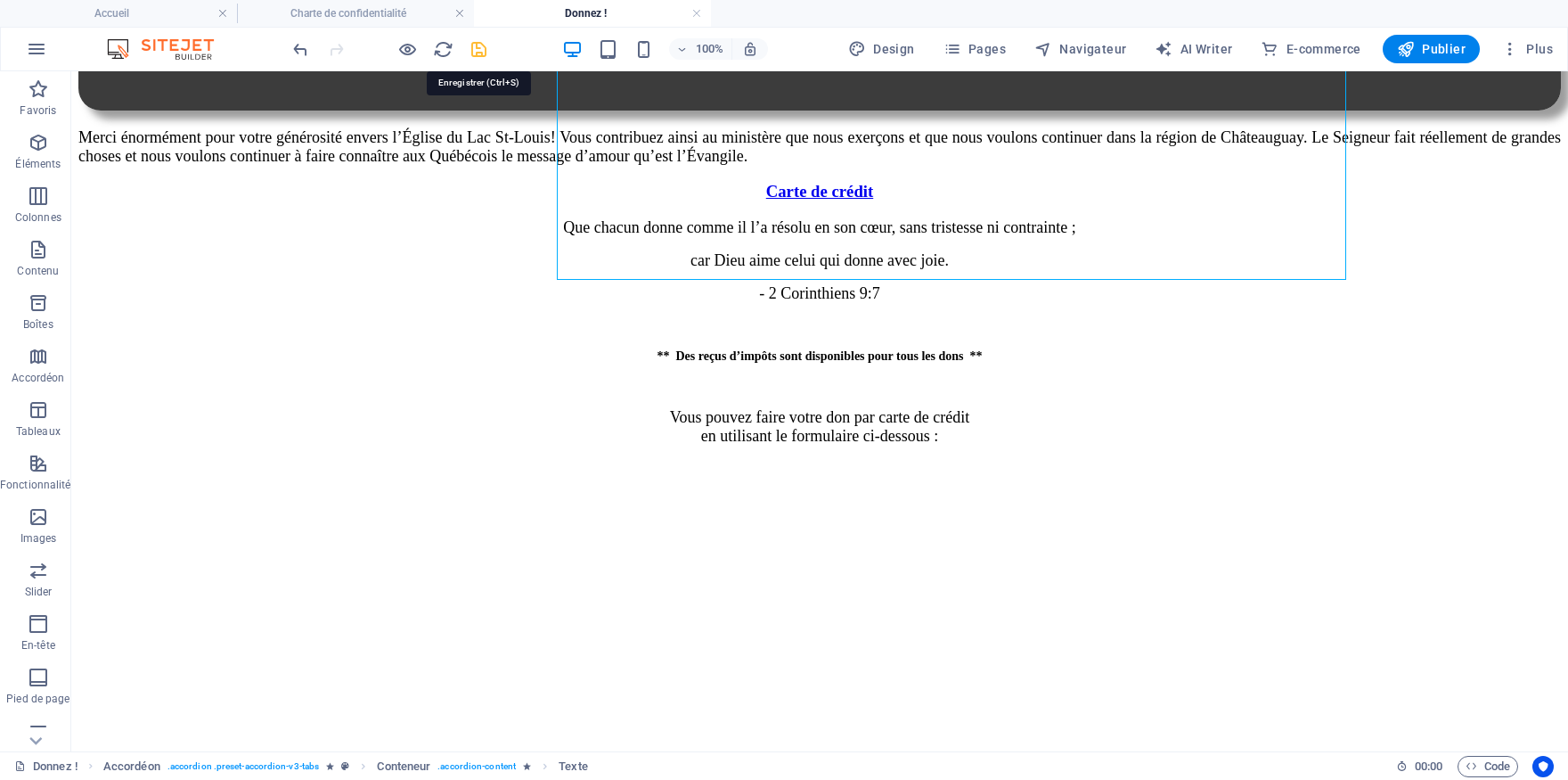 click at bounding box center (478, 49) 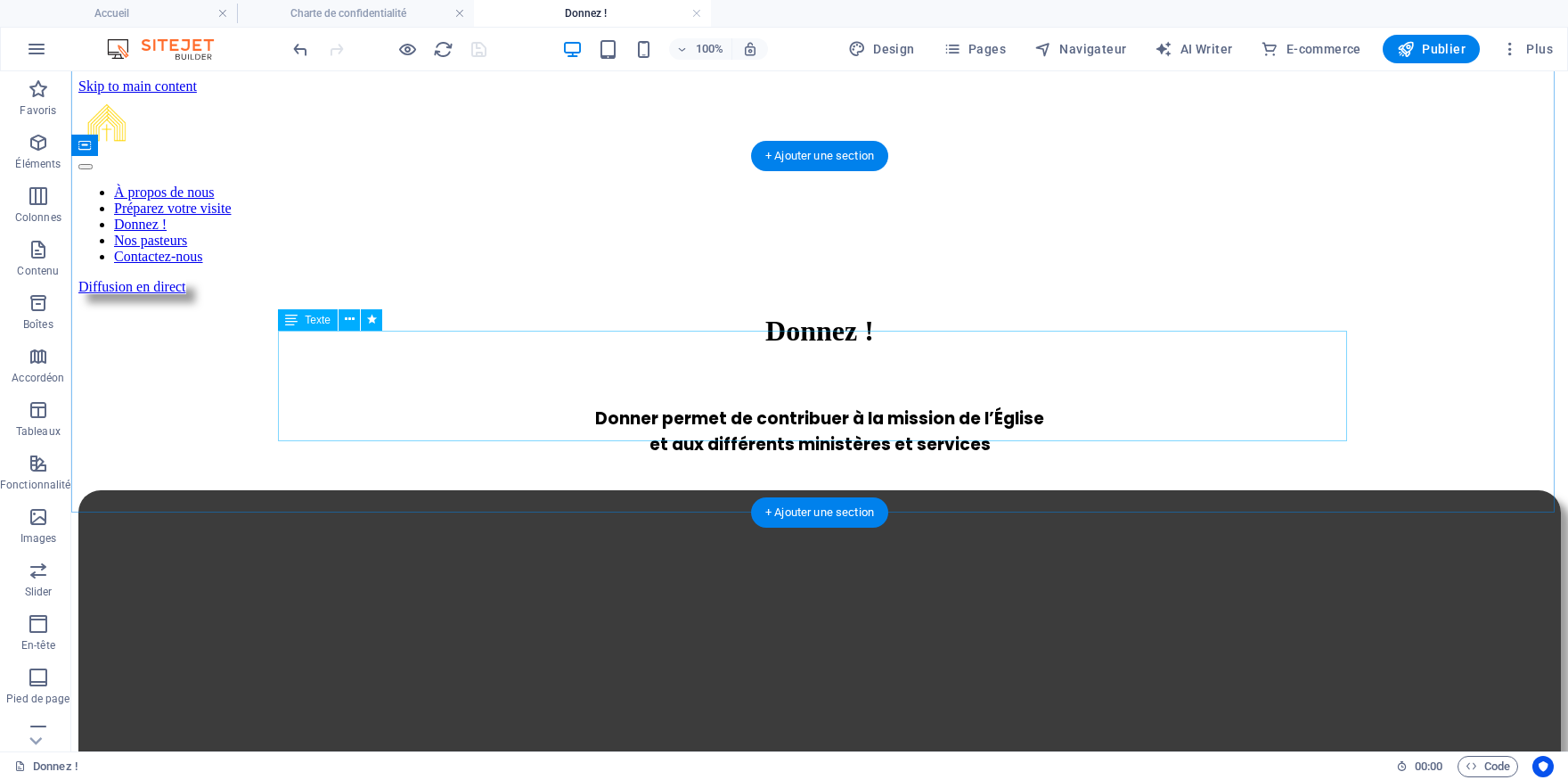 scroll, scrollTop: 0, scrollLeft: 0, axis: both 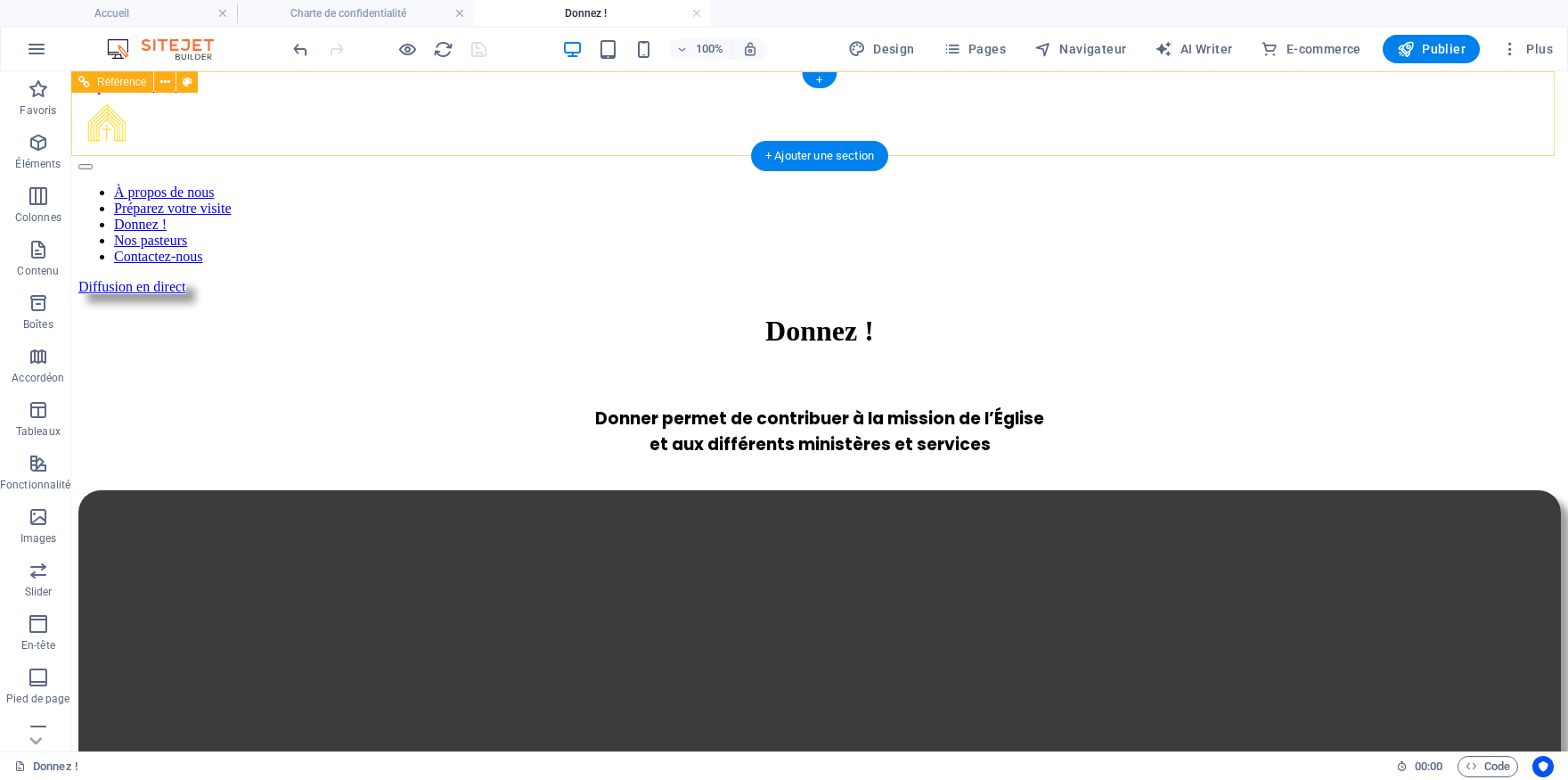 click on "À propos de nous Préparez votre visite Donnez ! Nos pasteurs Contactez-nous" at bounding box center [820, 225] 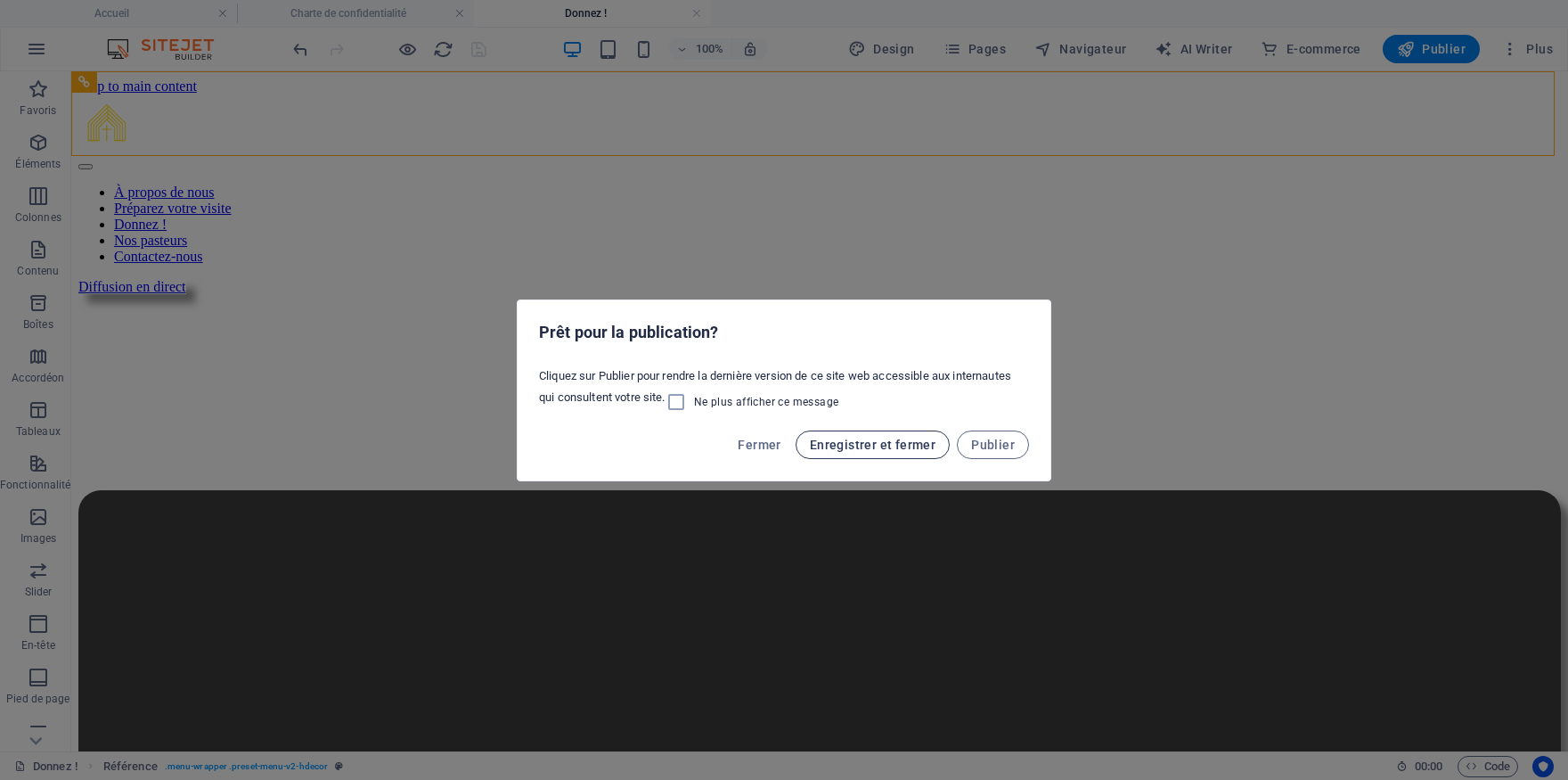 click on "Enregistrer et fermer" at bounding box center (872, 445) 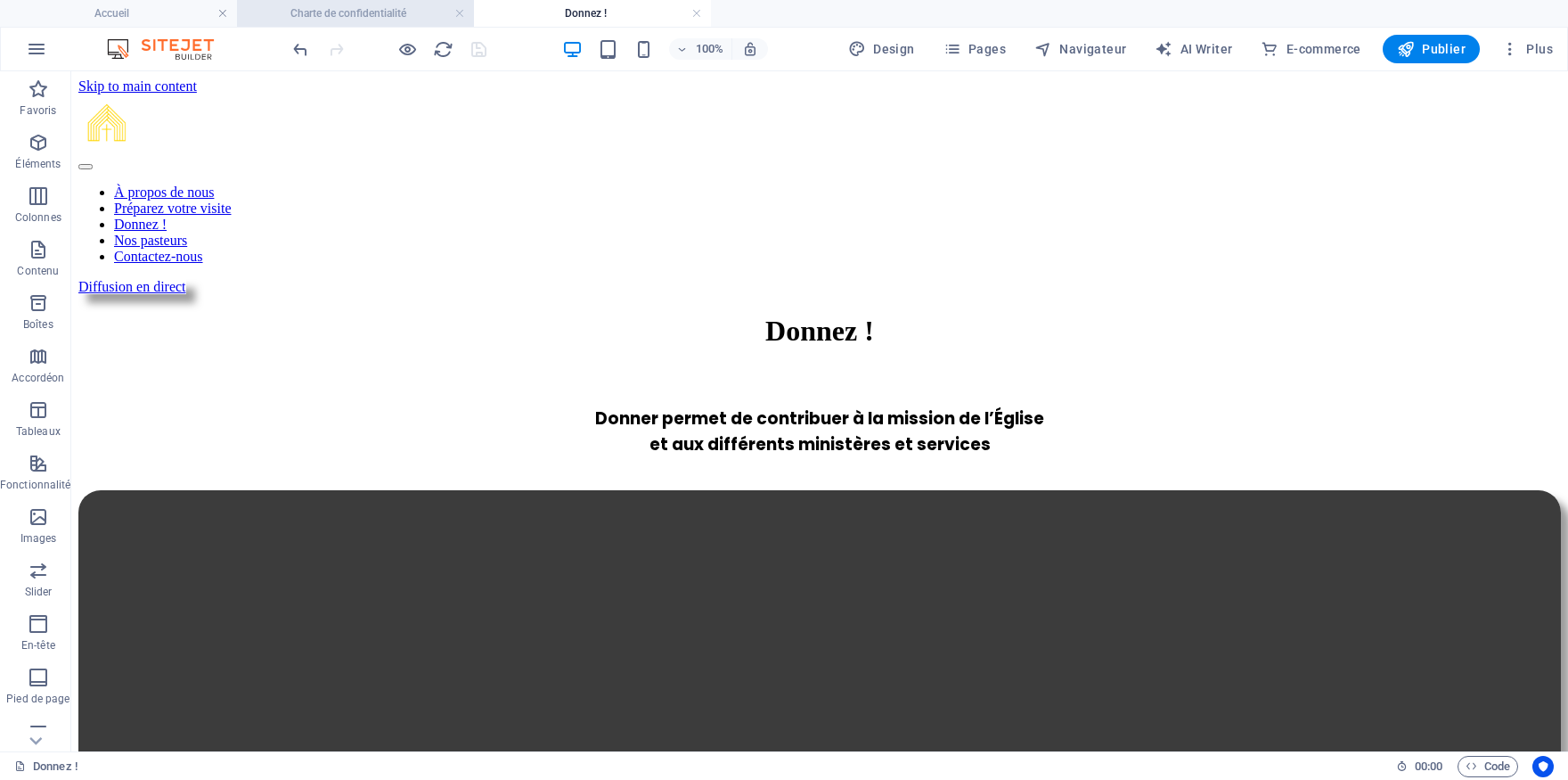 click on "Charte de confidentialité" at bounding box center [355, 13] 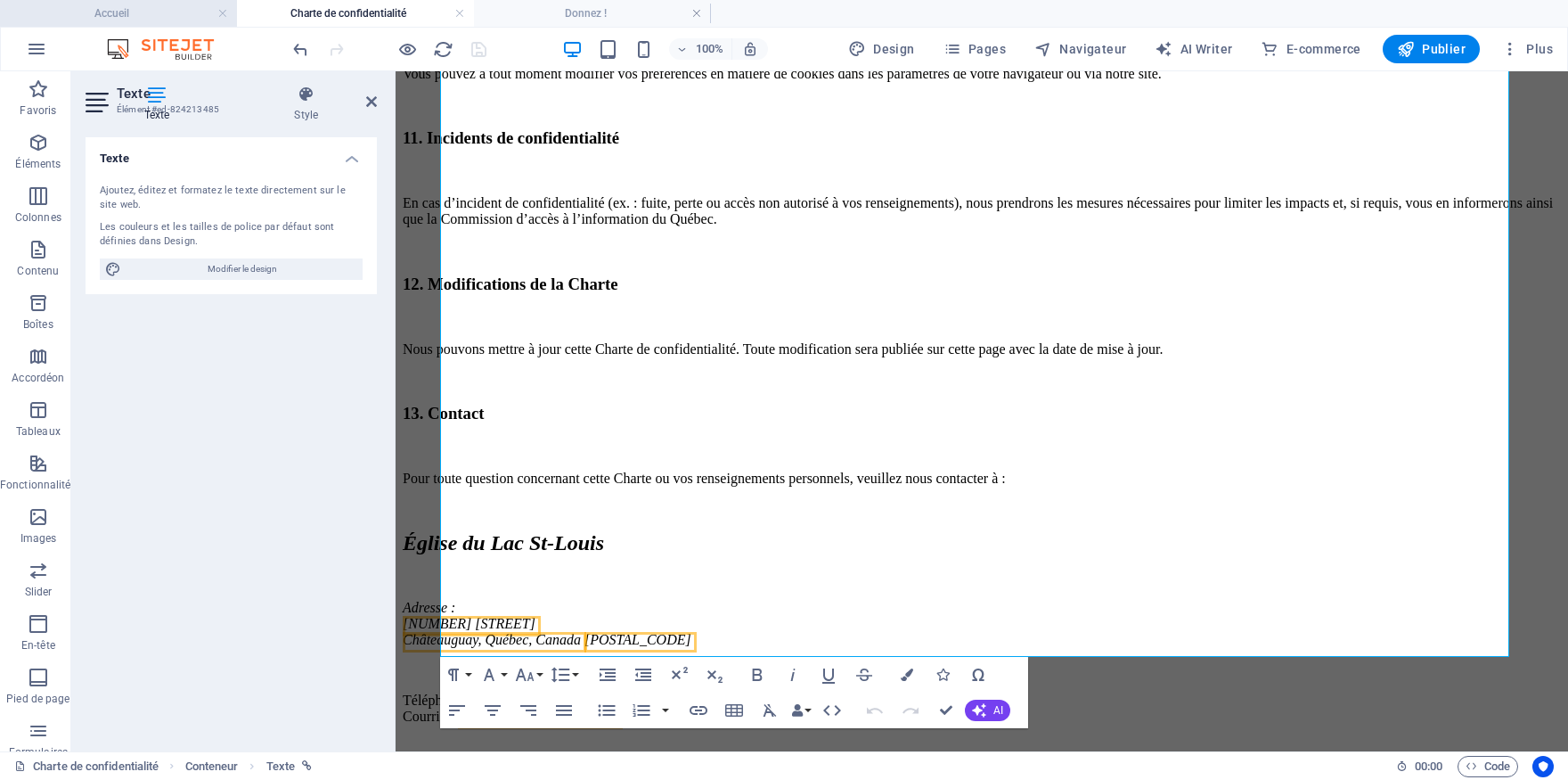 click on "Accueil" at bounding box center (118, 13) 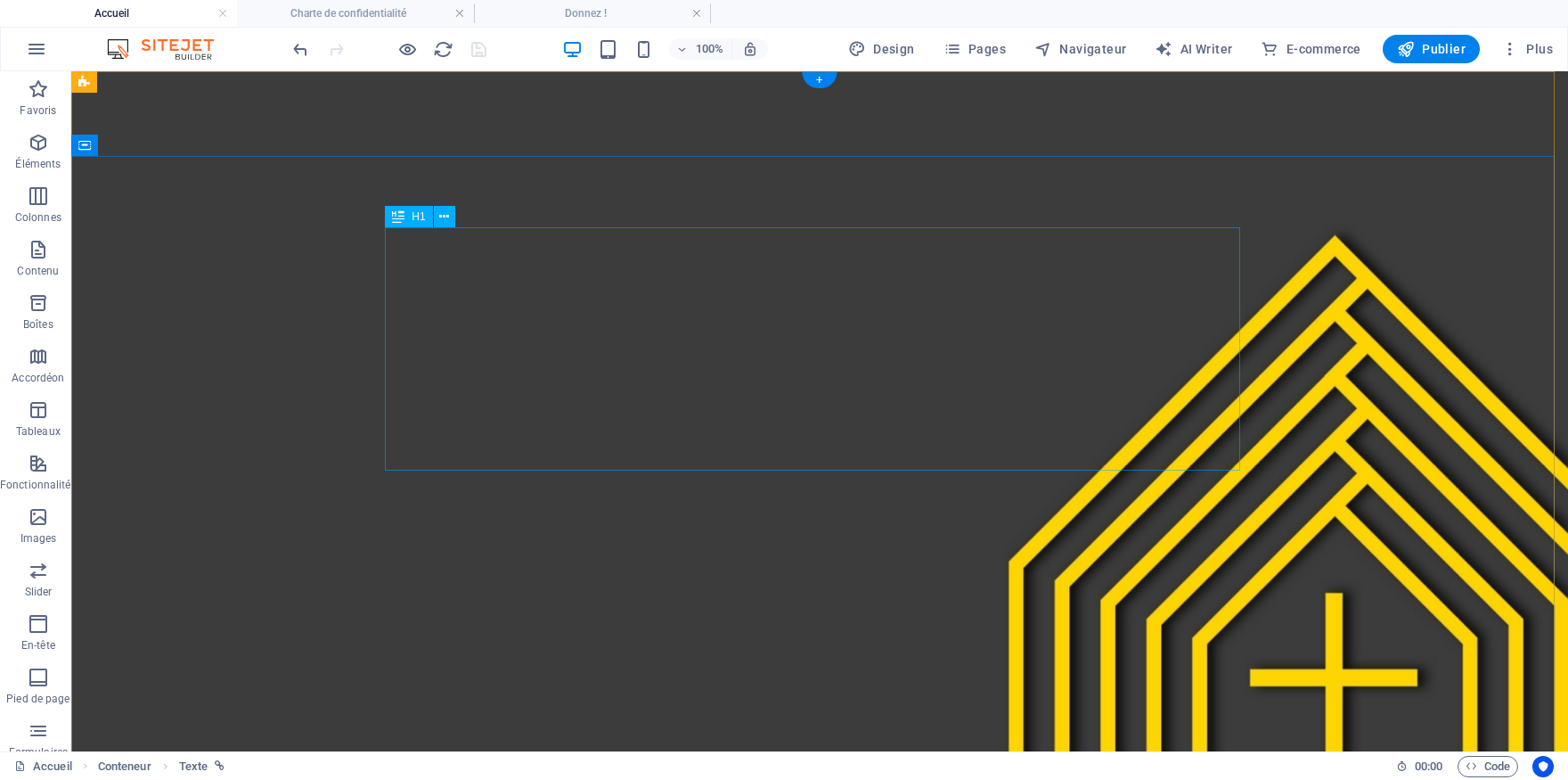 scroll, scrollTop: 0, scrollLeft: 0, axis: both 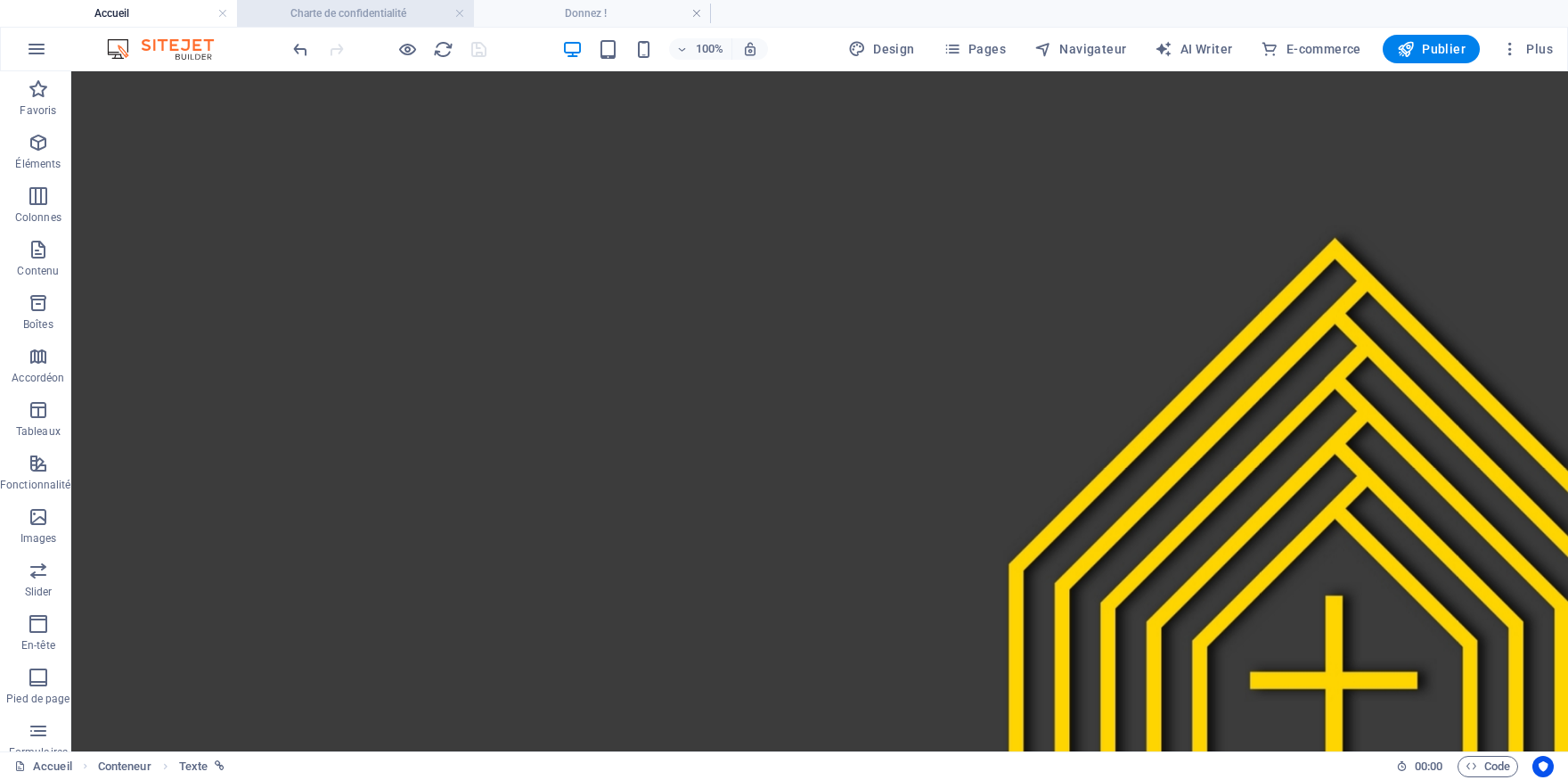 click on "Charte de confidentialité" at bounding box center [355, 13] 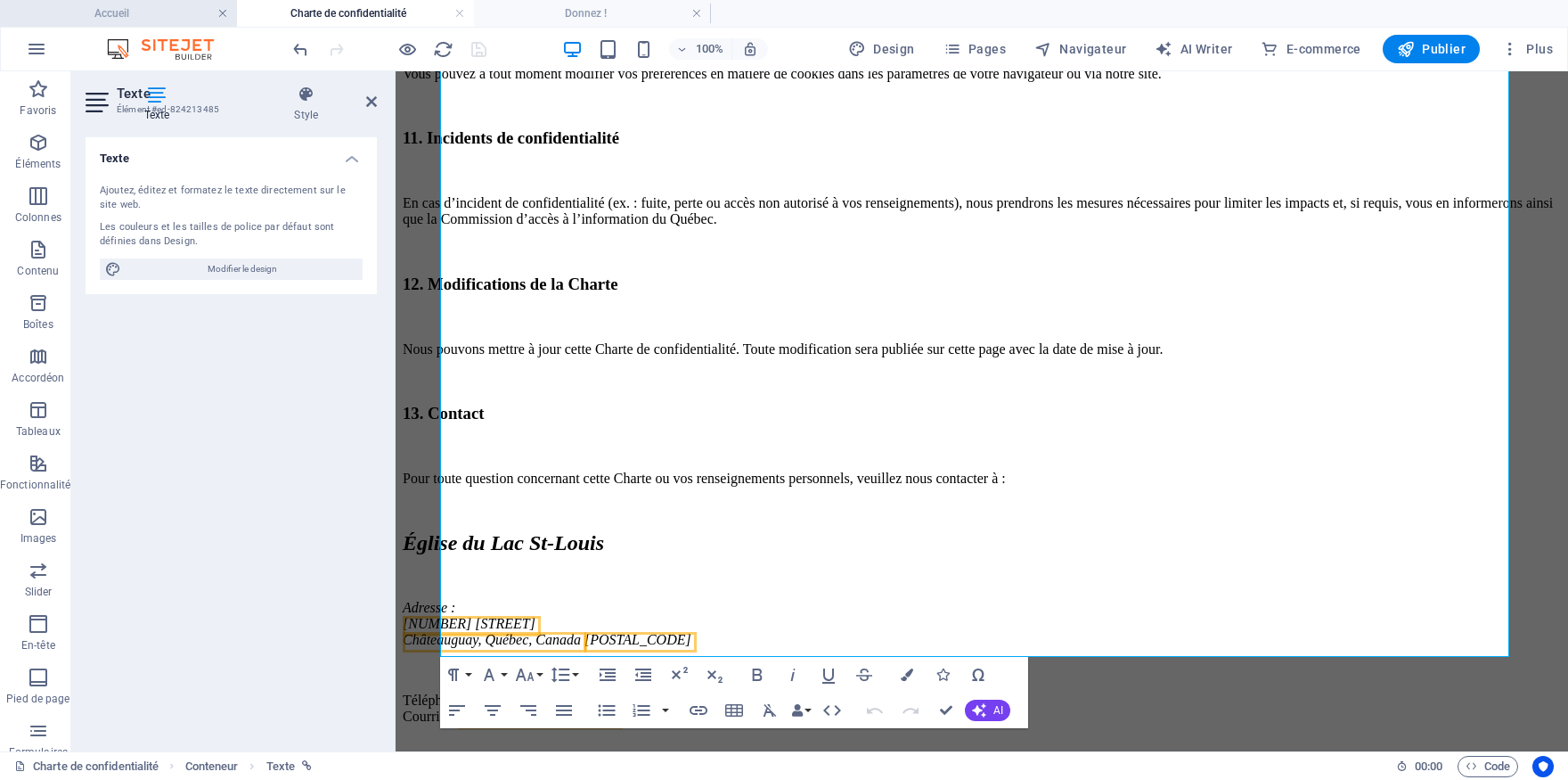 click at bounding box center [223, 13] 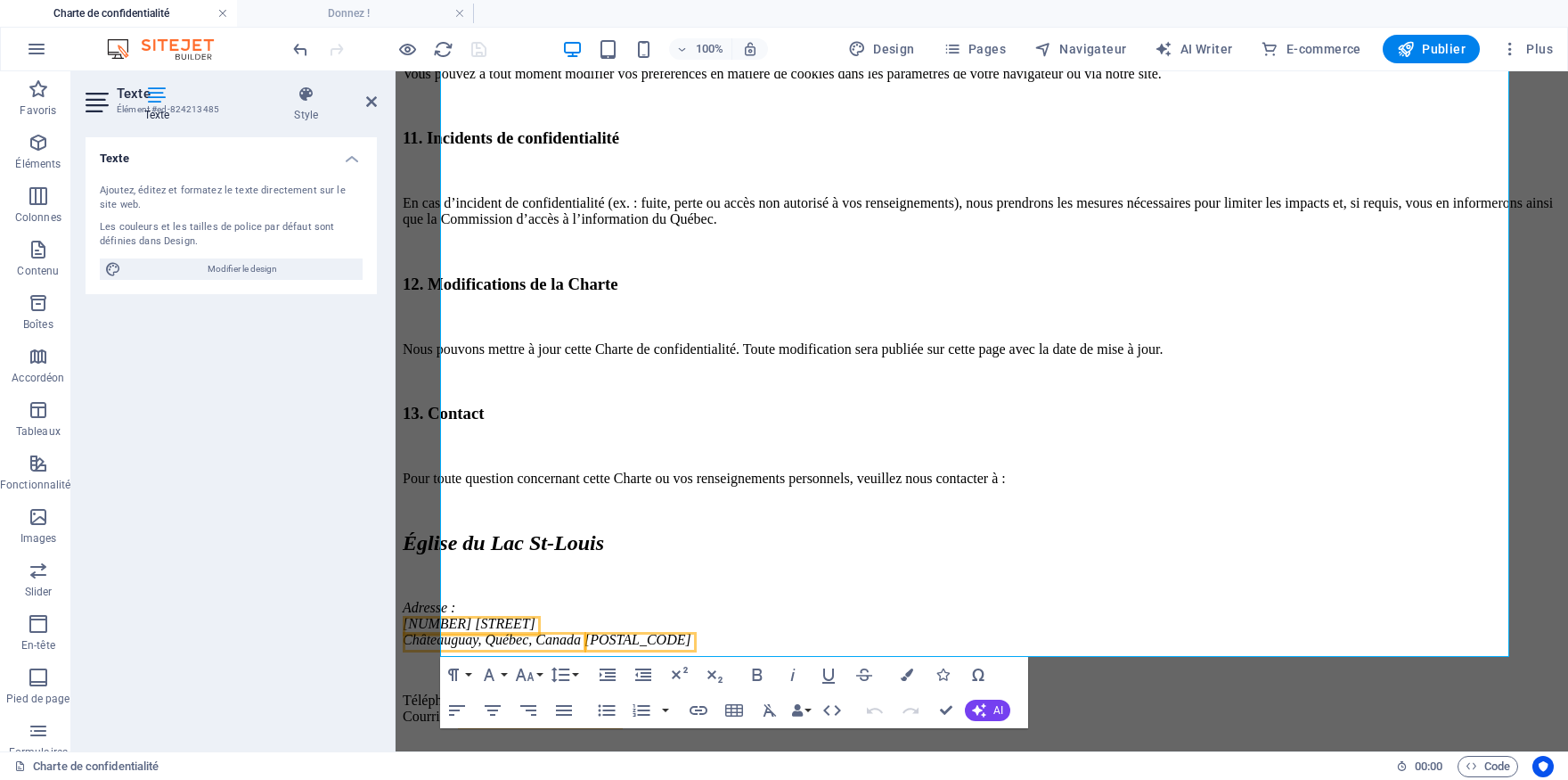 click at bounding box center (223, 13) 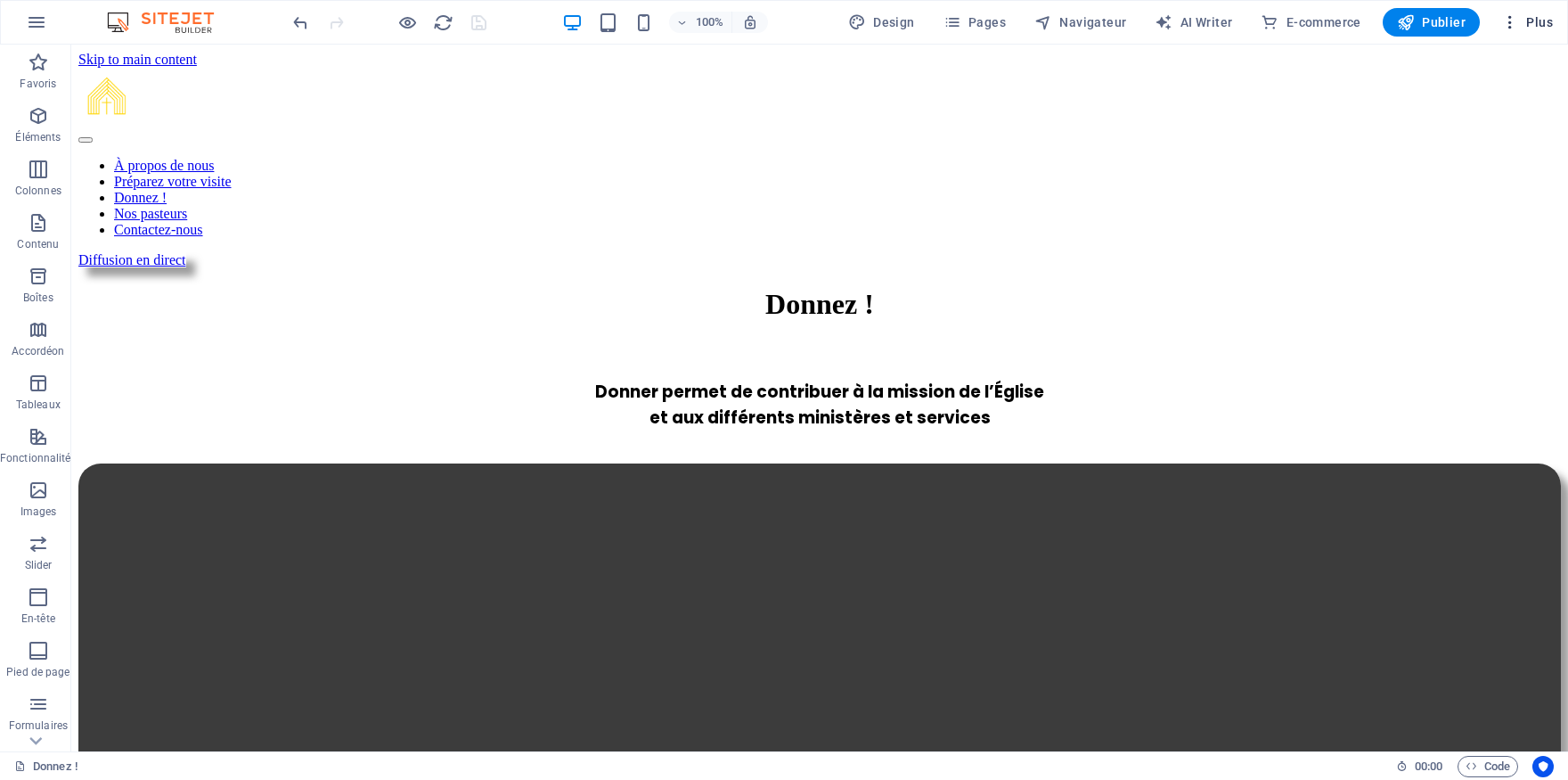 click at bounding box center (1510, 22) 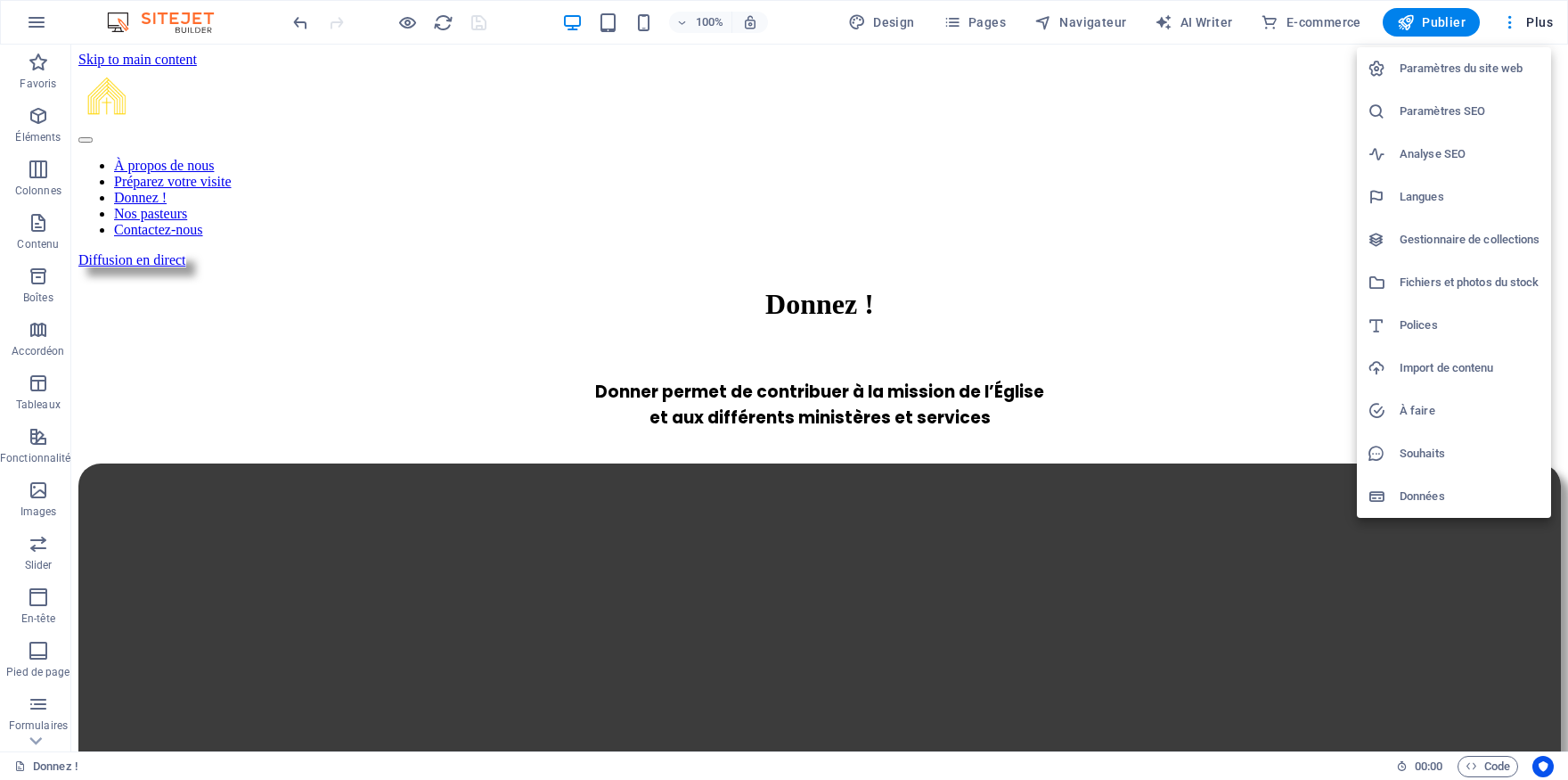 click on "Paramètres SEO" at bounding box center (1470, 111) 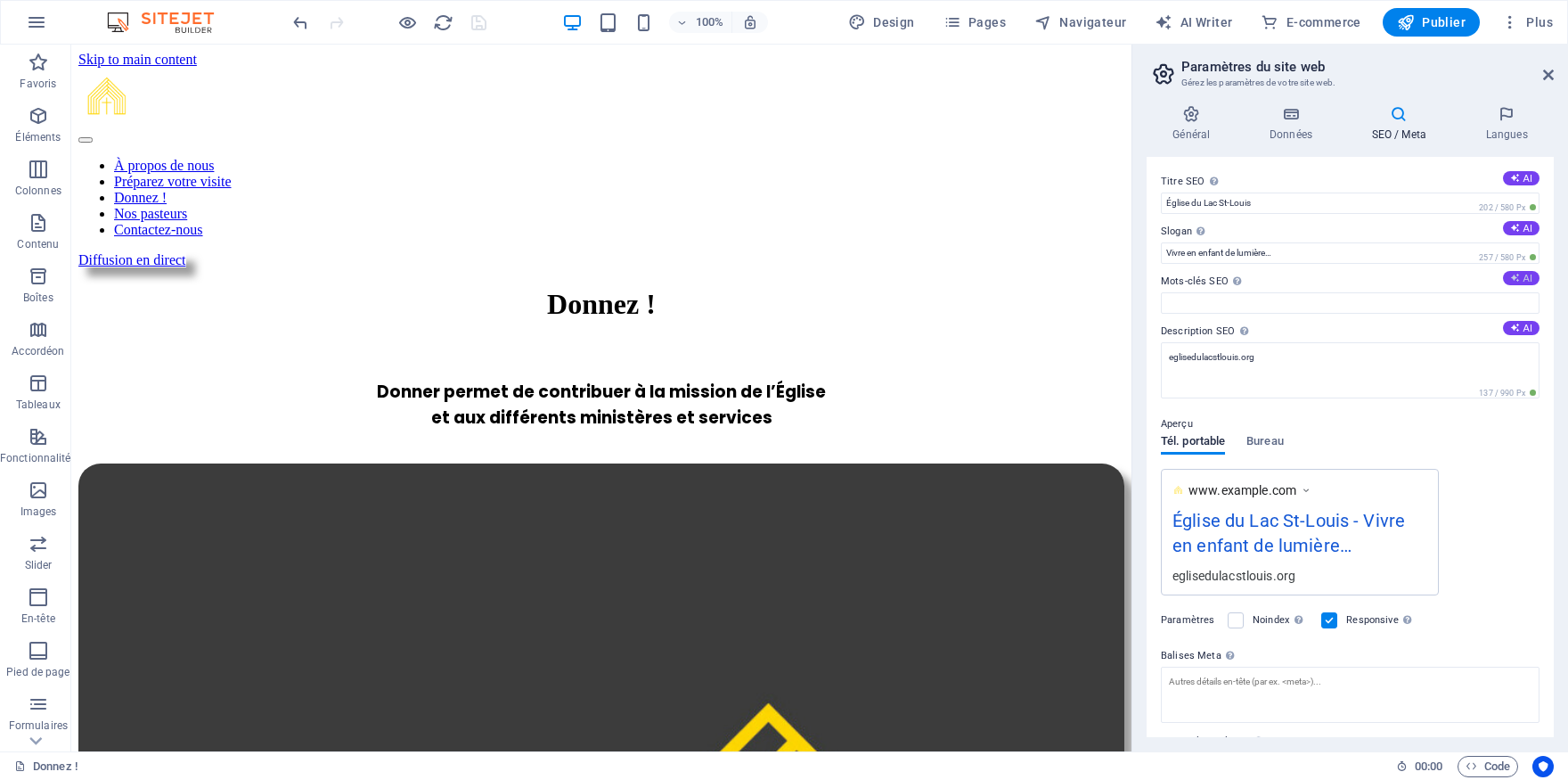 click at bounding box center (1515, 277) 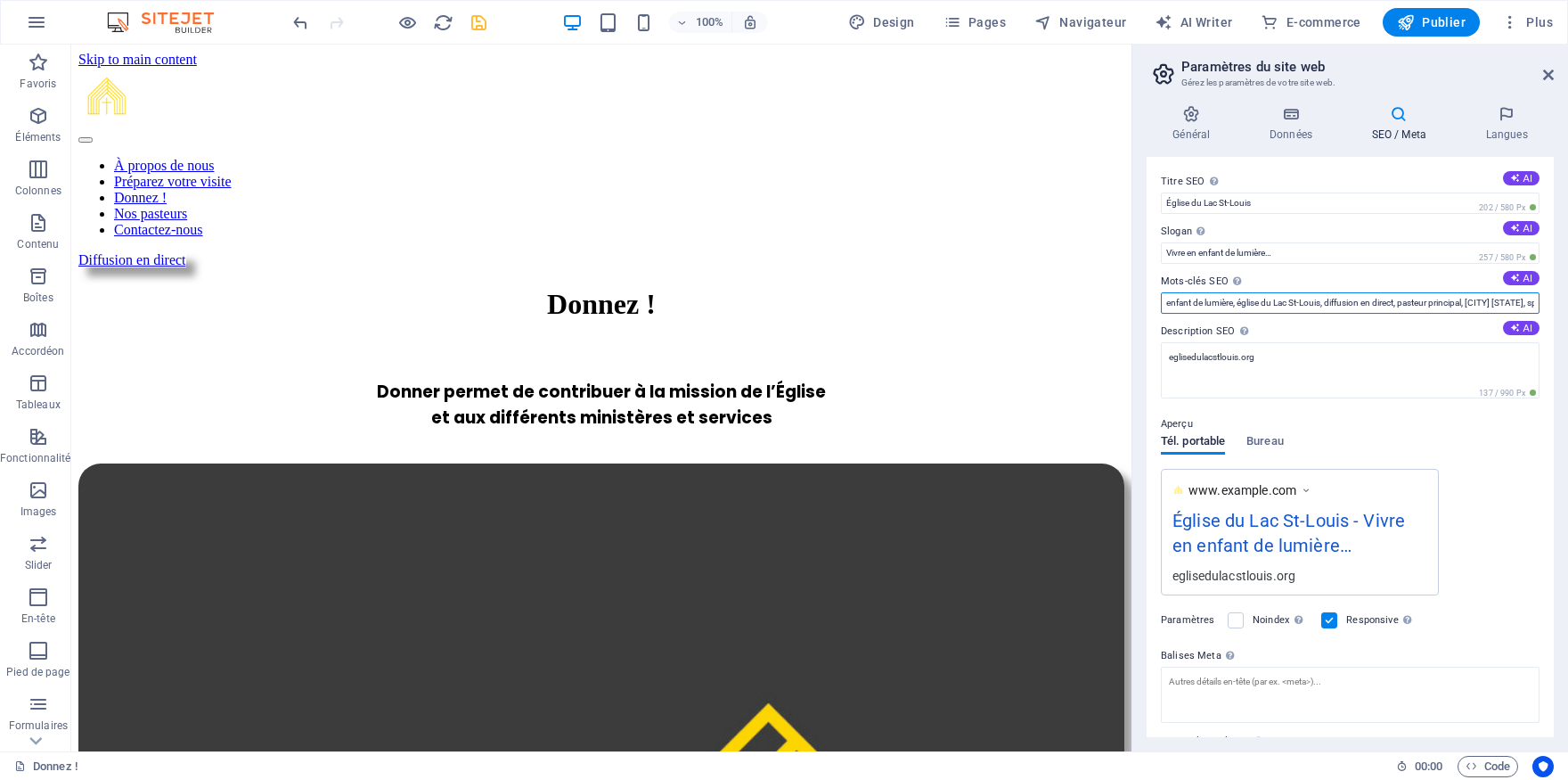 drag, startPoint x: 1254, startPoint y: 301, endPoint x: 1152, endPoint y: 300, distance: 102.0049 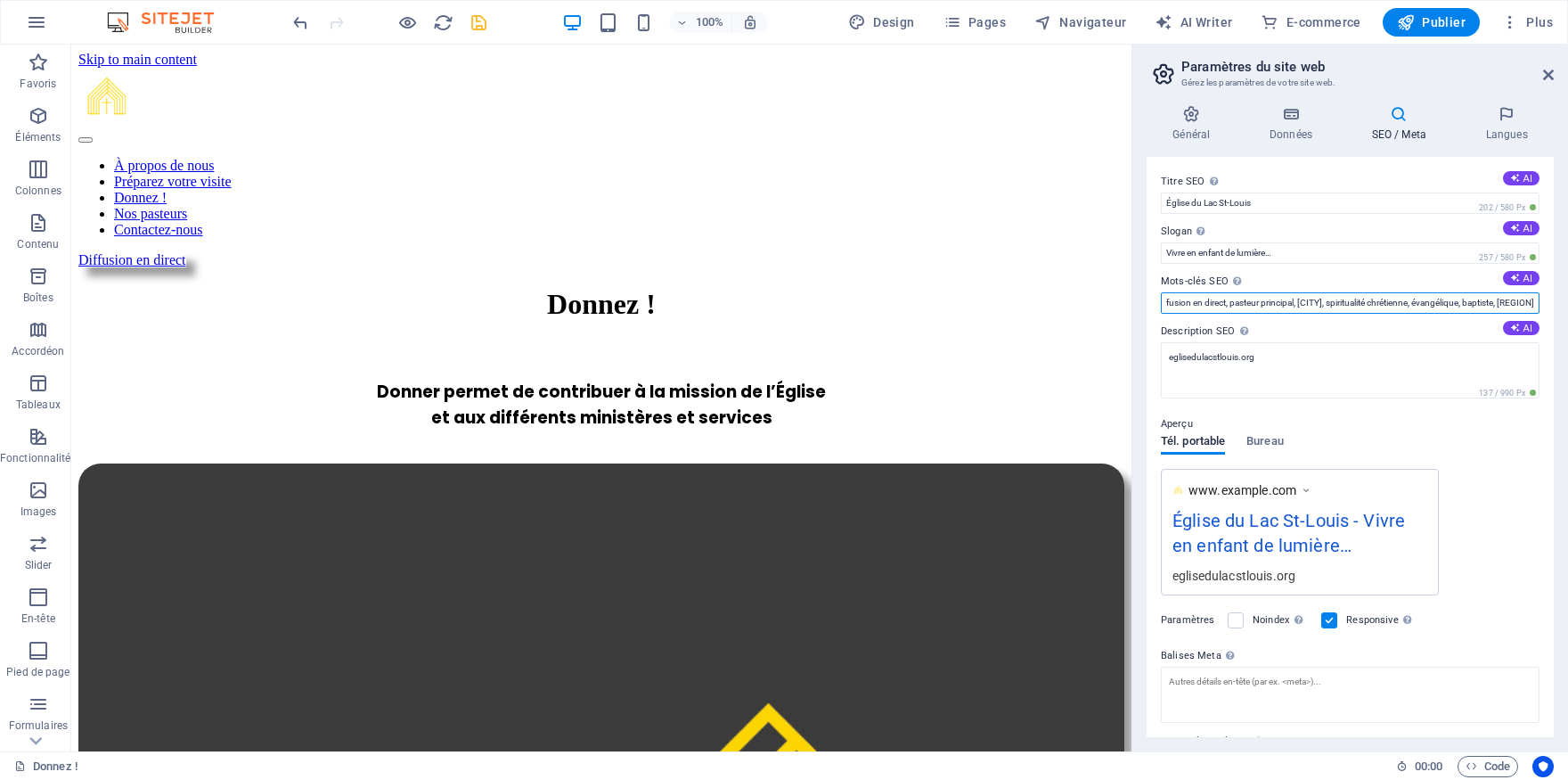 scroll, scrollTop: 0, scrollLeft: 267, axis: horizontal 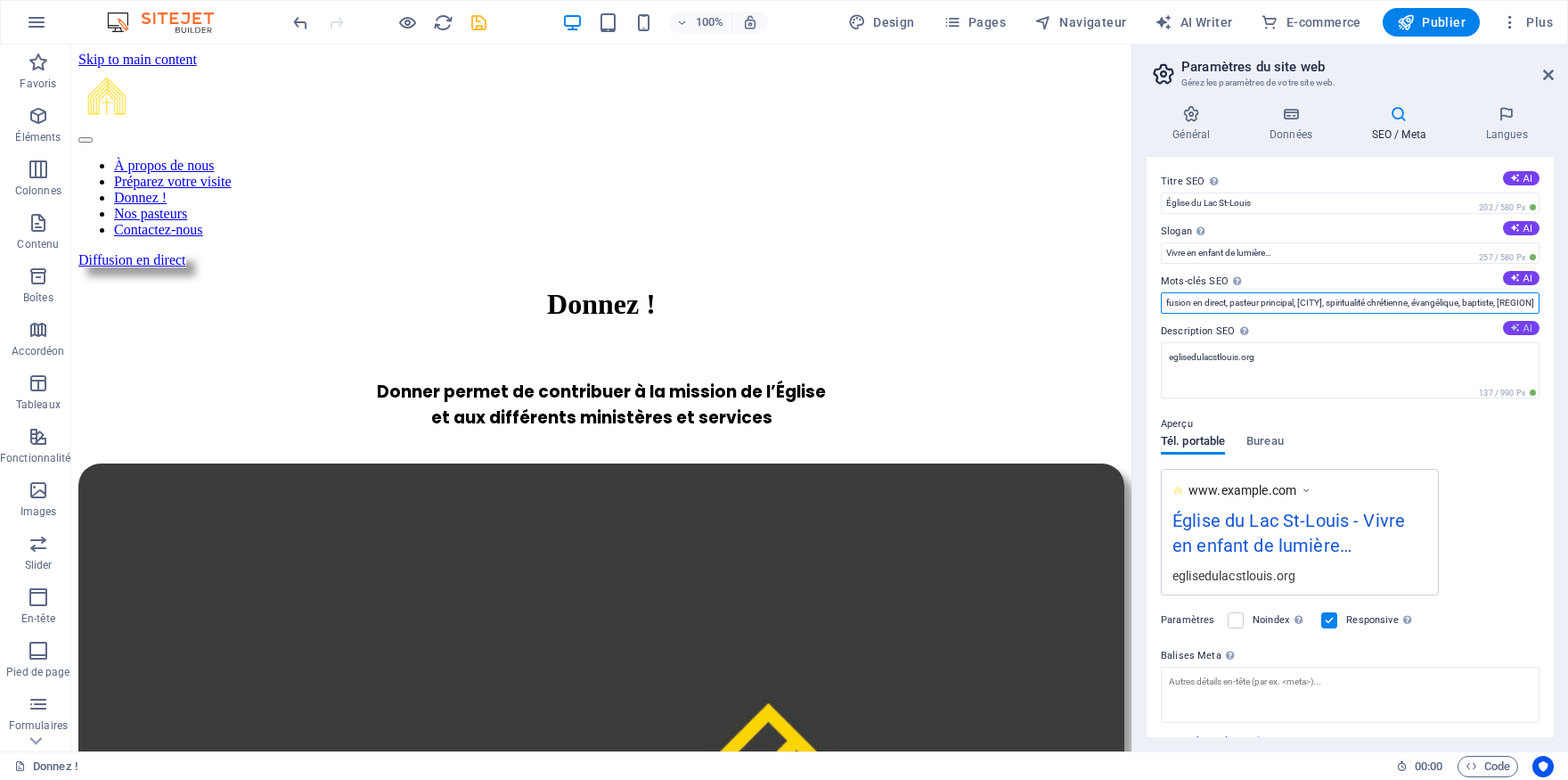 type on "enfant de lumière, église du Lac St-Louis, diffusion en direct, pasteur principal, [CITY], spiritualité chrétienne, évangélique, baptiste, [REGION]" 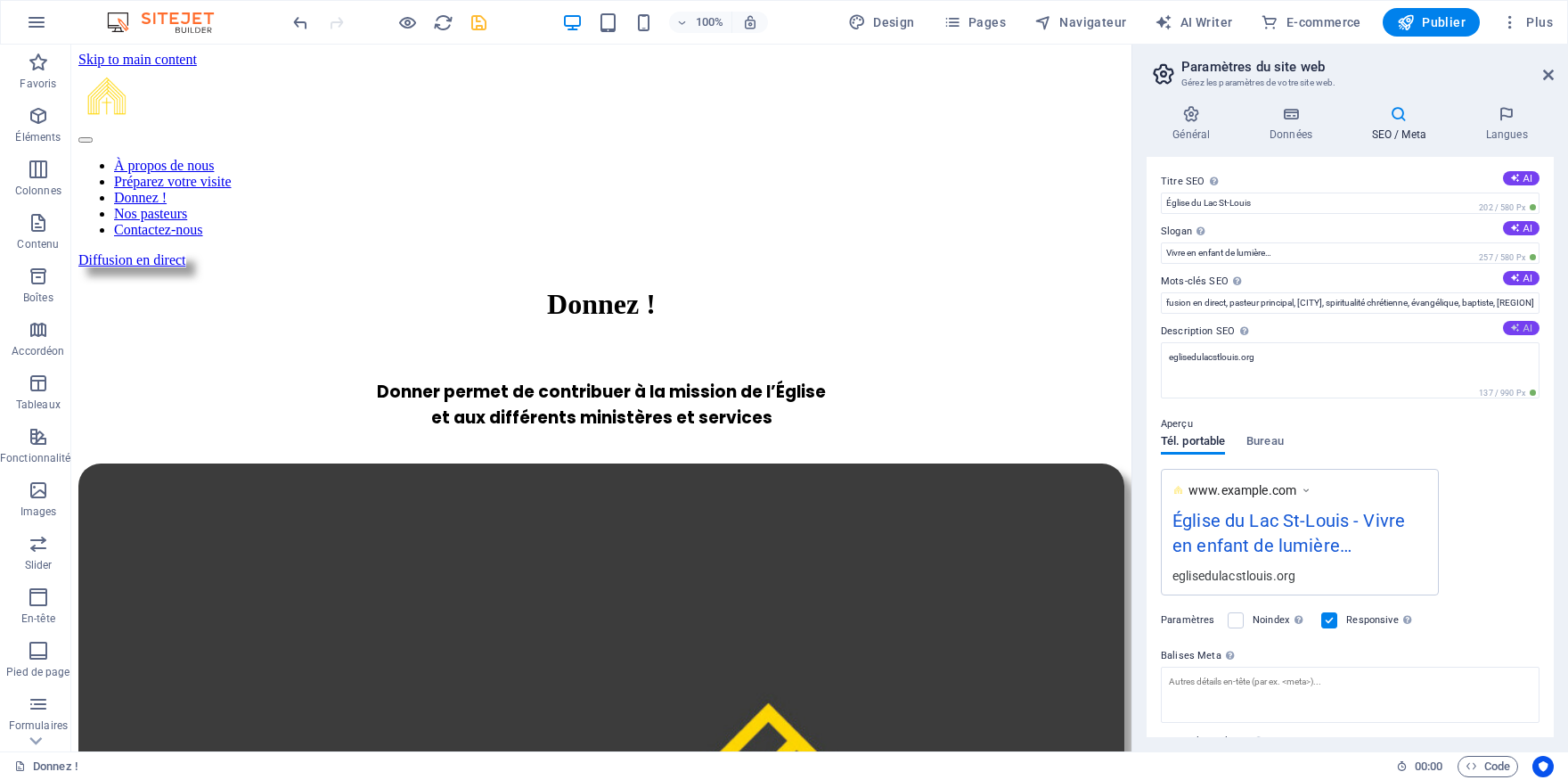 click on "AI" at bounding box center [1521, 328] 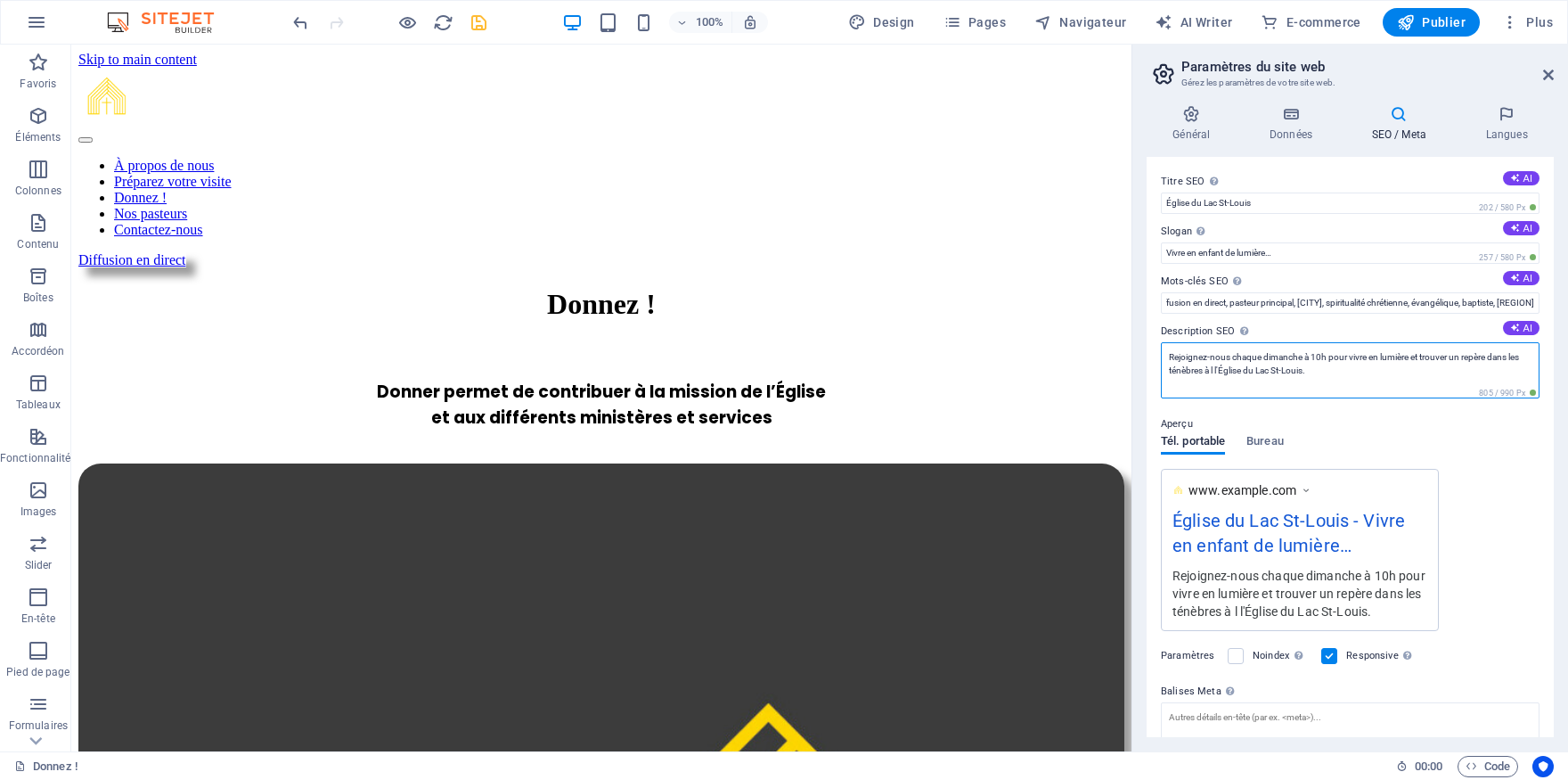 click on "Rejoignez-nous chaque dimanche à 10h pour vivre en lumière et trouver un repère dans les ténèbres à l l'Église du Lac St-Louis." at bounding box center (1350, 370) 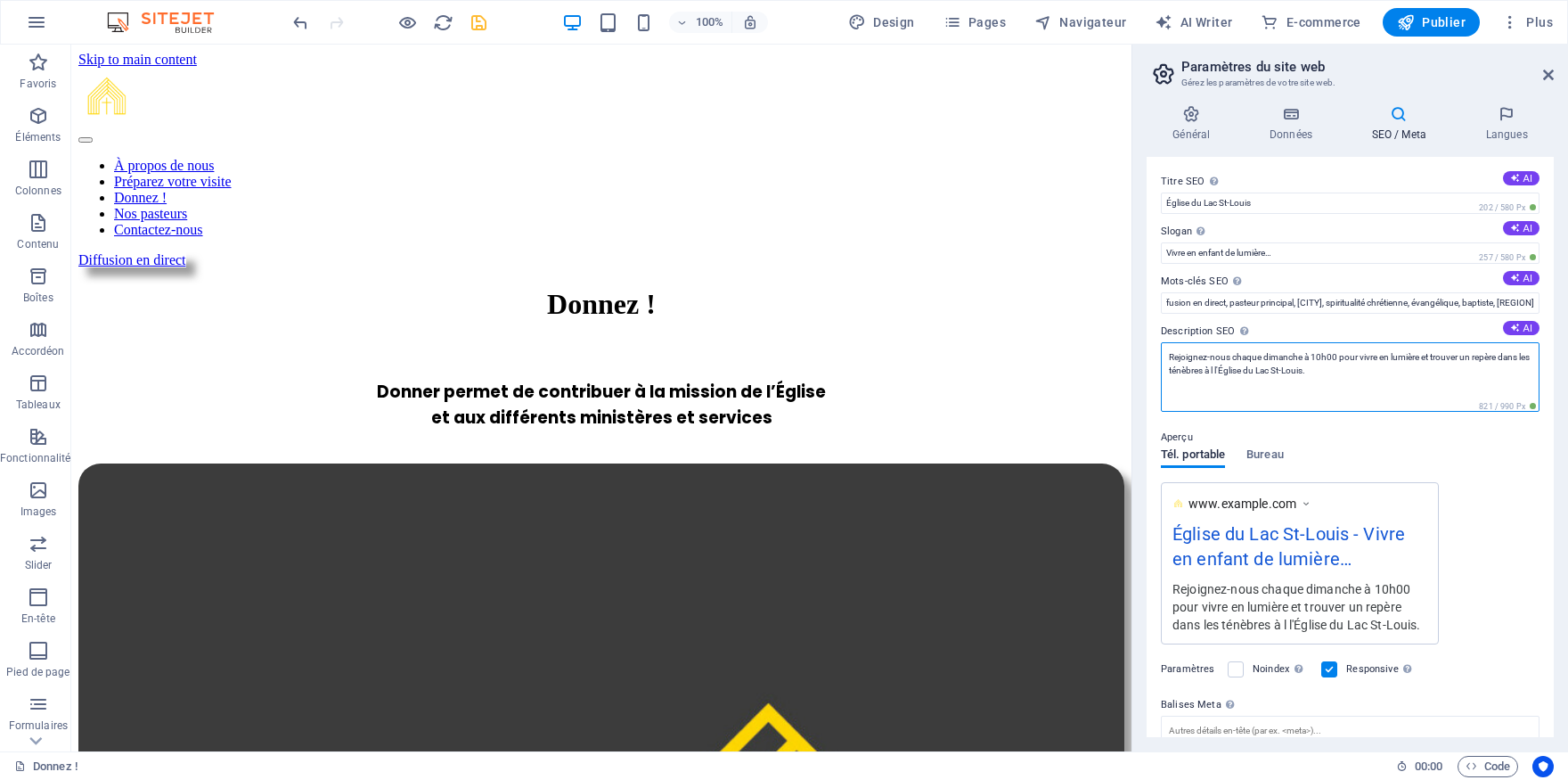 click on "Rejoignez-nous chaque dimanche à 10h00 pour vivre en lumière et trouver un repère dans les ténèbres à l l'Église du Lac St-Louis." at bounding box center [1350, 377] 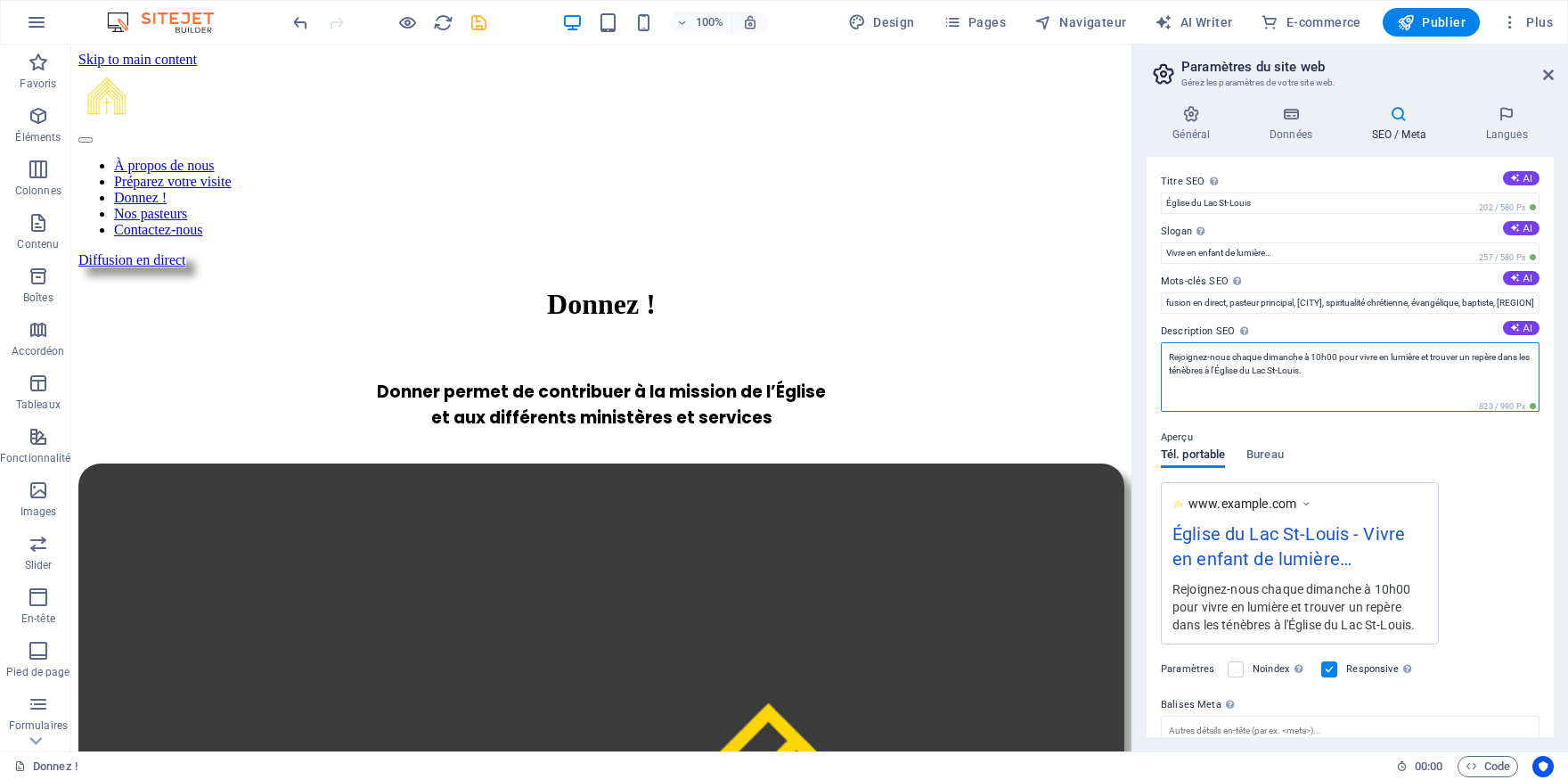 drag, startPoint x: 1359, startPoint y: 357, endPoint x: 1238, endPoint y: 370, distance: 121.69634 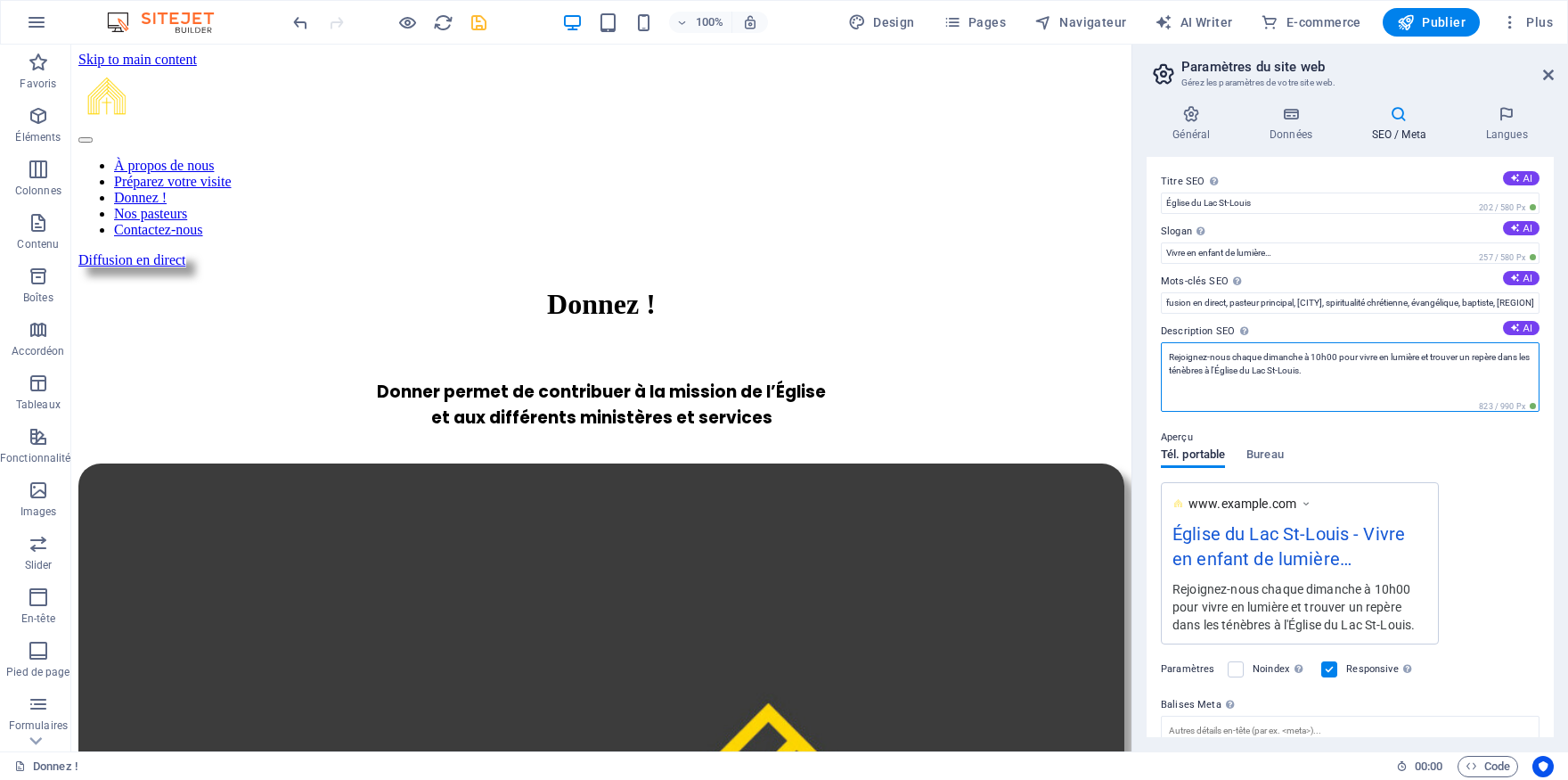 click on "Rejoignez-nous chaque dimanche à 10h00 pour vivre en lumière et trouver un repère dans les ténèbres à l'Église du Lac St-Louis." at bounding box center (1350, 377) 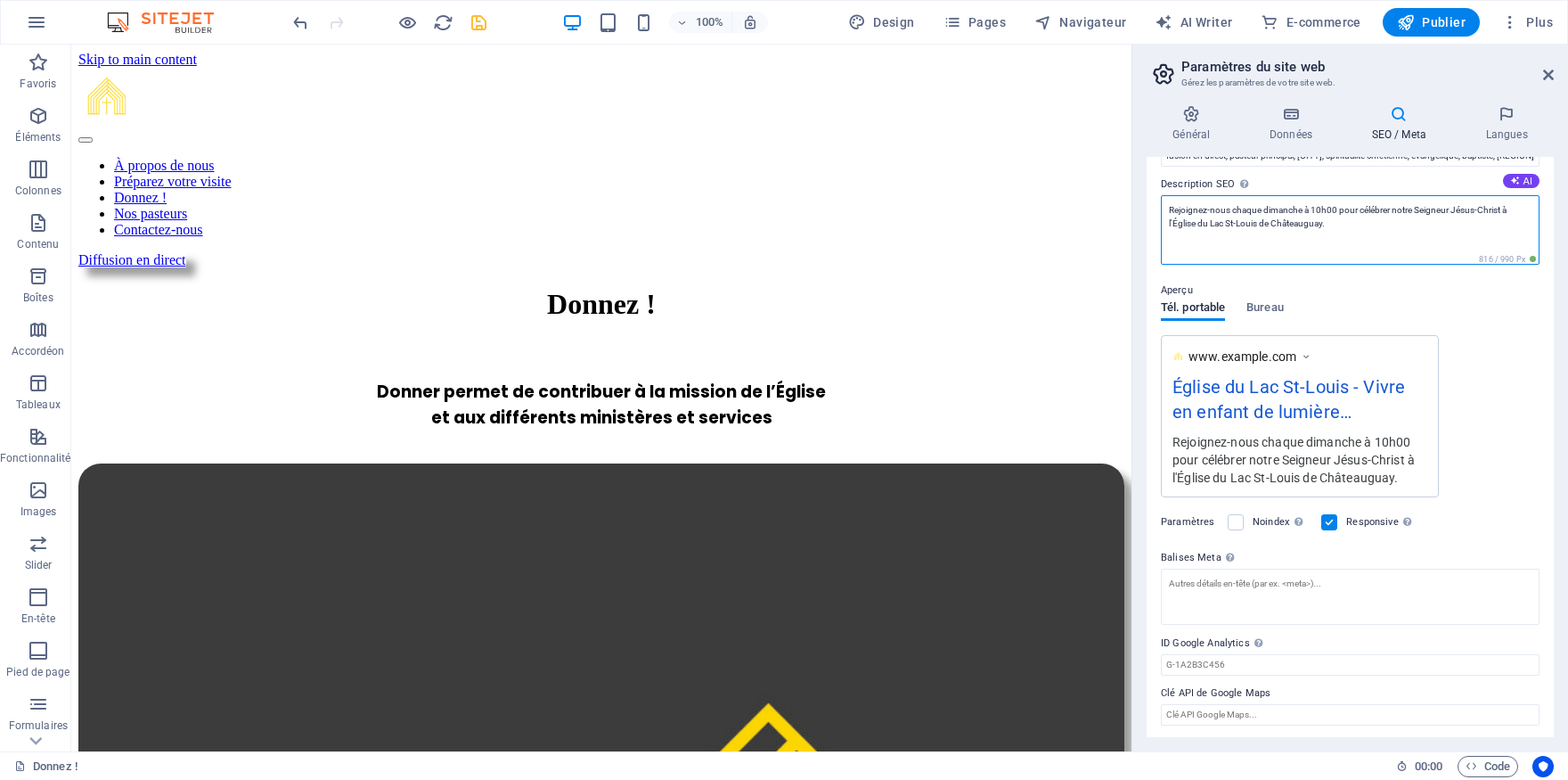 scroll, scrollTop: 0, scrollLeft: 0, axis: both 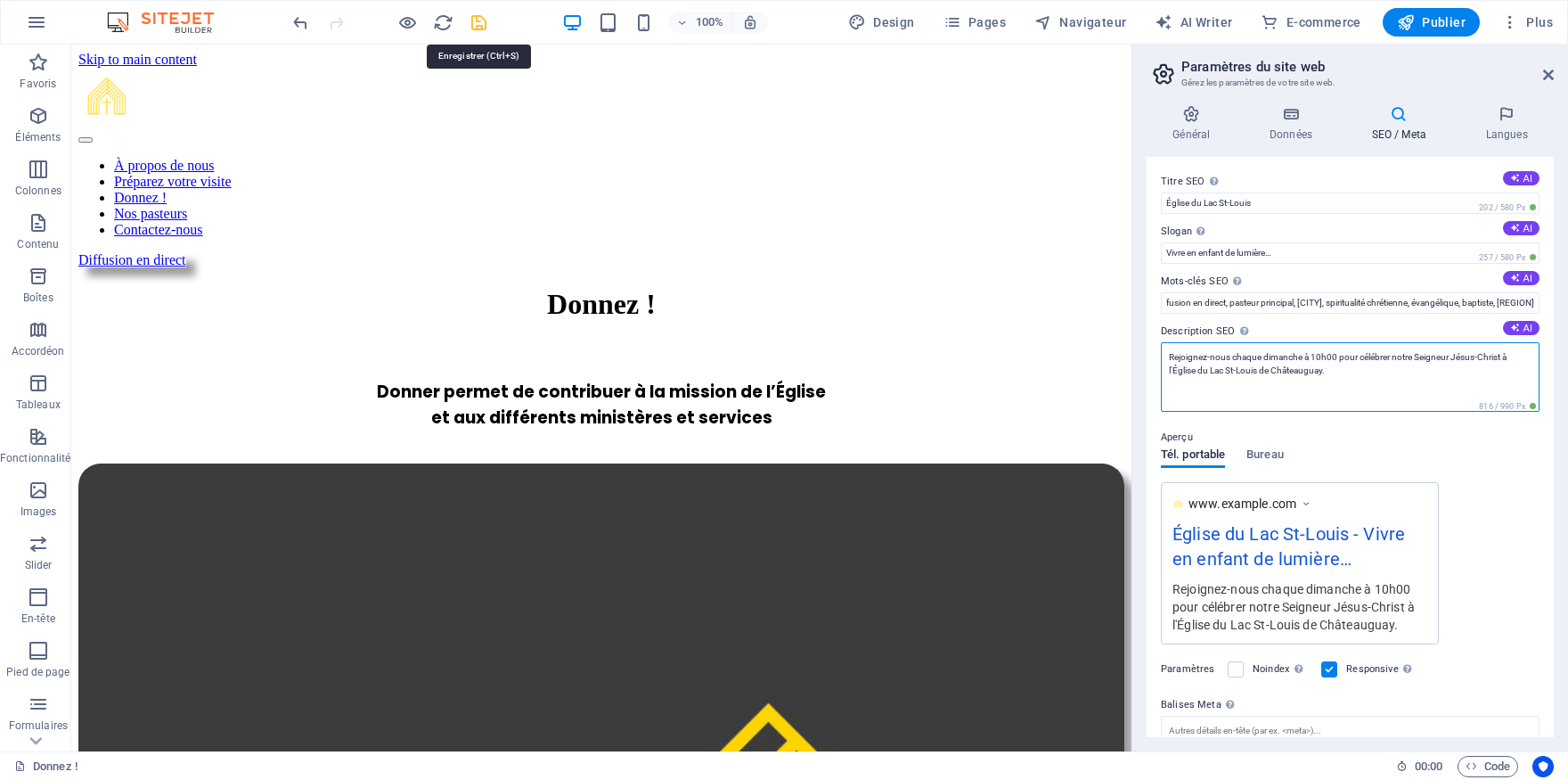 type on "Rejoignez-nous chaque dimanche à 10h00 pour célébrer notre Seigneur Jésus-Christ à l'Église du Lac St-Louis de Châteauguay." 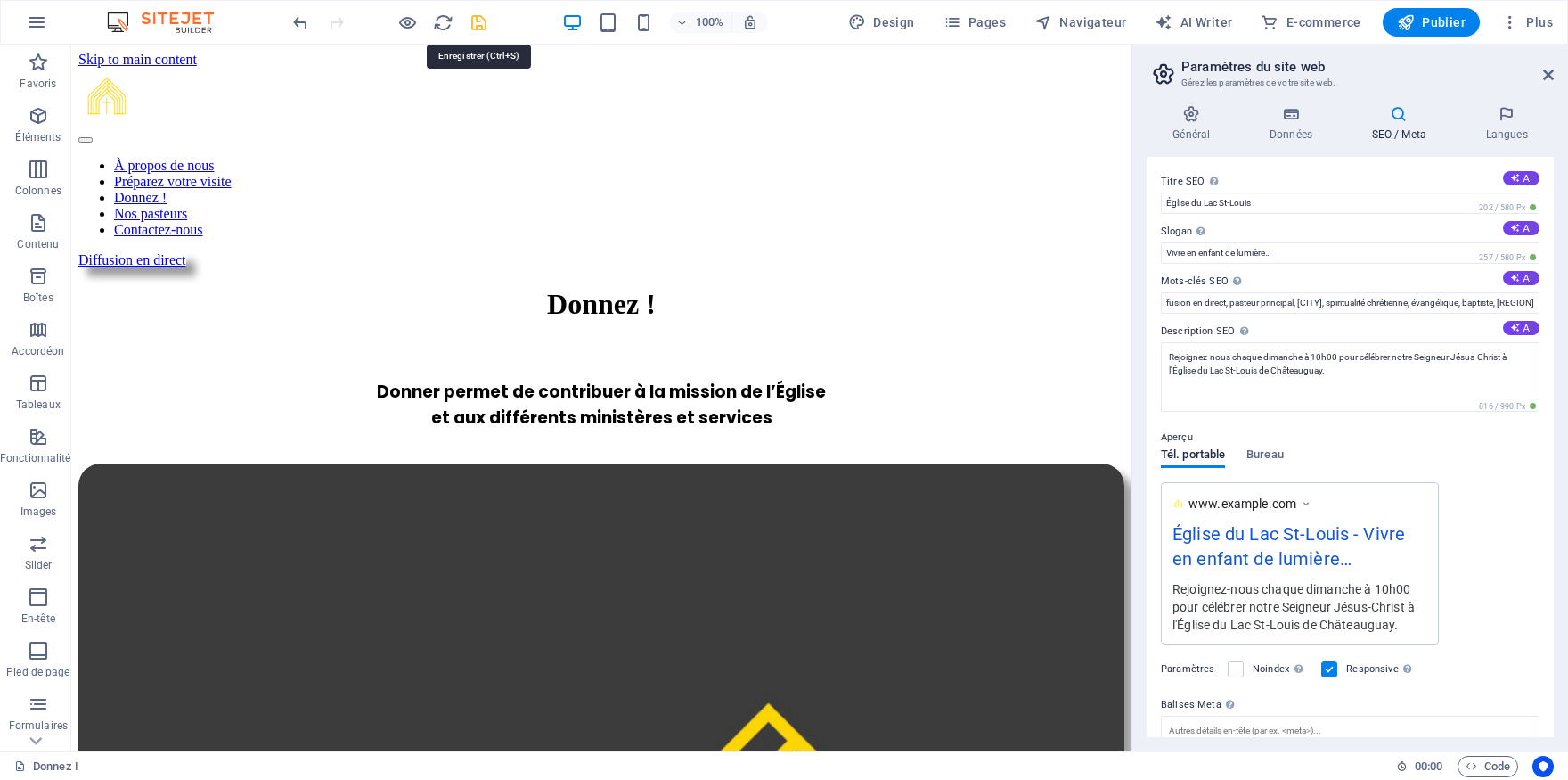 click at bounding box center (478, 22) 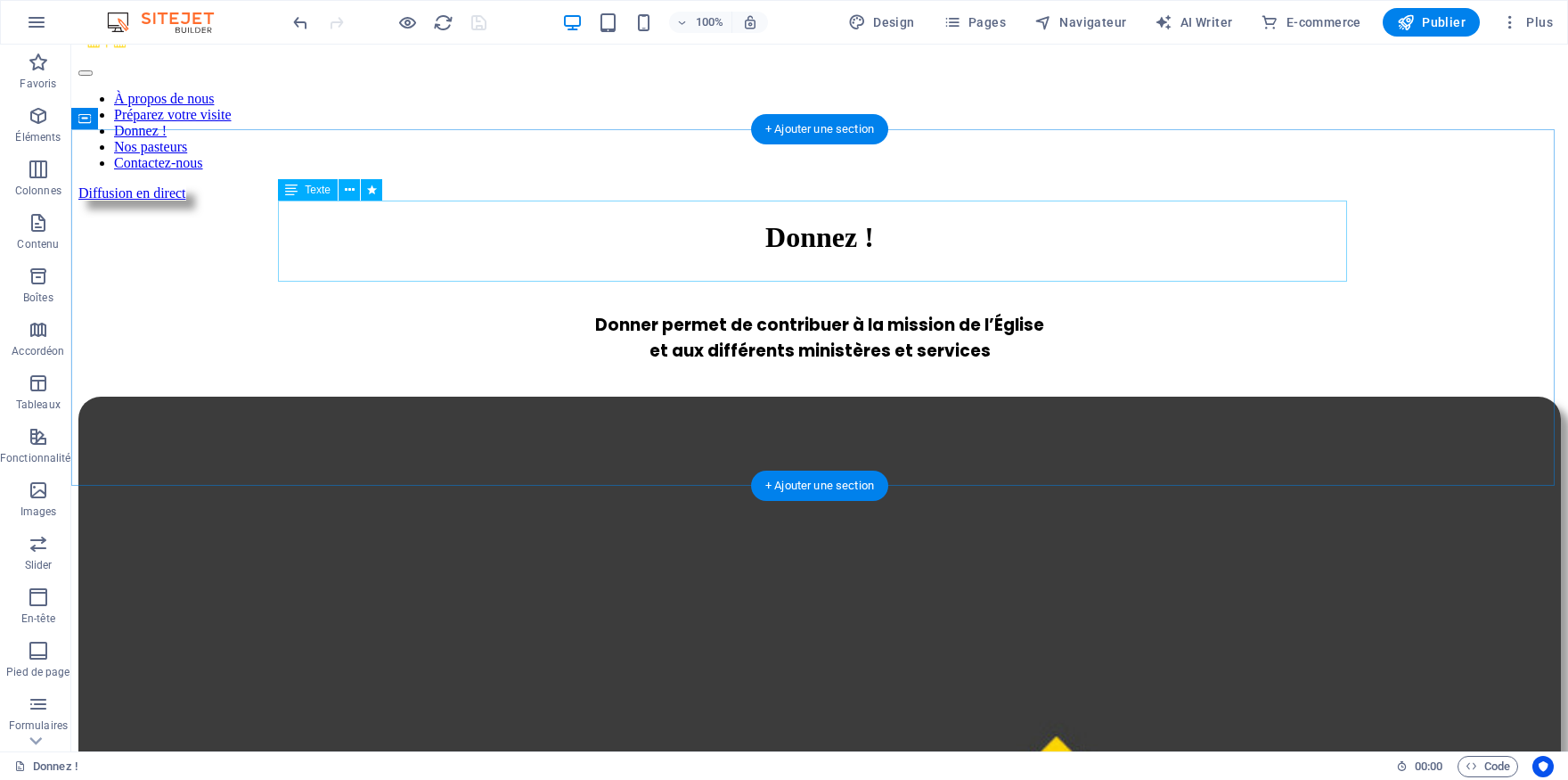 scroll, scrollTop: 0, scrollLeft: 0, axis: both 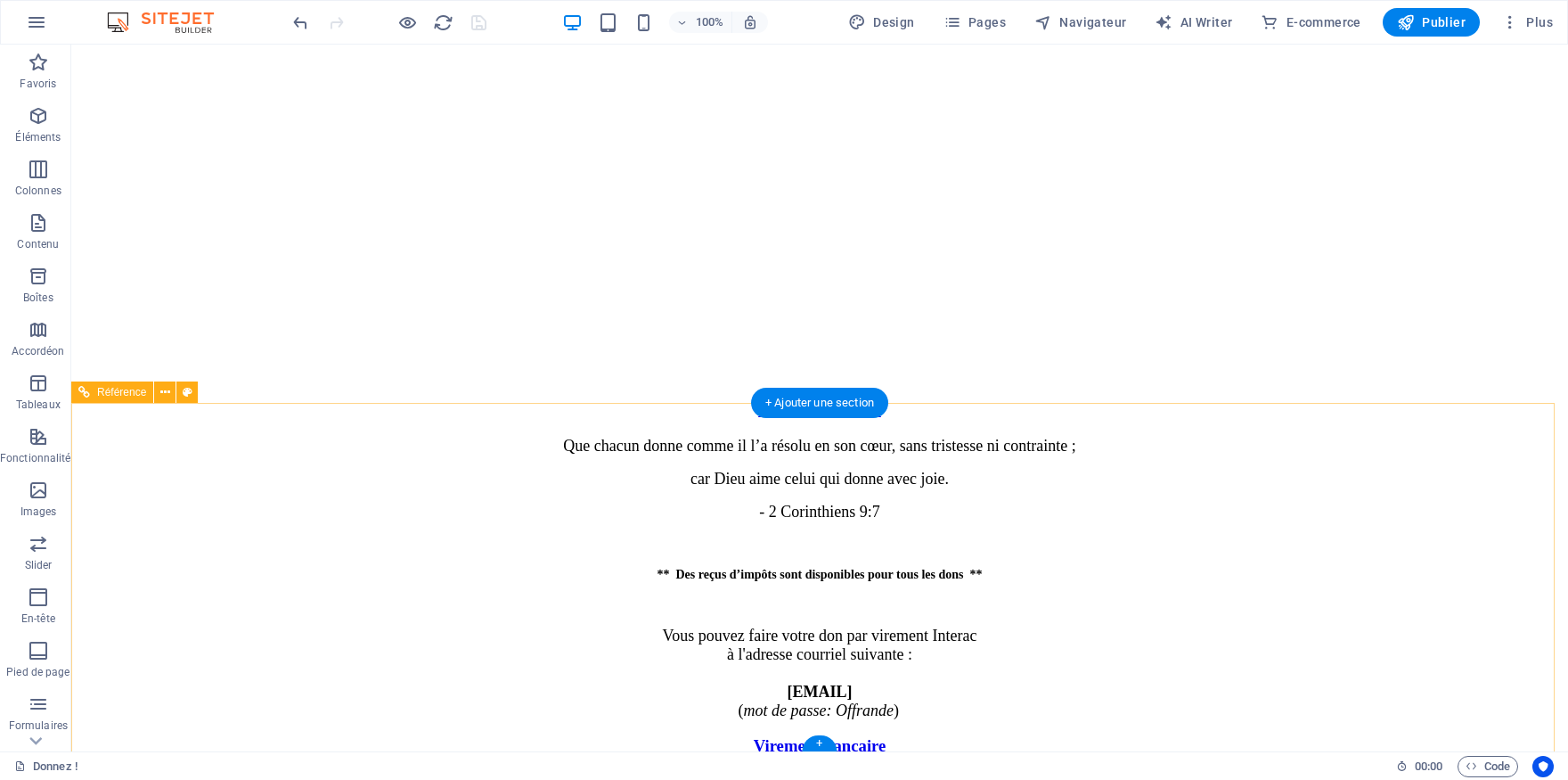 click on "Boutons Par année / Par série
Liste de diffusion :
Inscription" at bounding box center (820, 9083) 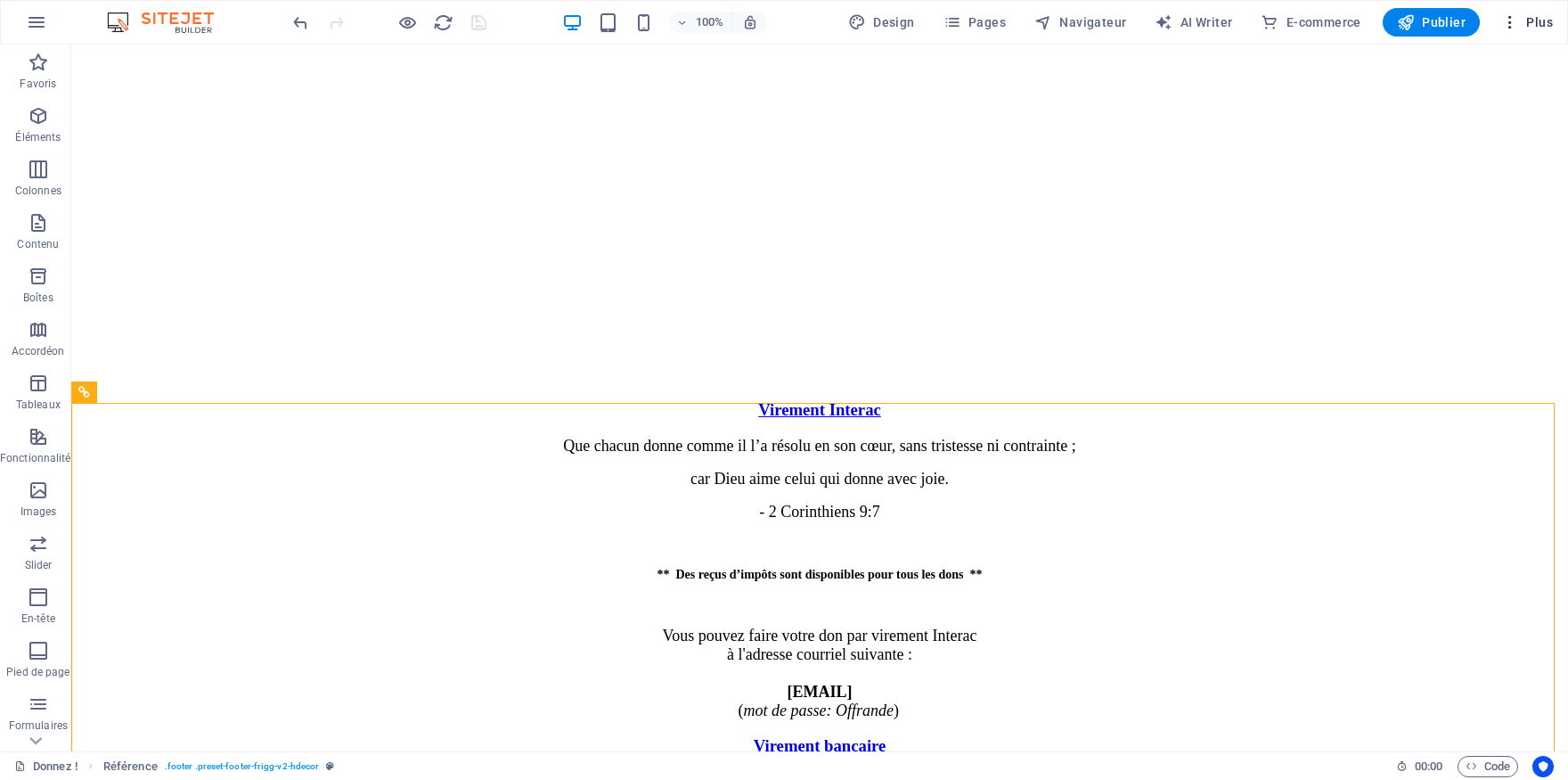click on "Plus" at bounding box center (1527, 22) 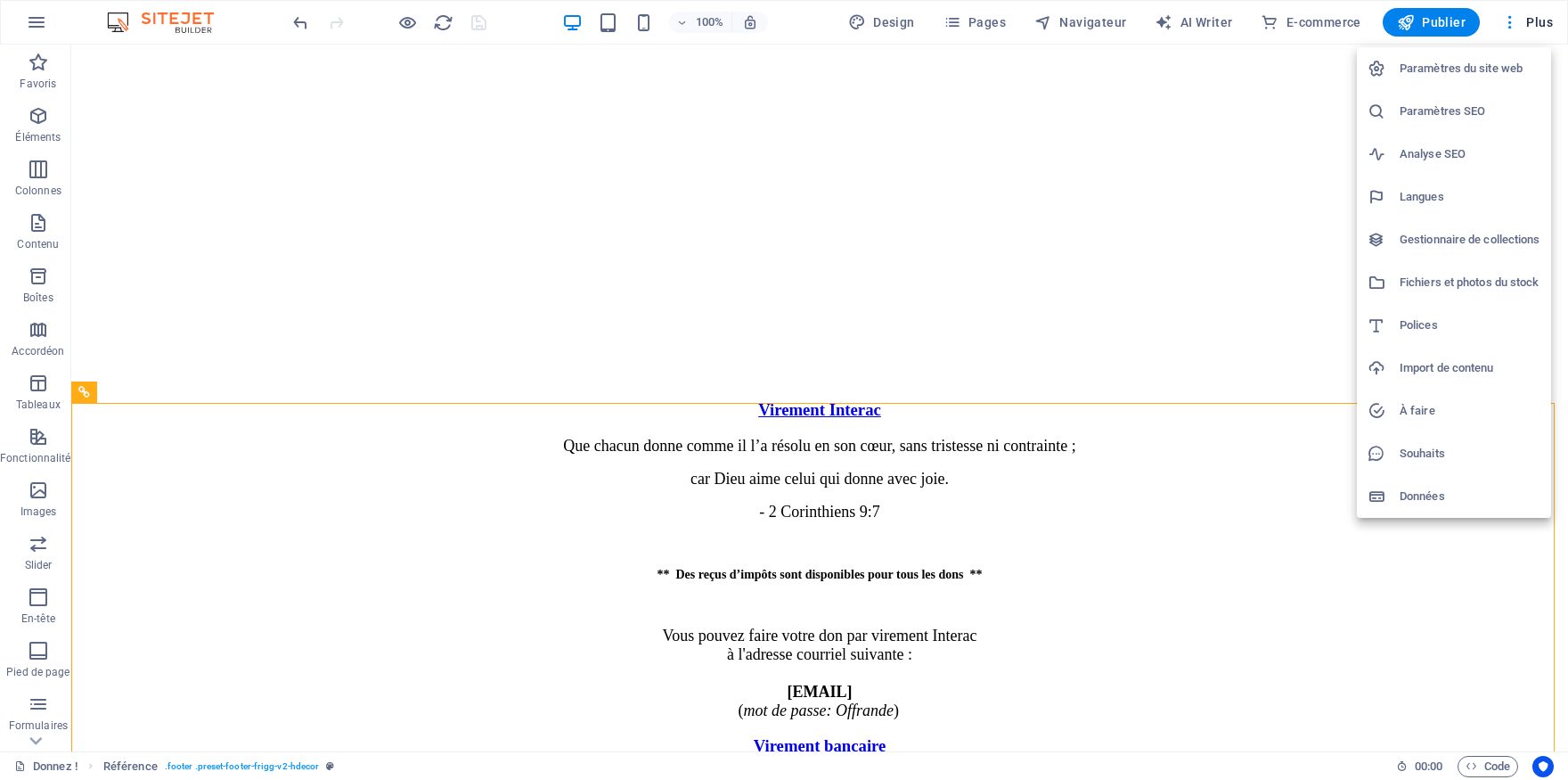 click at bounding box center [784, 390] 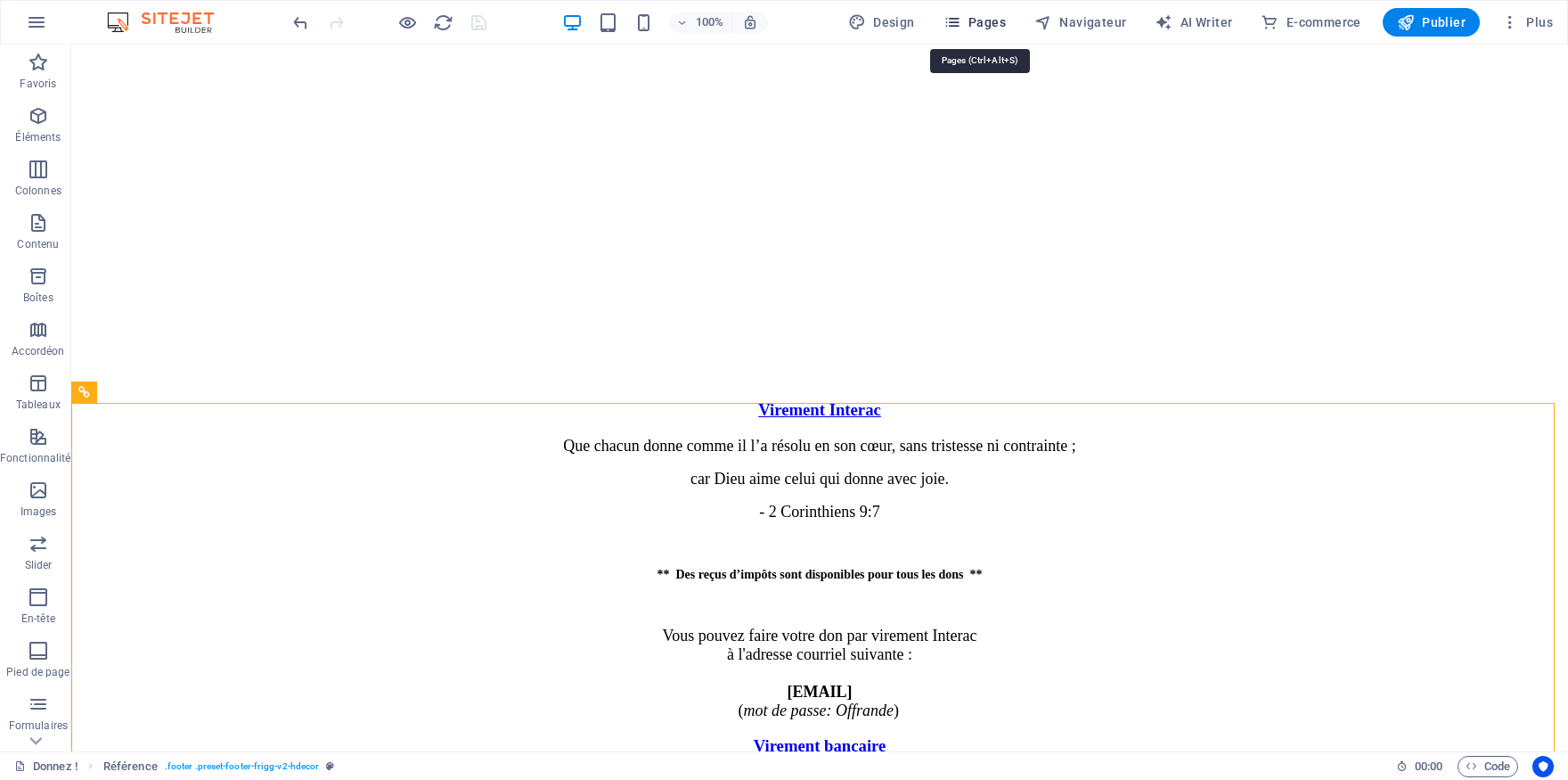 click on "Pages" at bounding box center (975, 22) 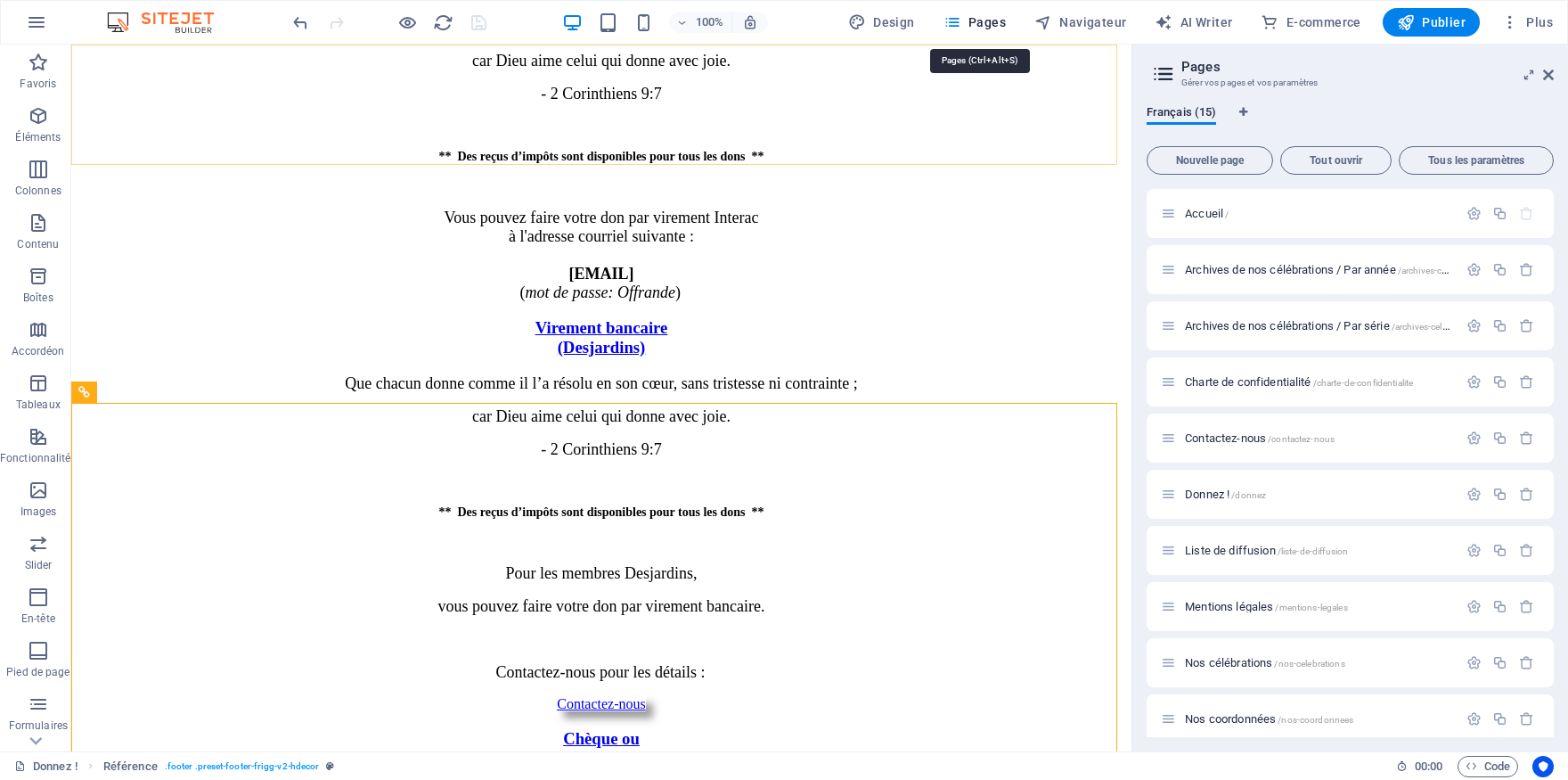 scroll, scrollTop: 2393, scrollLeft: 0, axis: vertical 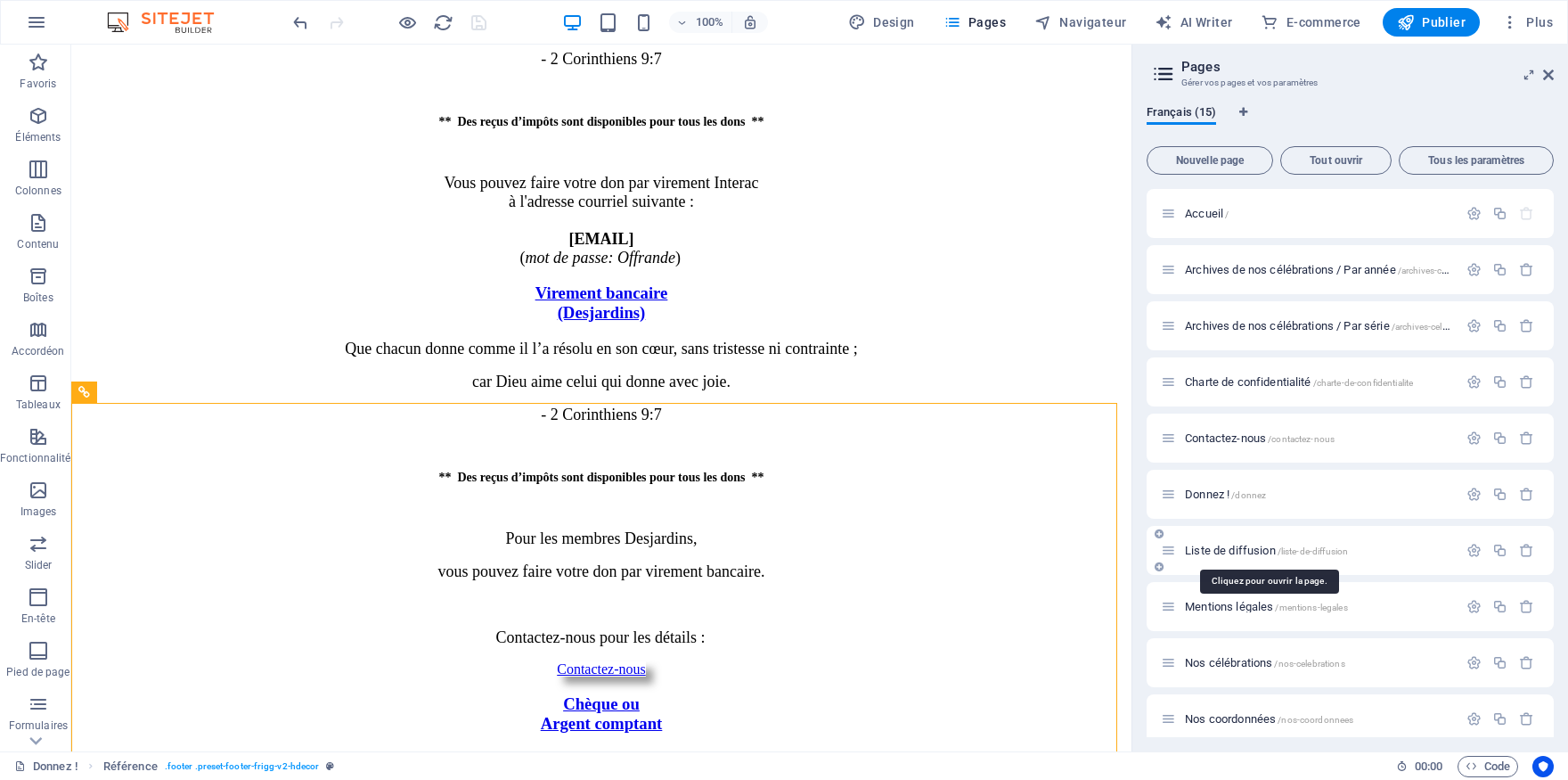 click on "Liste de diffusion /liste-de-diffusion" at bounding box center (1266, 550) 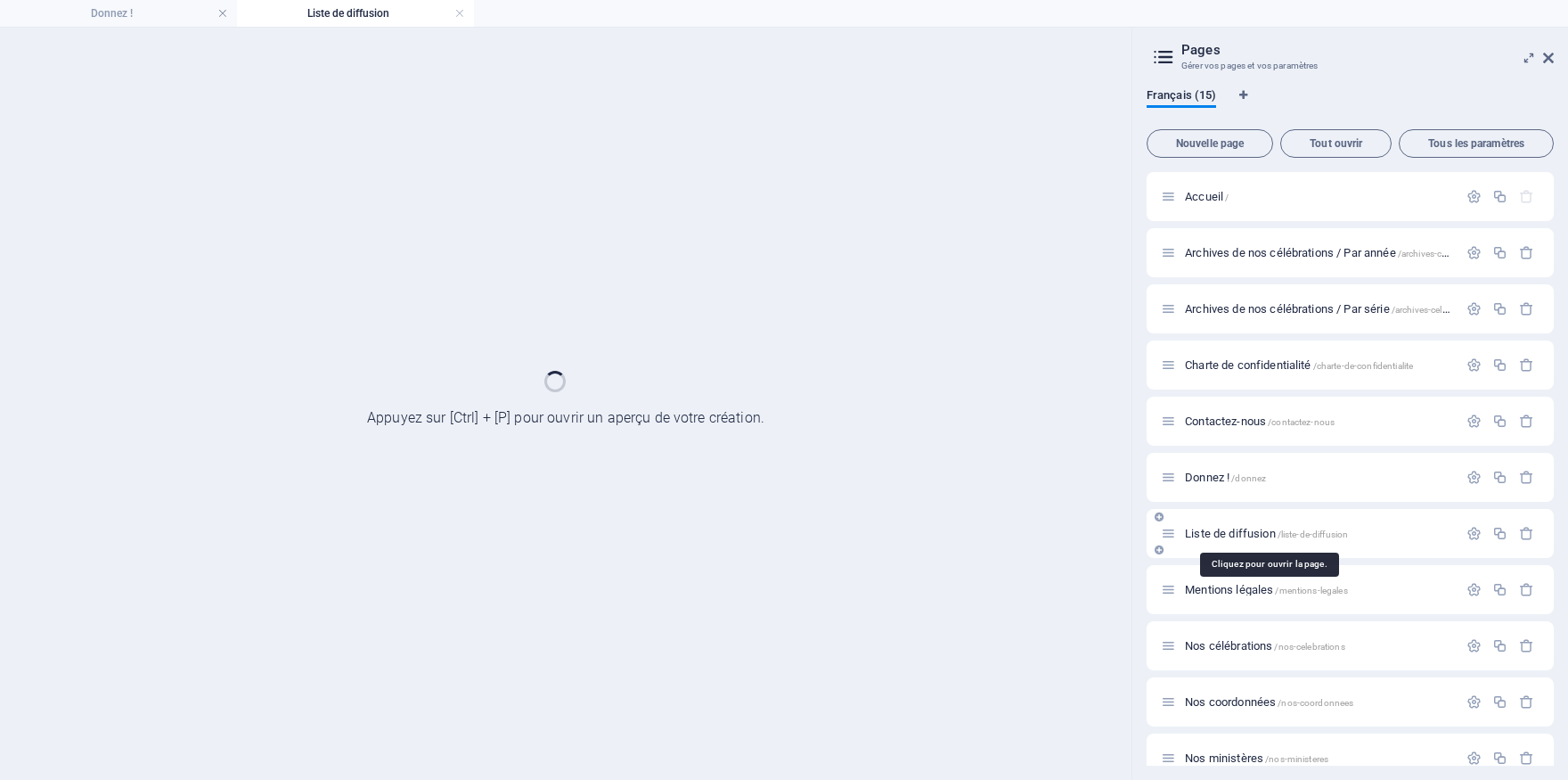 click on "Liste de diffusion /liste-de-diffusion" at bounding box center [1350, 533] 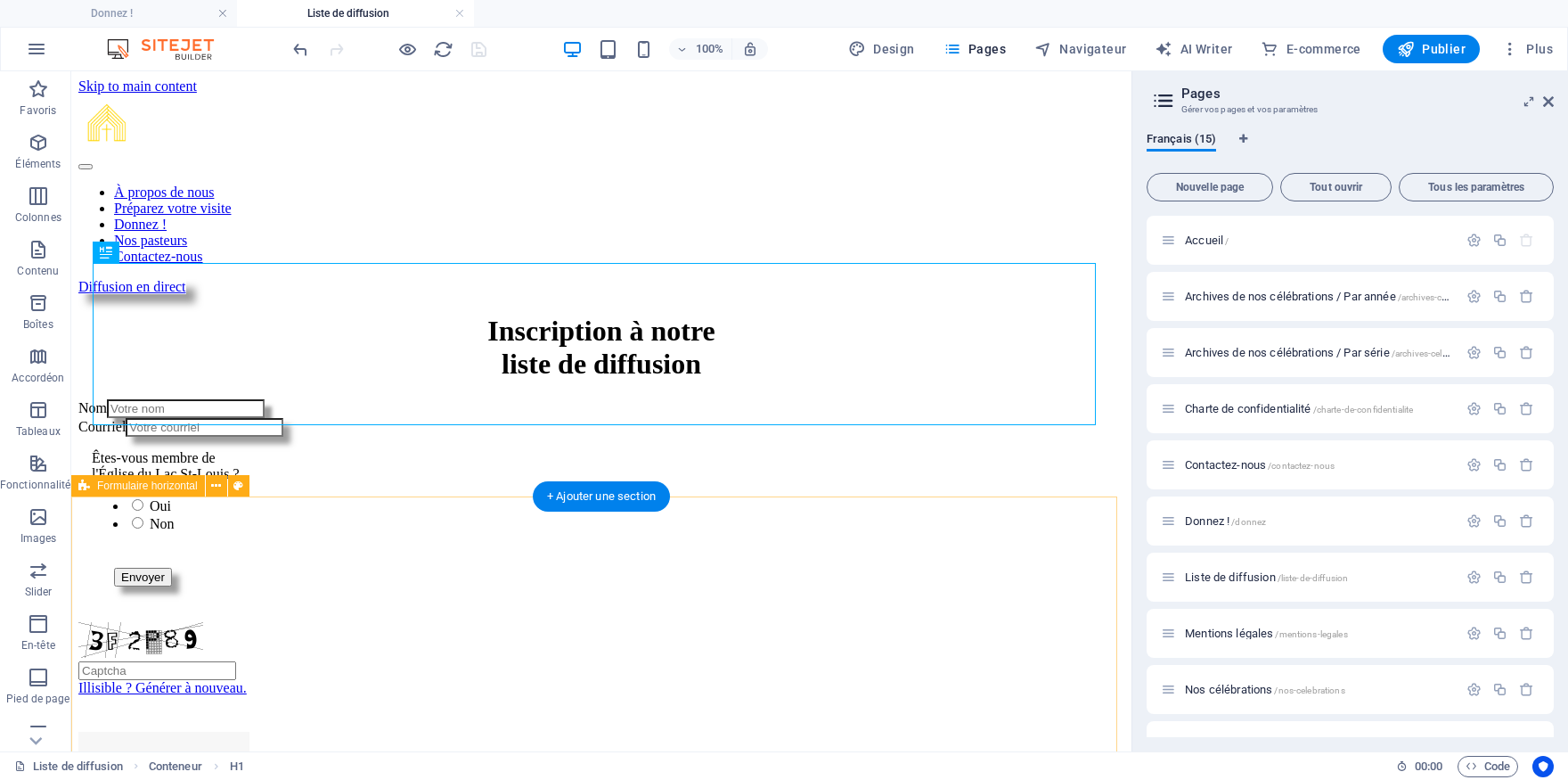scroll, scrollTop: 0, scrollLeft: 0, axis: both 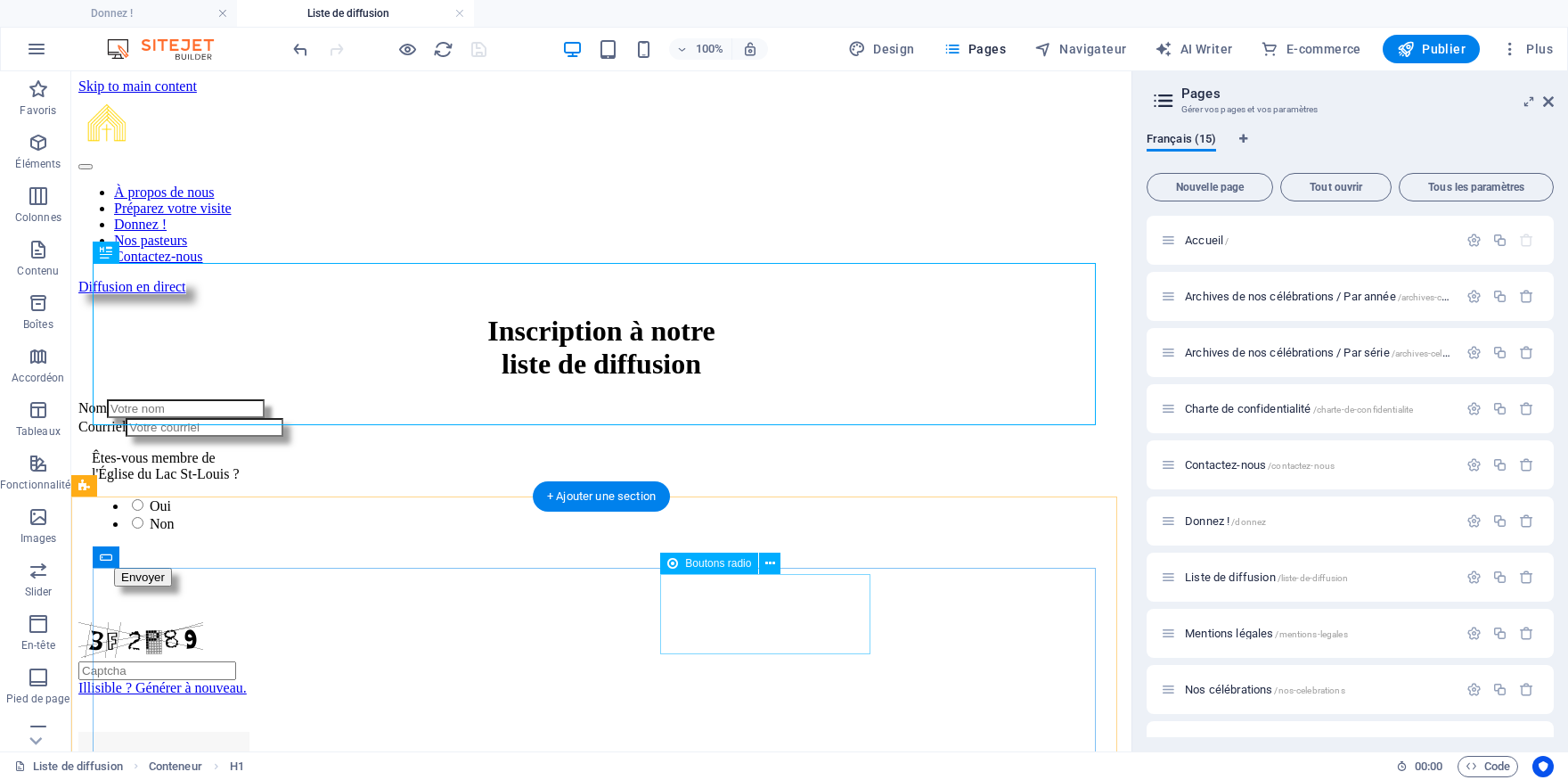 click on "Êtes-vous membre de l'Église du Lac St-Louis ? Oui Non" at bounding box center [601, 491] 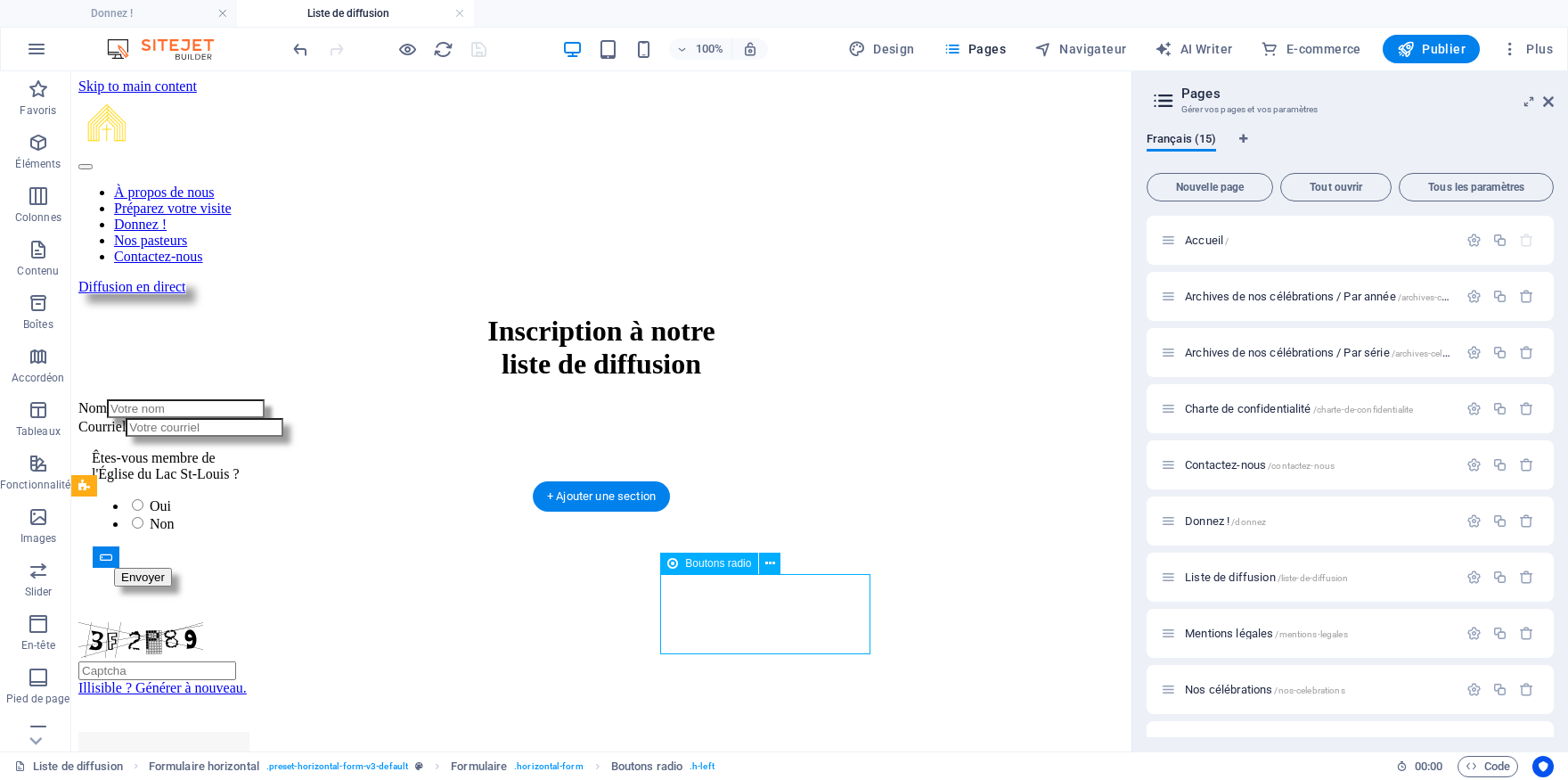 click on "Êtes-vous membre de l'Église du Lac St-Louis ? Oui Non" at bounding box center [601, 491] 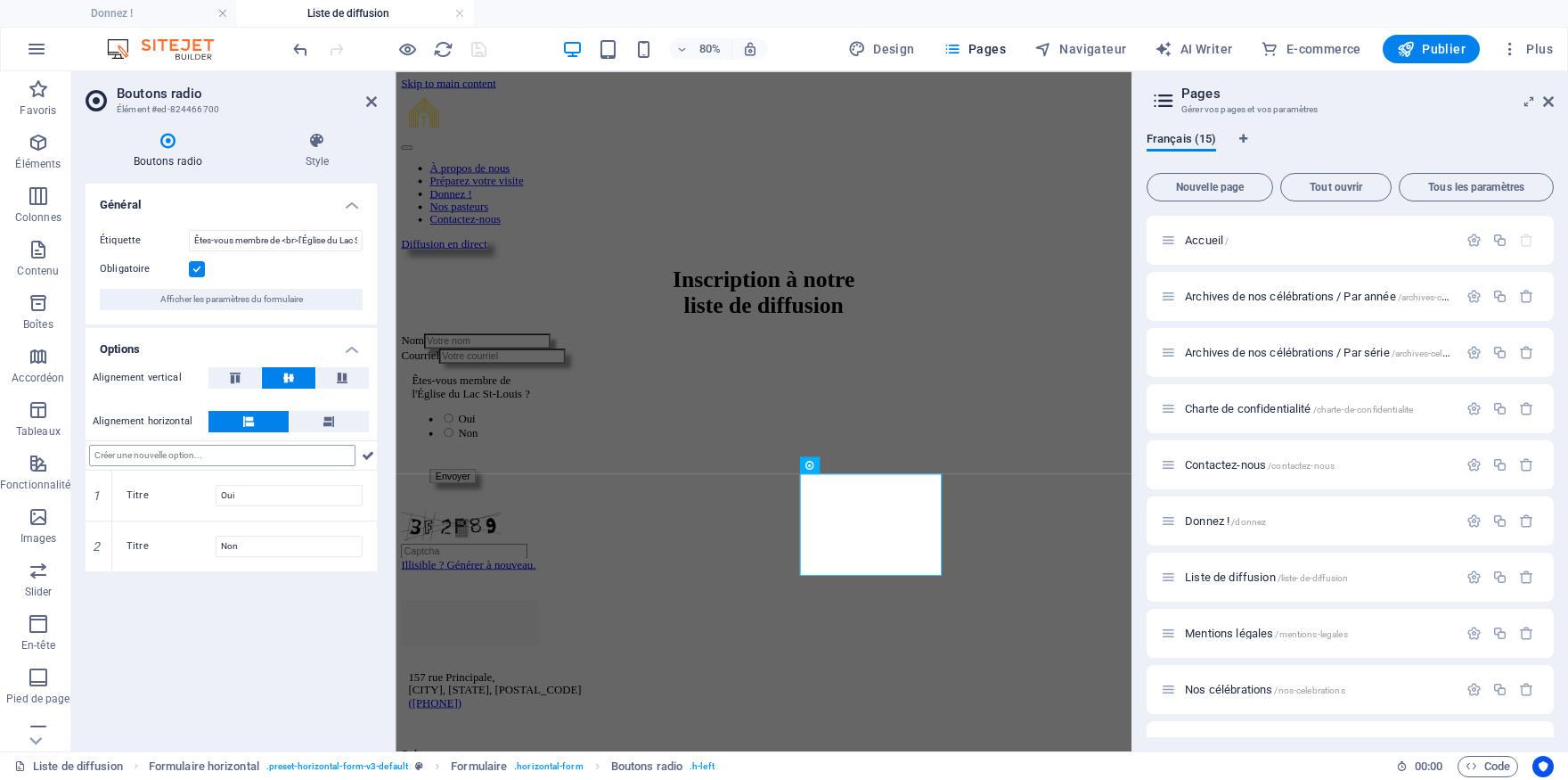 click at bounding box center (222, 456) 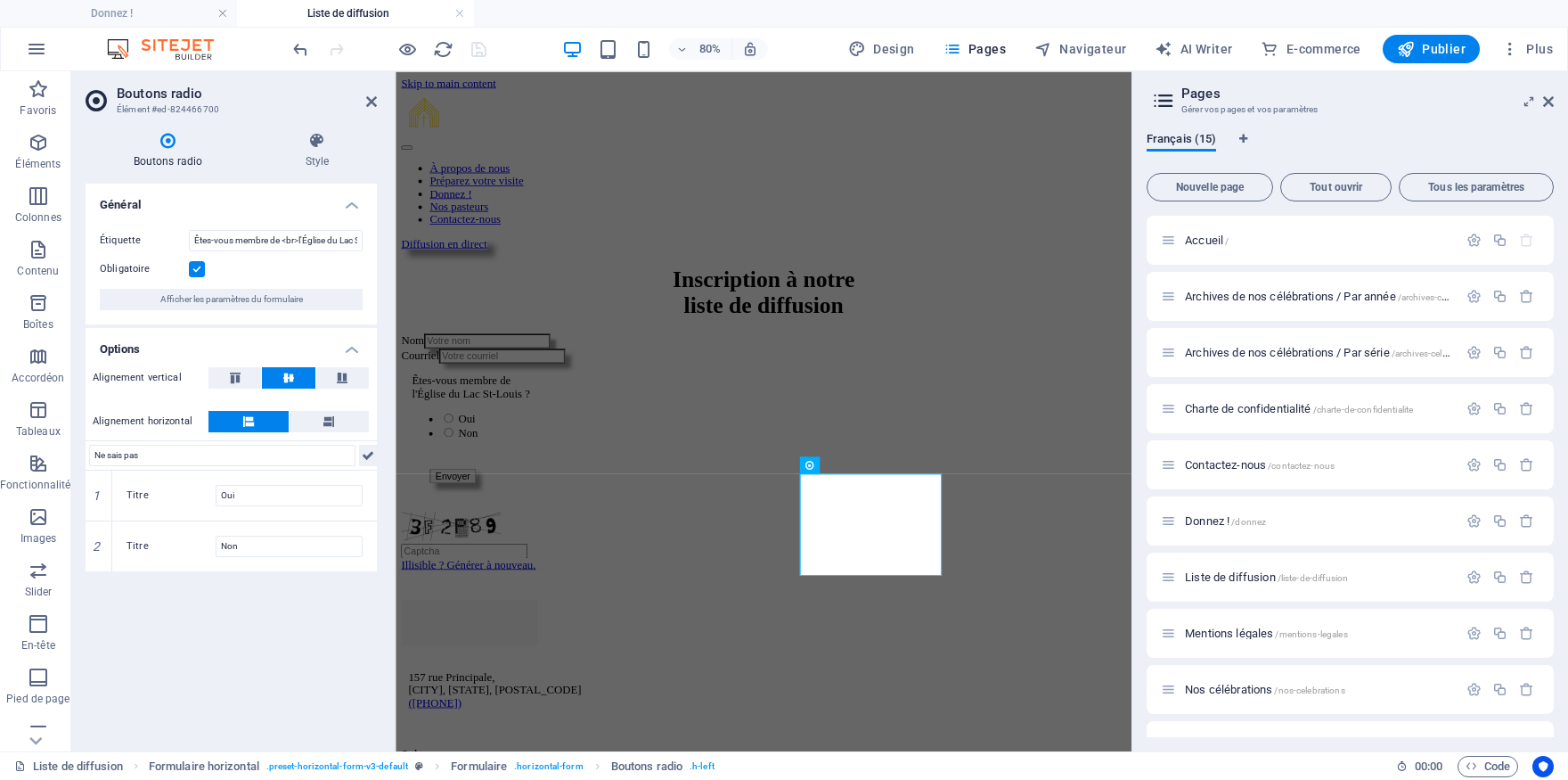type on "Ne sais pas" 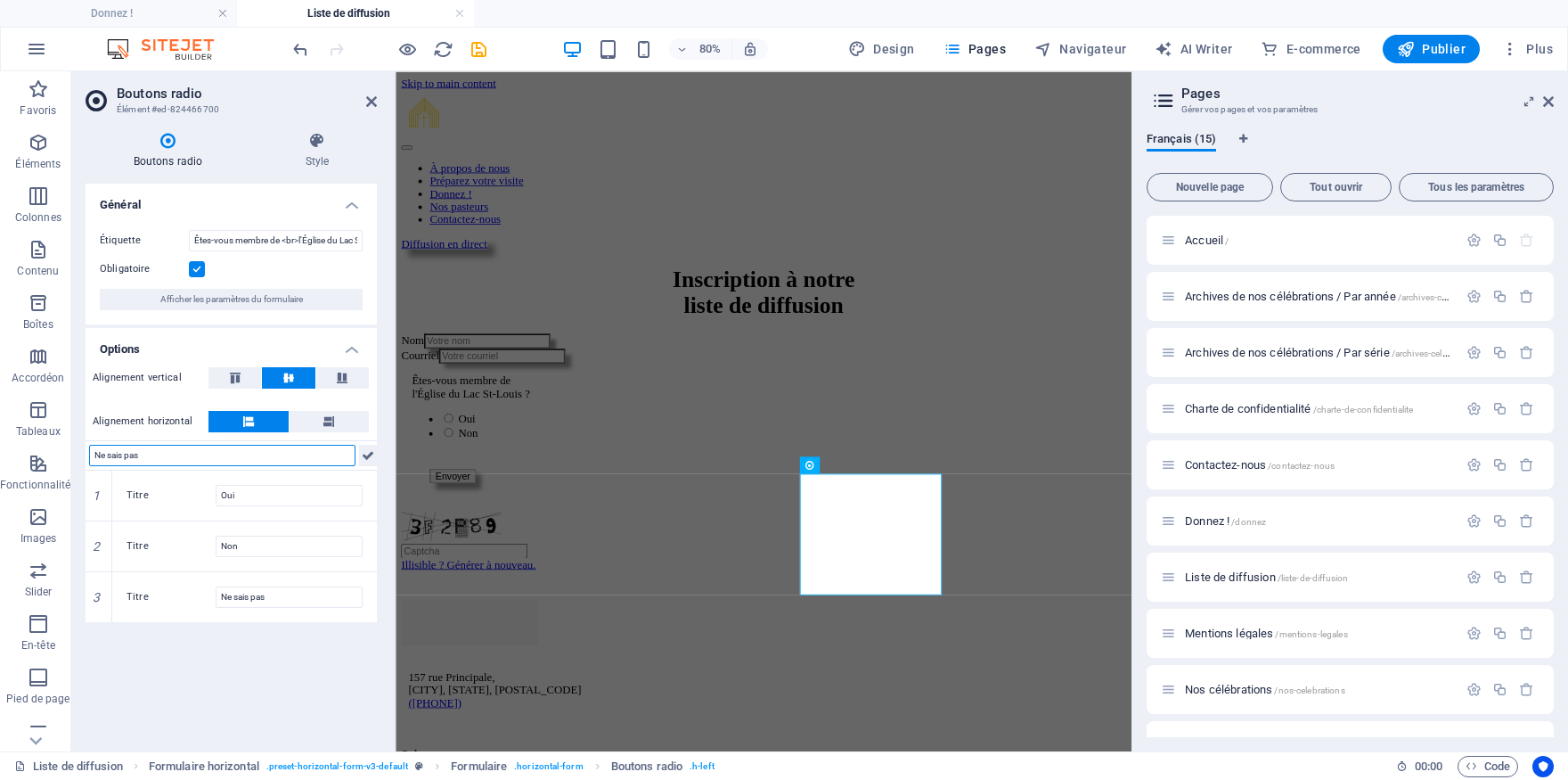 type 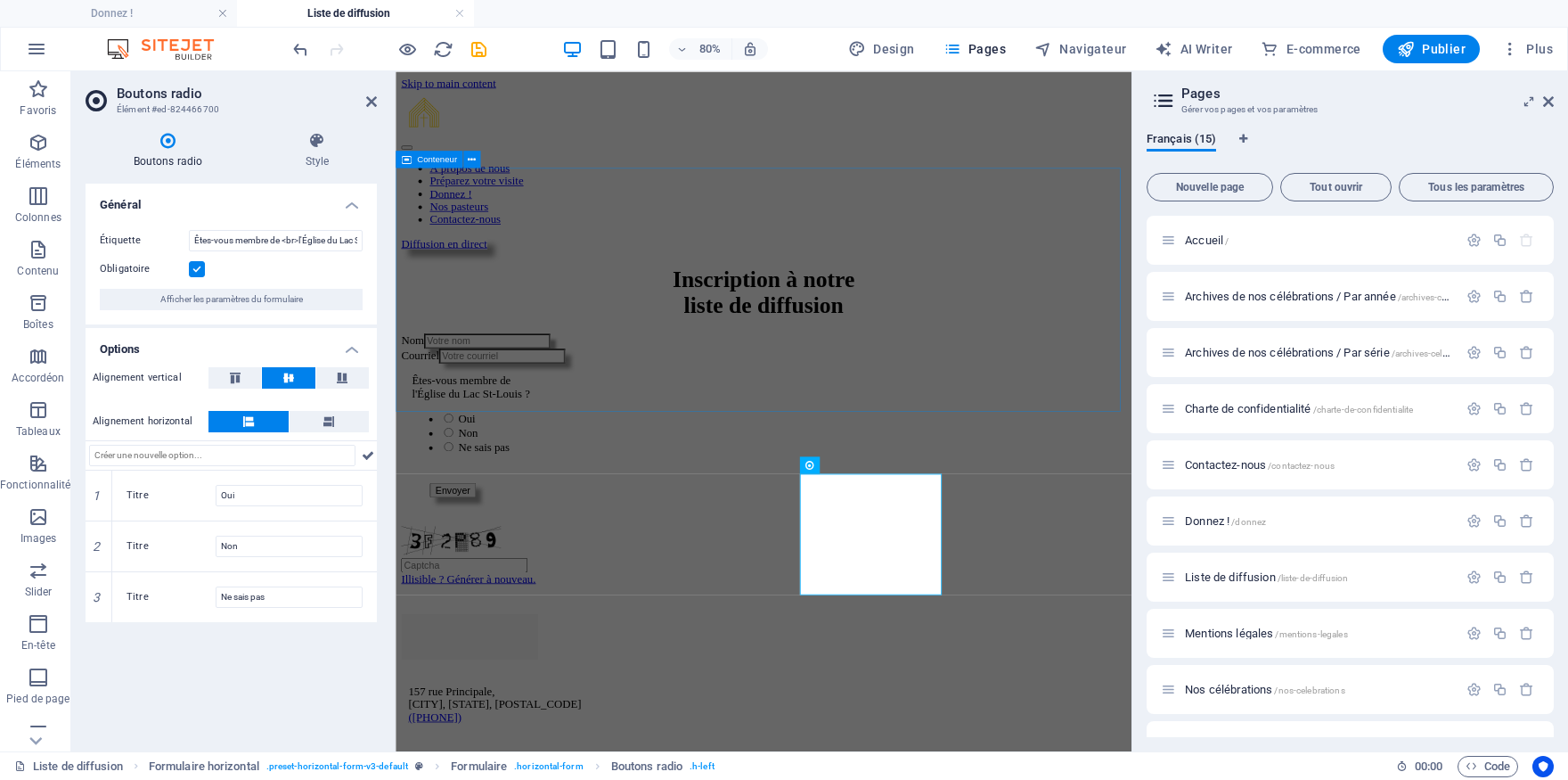 click on "Inscription à notre liste de diffusion" at bounding box center [855, 348] 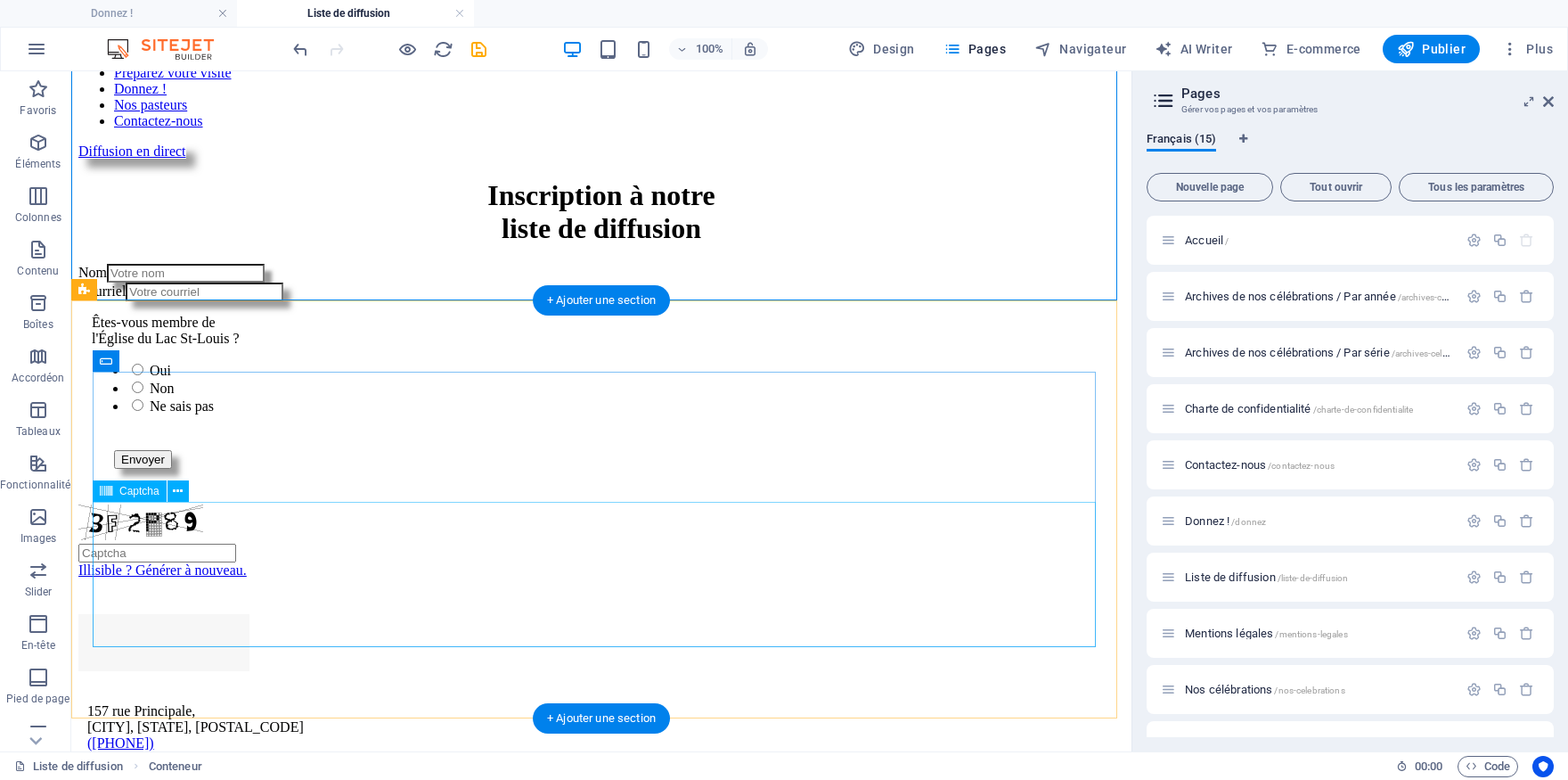scroll, scrollTop: 98, scrollLeft: 0, axis: vertical 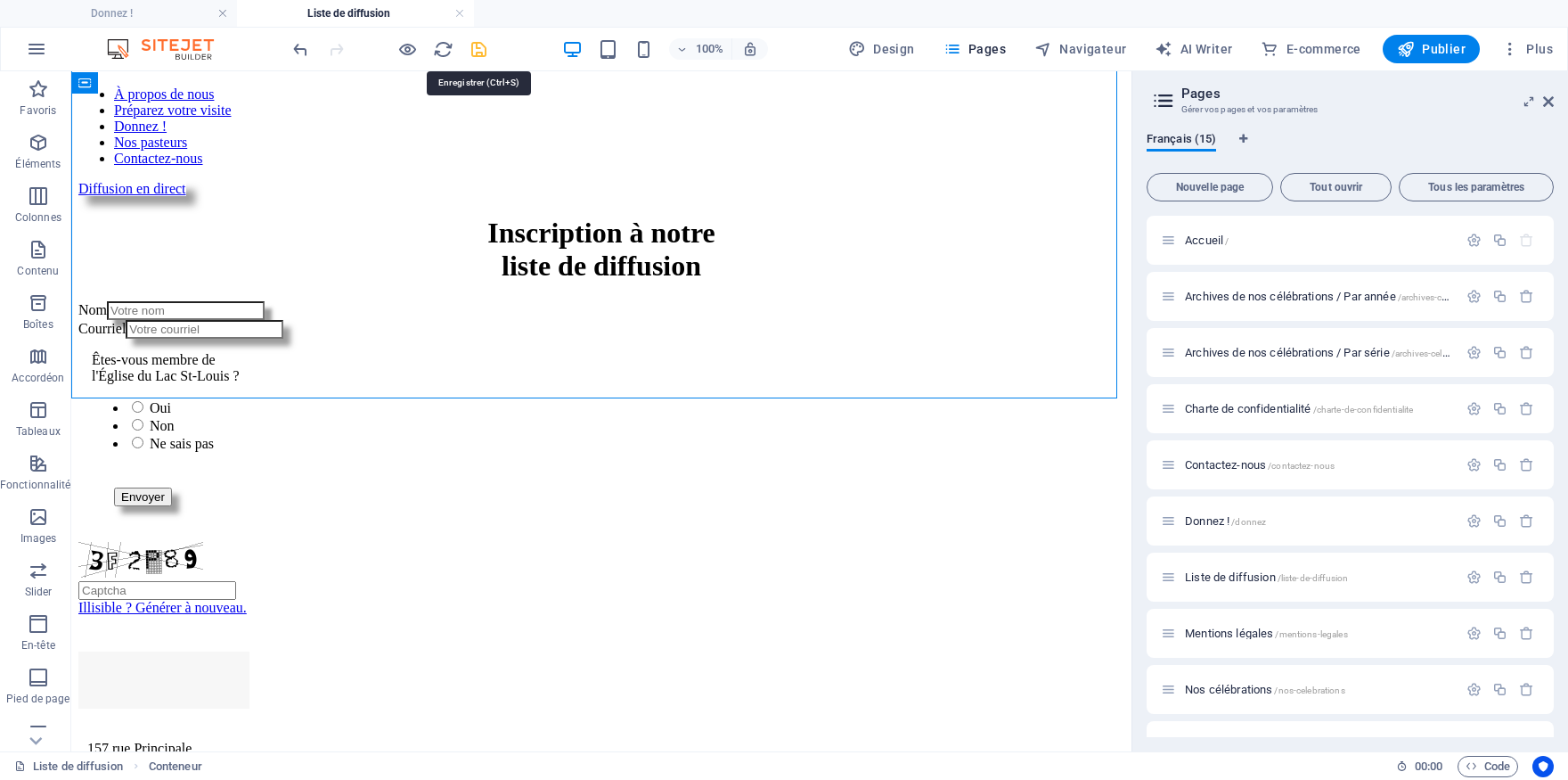 click at bounding box center [478, 49] 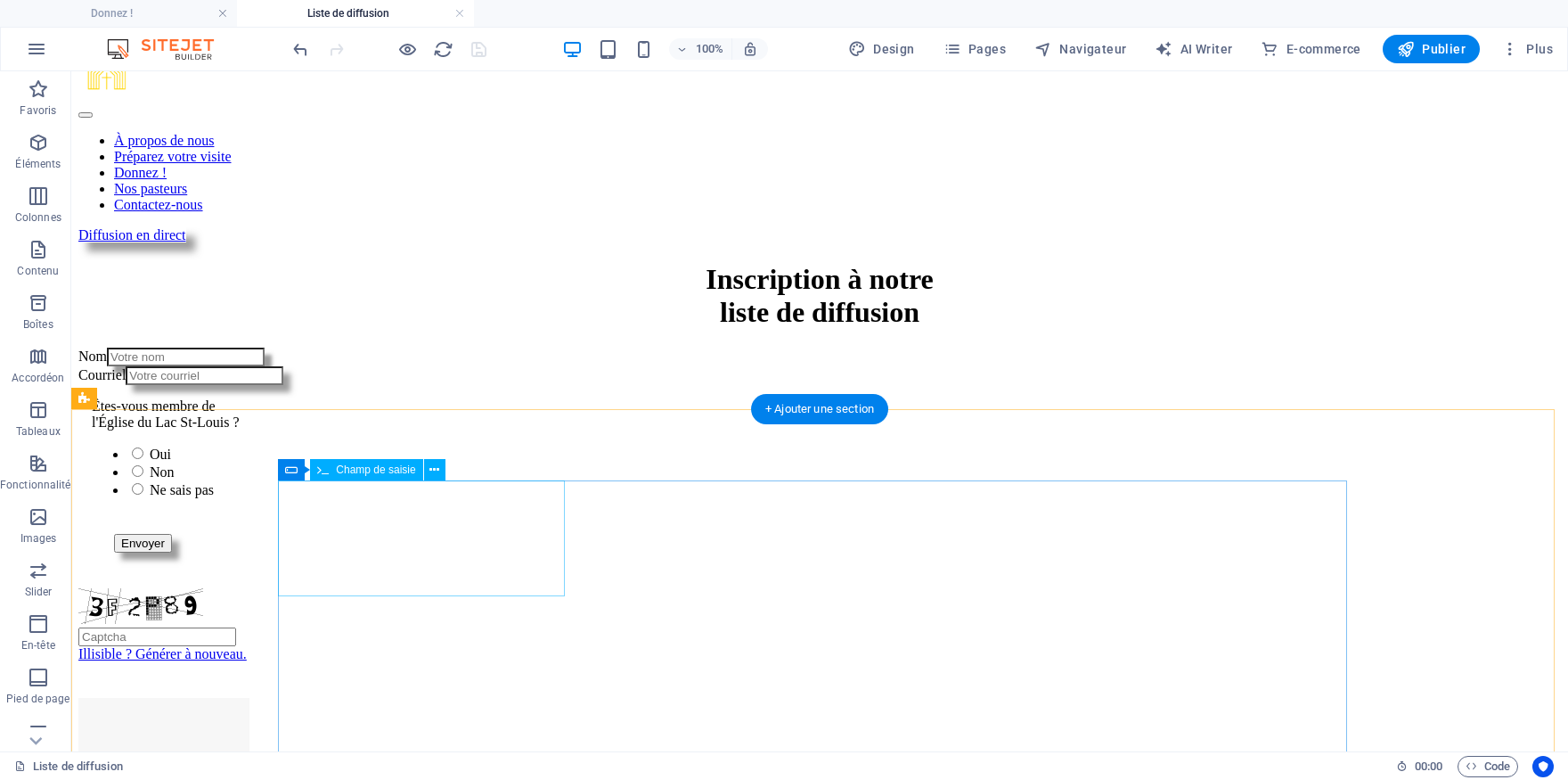 click on "Nom" at bounding box center [820, 357] 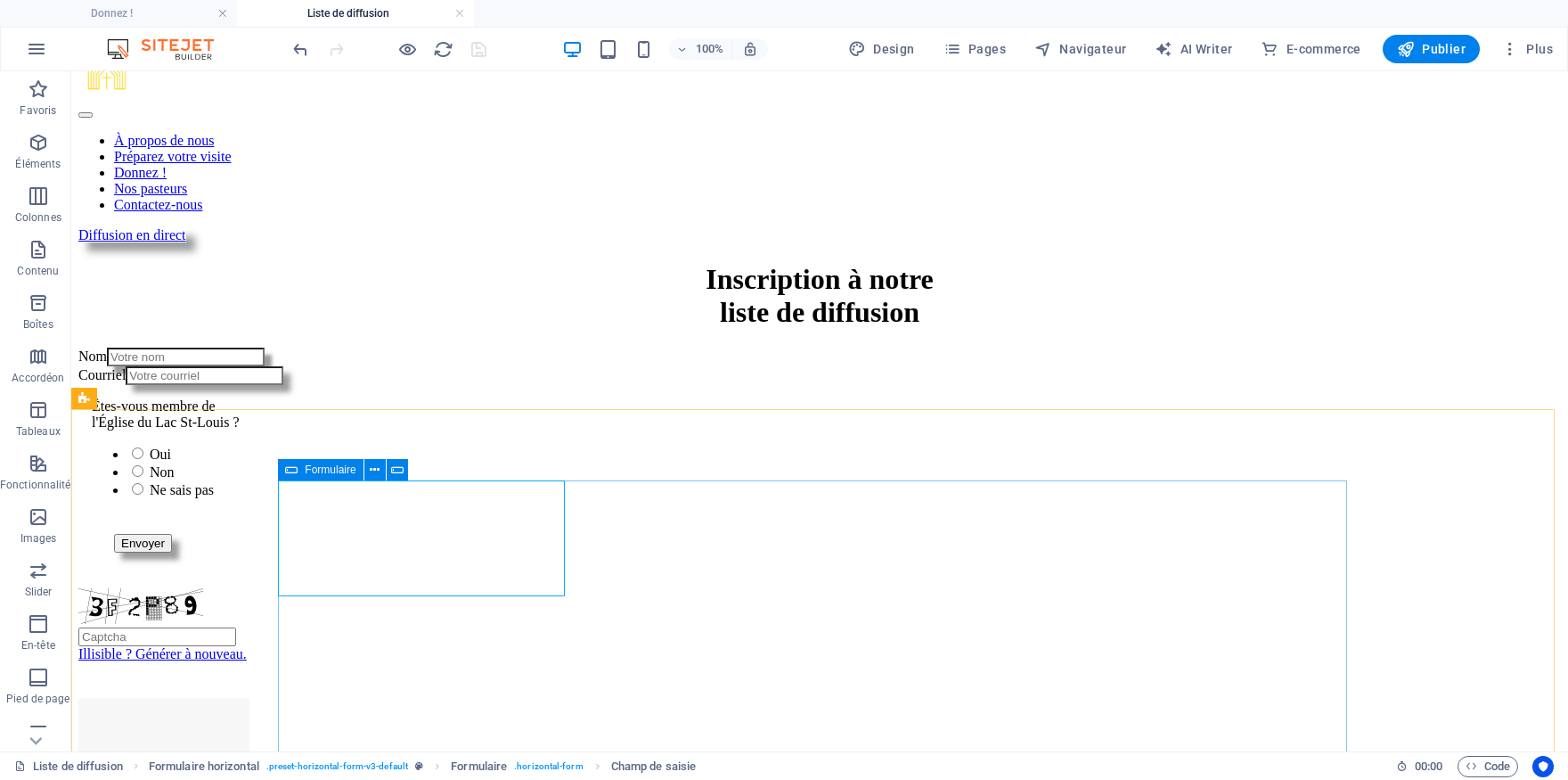 click at bounding box center (291, 470) 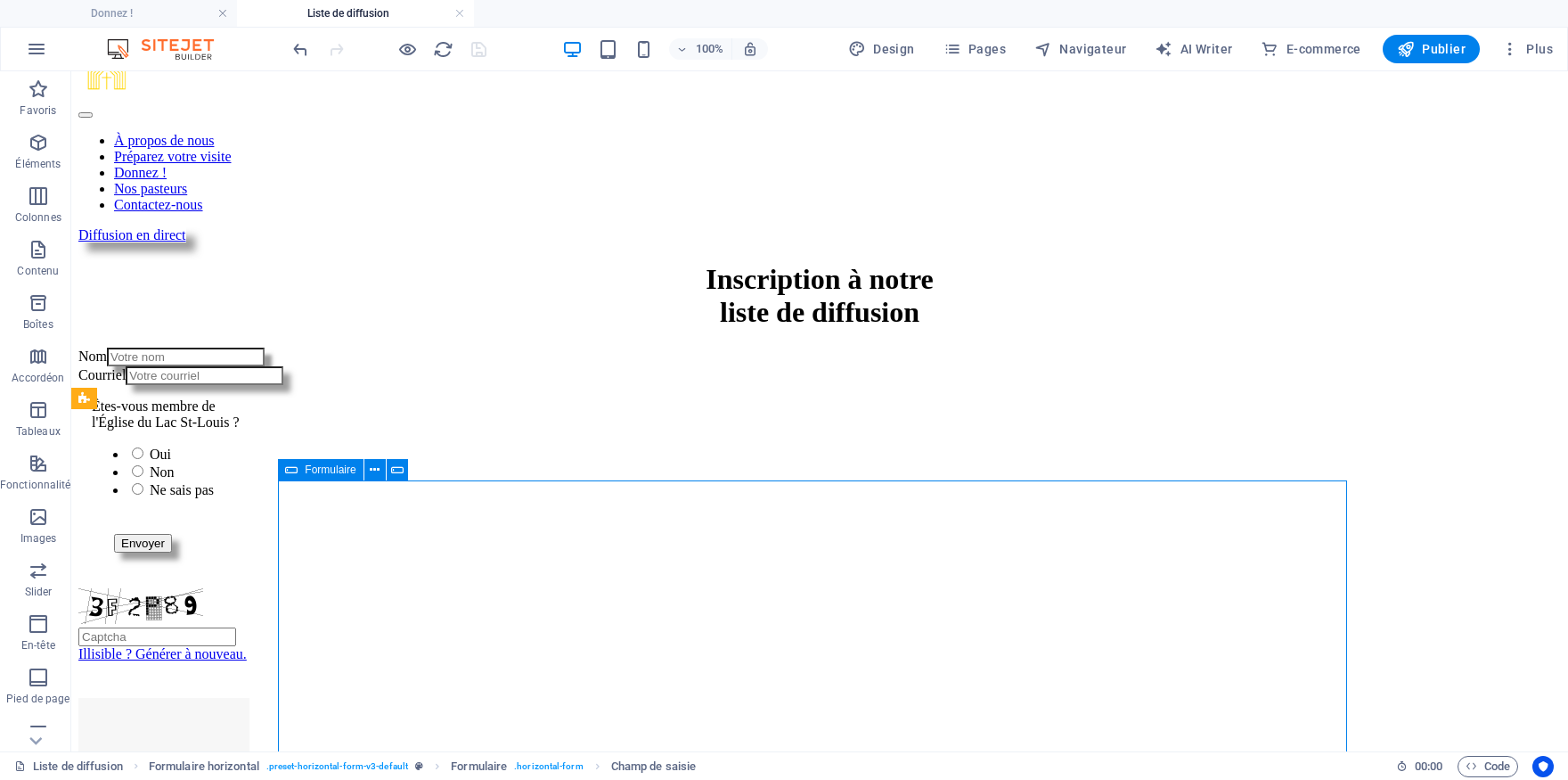 click at bounding box center (291, 470) 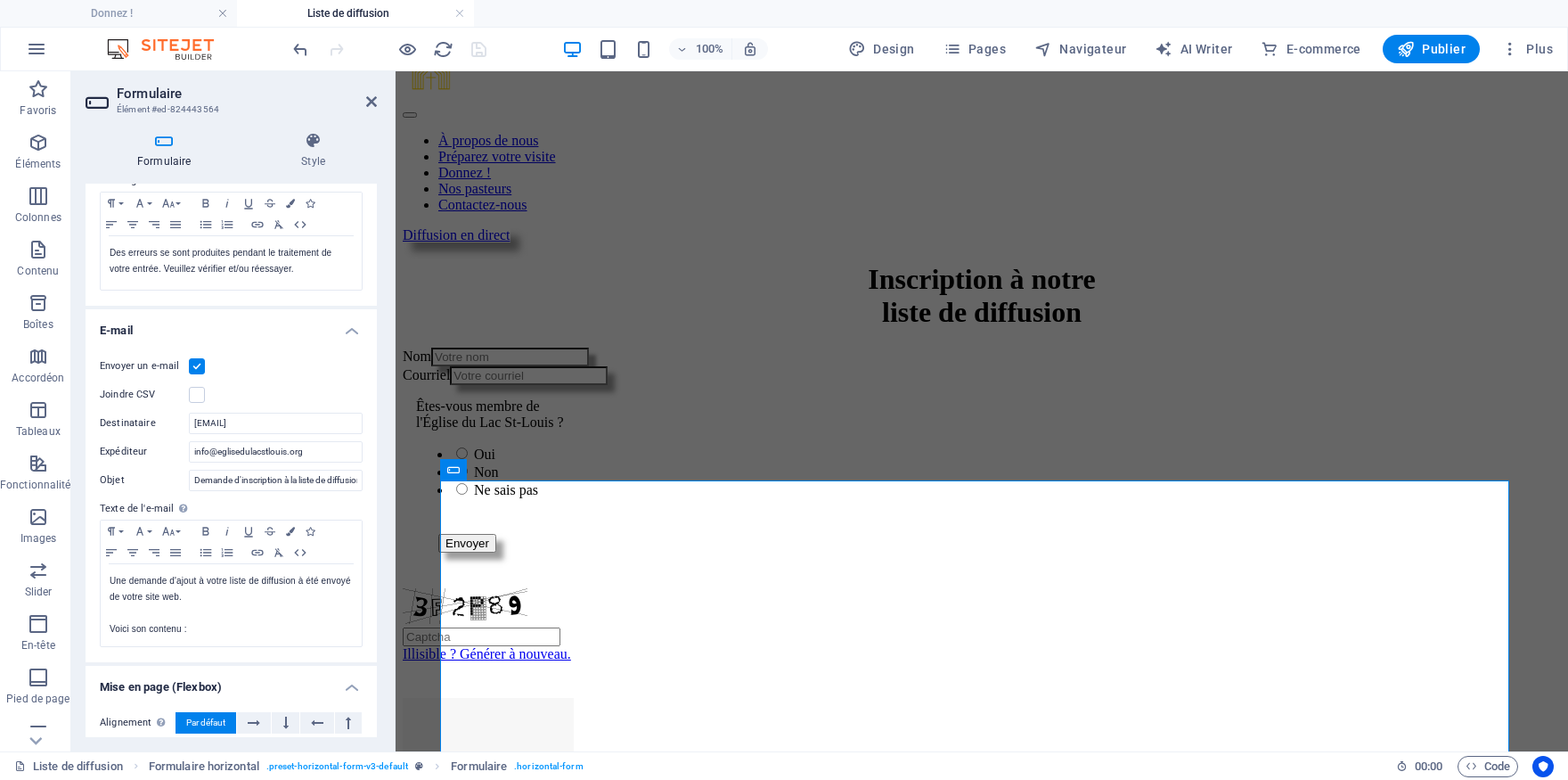 scroll, scrollTop: 333, scrollLeft: 0, axis: vertical 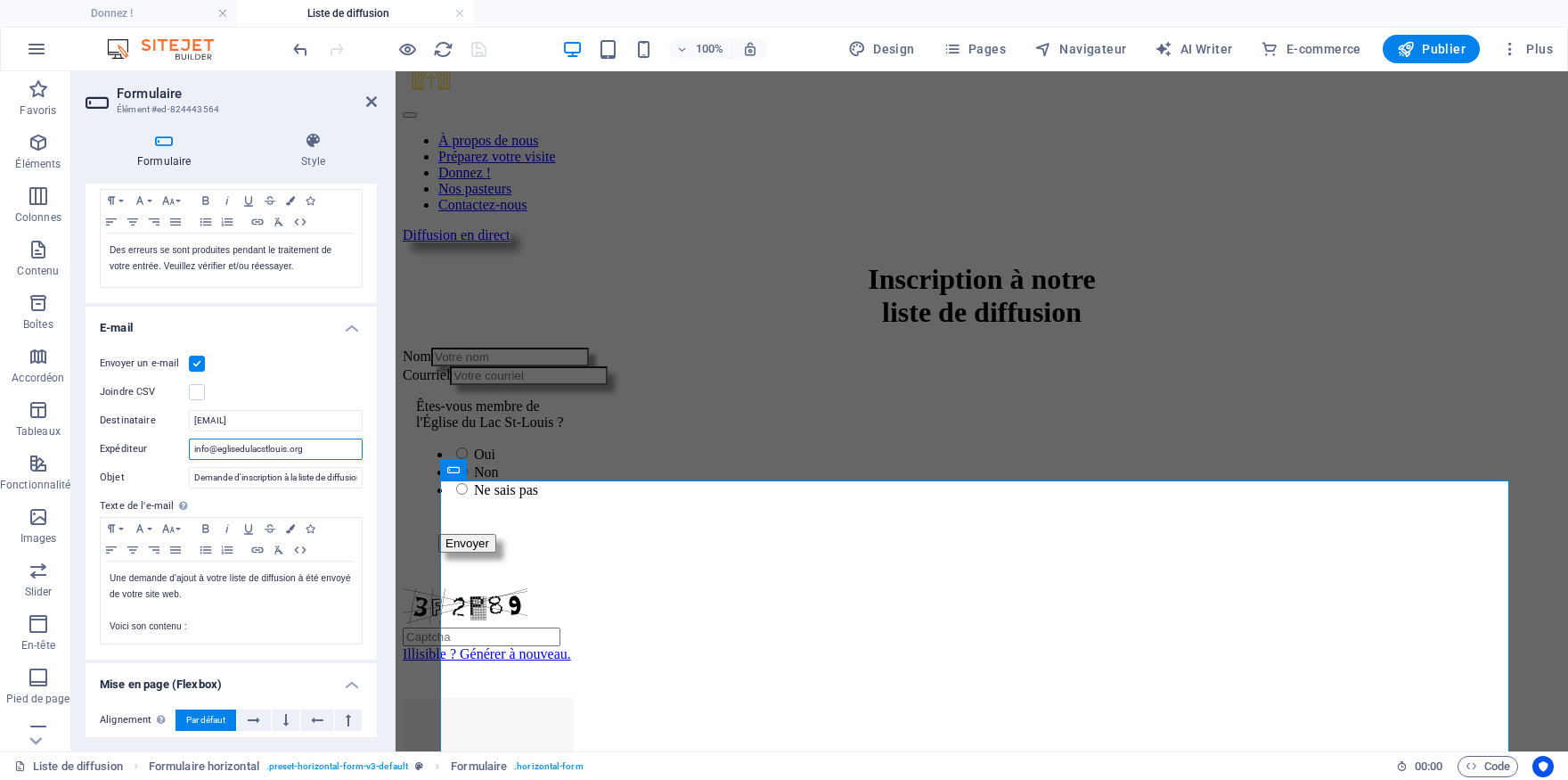 click on "info@eglisedulacstlouis.org" at bounding box center (275, 449) 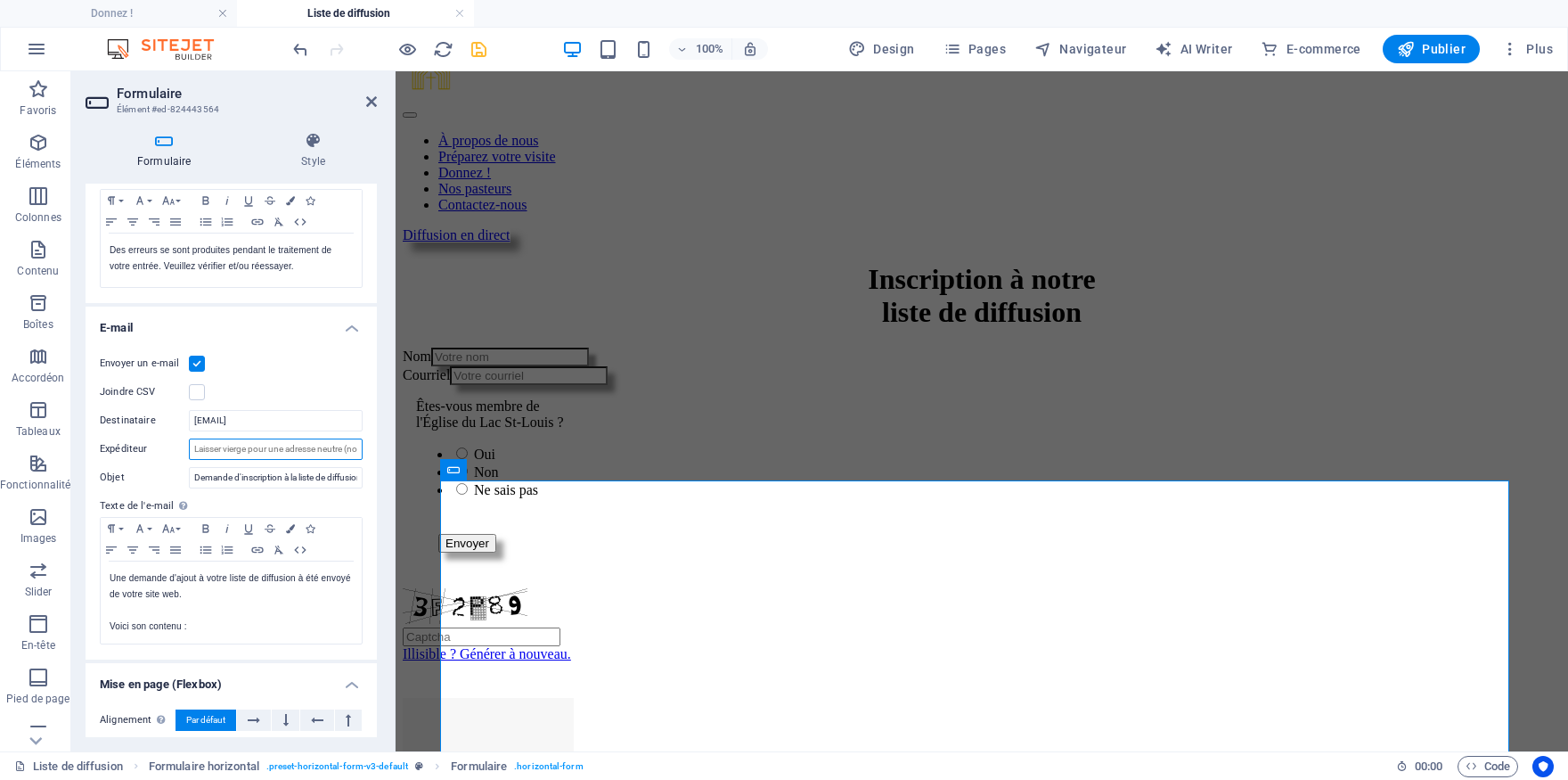 drag, startPoint x: 291, startPoint y: 449, endPoint x: 329, endPoint y: 449, distance: 38 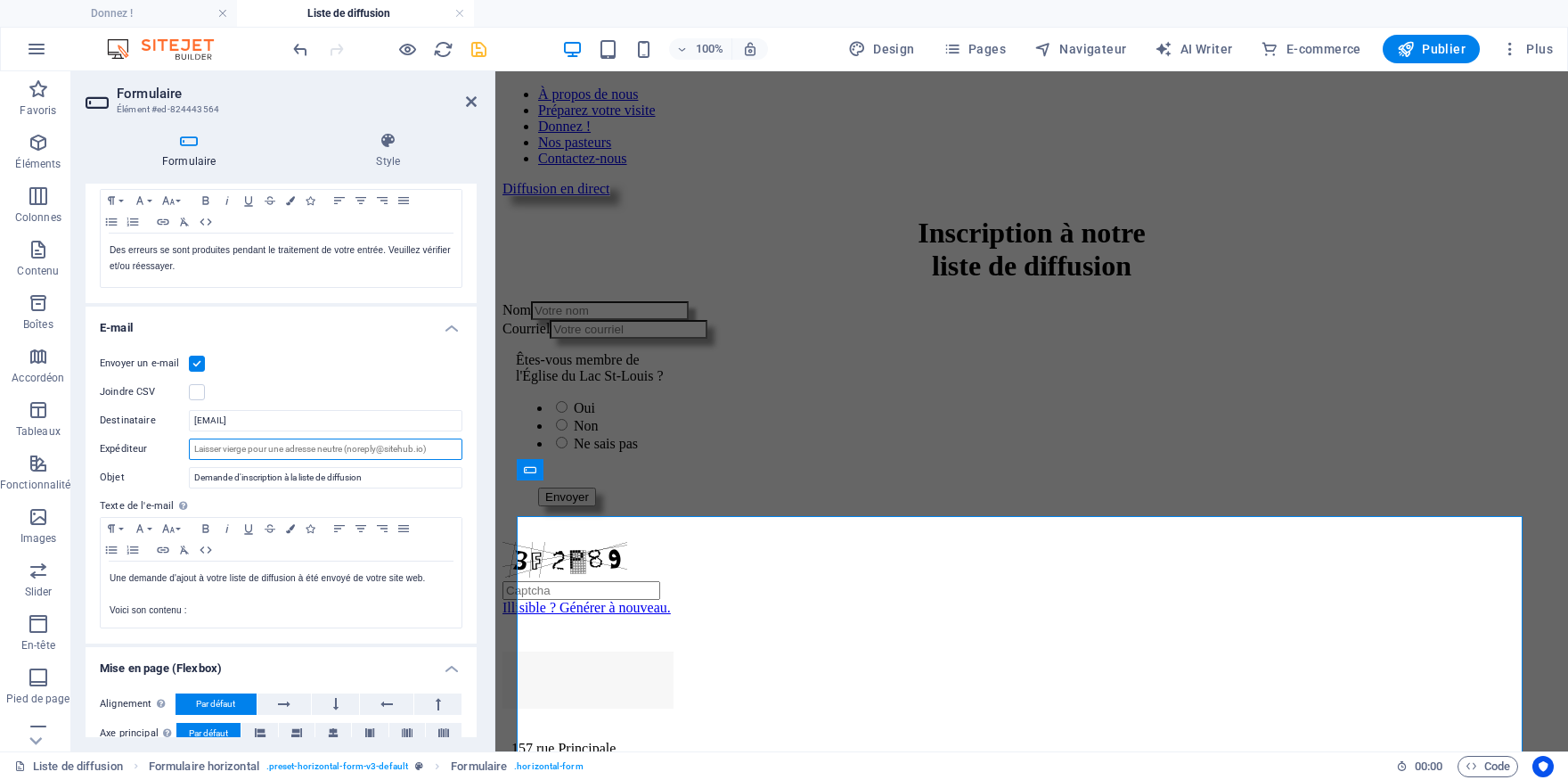scroll, scrollTop: 52, scrollLeft: 0, axis: vertical 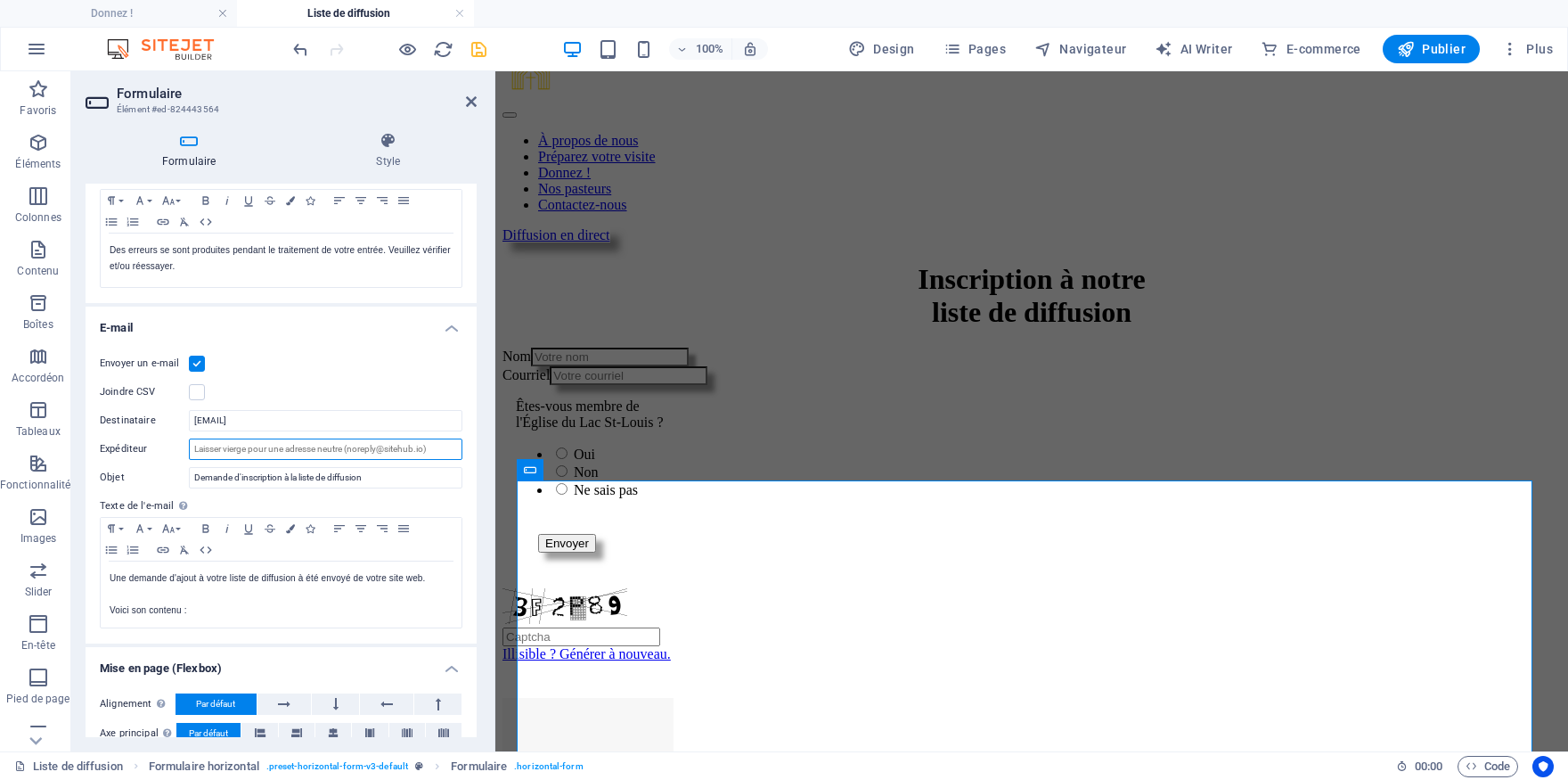 drag, startPoint x: 391, startPoint y: 449, endPoint x: 491, endPoint y: 450, distance: 100.005 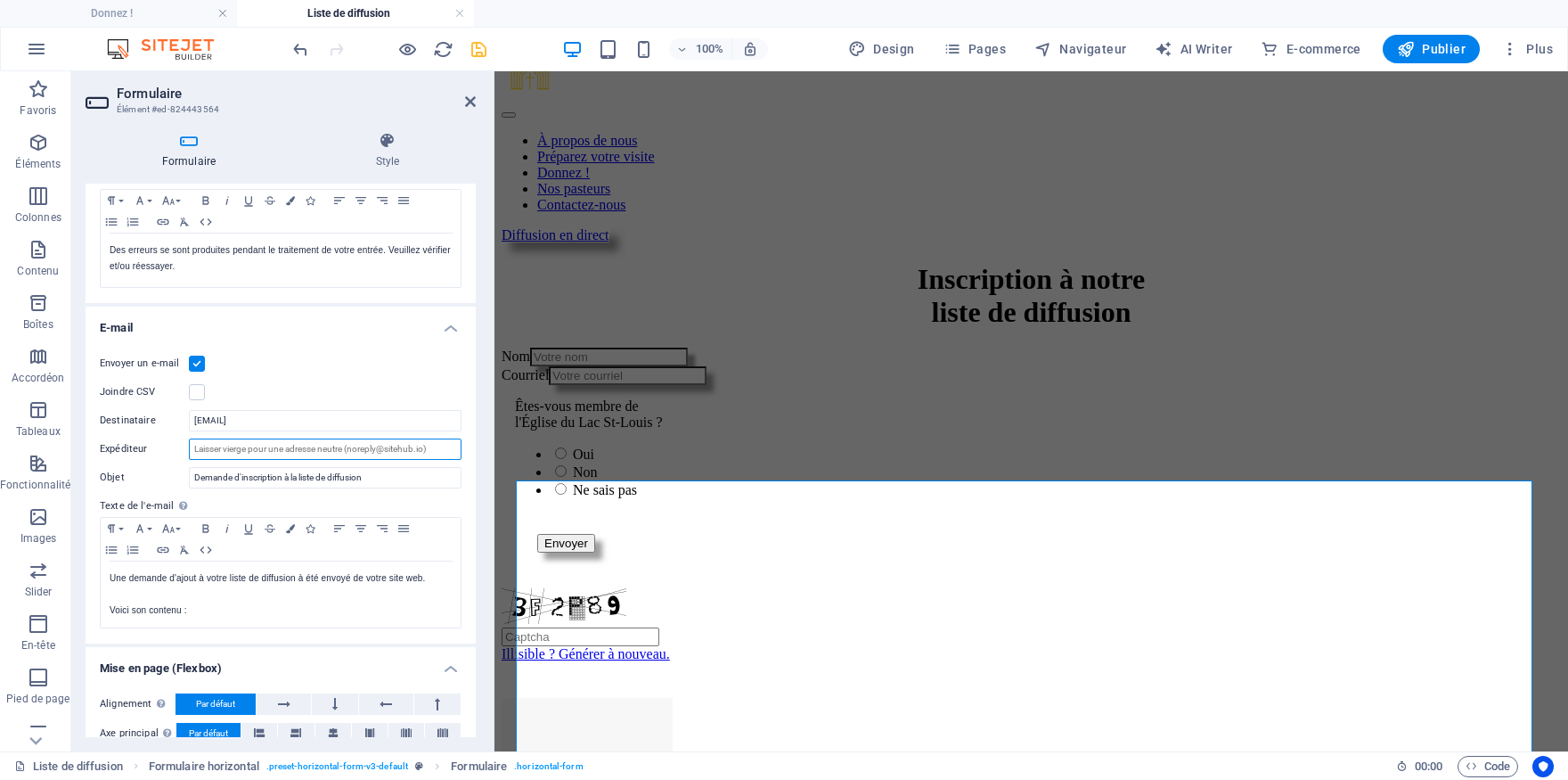 click on "Expéditeur" at bounding box center [325, 449] 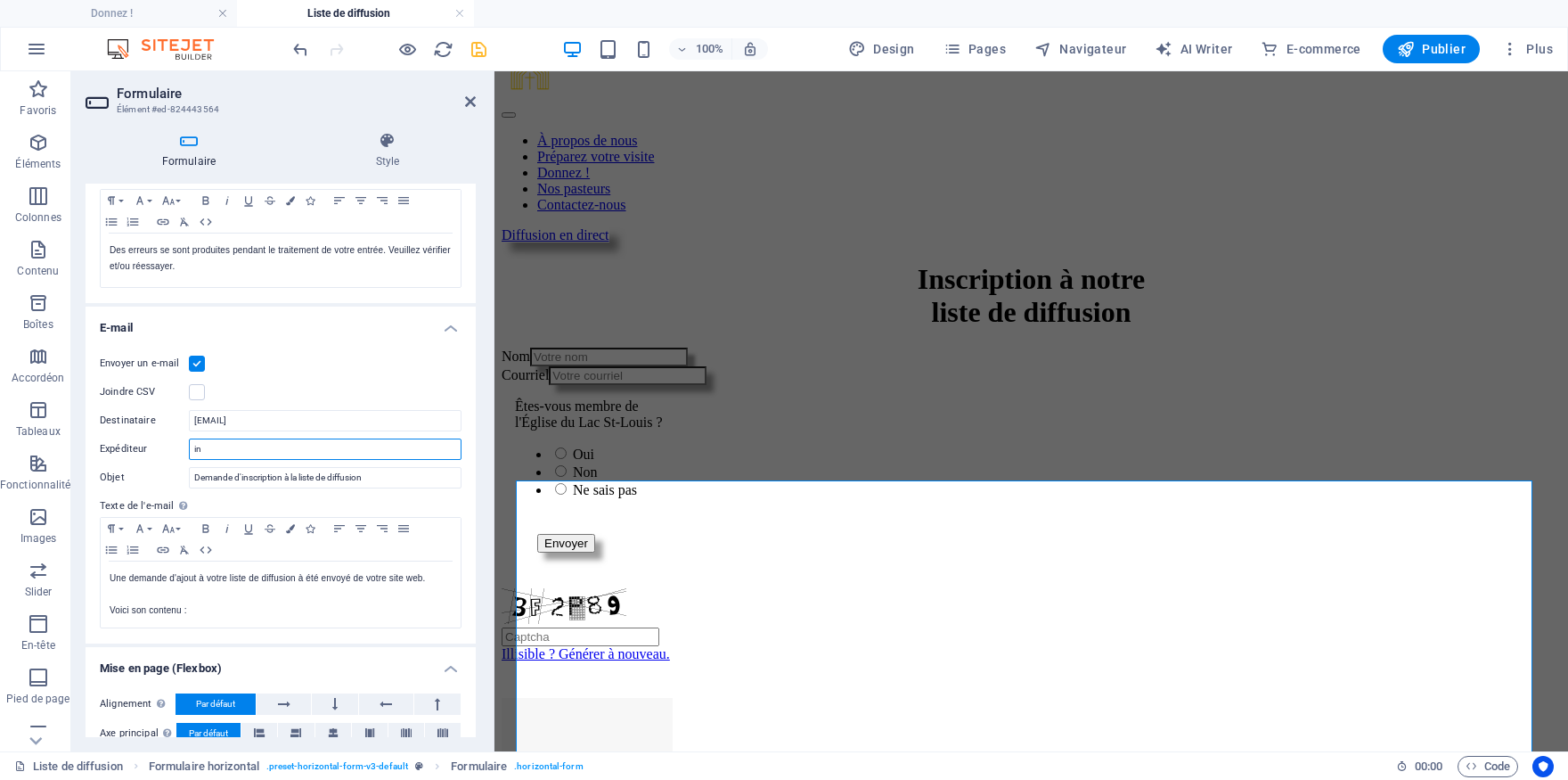 type on "i" 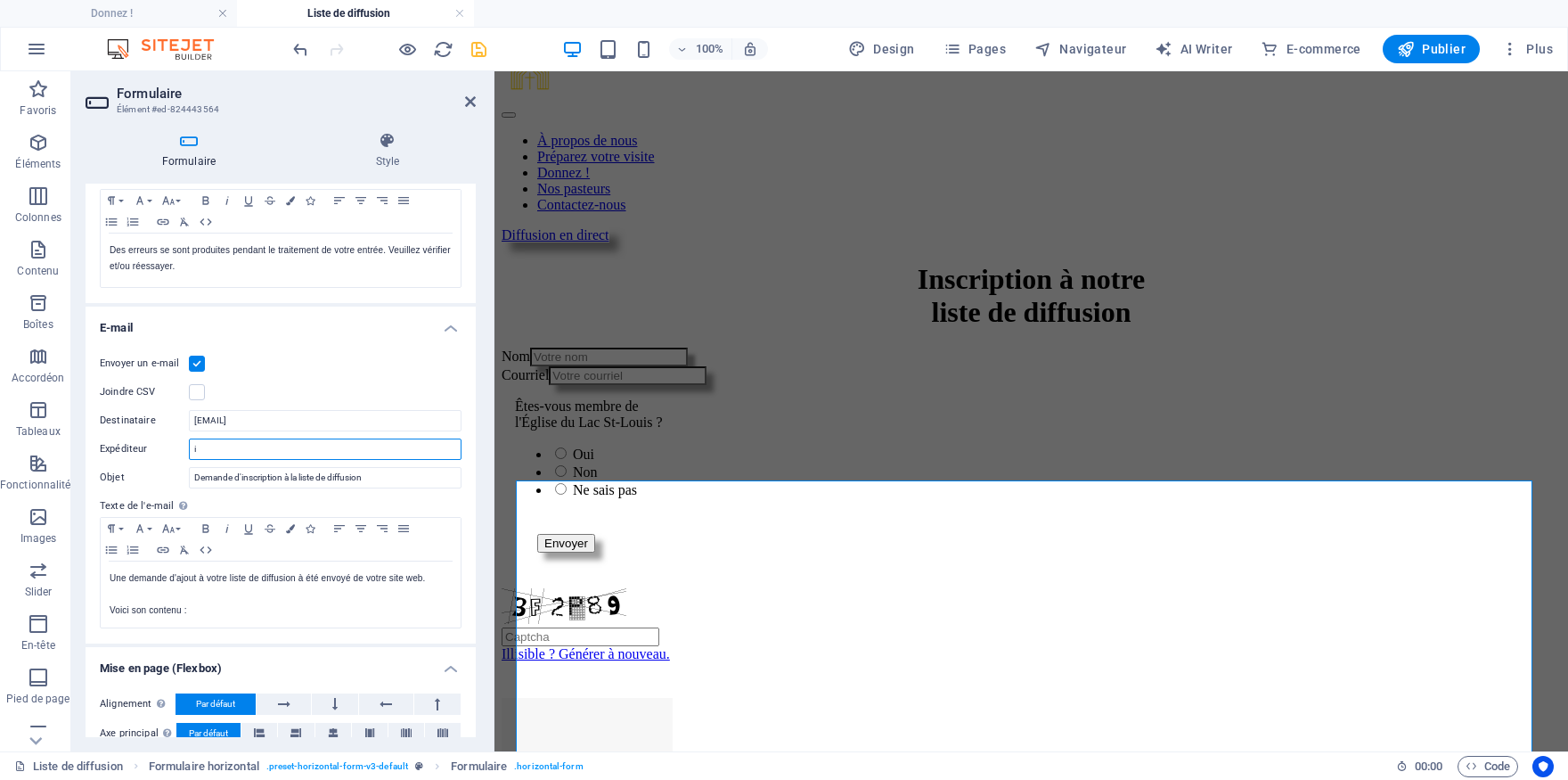 type 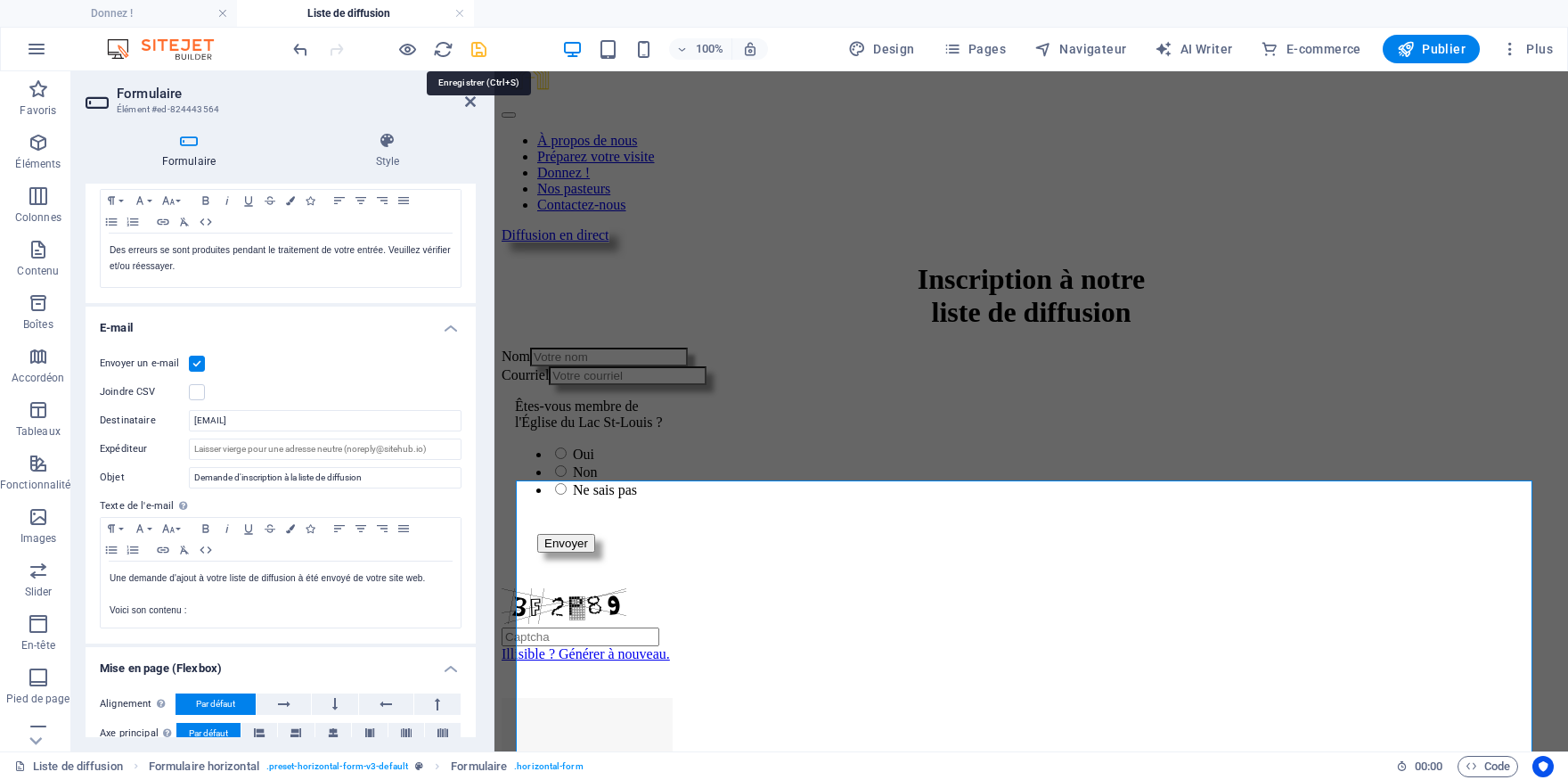 click at bounding box center [478, 49] 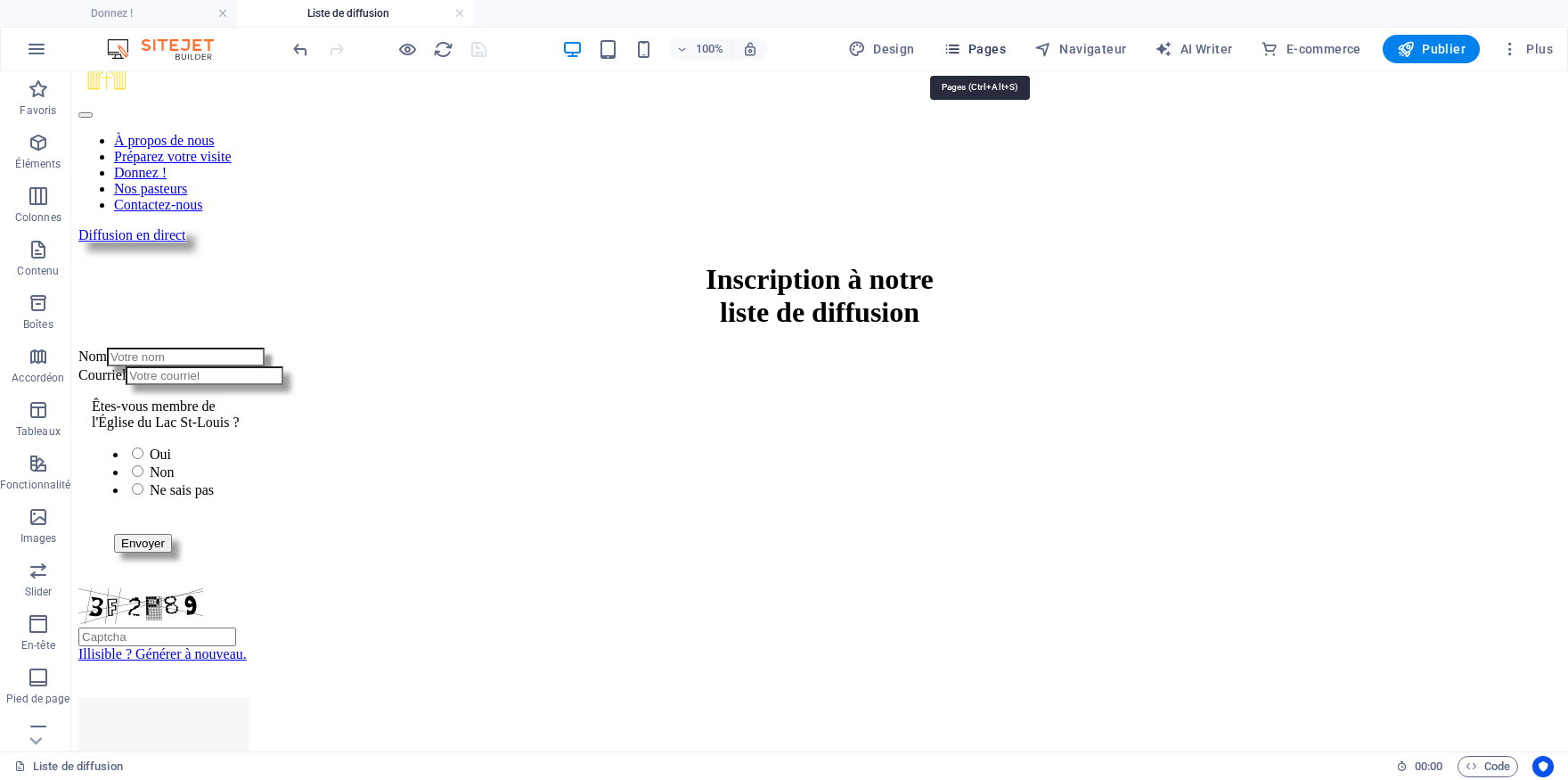 click on "Pages" at bounding box center [975, 49] 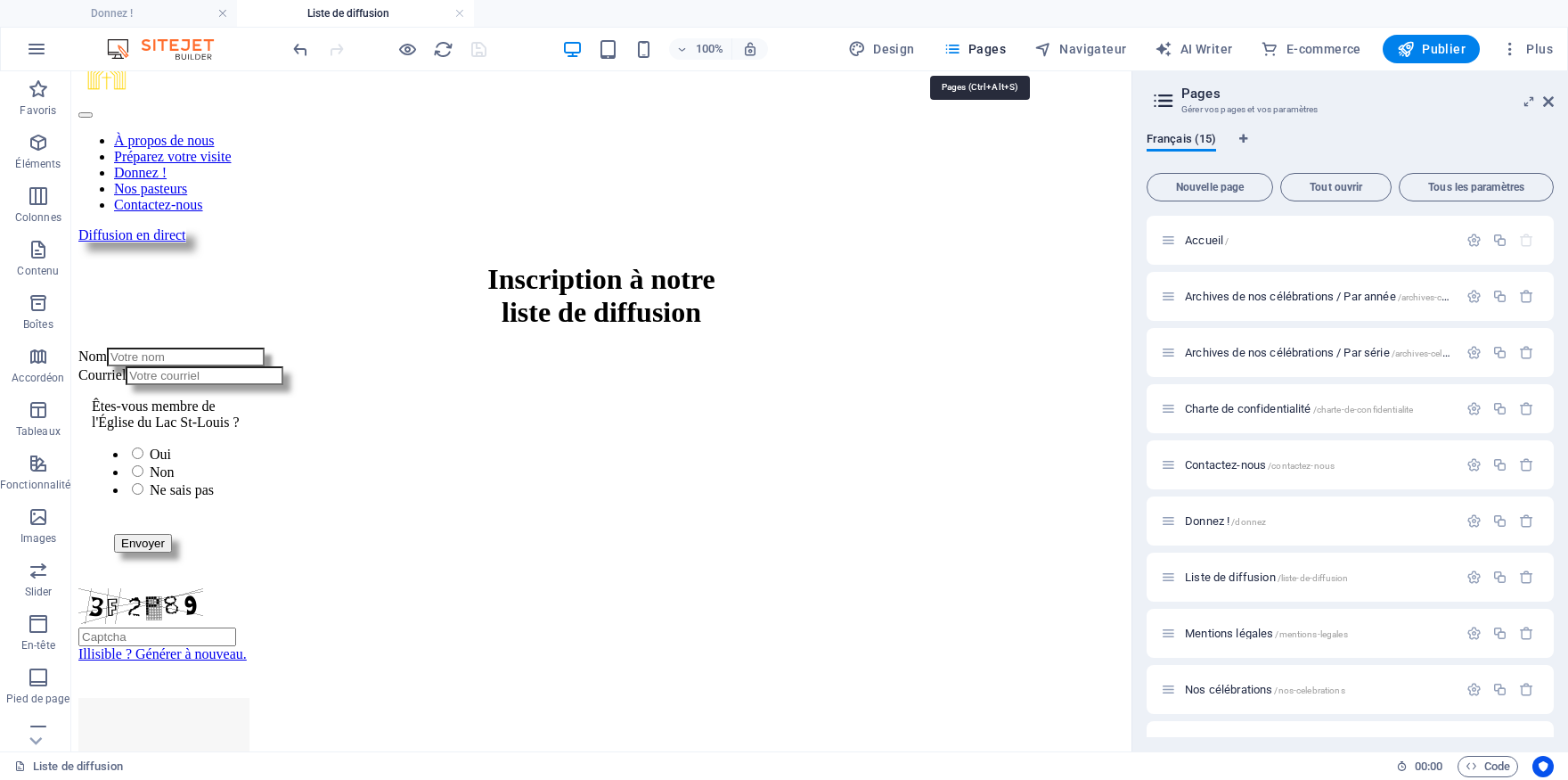 scroll, scrollTop: 98, scrollLeft: 0, axis: vertical 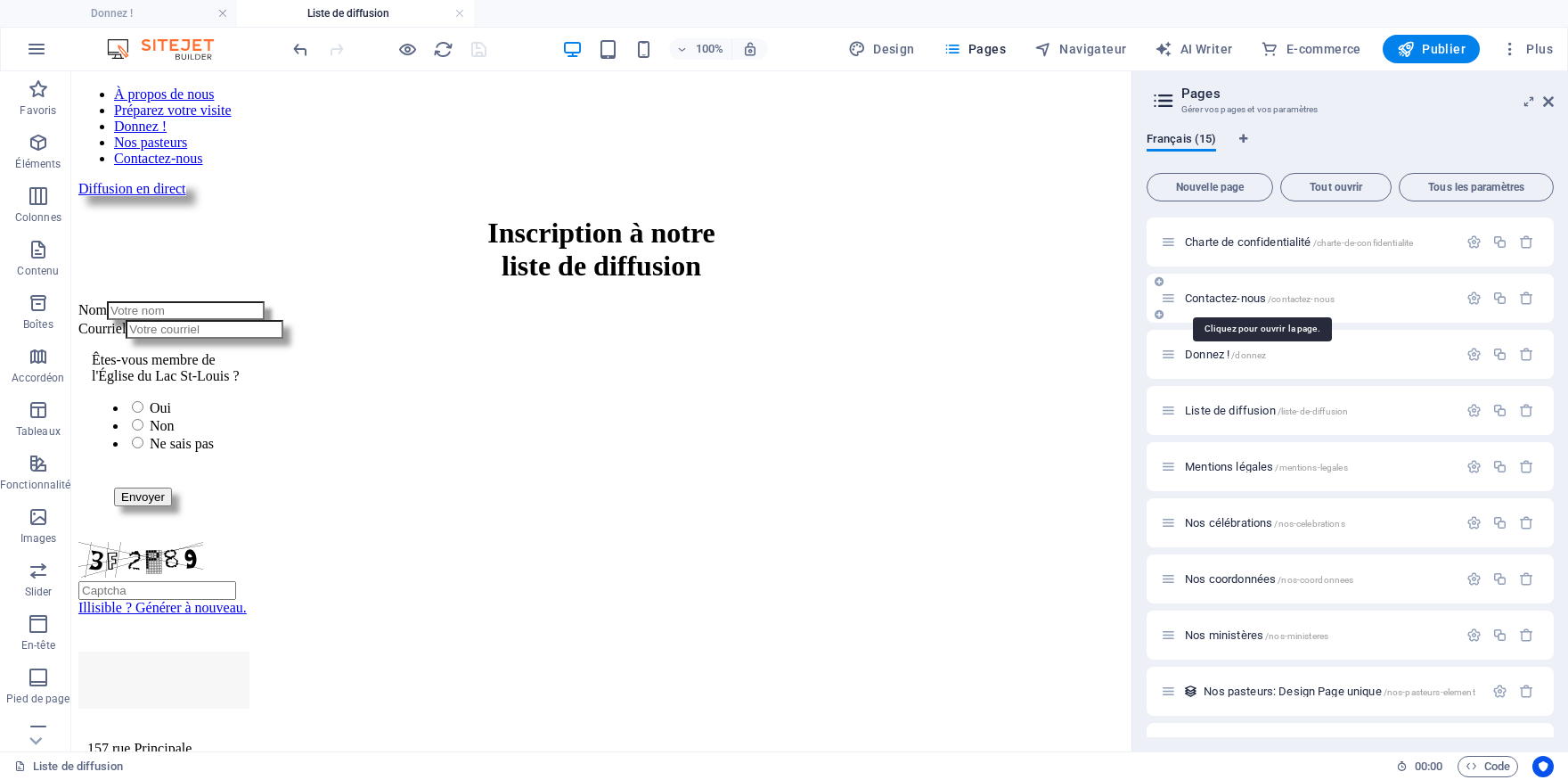 click on "Contactez-nous /contactez-nous" at bounding box center [1260, 298] 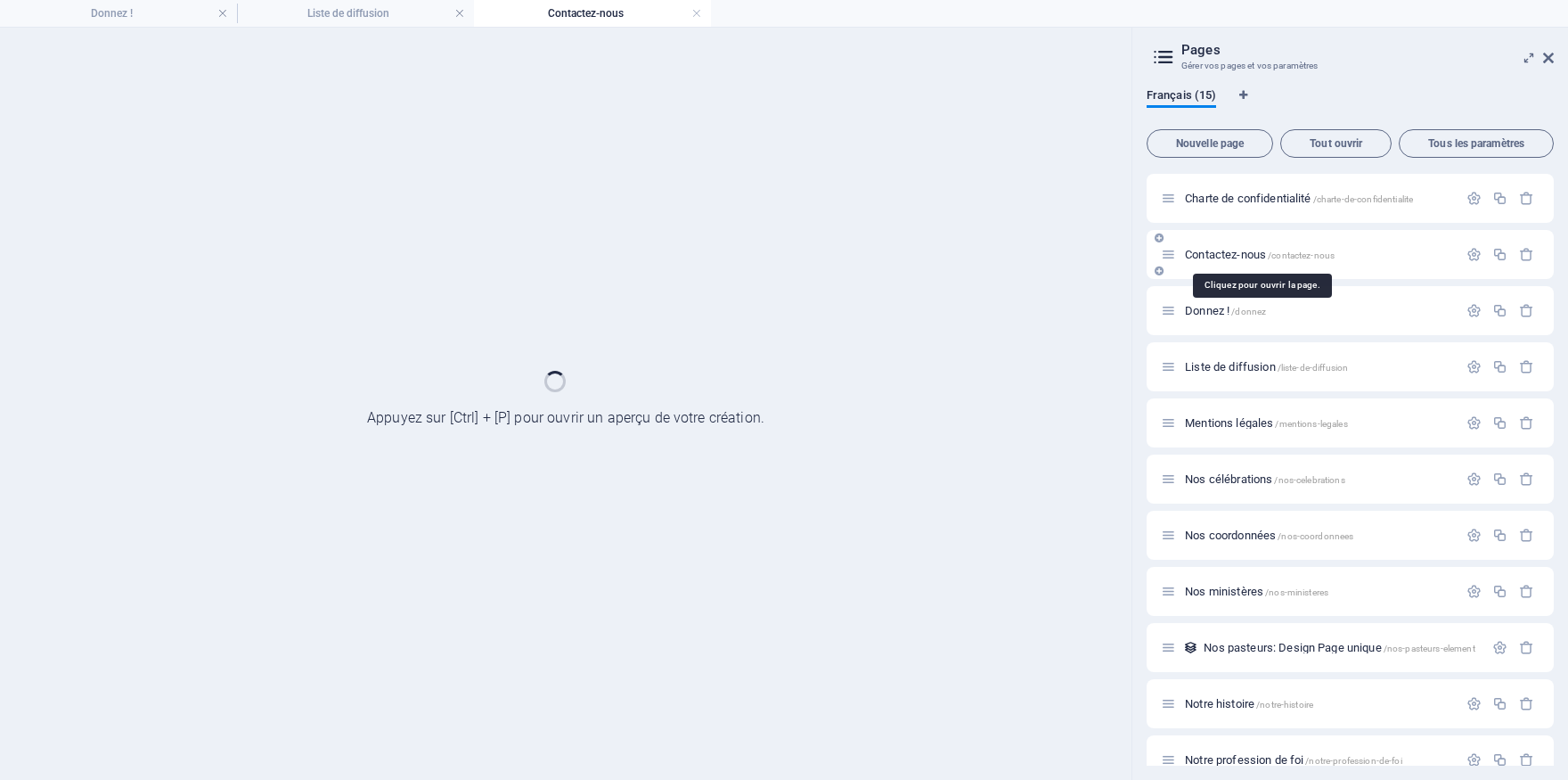 click on "Donnez ! /donnez" at bounding box center (1350, 310) 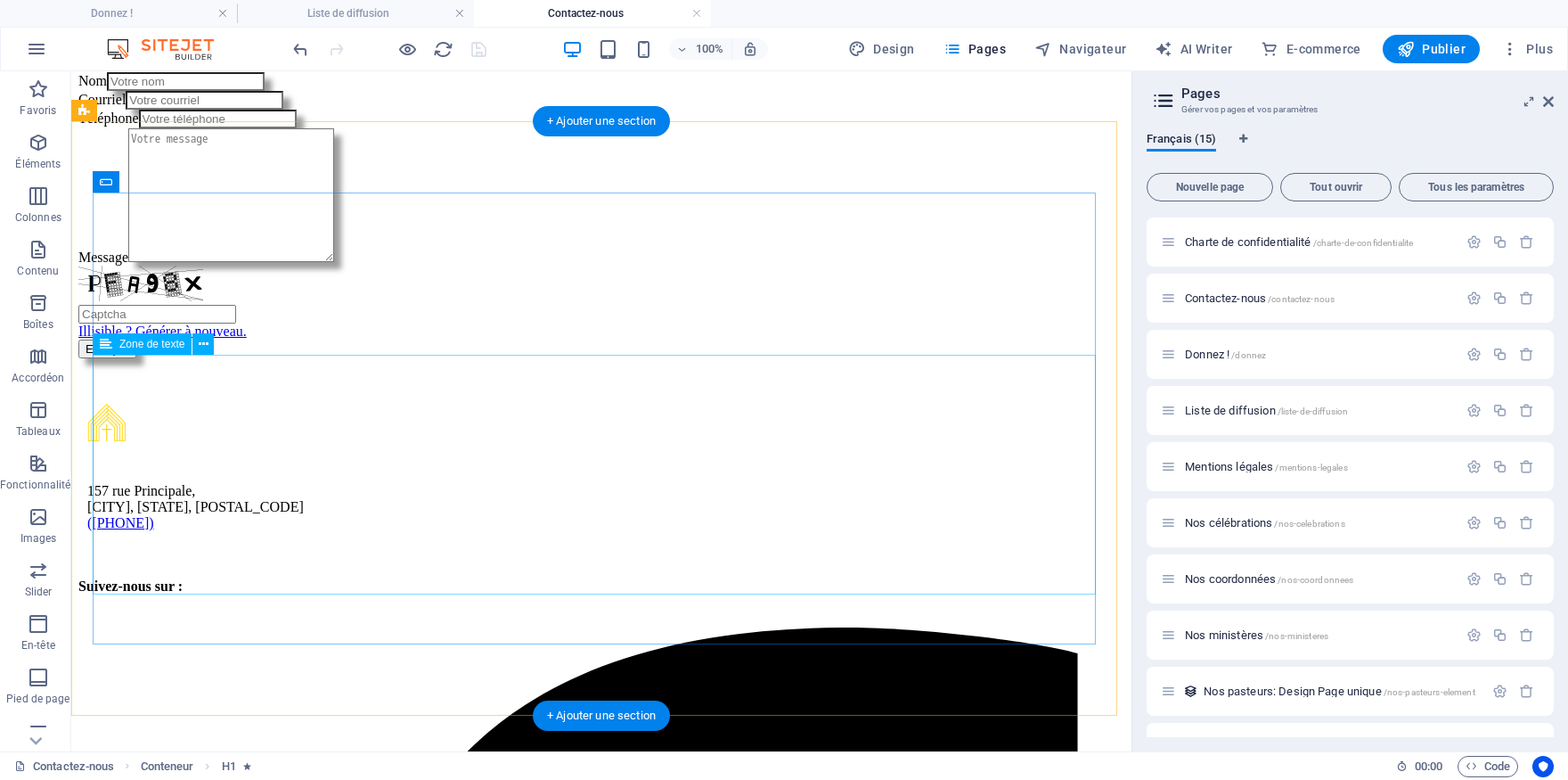 scroll, scrollTop: 490, scrollLeft: 0, axis: vertical 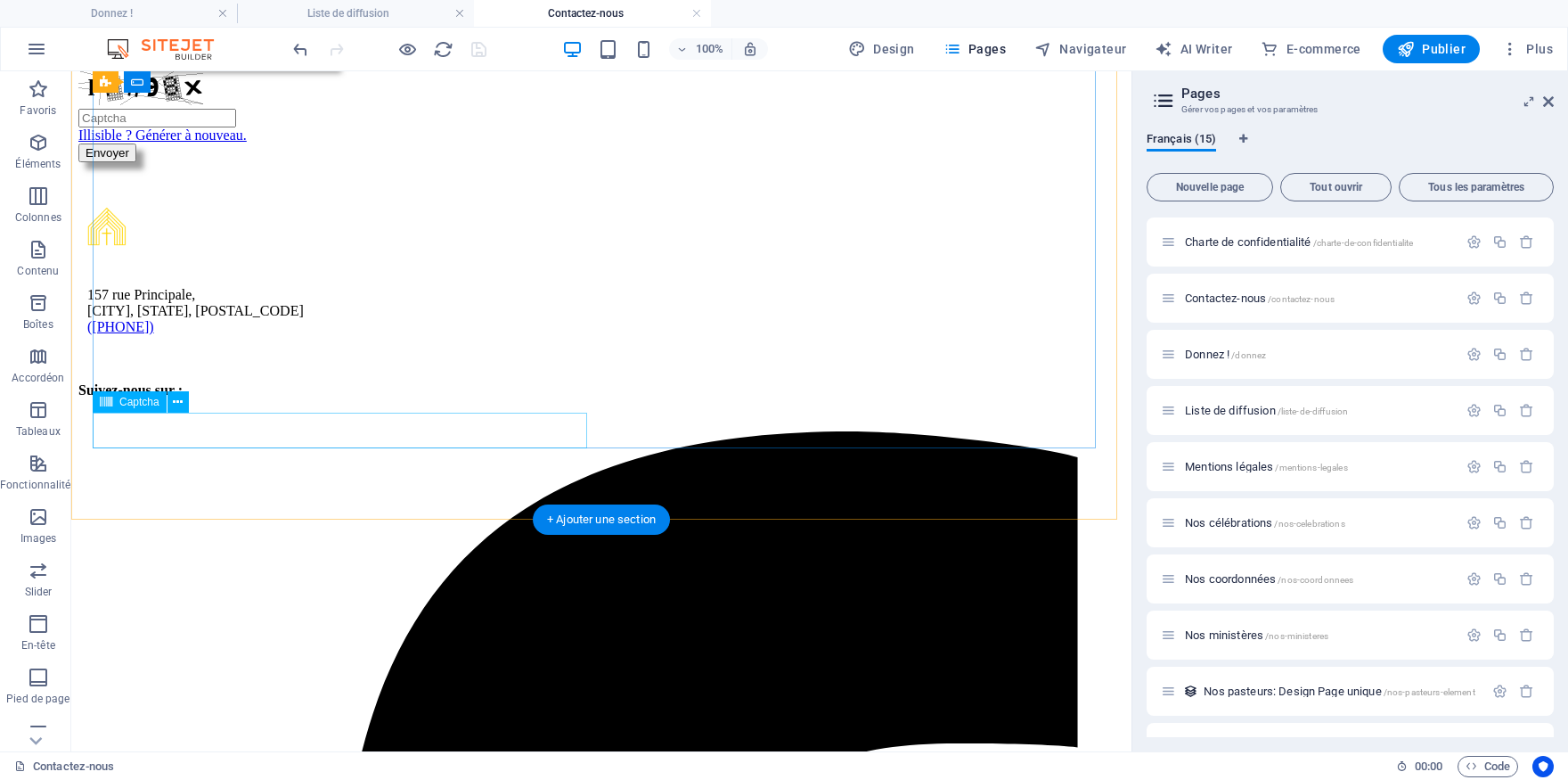 click on "Illisible ? Générer à nouveau." at bounding box center [601, 106] 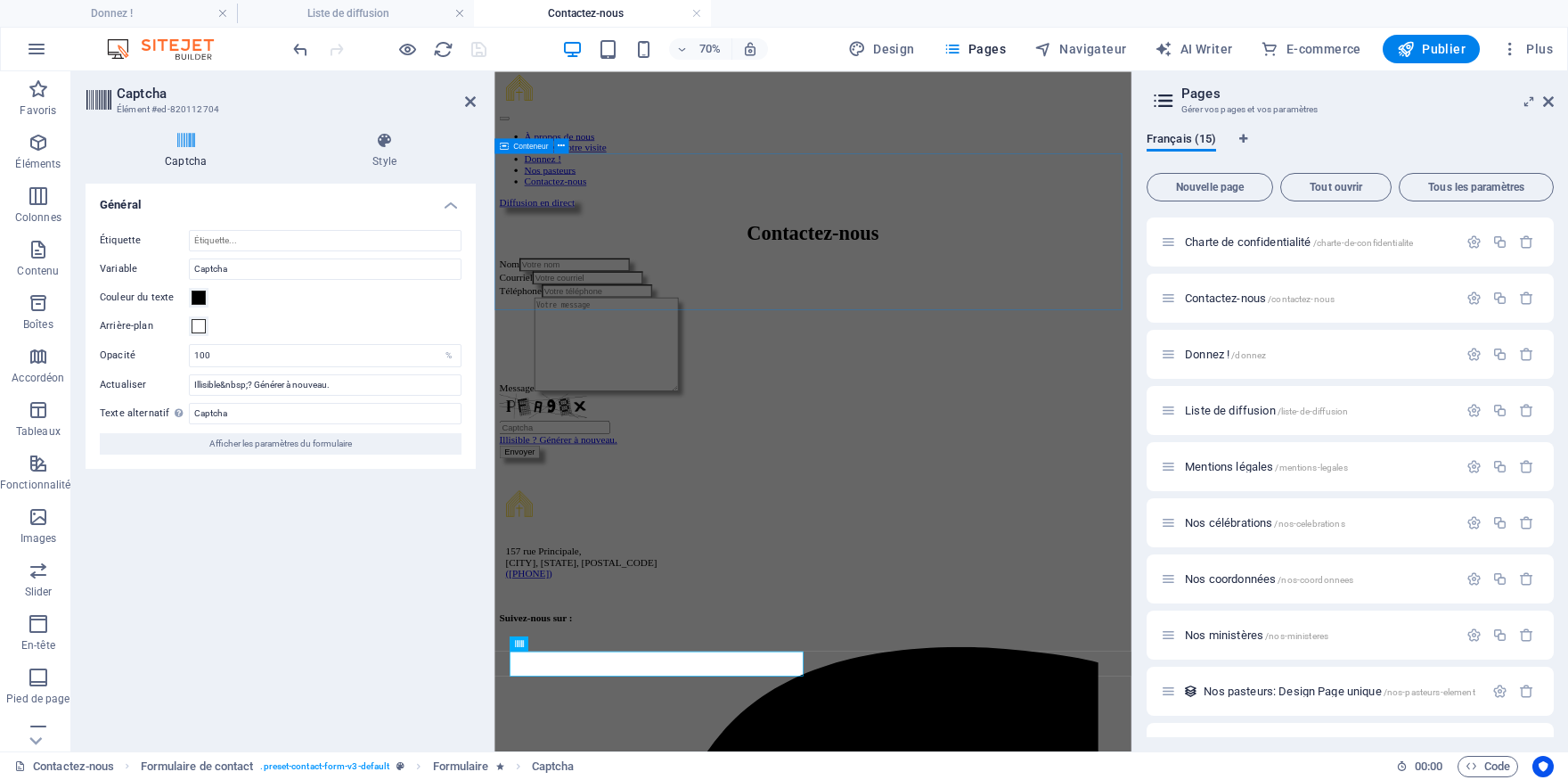 scroll, scrollTop: 0, scrollLeft: 0, axis: both 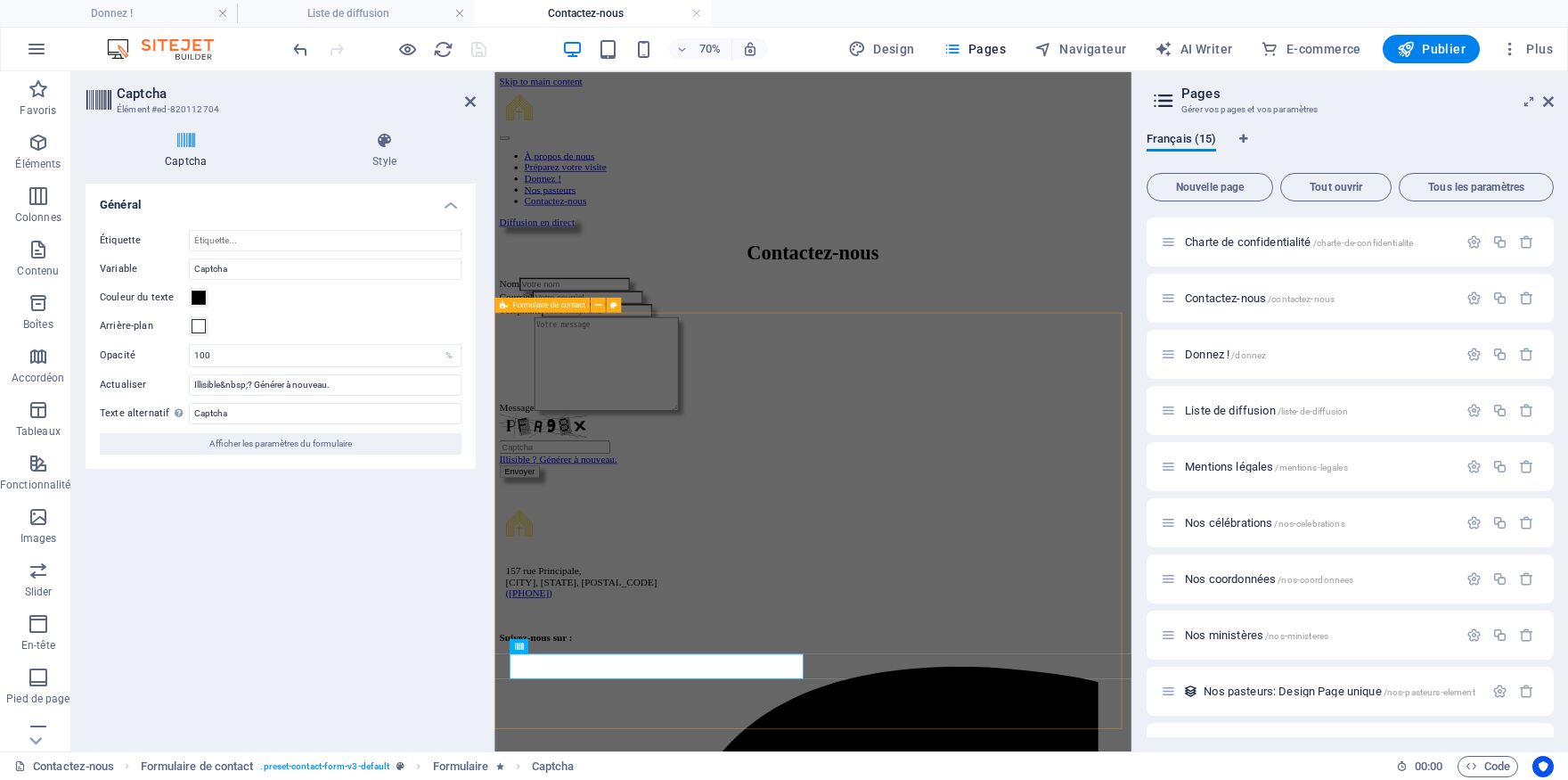 click on "Formulaire de contact" at bounding box center [542, 305] 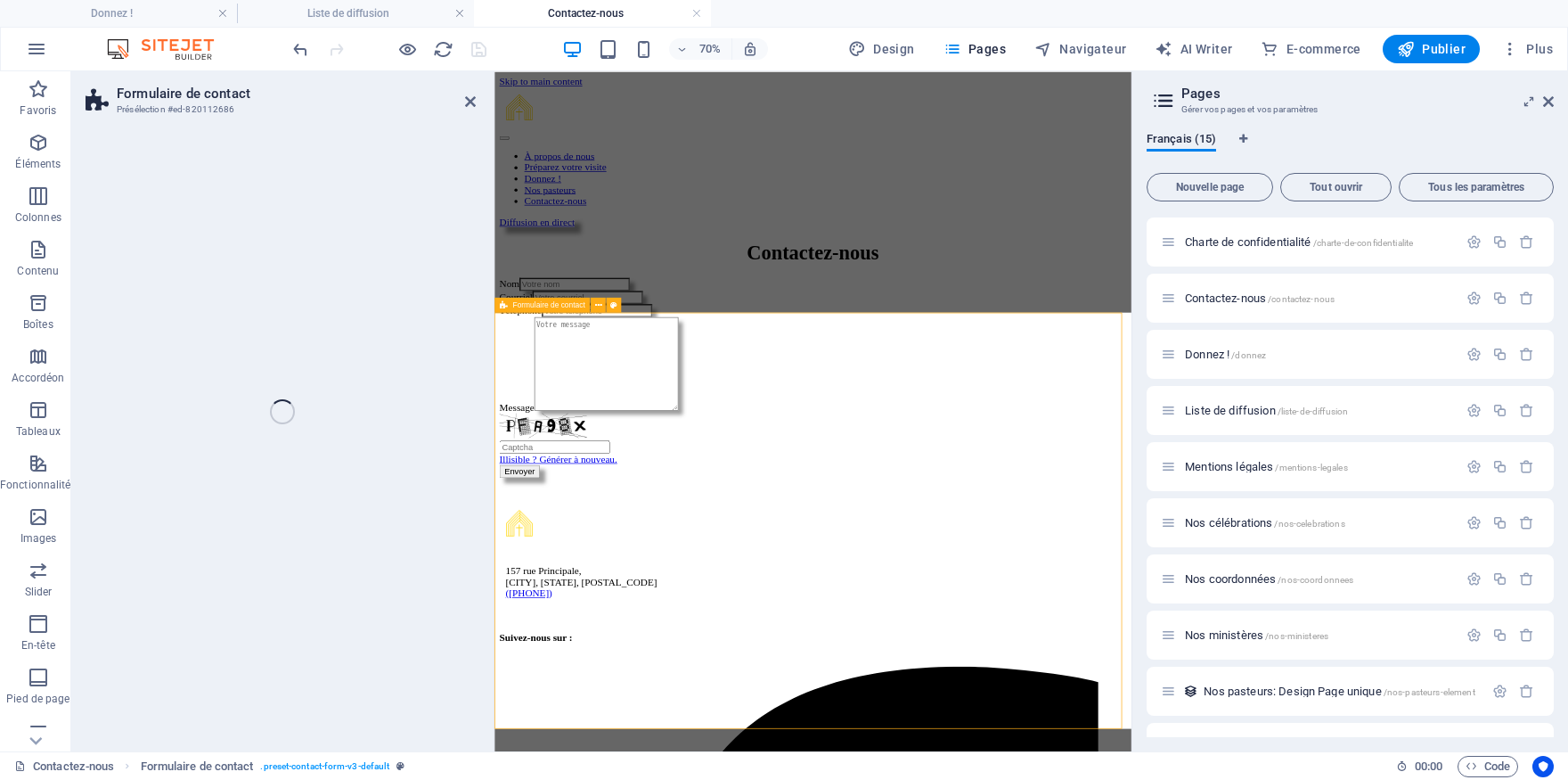click on "Formulaire de contact" at bounding box center (542, 305) 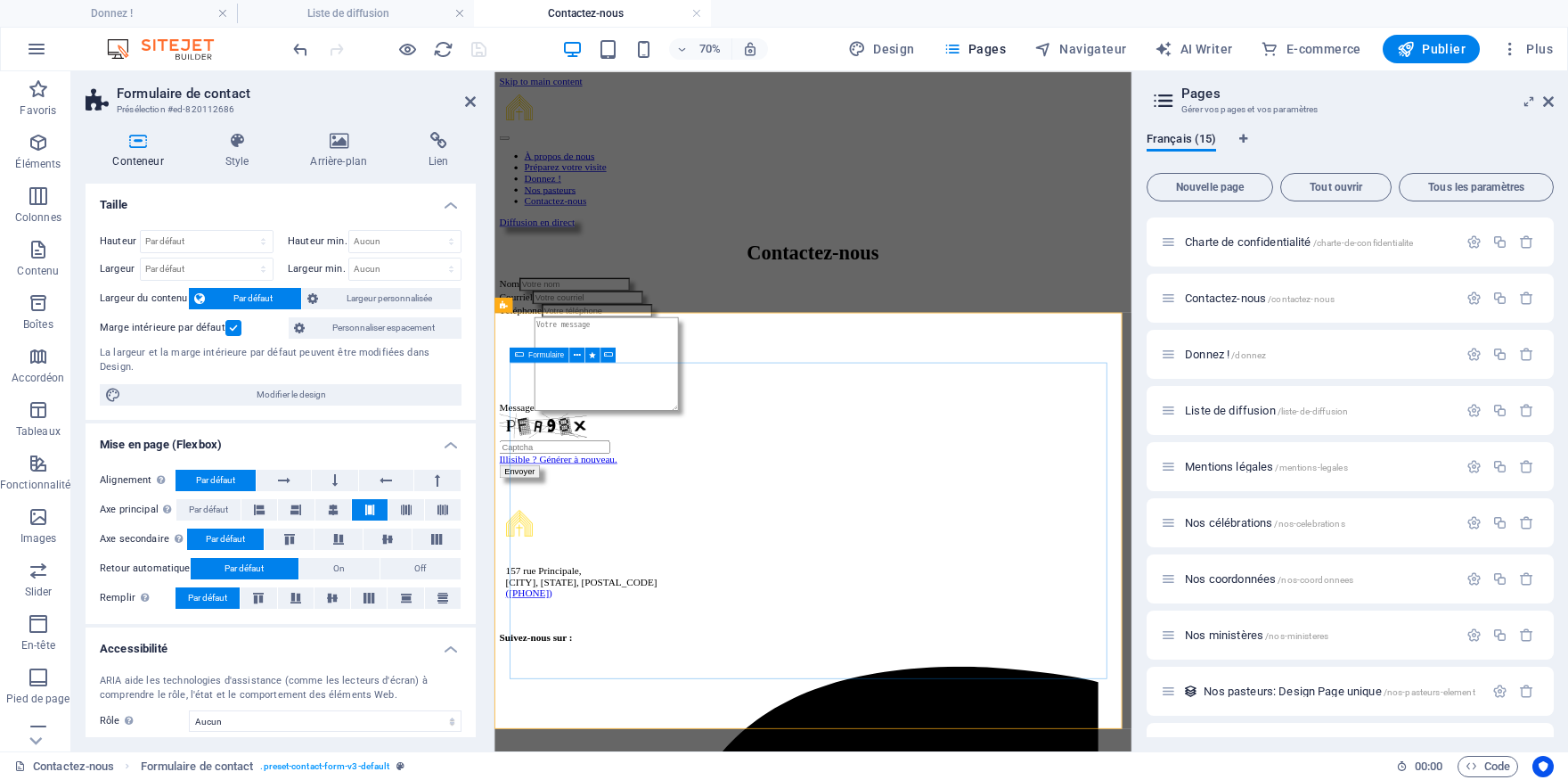 click at bounding box center (519, 355) 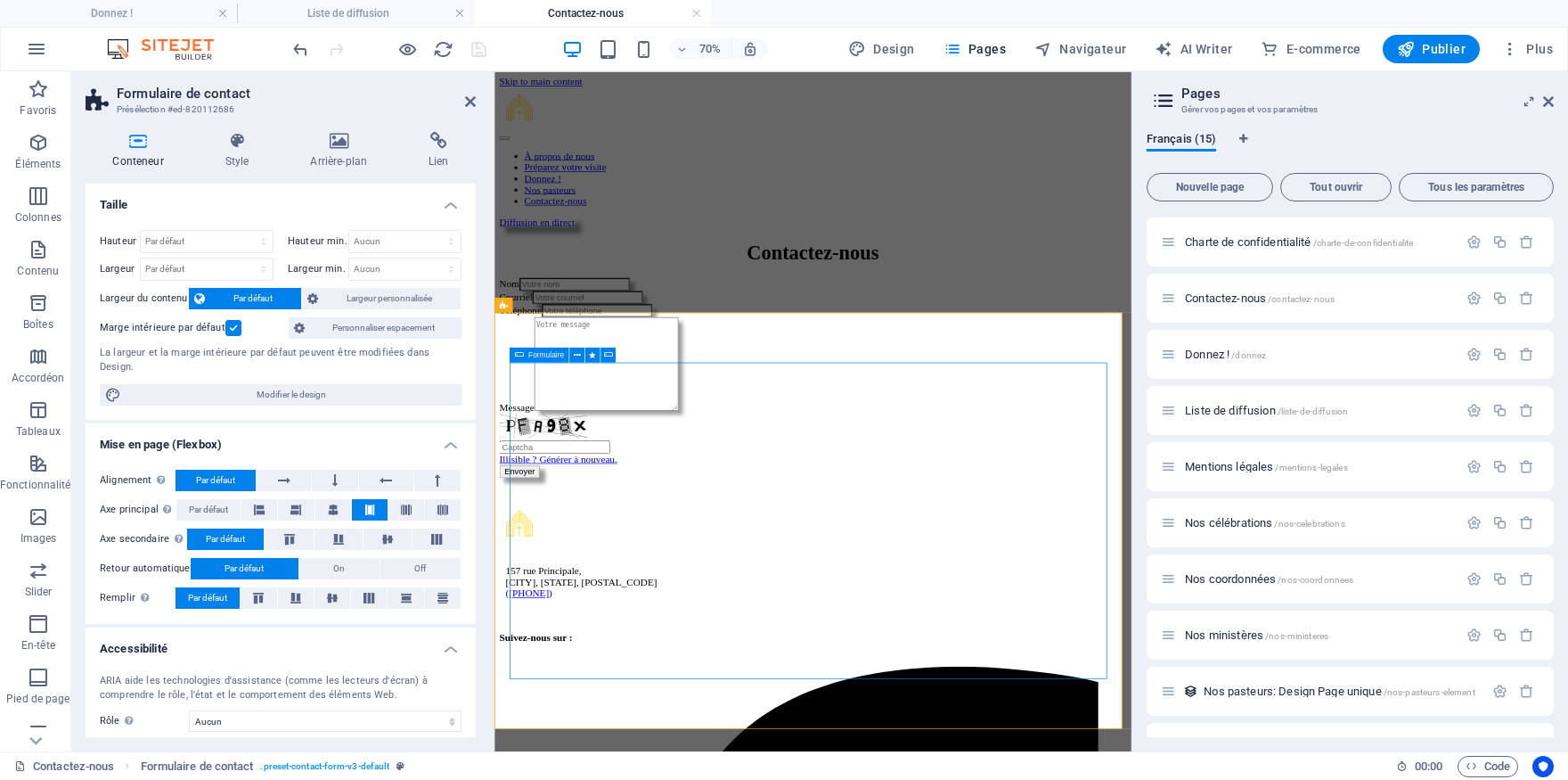 click at bounding box center (519, 355) 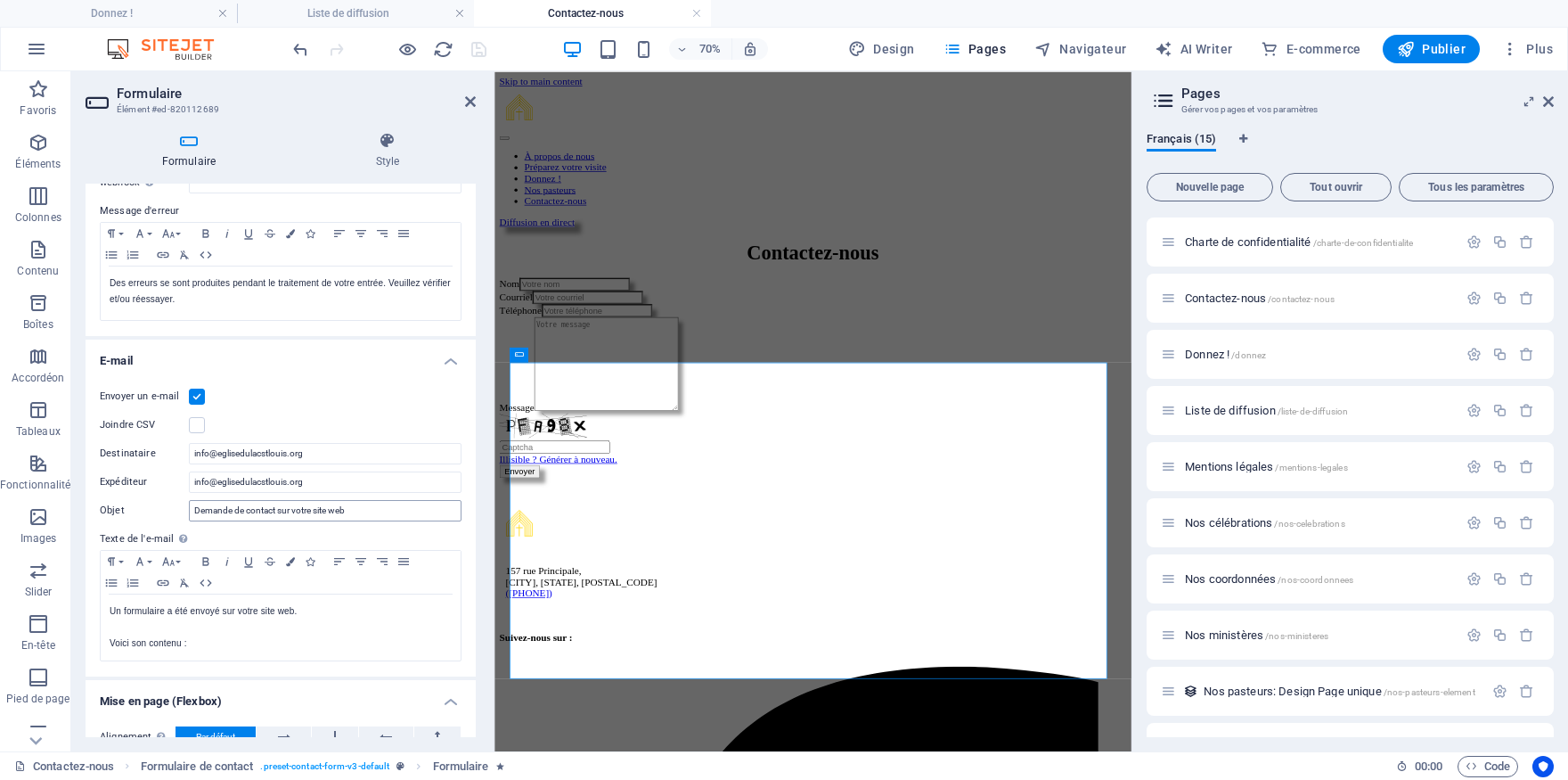 scroll, scrollTop: 333, scrollLeft: 0, axis: vertical 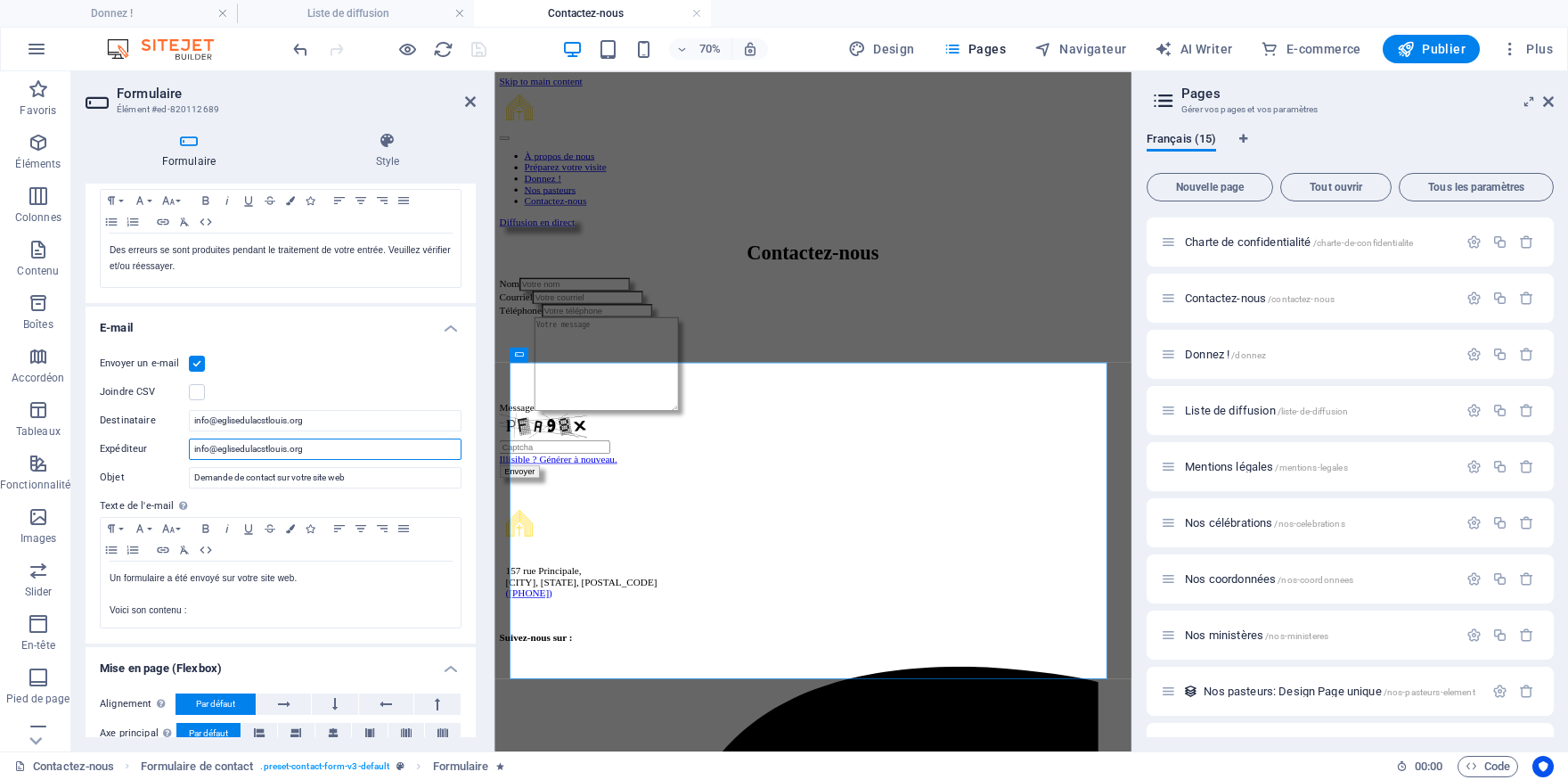 click on "info@eglisedulacstlouis.org" at bounding box center (325, 449) 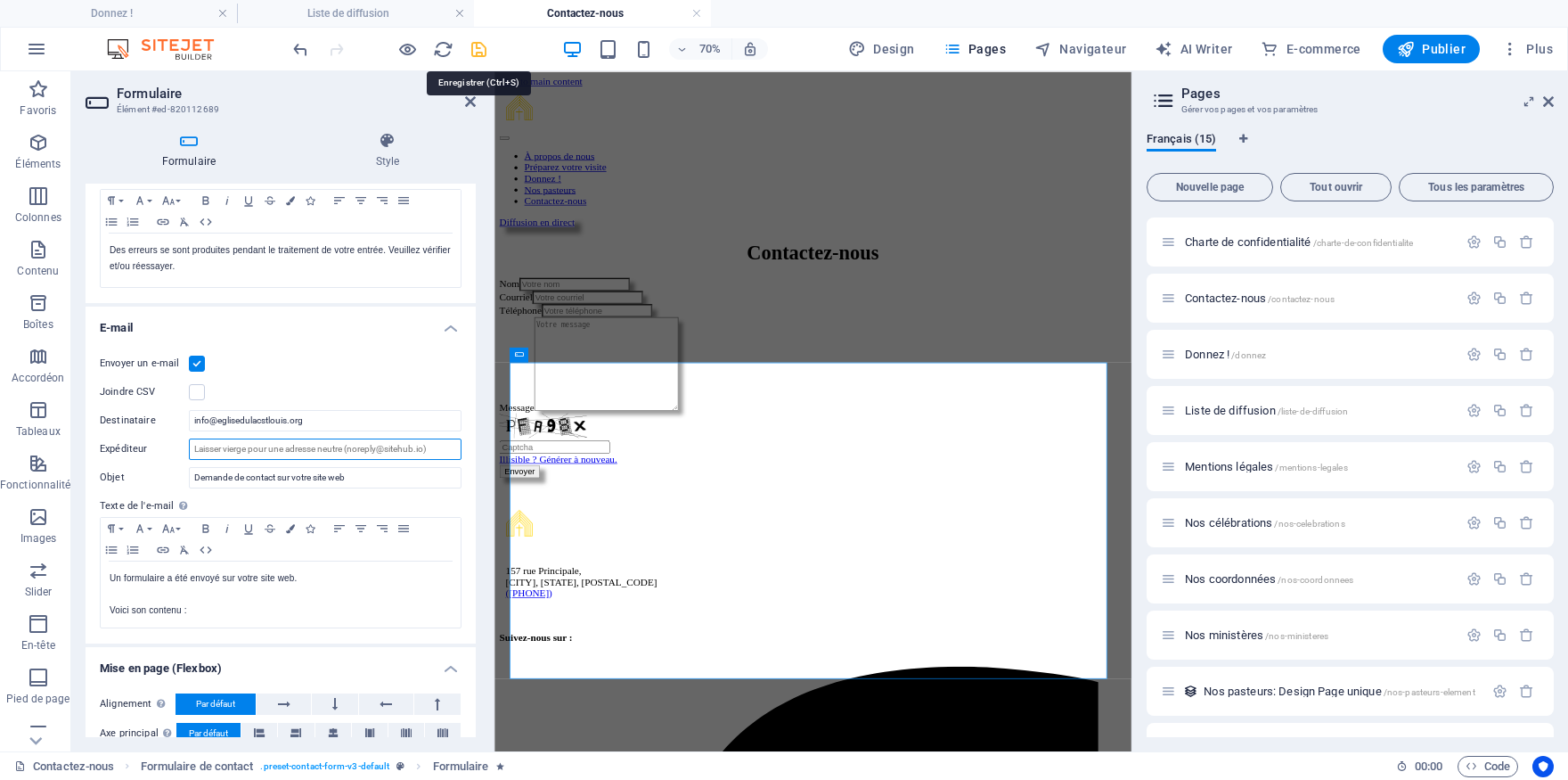 type 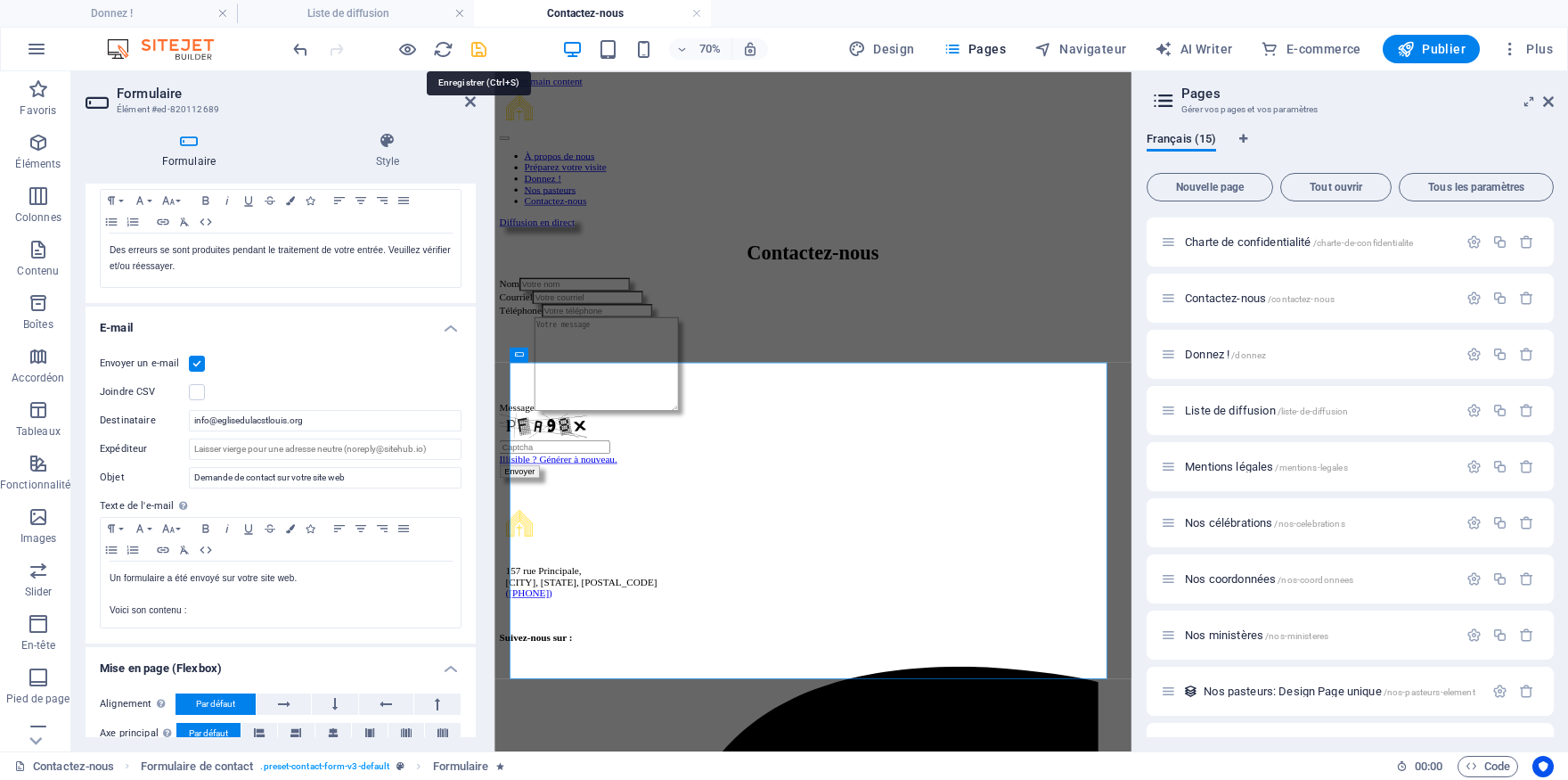 click at bounding box center (478, 49) 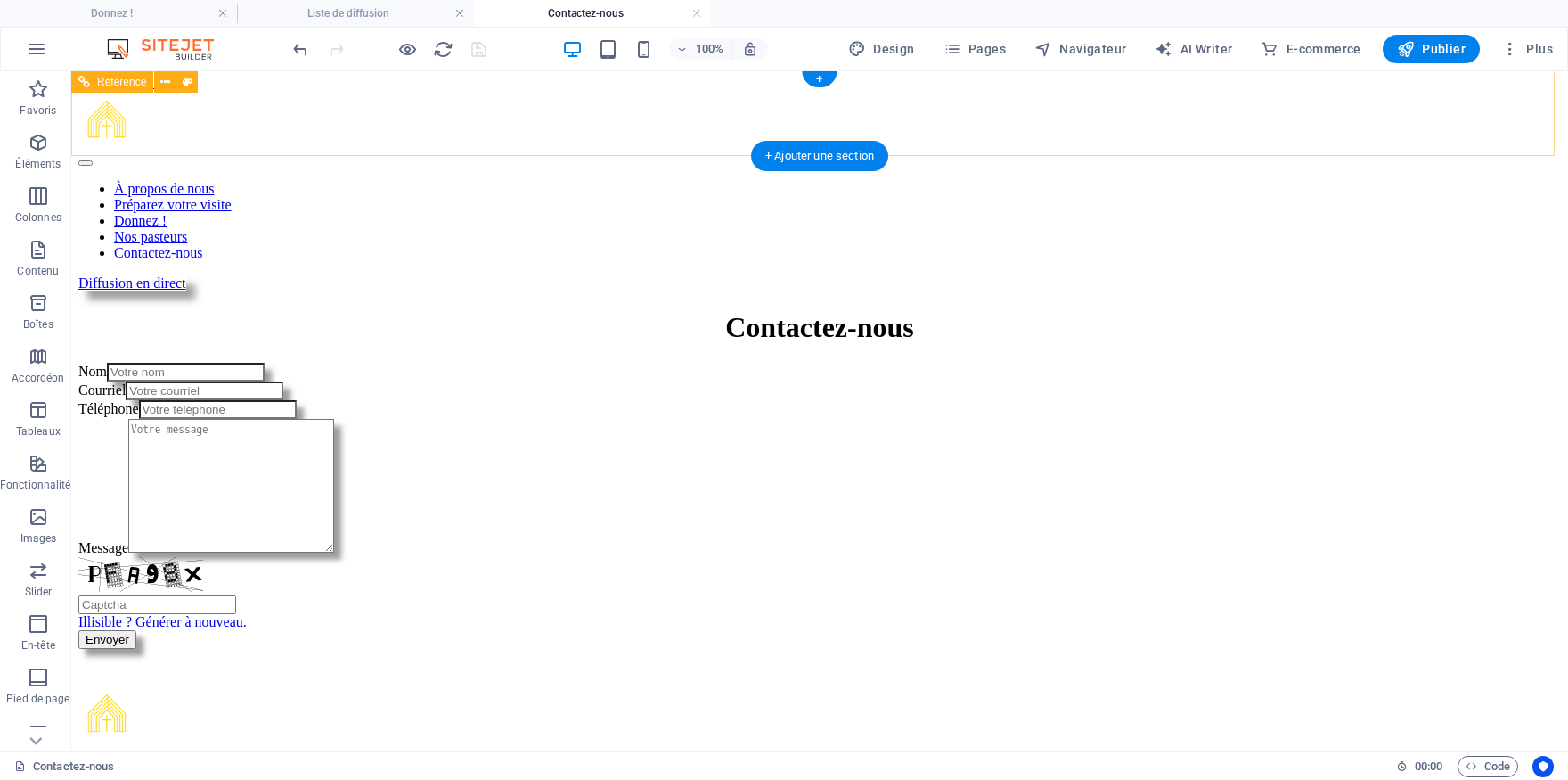 scroll, scrollTop: 0, scrollLeft: 0, axis: both 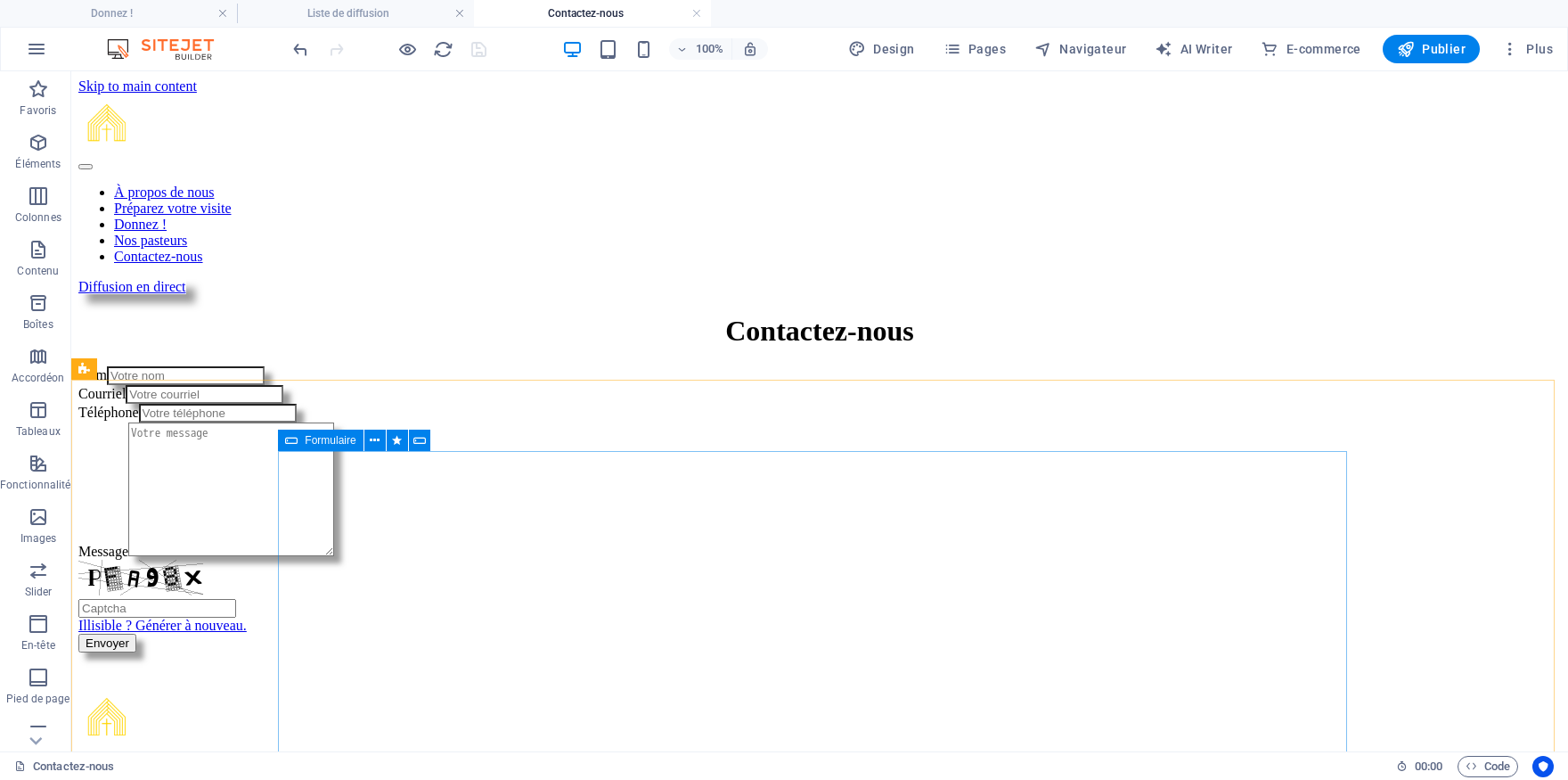 click at bounding box center (291, 440) 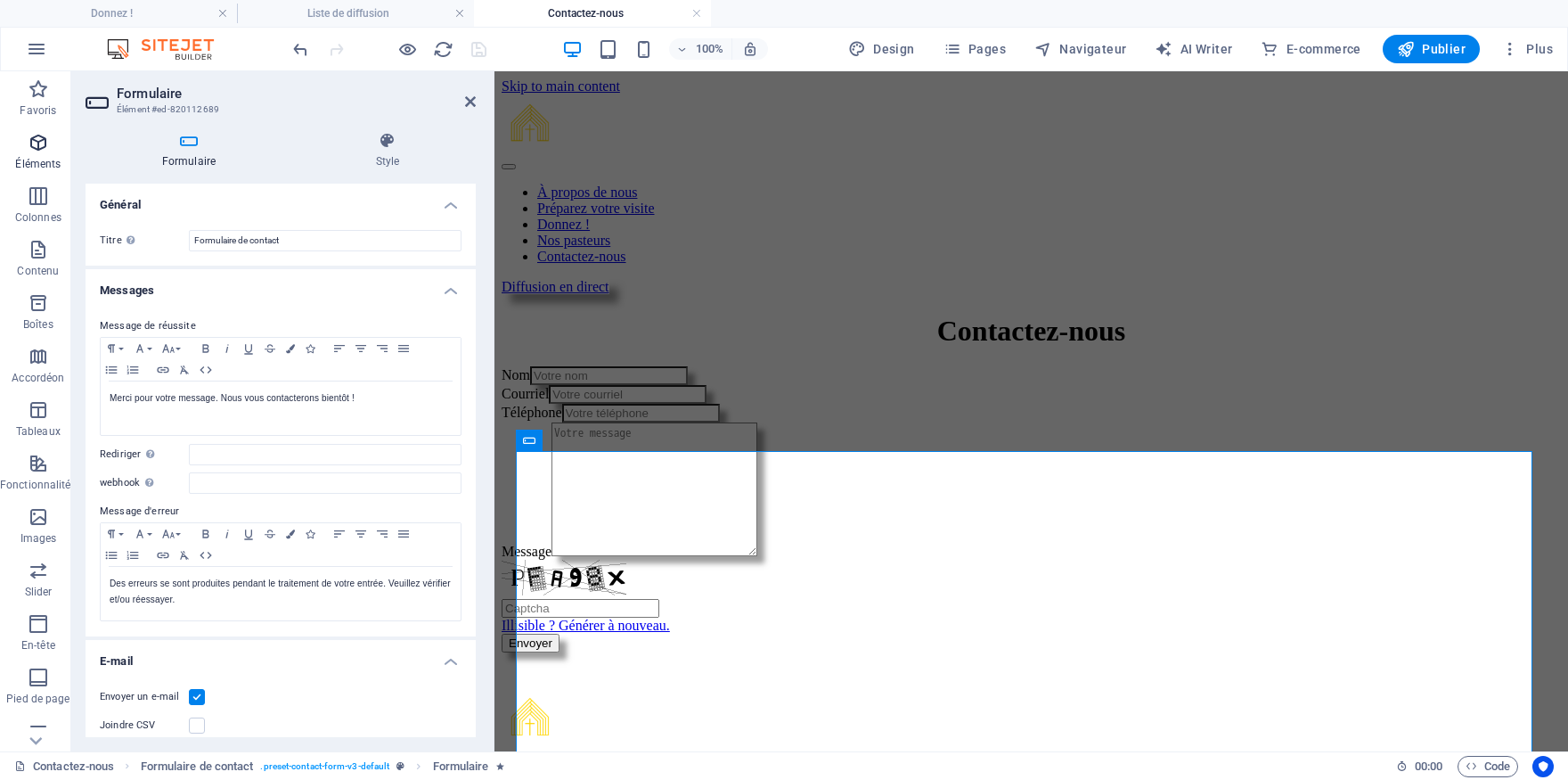 click at bounding box center (38, 143) 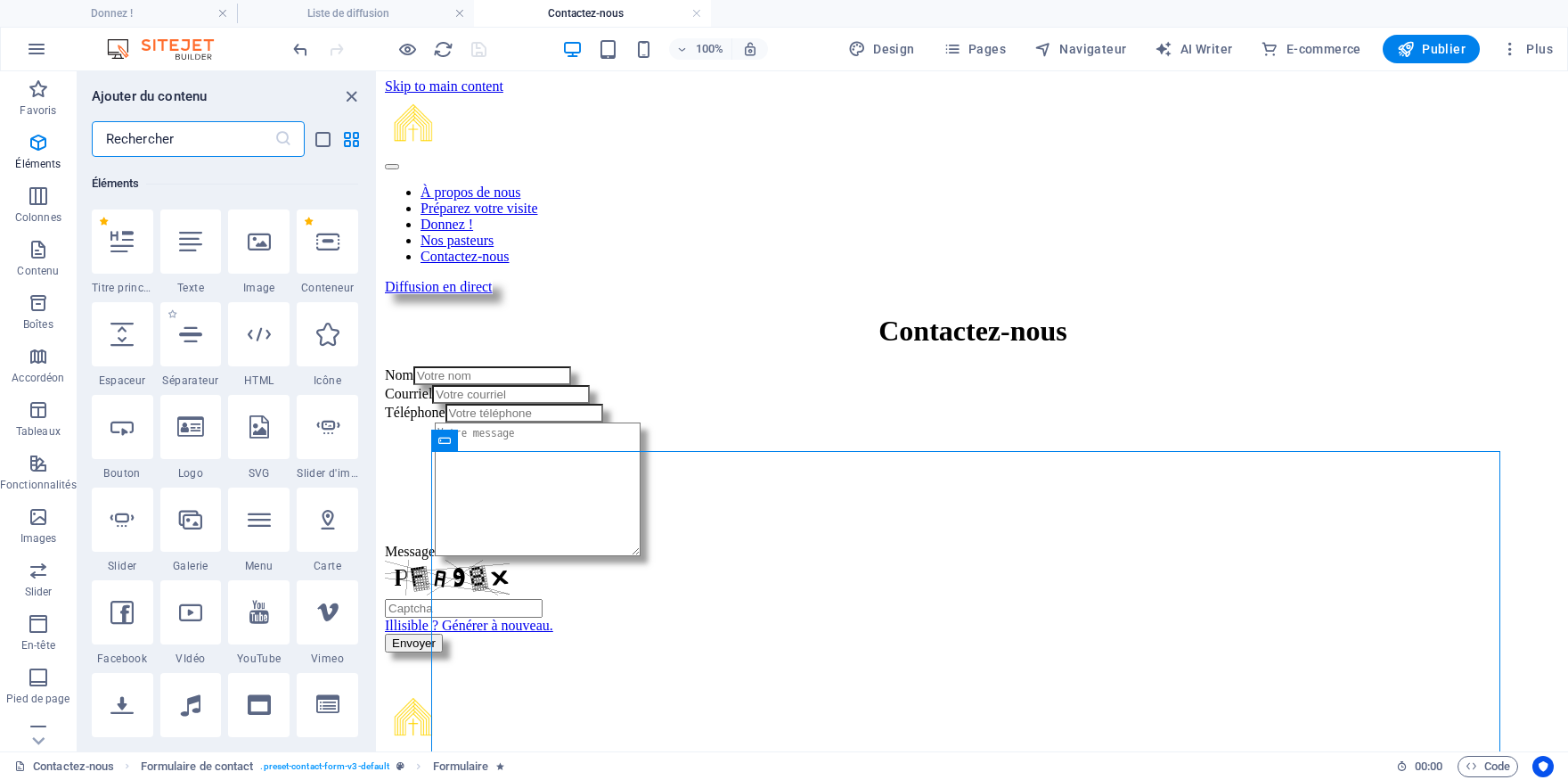 scroll, scrollTop: 189, scrollLeft: 0, axis: vertical 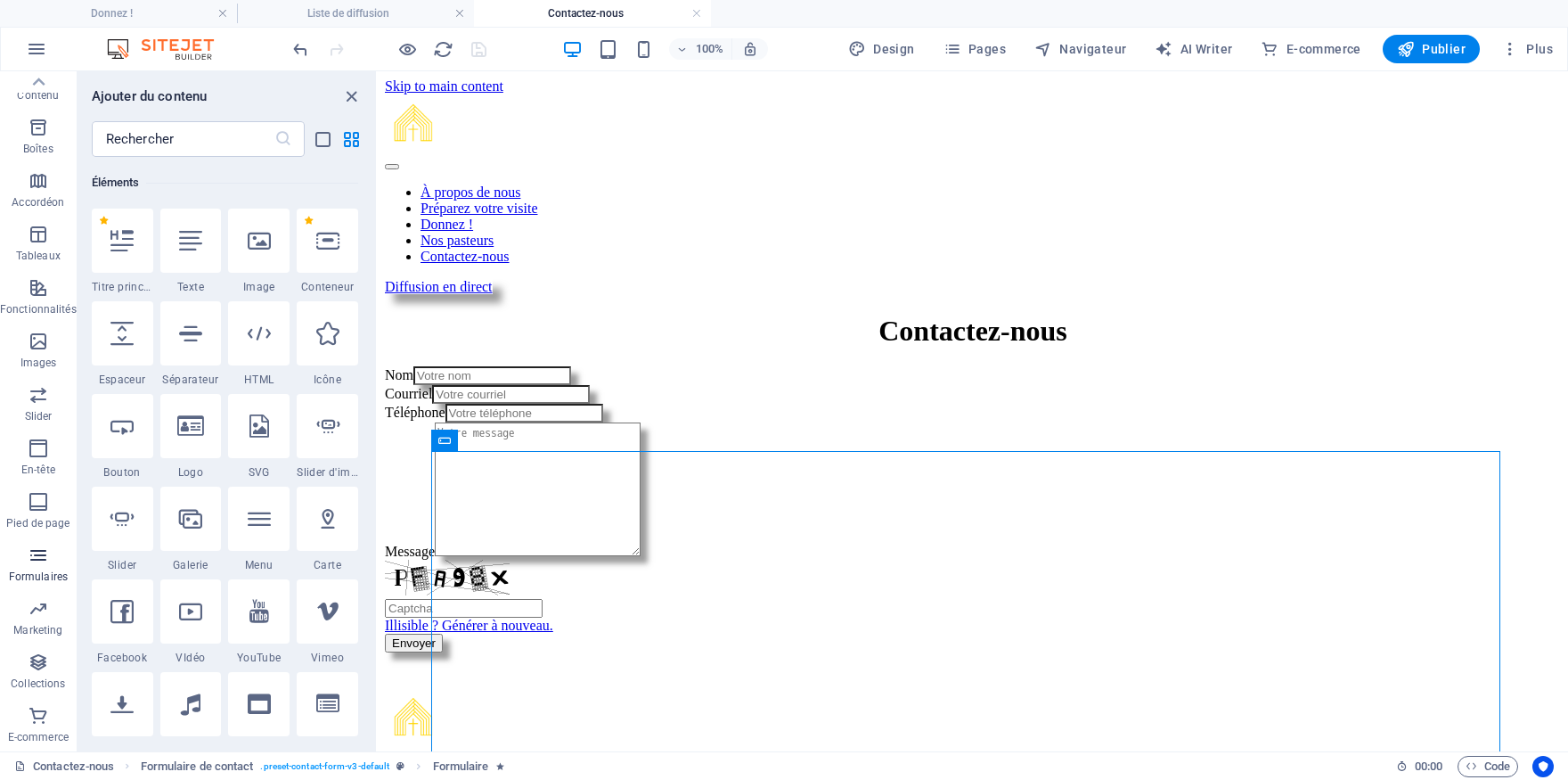 click at bounding box center (38, 555) 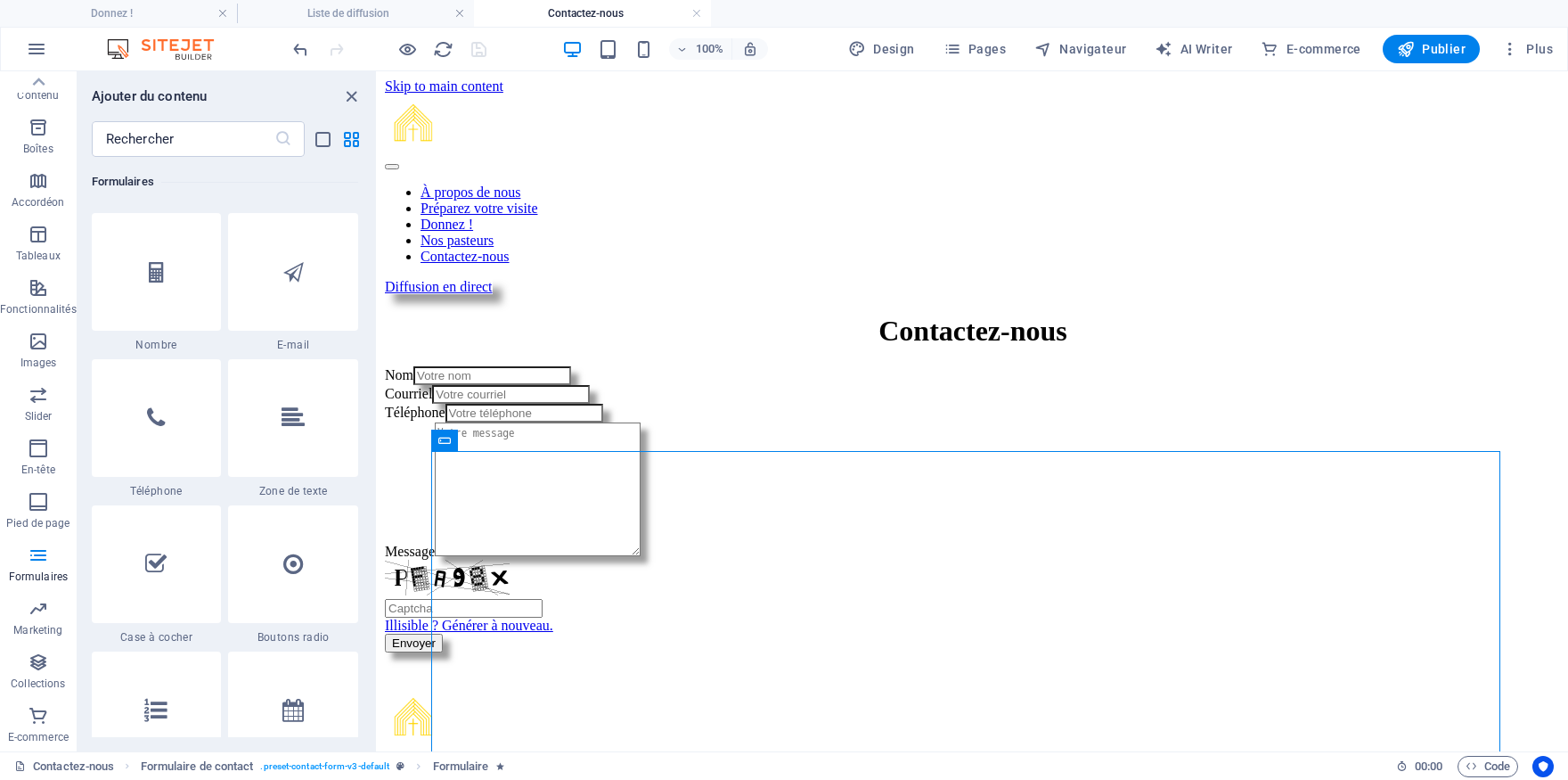scroll, scrollTop: 13598, scrollLeft: 0, axis: vertical 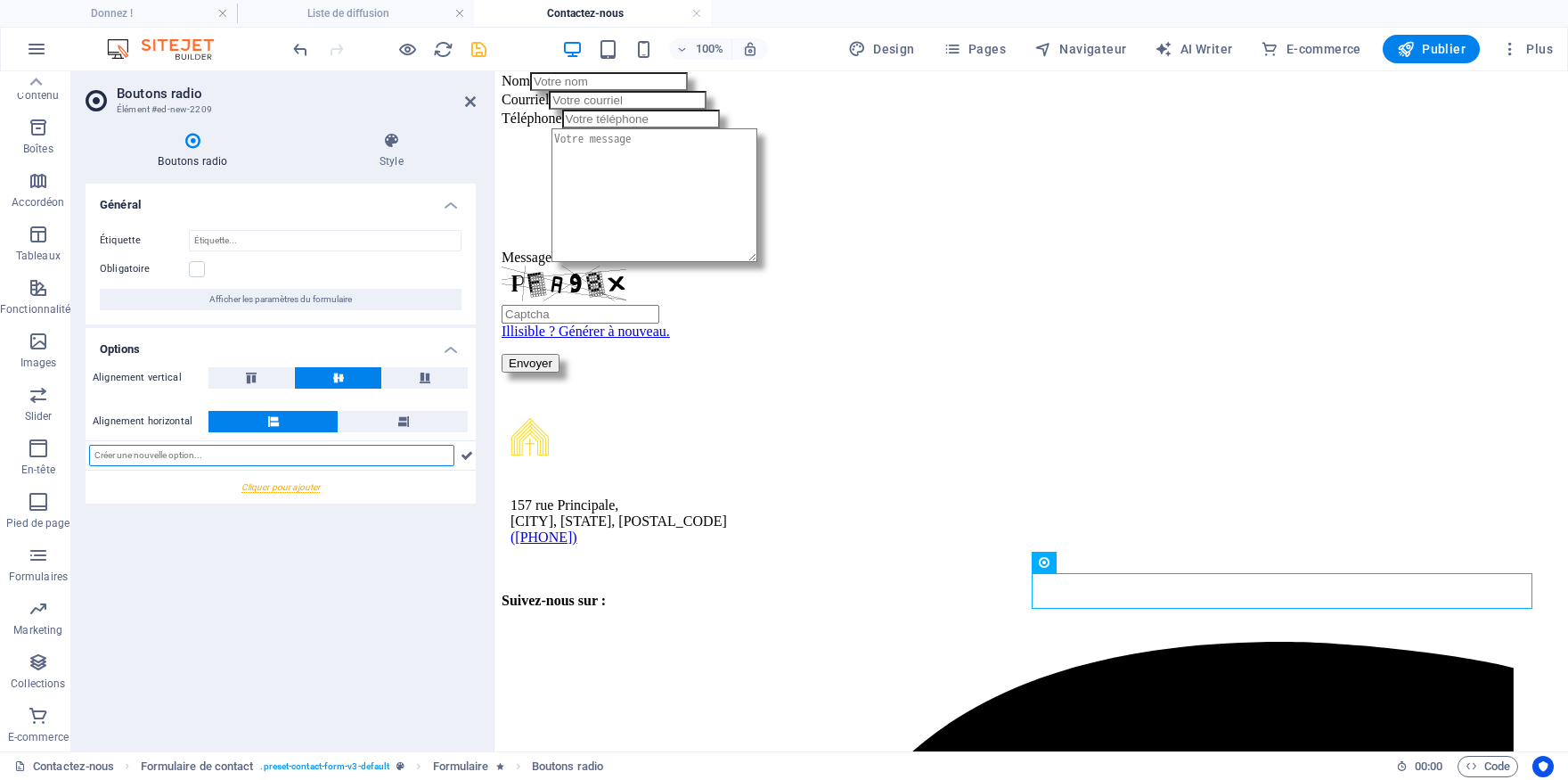 click at bounding box center [272, 456] 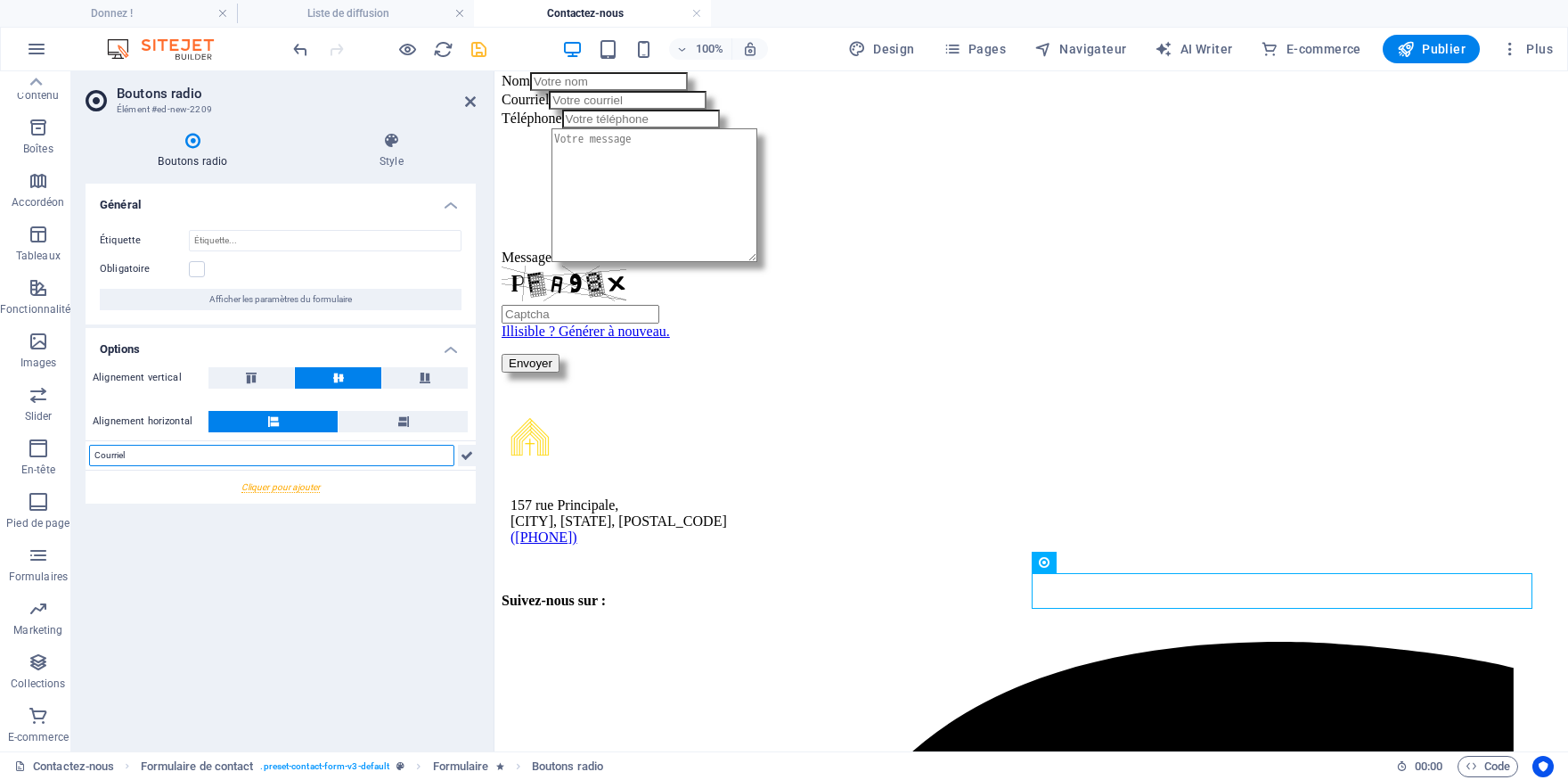 type on "Courriel" 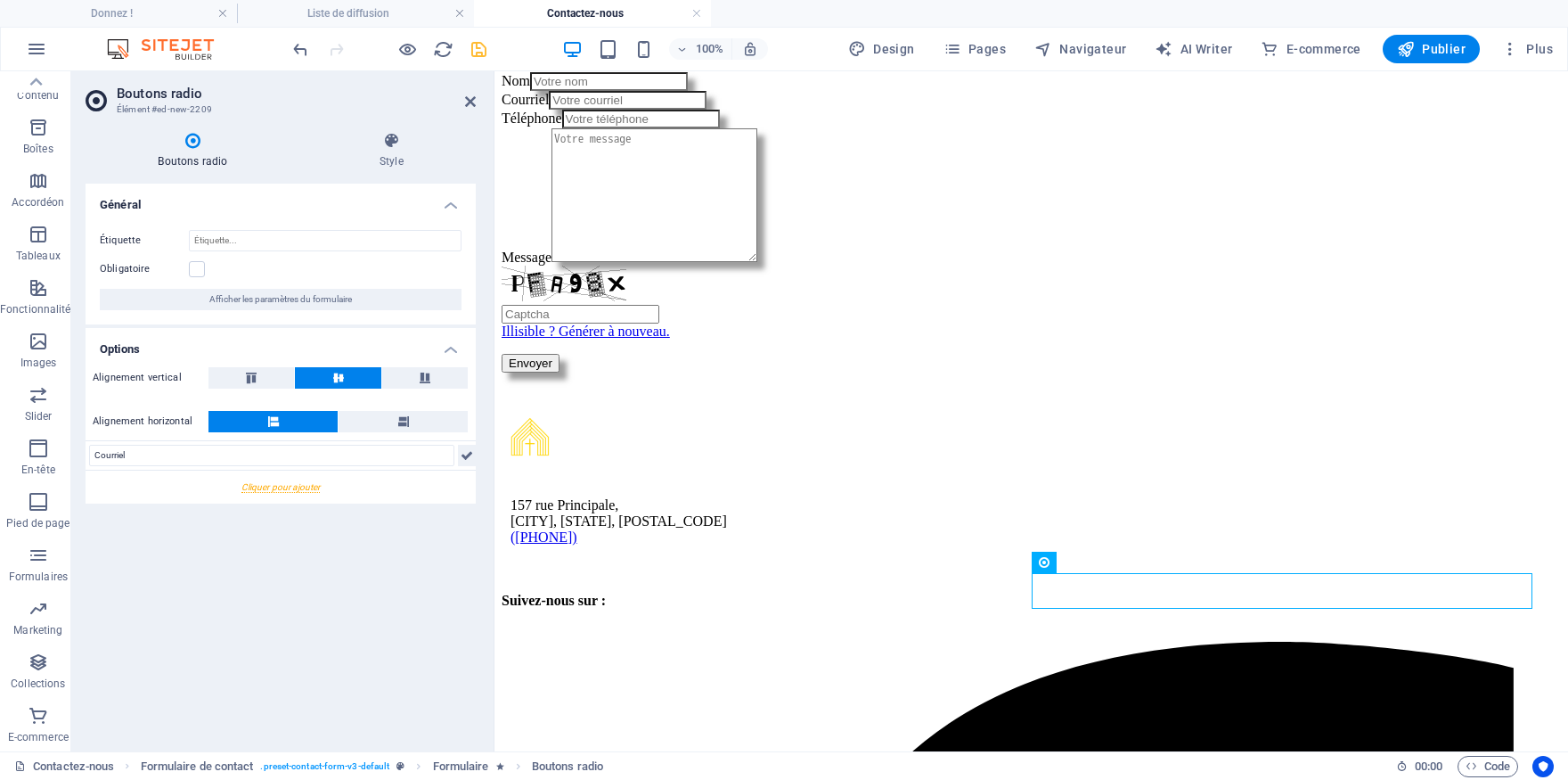 click at bounding box center (467, 456) 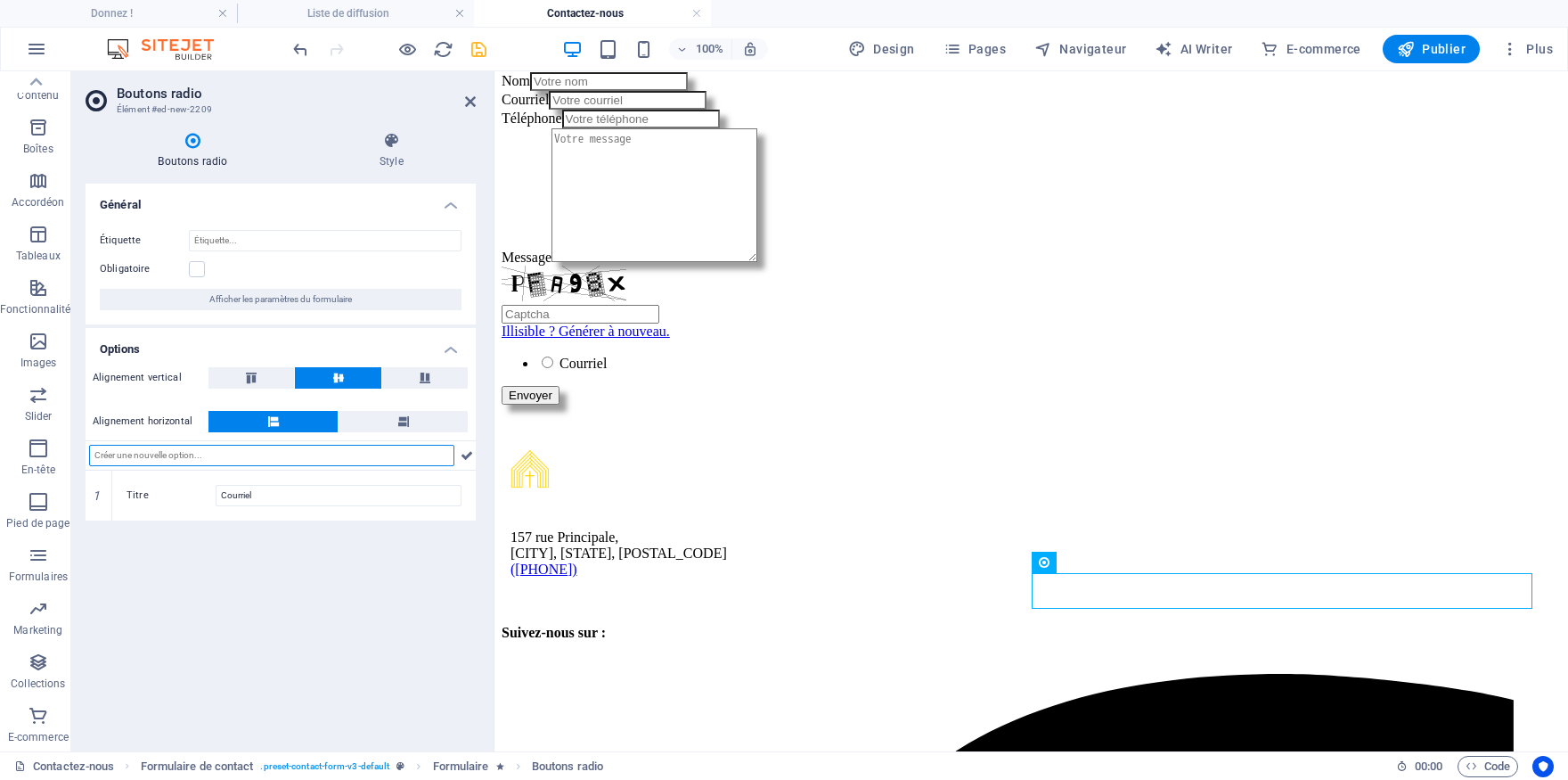 click at bounding box center [272, 456] 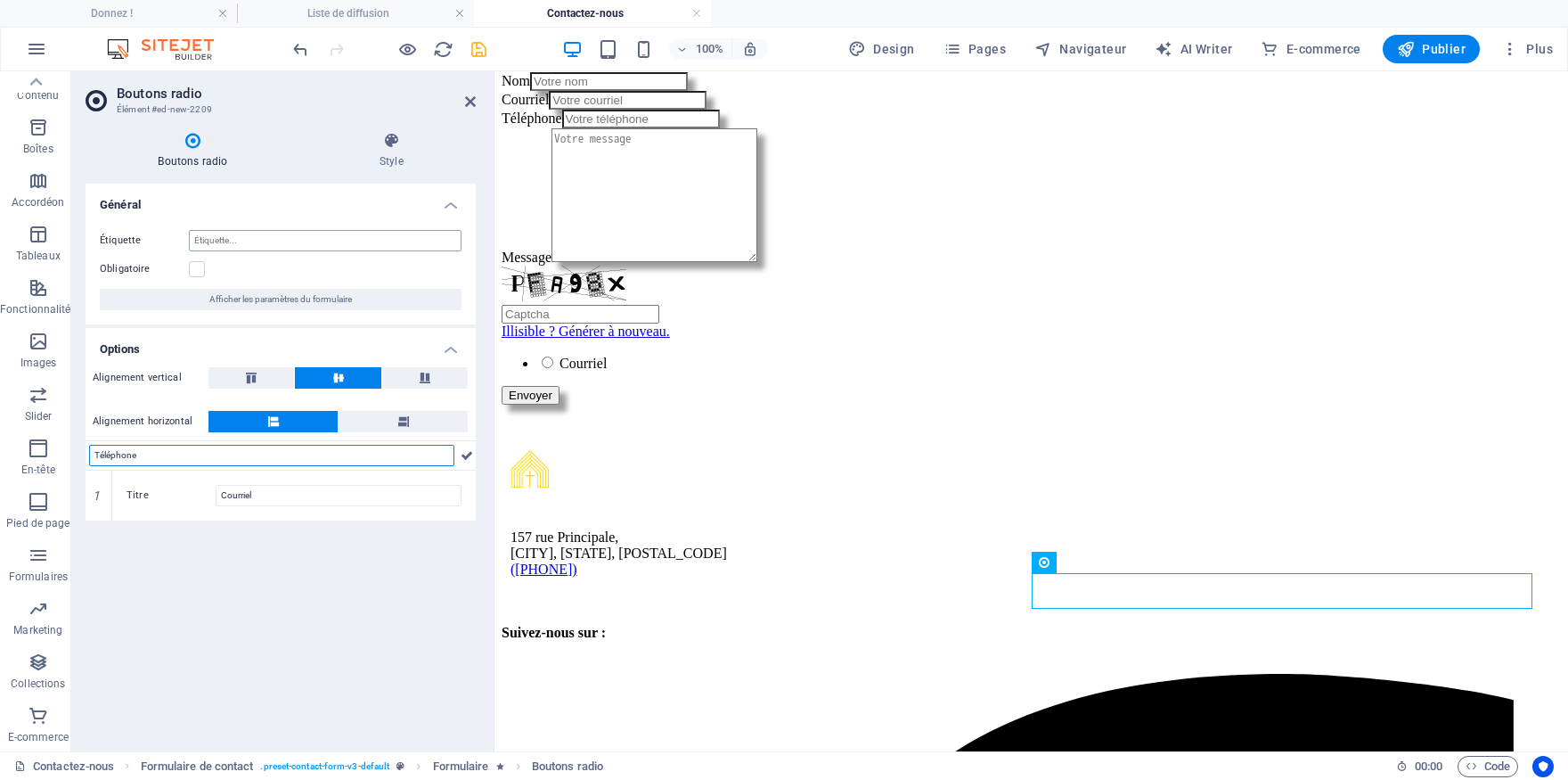 type on "Téléphone" 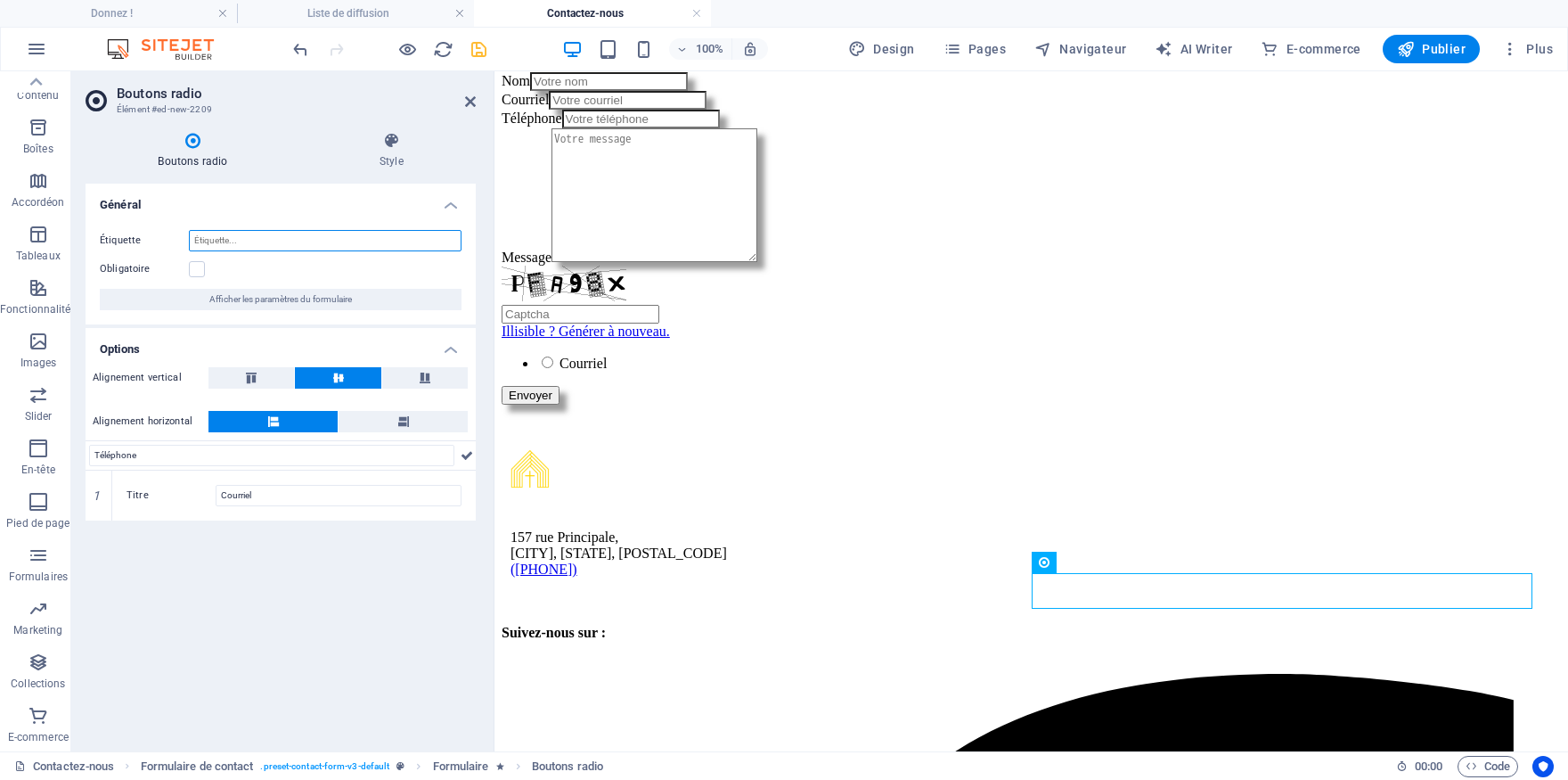 click on "Étiquette" at bounding box center [325, 241] 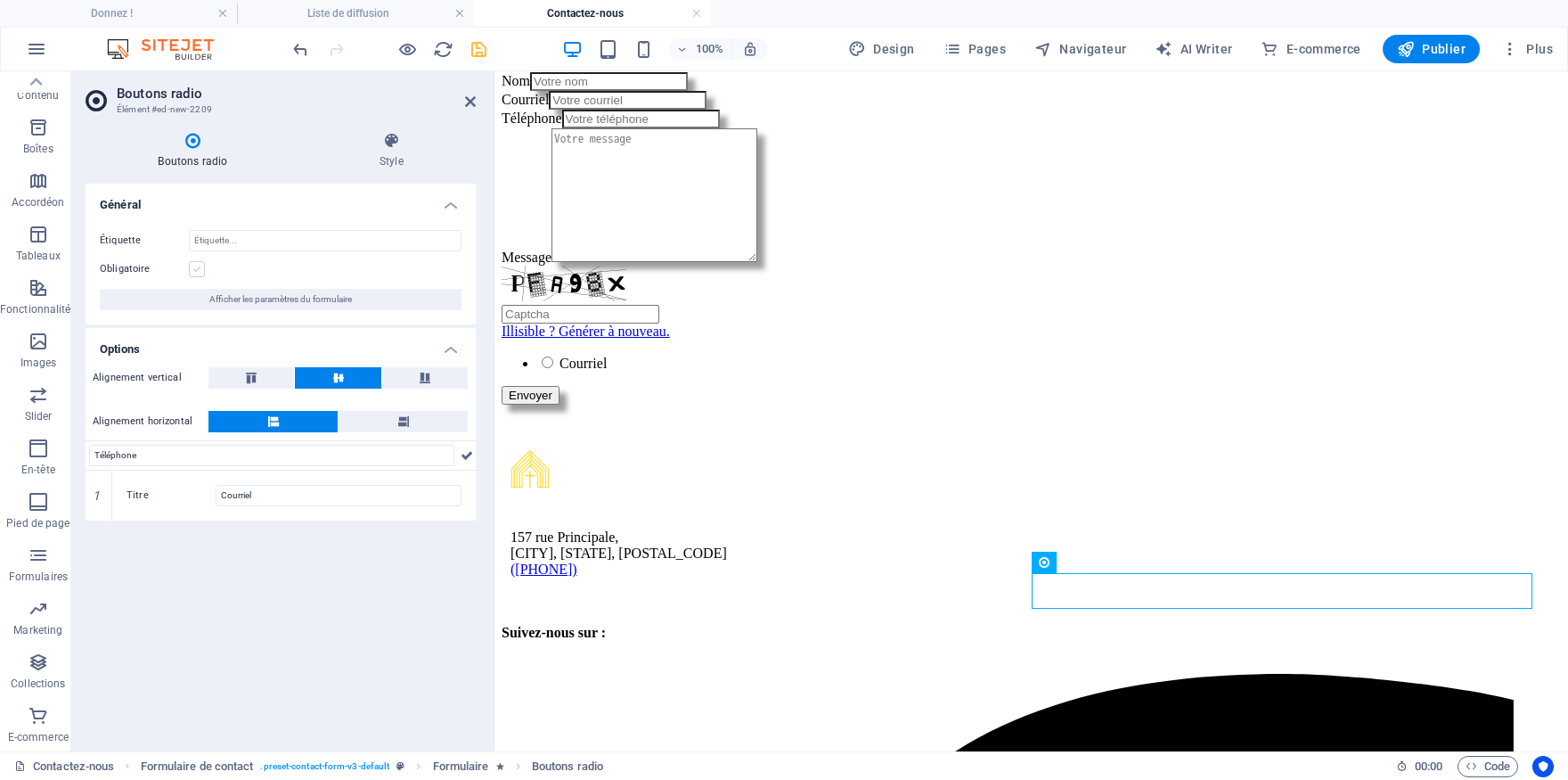click at bounding box center [197, 269] 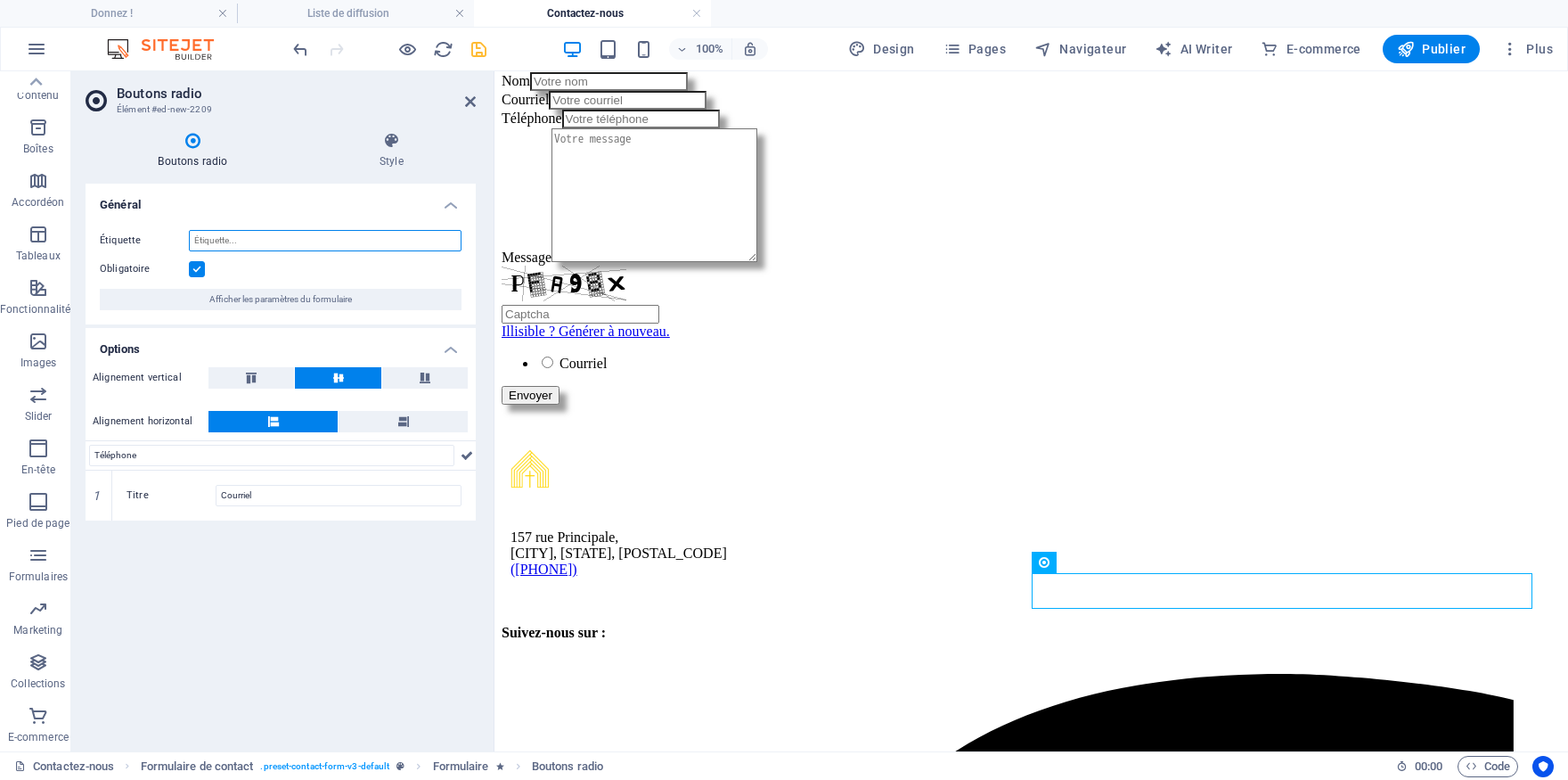 click on "Étiquette" at bounding box center (325, 241) 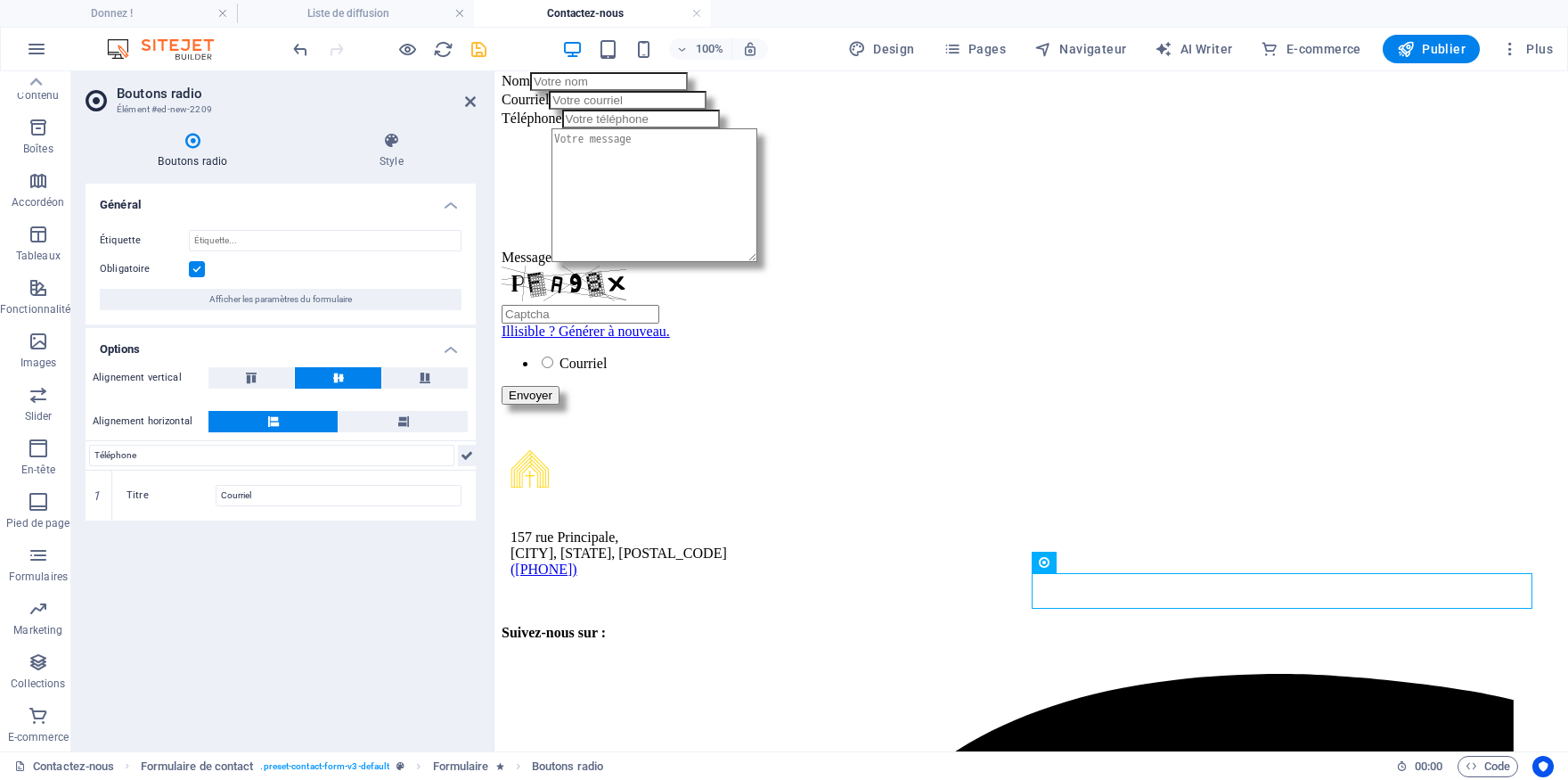 click at bounding box center (467, 456) 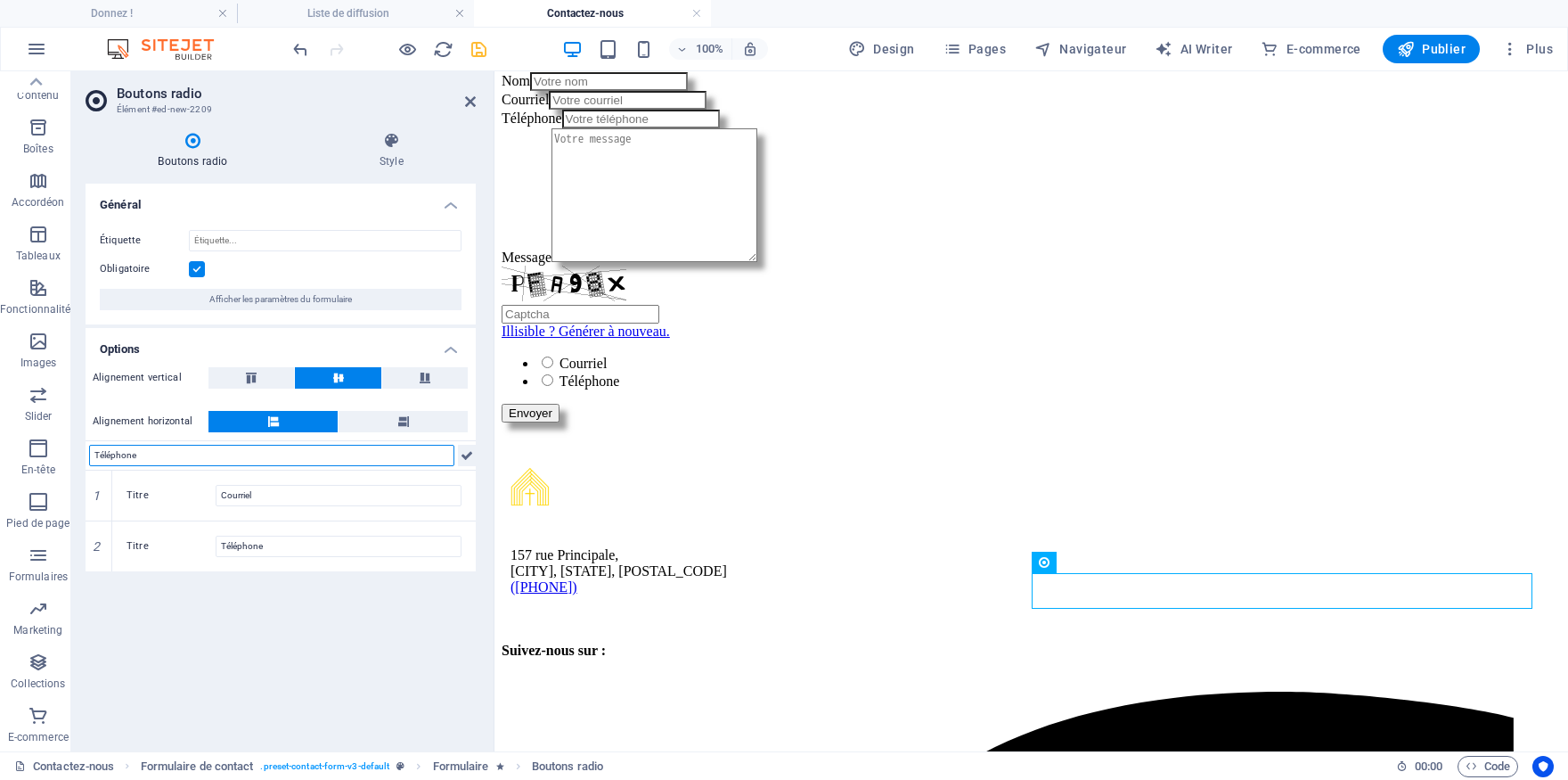 type 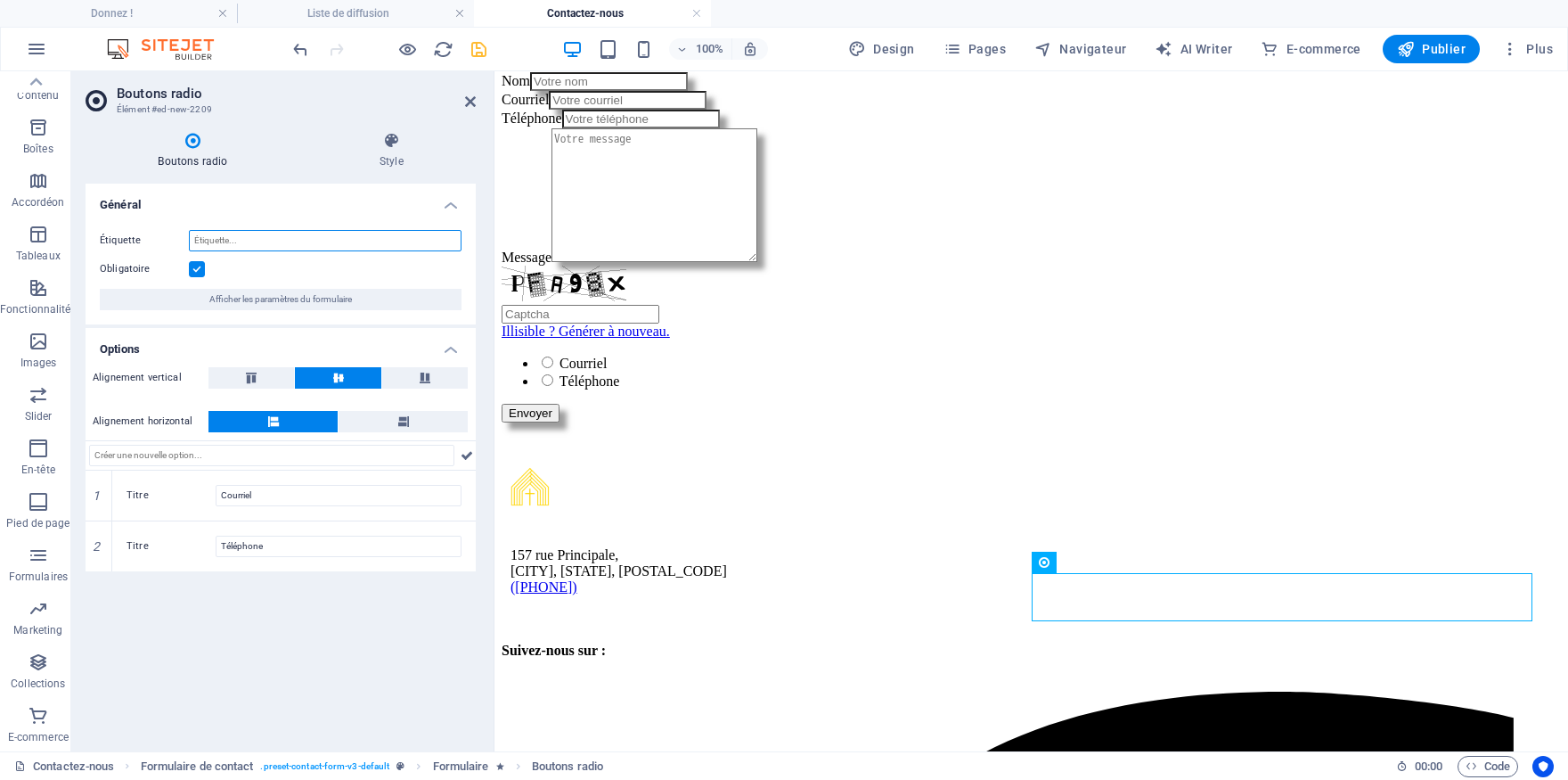 click on "Étiquette" at bounding box center (325, 241) 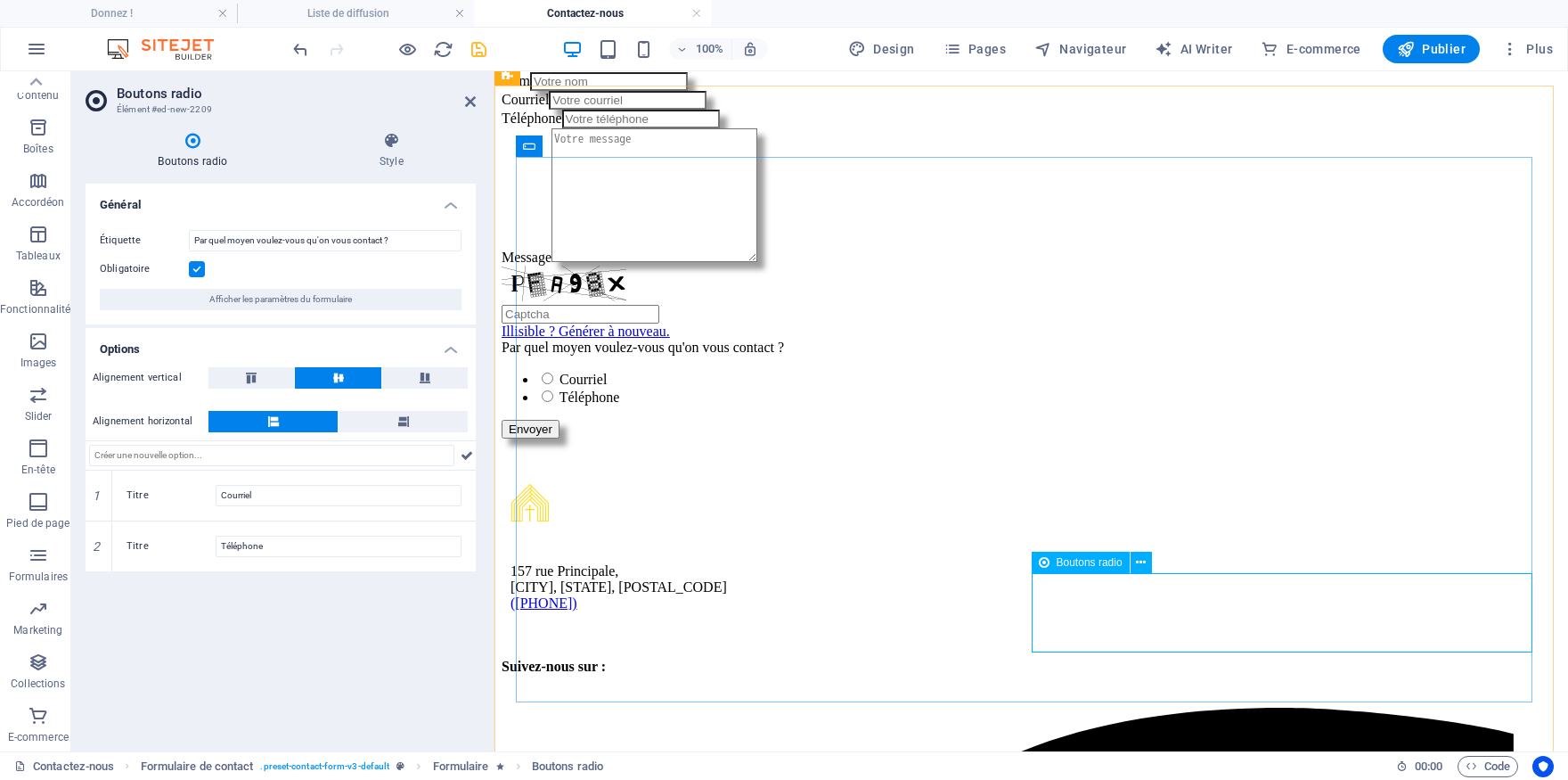 click on "Par quel moyen voulez-vous qu'on vous contact ? Courriel Téléphone" at bounding box center [1031, 373] 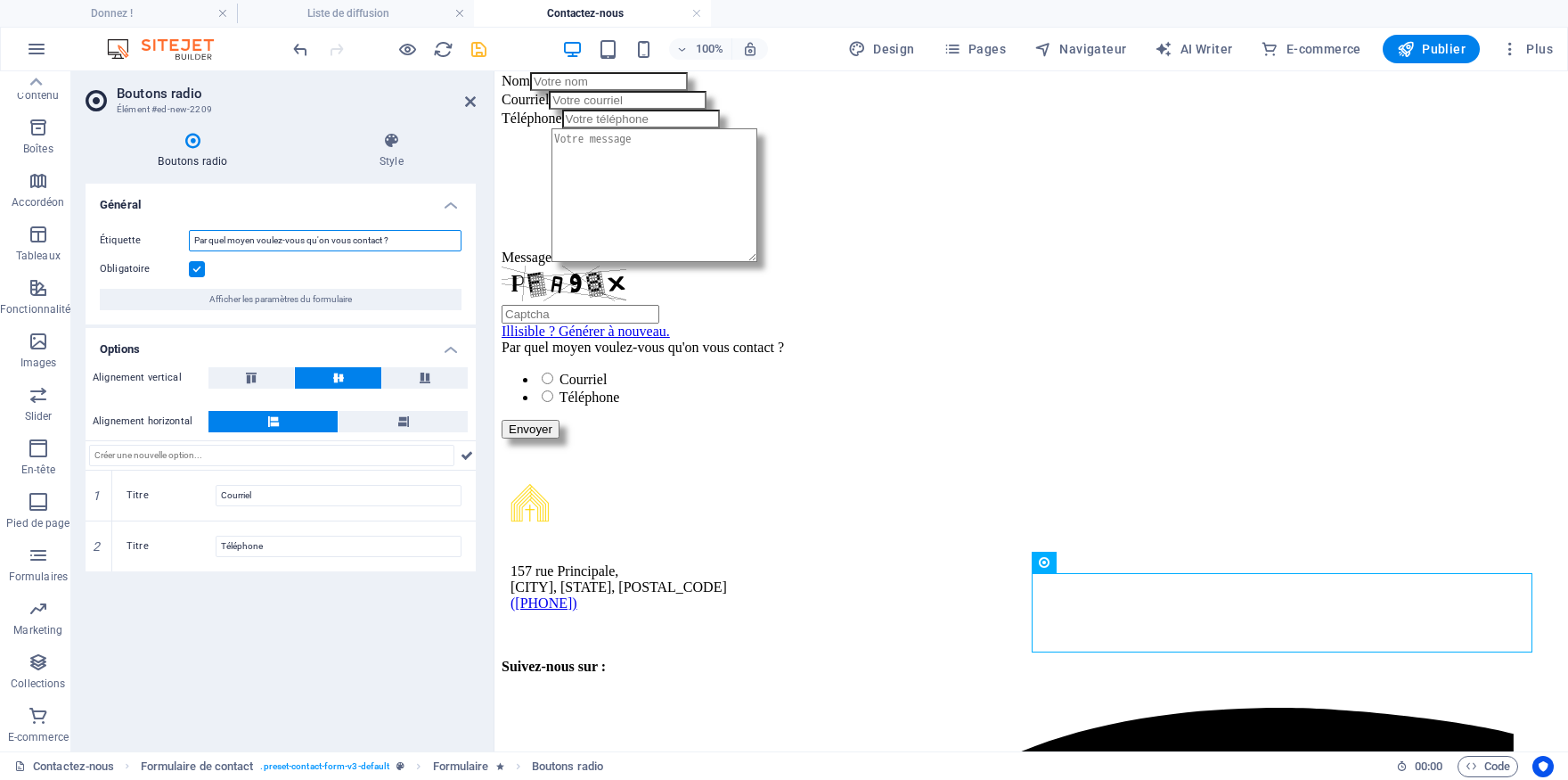 click on "Par quel moyen voulez-vous qu'on vous contact ?" at bounding box center (325, 241) 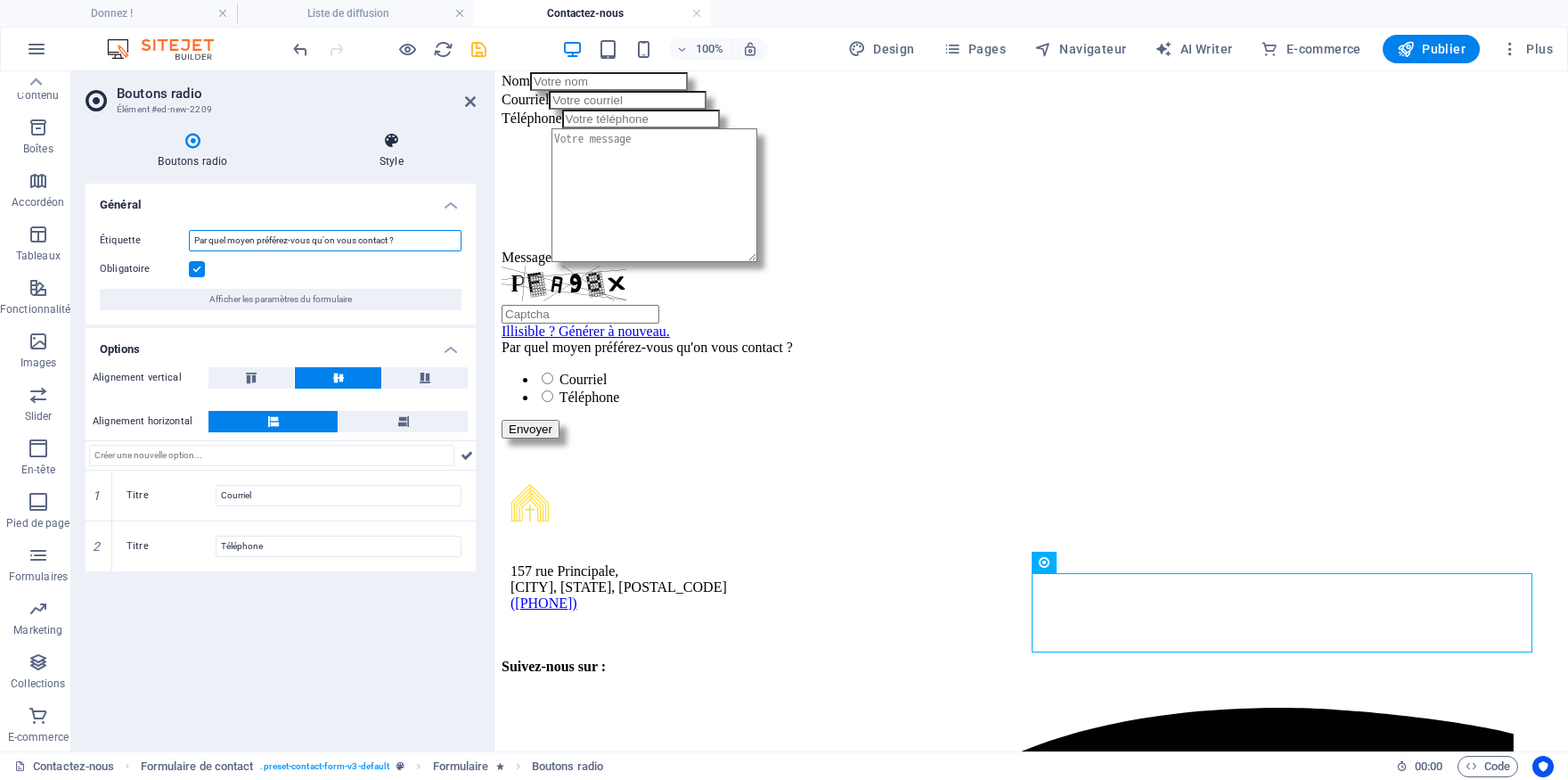 type on "Par quel moyen préférez-vous qu'on vous contact ?" 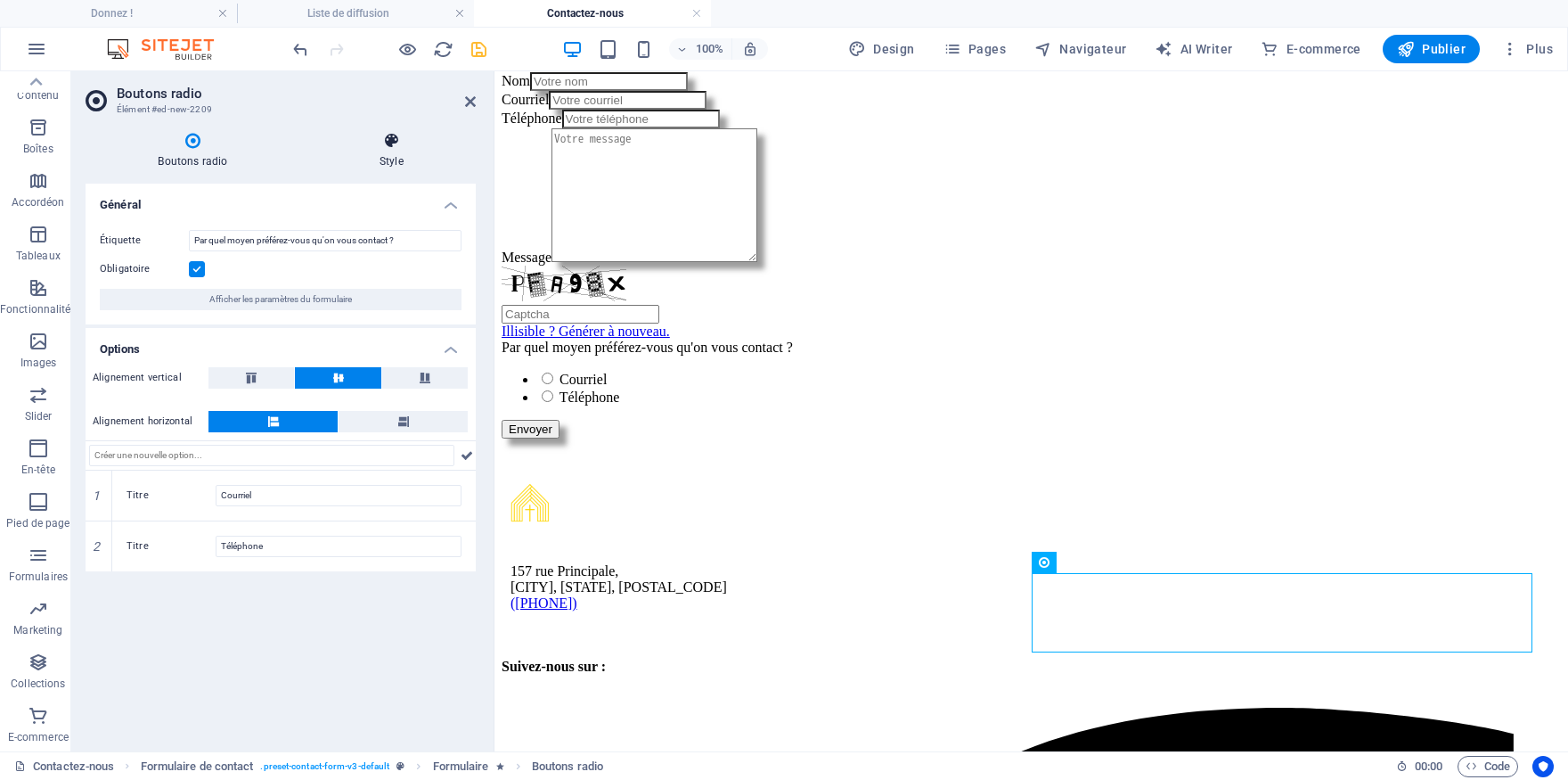 click on "Style" at bounding box center [391, 151] 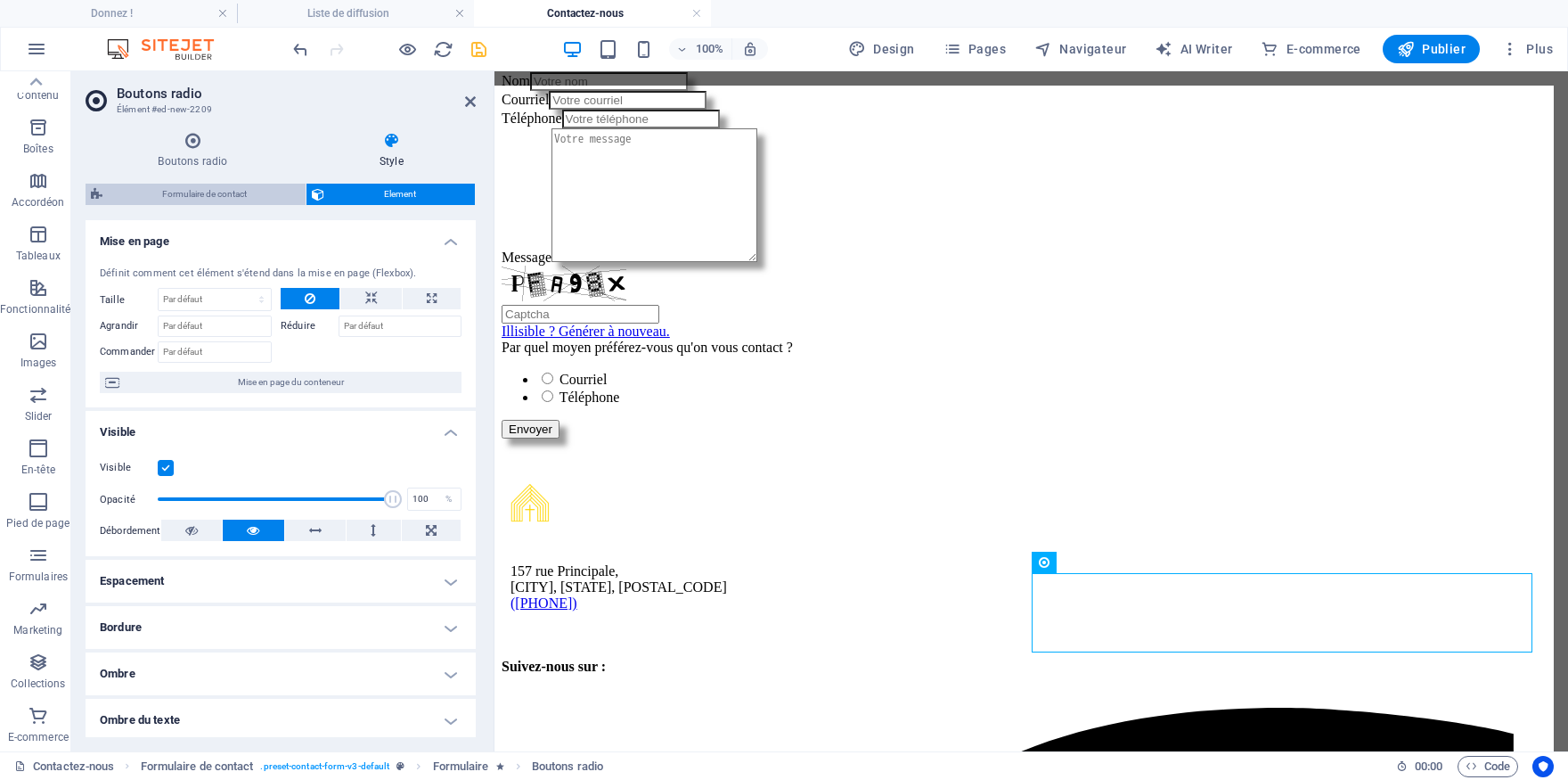 click on "Formulaire de contact" at bounding box center [204, 194] 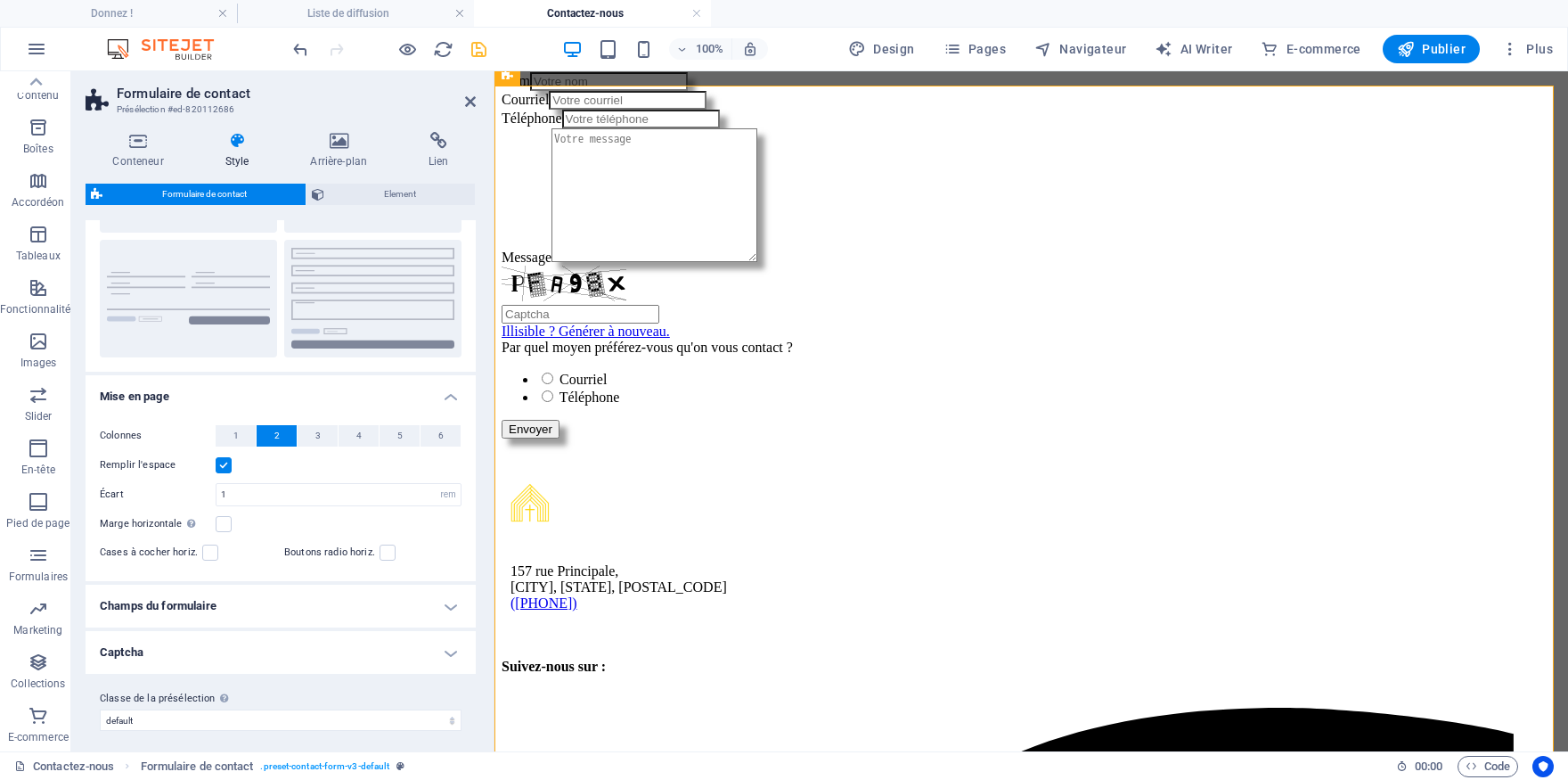 scroll, scrollTop: 158, scrollLeft: 0, axis: vertical 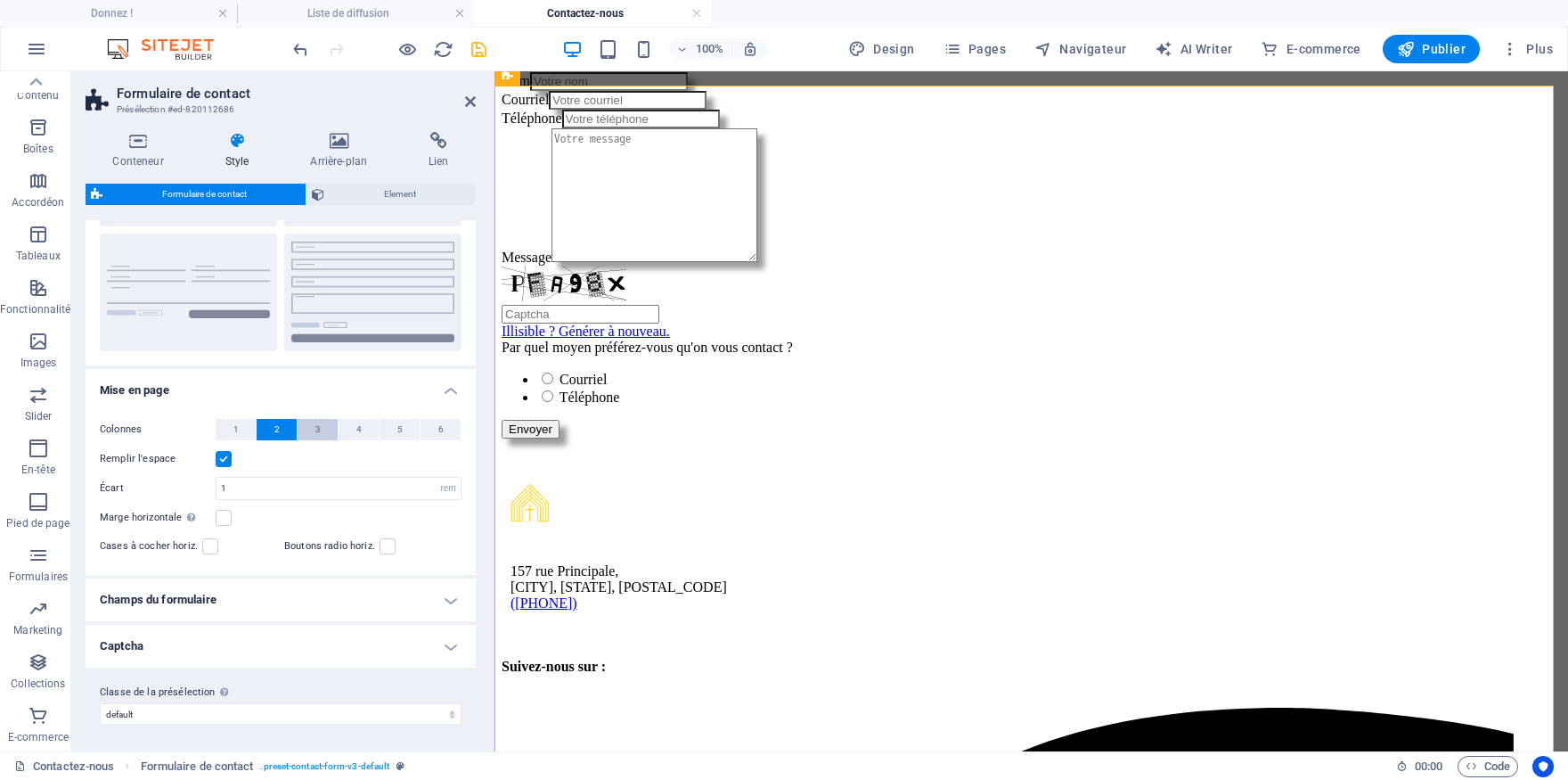 click on "3" at bounding box center [317, 430] 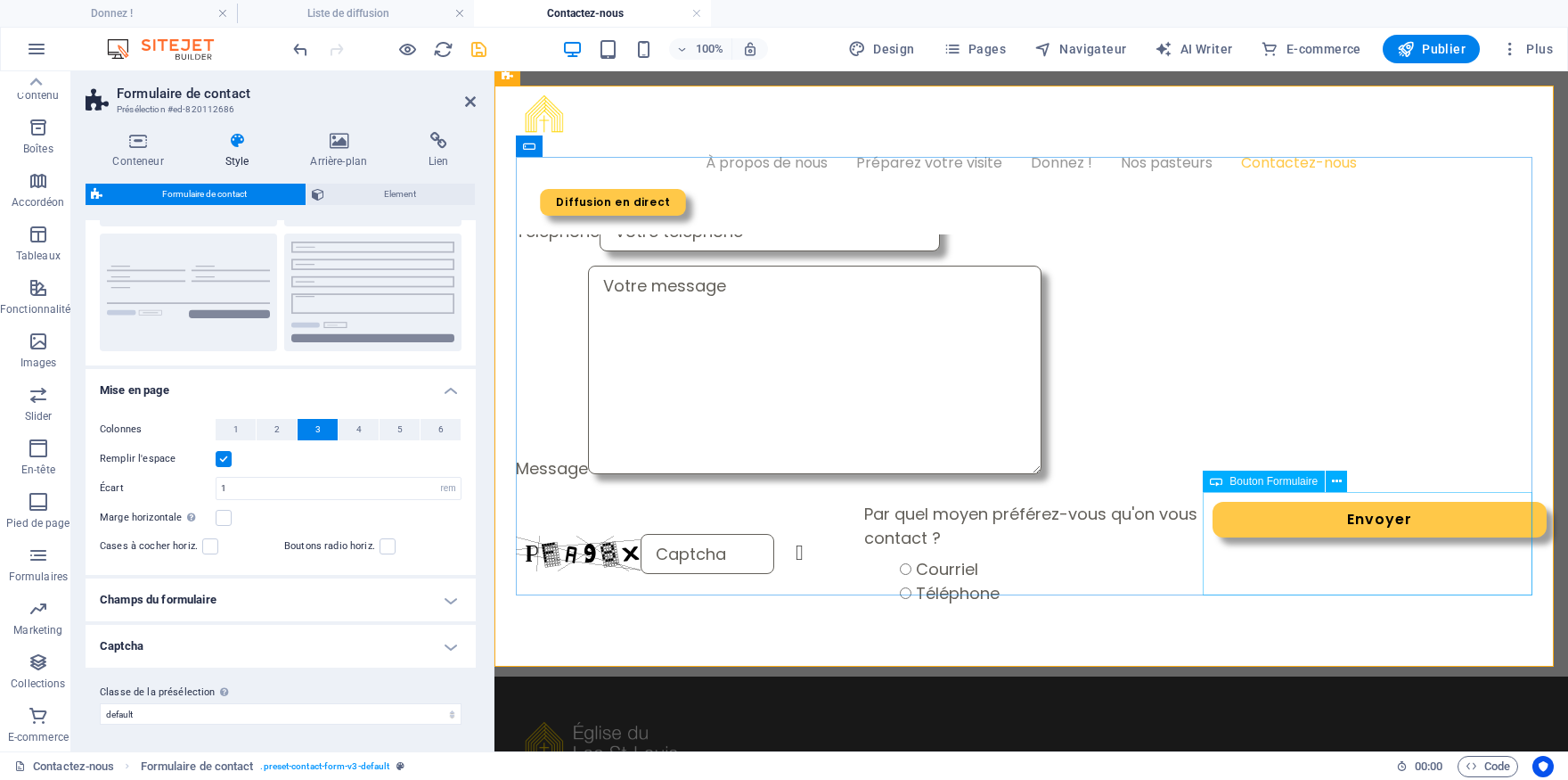 click on "Bouton Formulaire" at bounding box center (1273, 481) 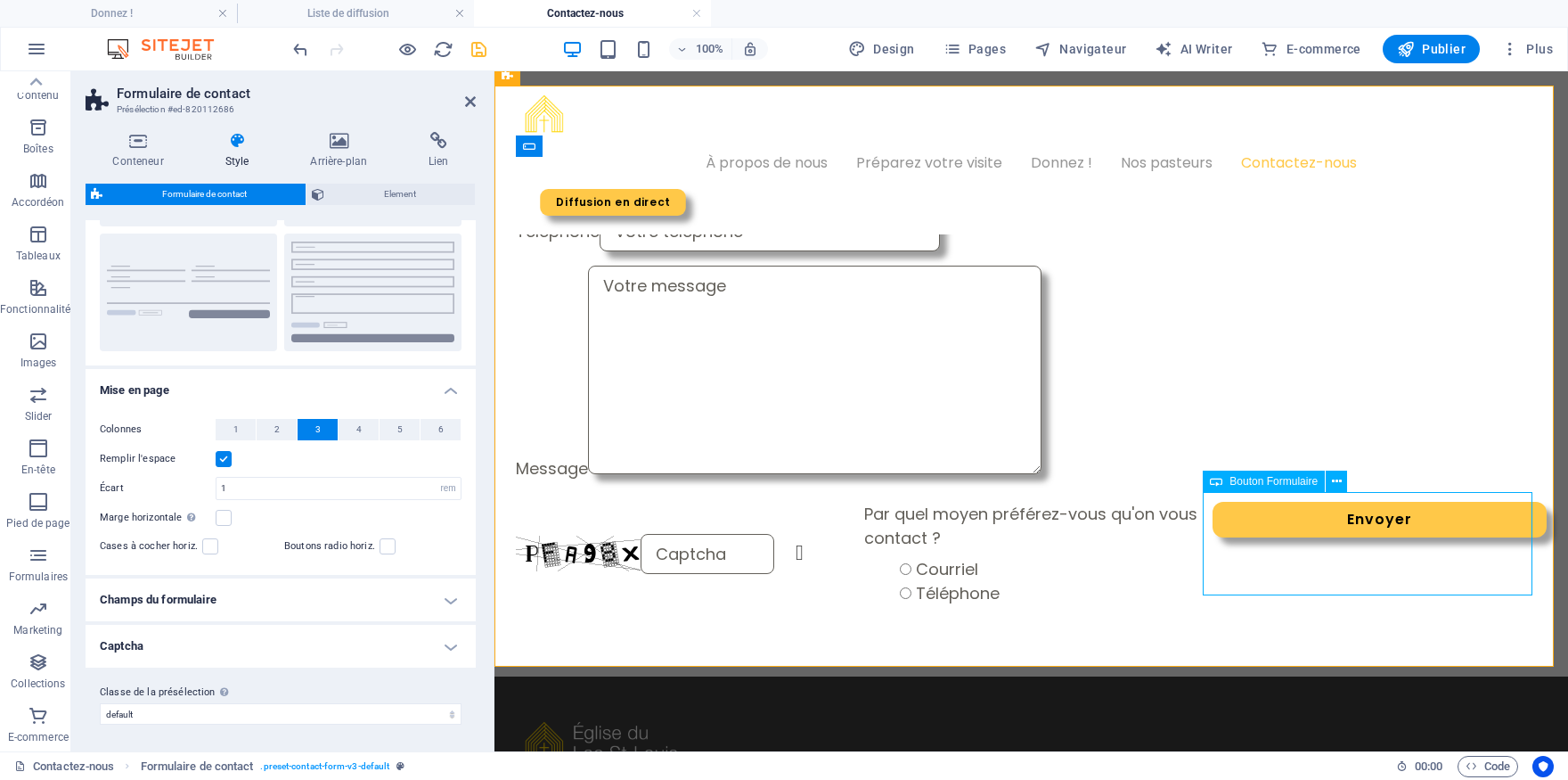 click on "Bouton Formulaire" at bounding box center (1273, 481) 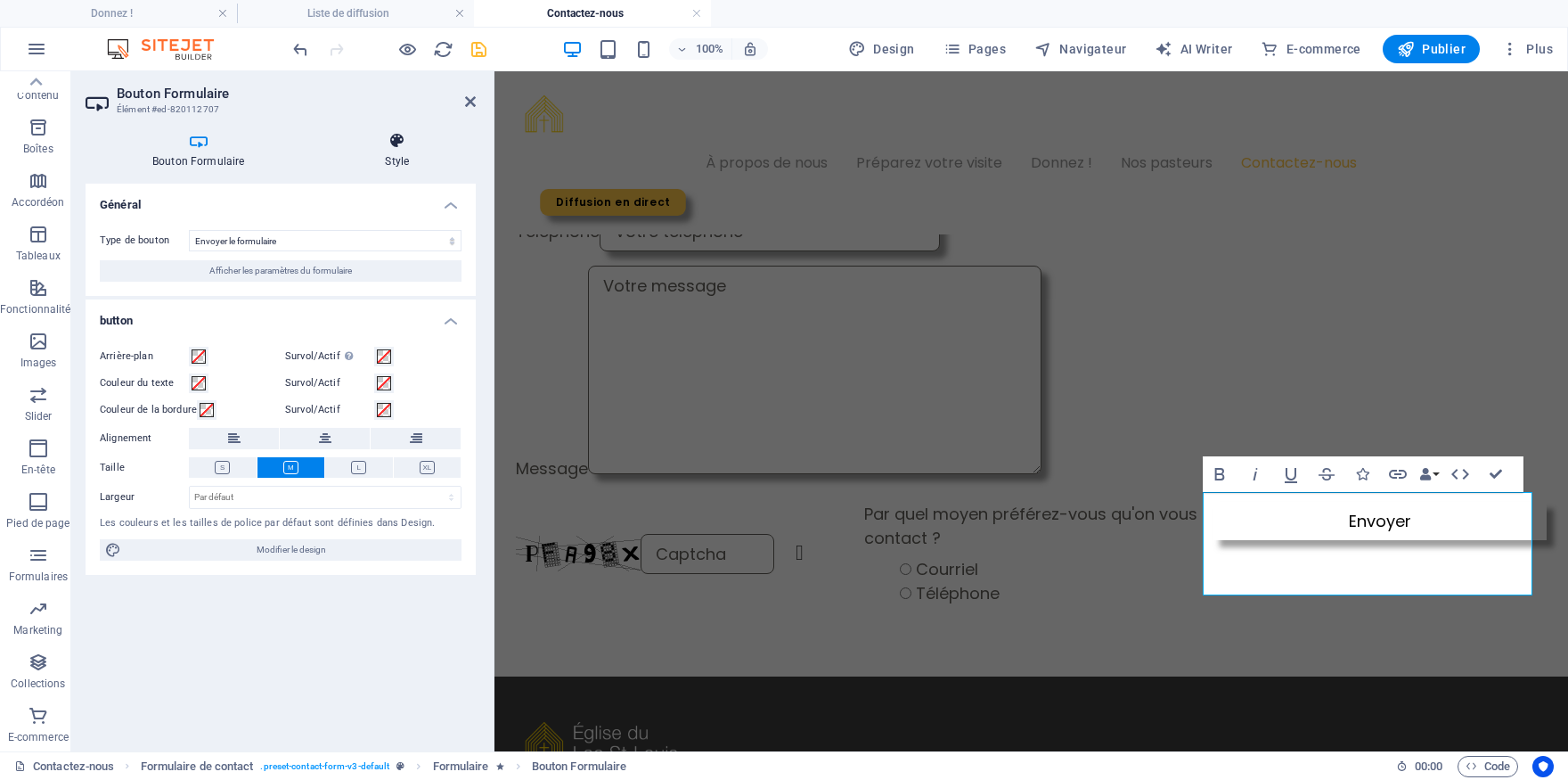 click at bounding box center (396, 141) 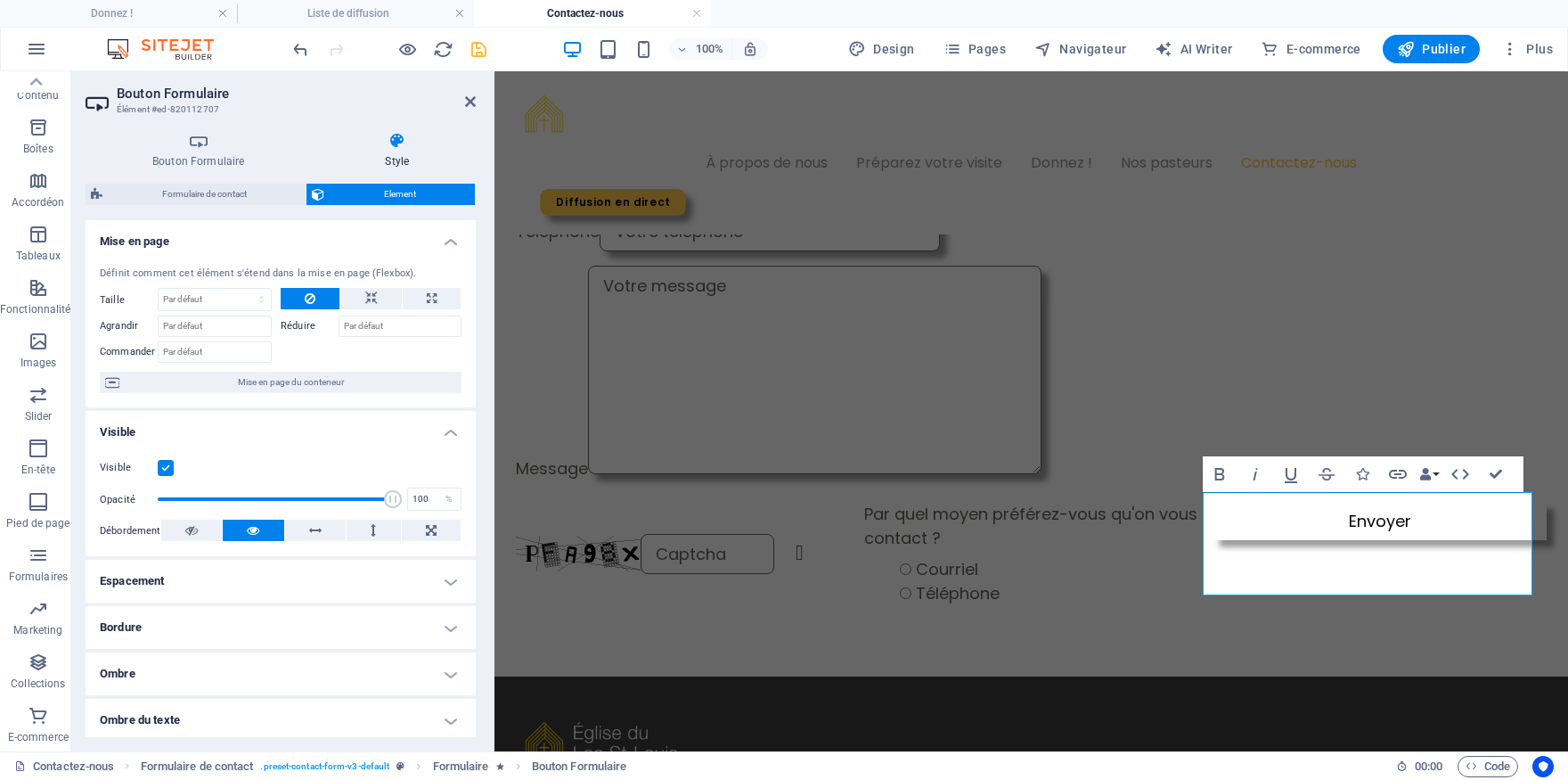 click on "Espacement" at bounding box center (281, 581) 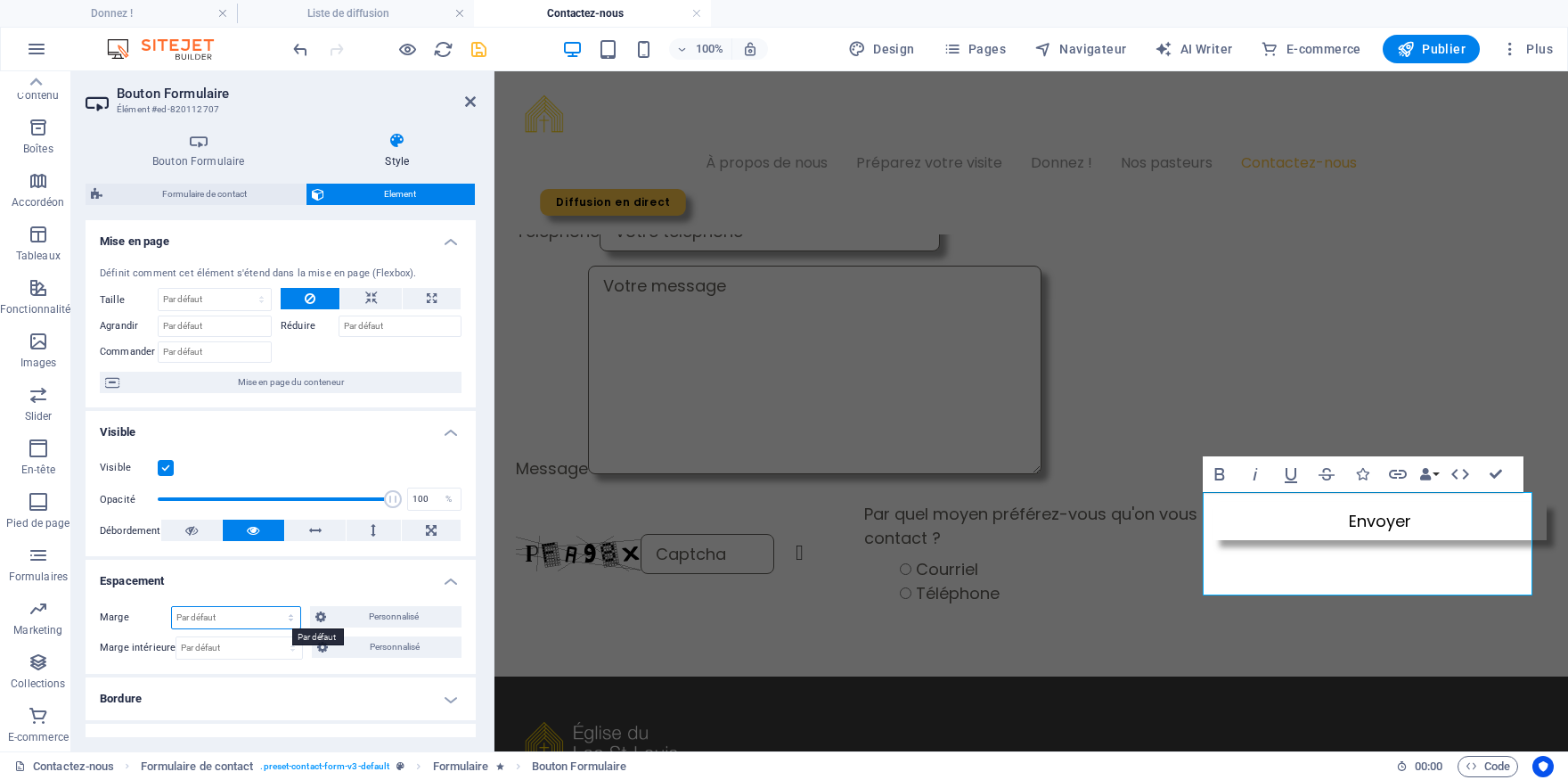 click on "Par défaut auto px % rem vw vh Personnalisé" at bounding box center (236, 618) 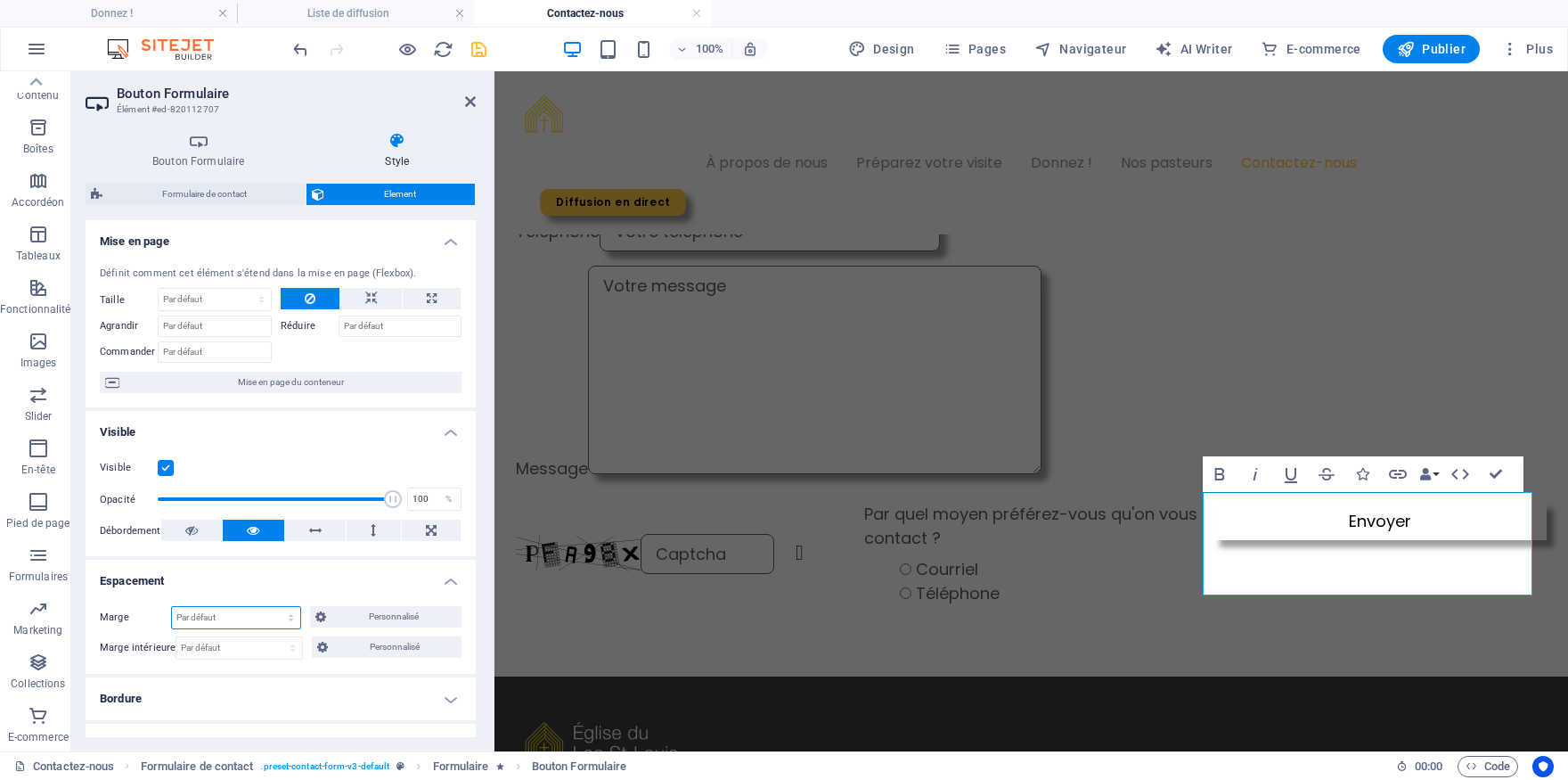 click on "Par défaut auto px % rem vw vh Personnalisé" at bounding box center [236, 618] 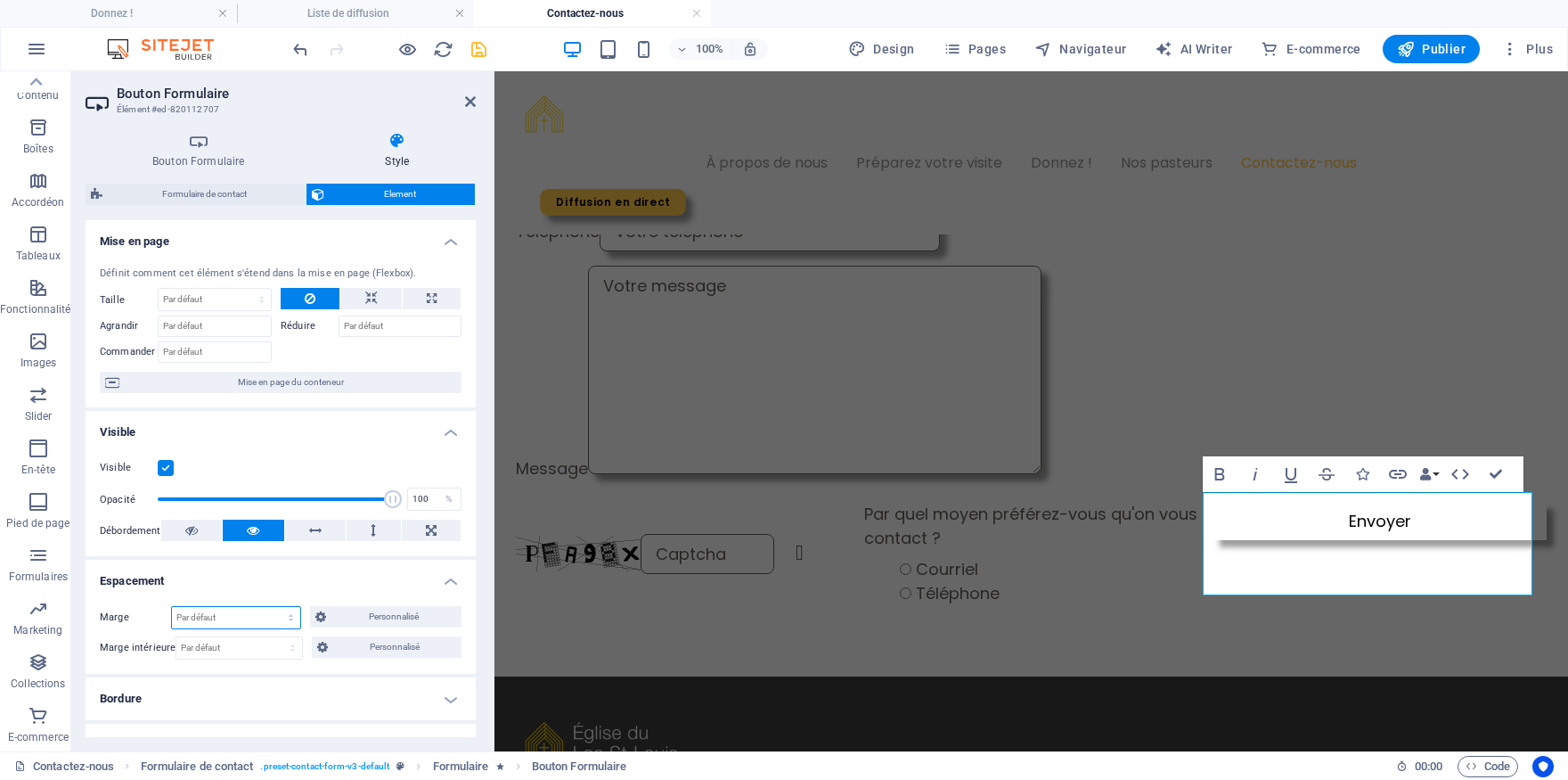select on "px" 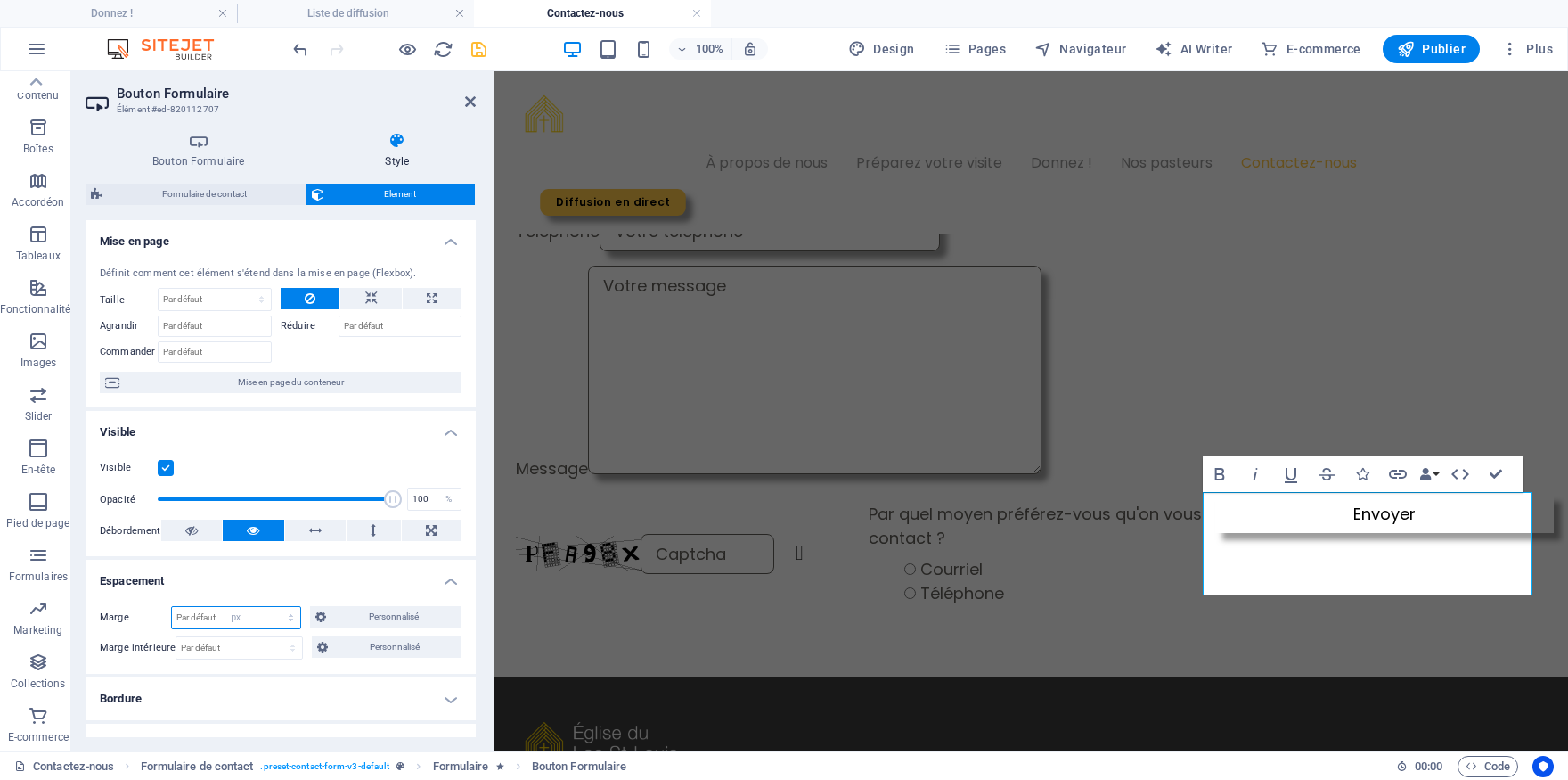 click on "px" at bounding box center [0, 0] 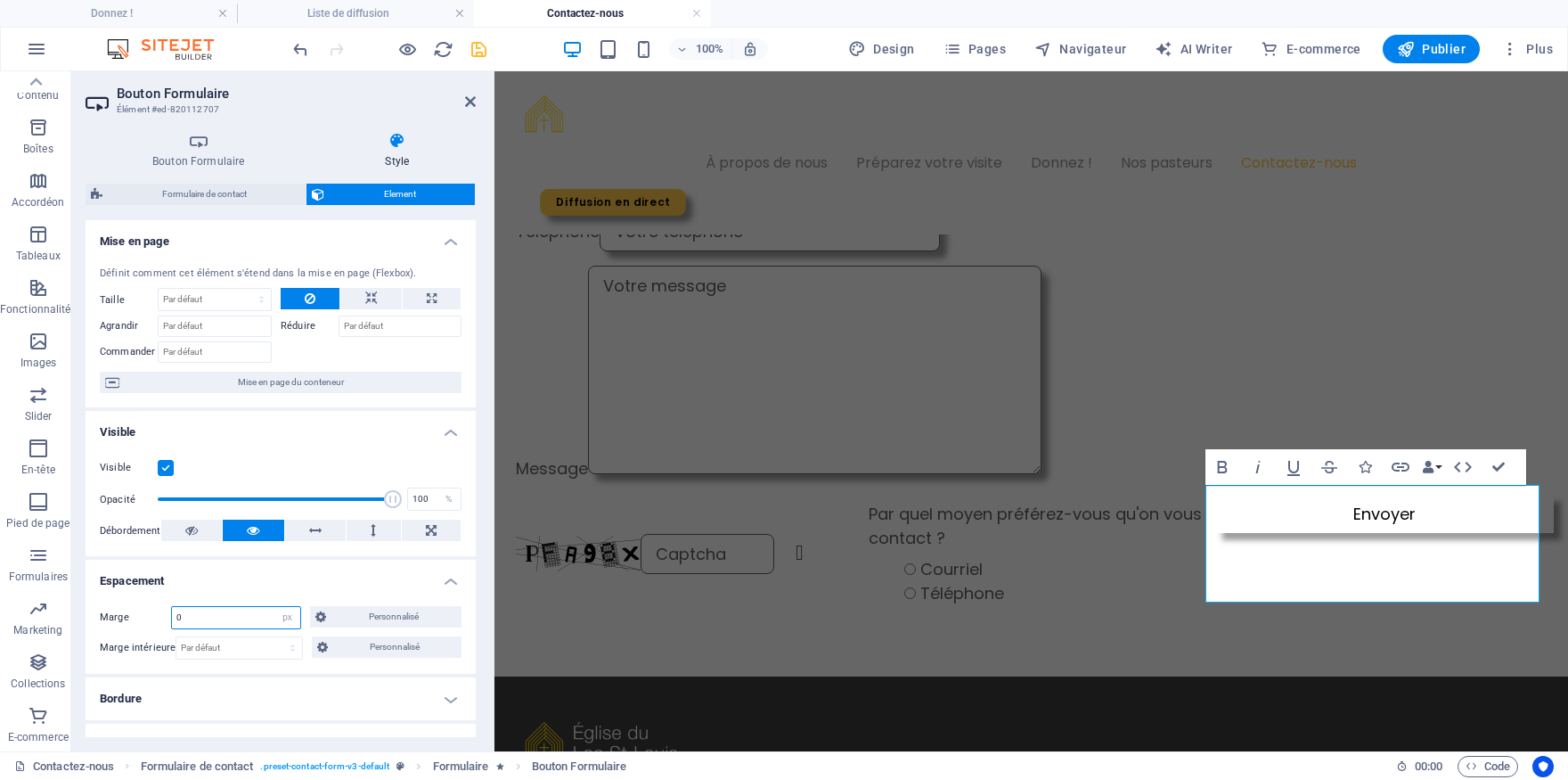 click on "0" at bounding box center [236, 618] 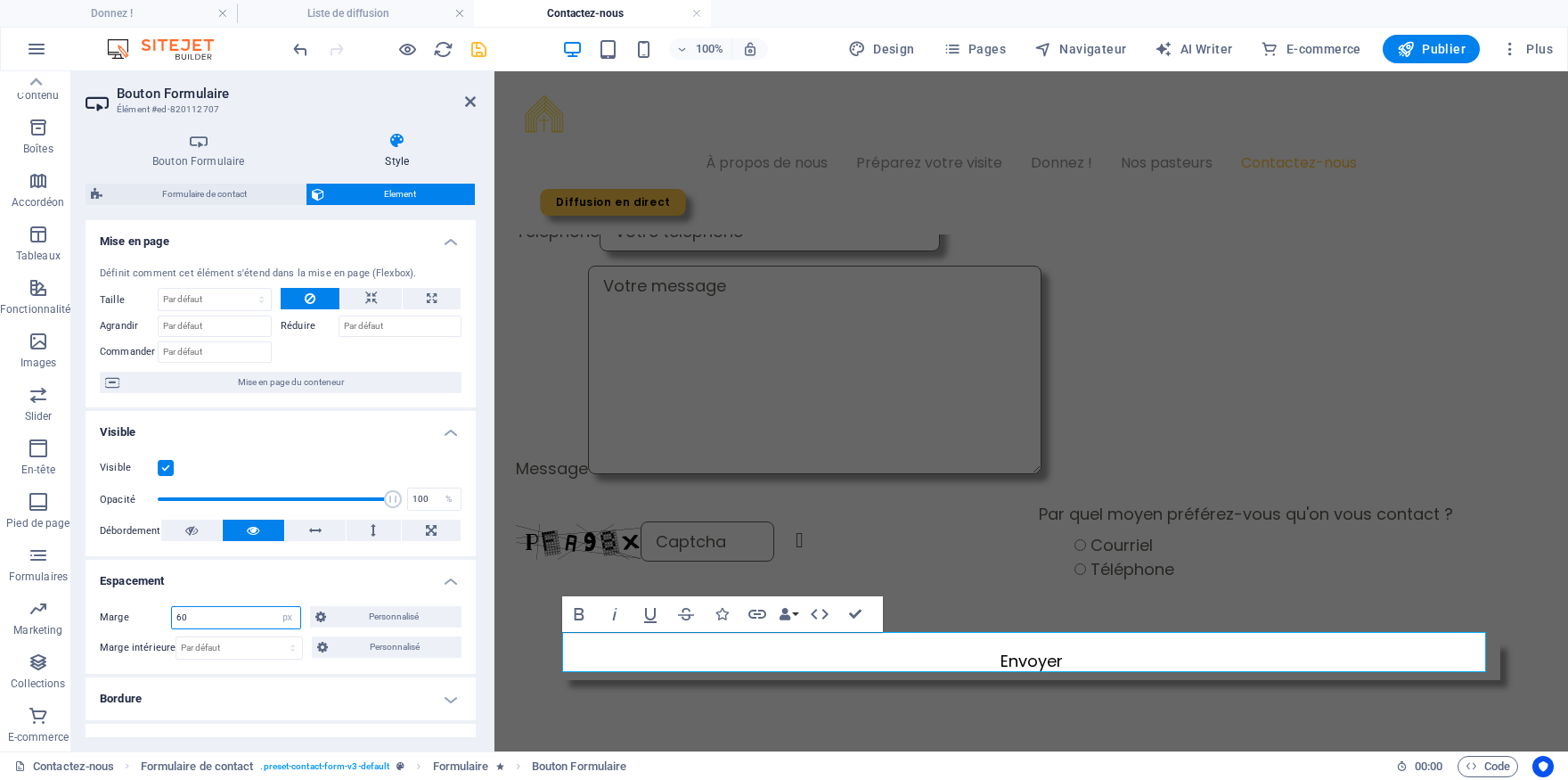 type on "6" 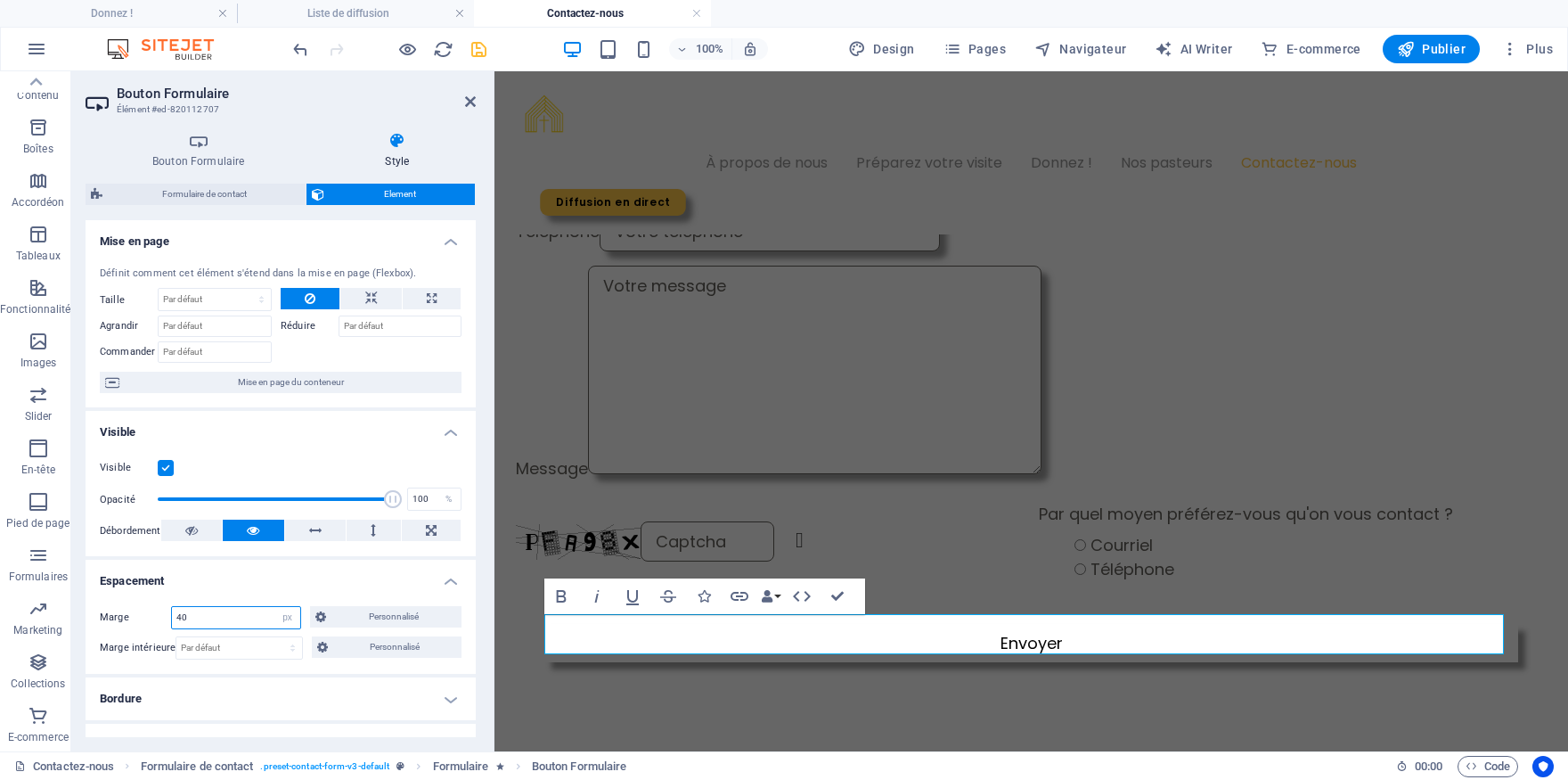 type on "4" 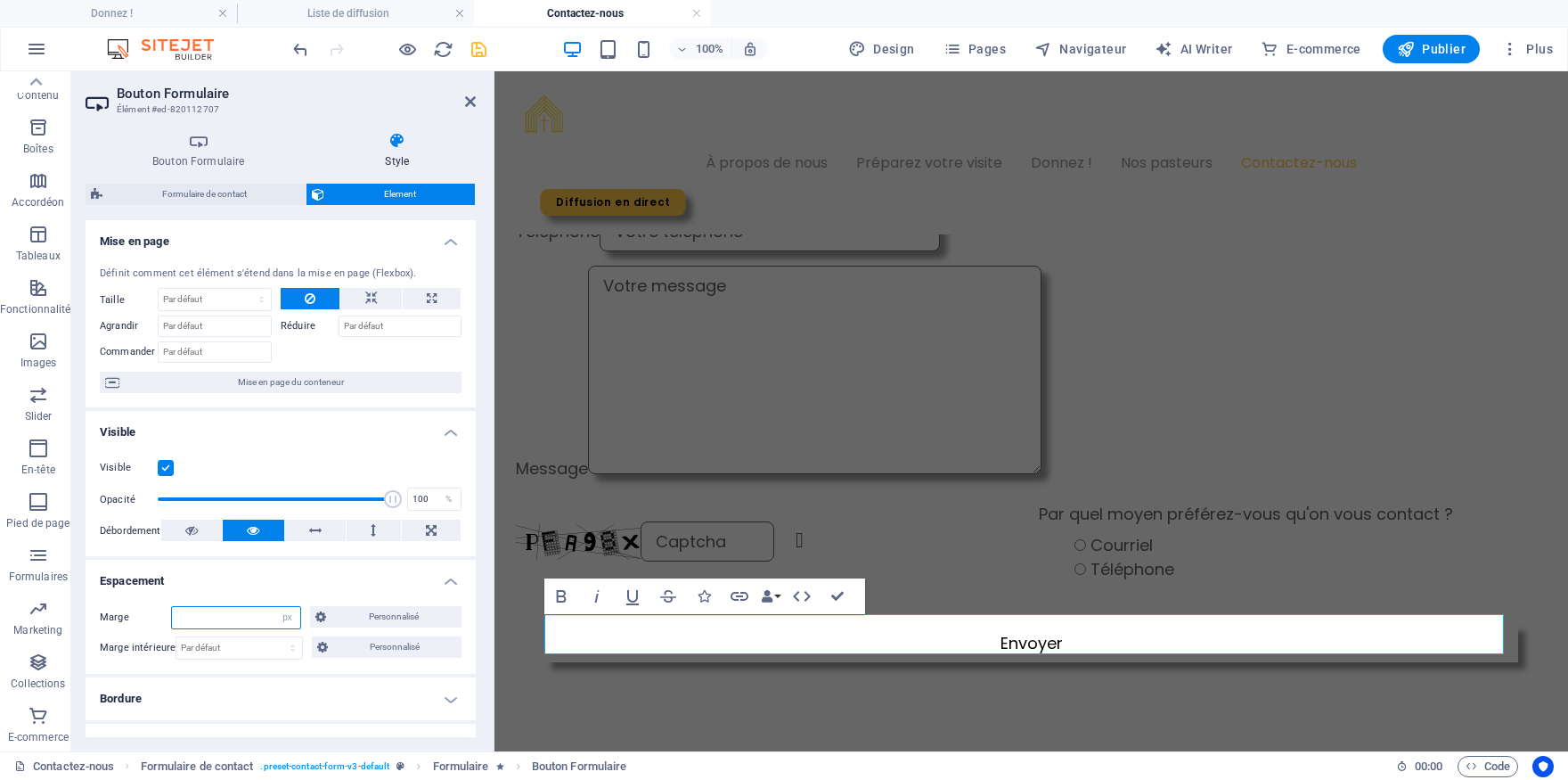 type on "5" 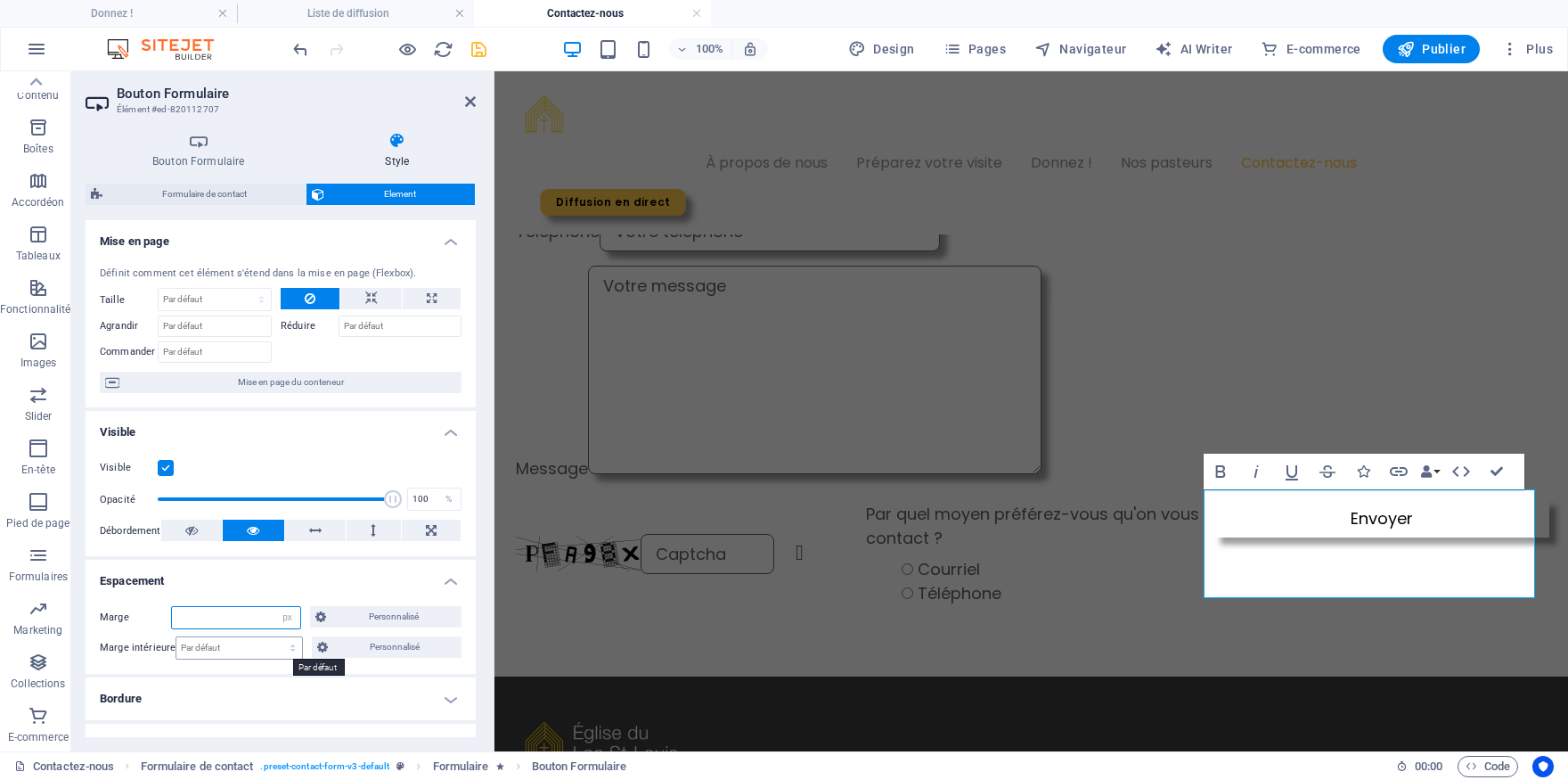 type 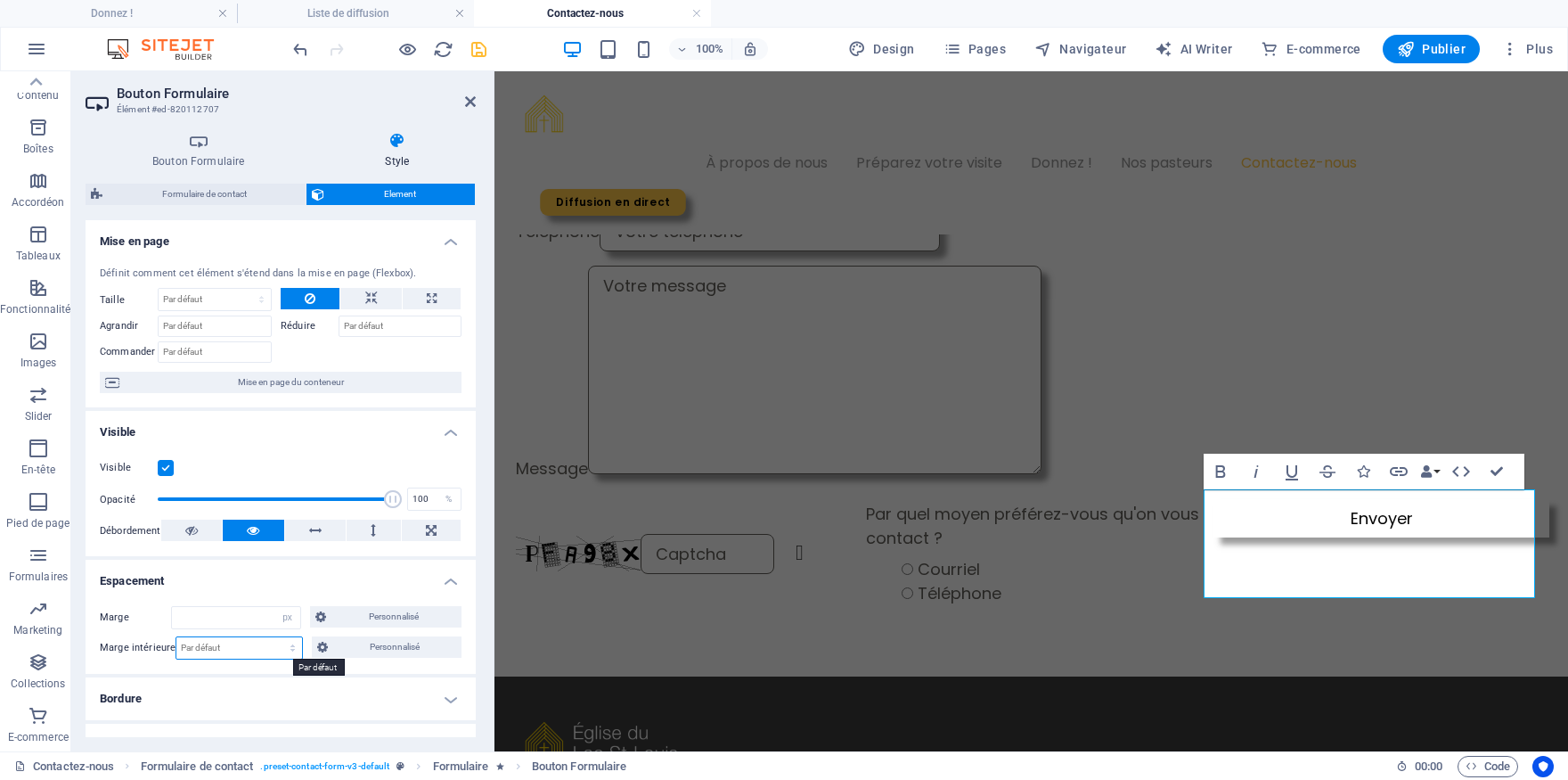 click on "Par défaut px rem % vh vw Personnalisé" at bounding box center [239, 648] 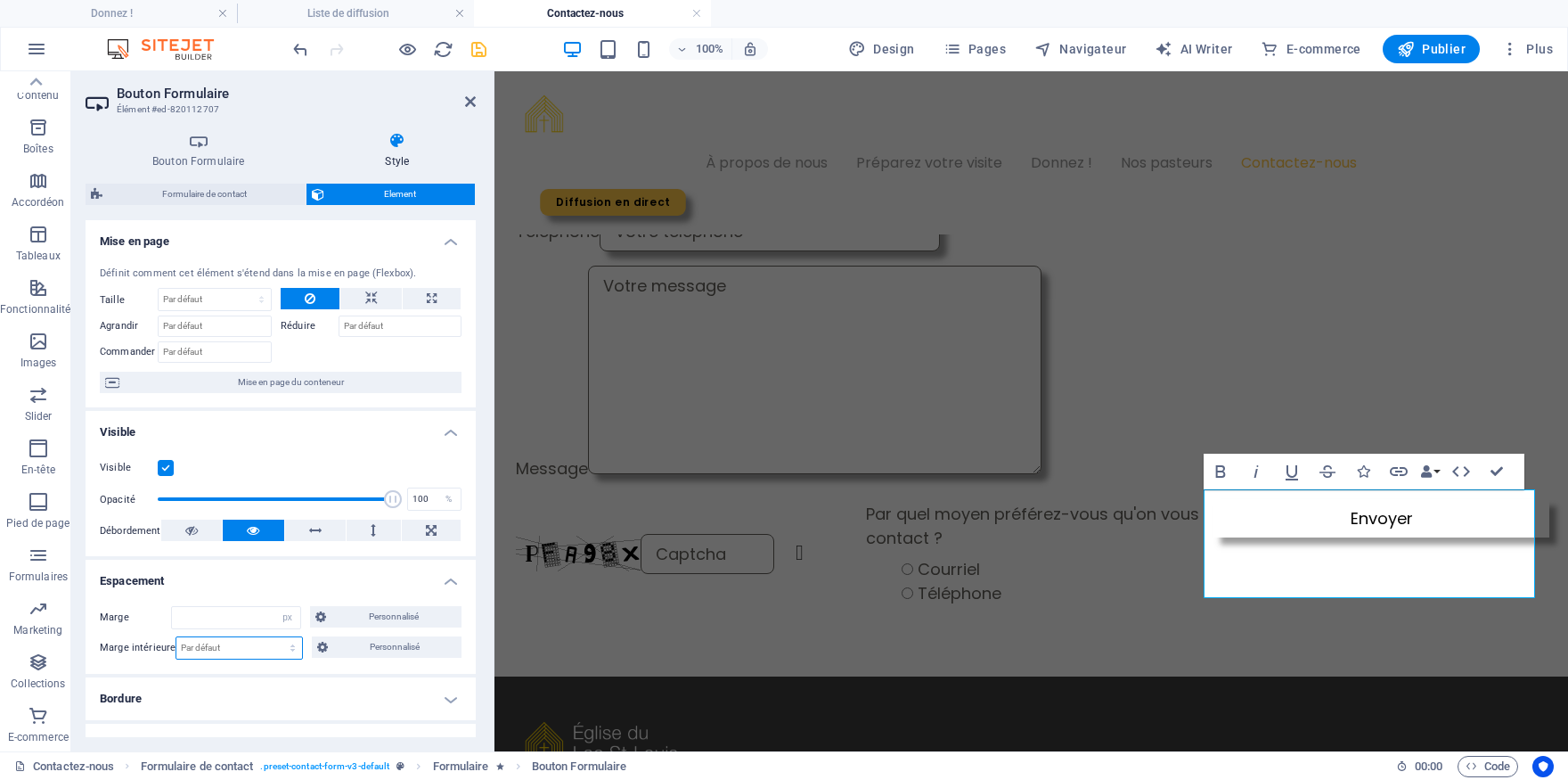 select on "rem" 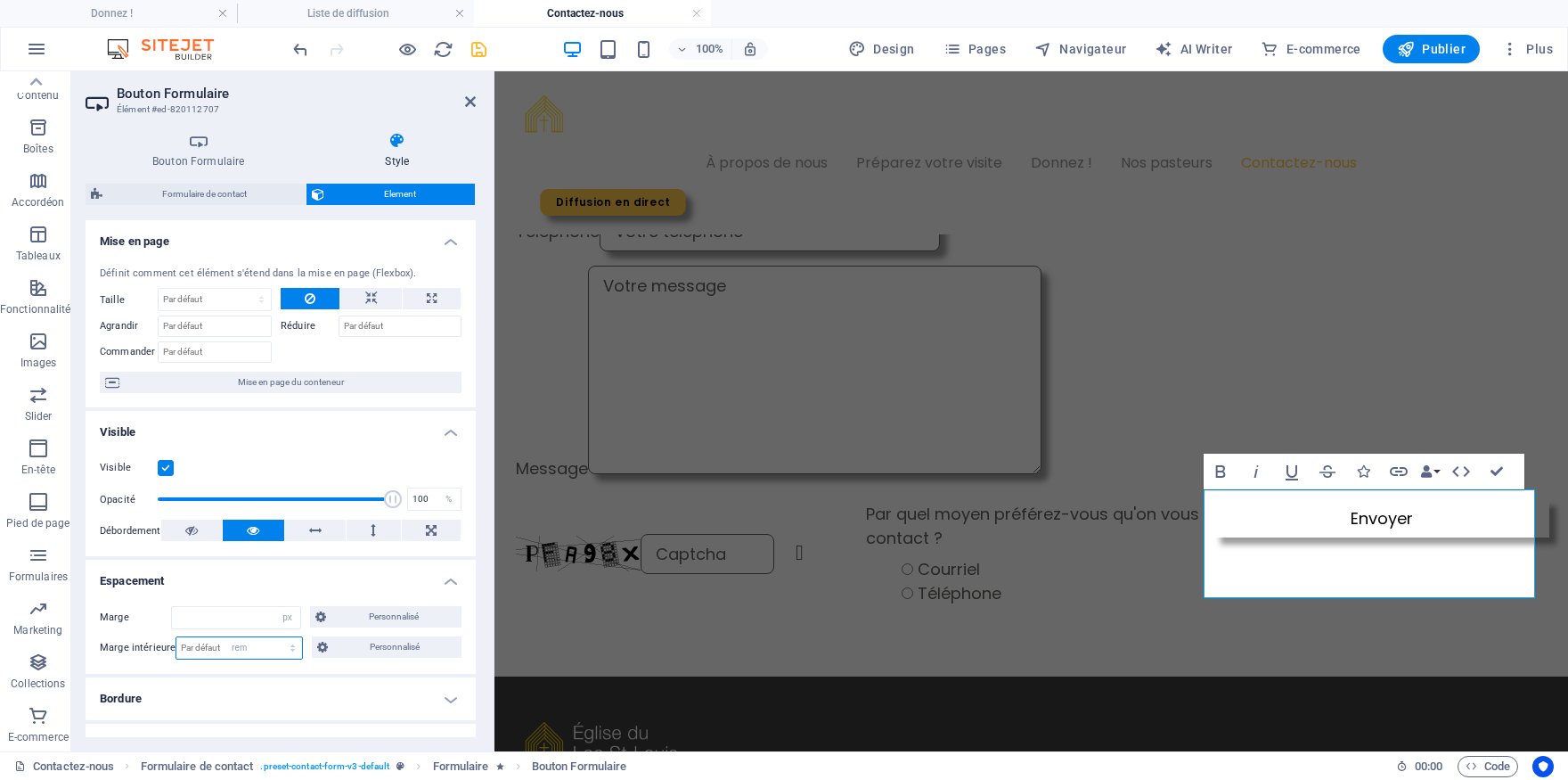 click on "rem" at bounding box center (0, 0) 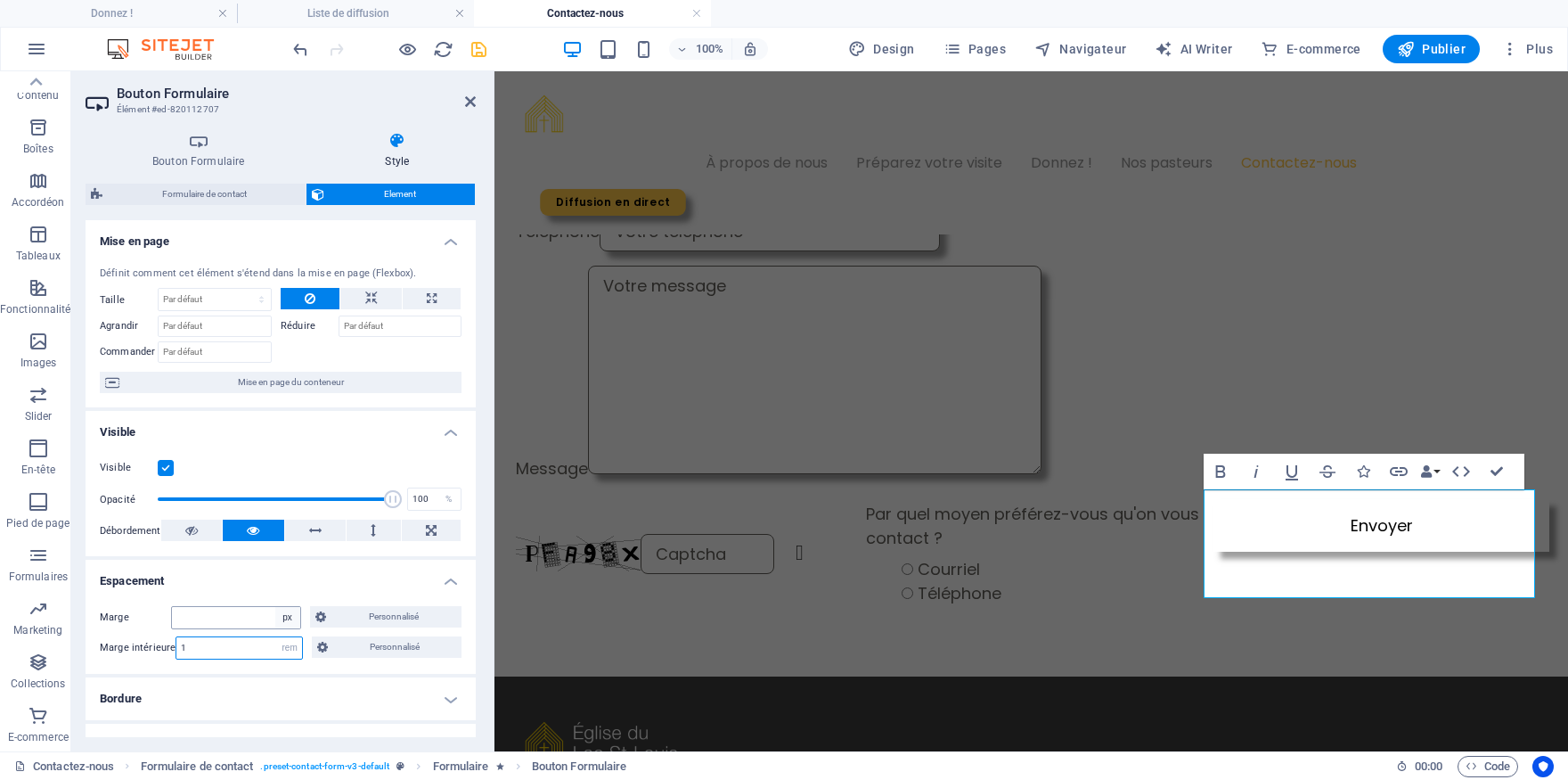 type on "1" 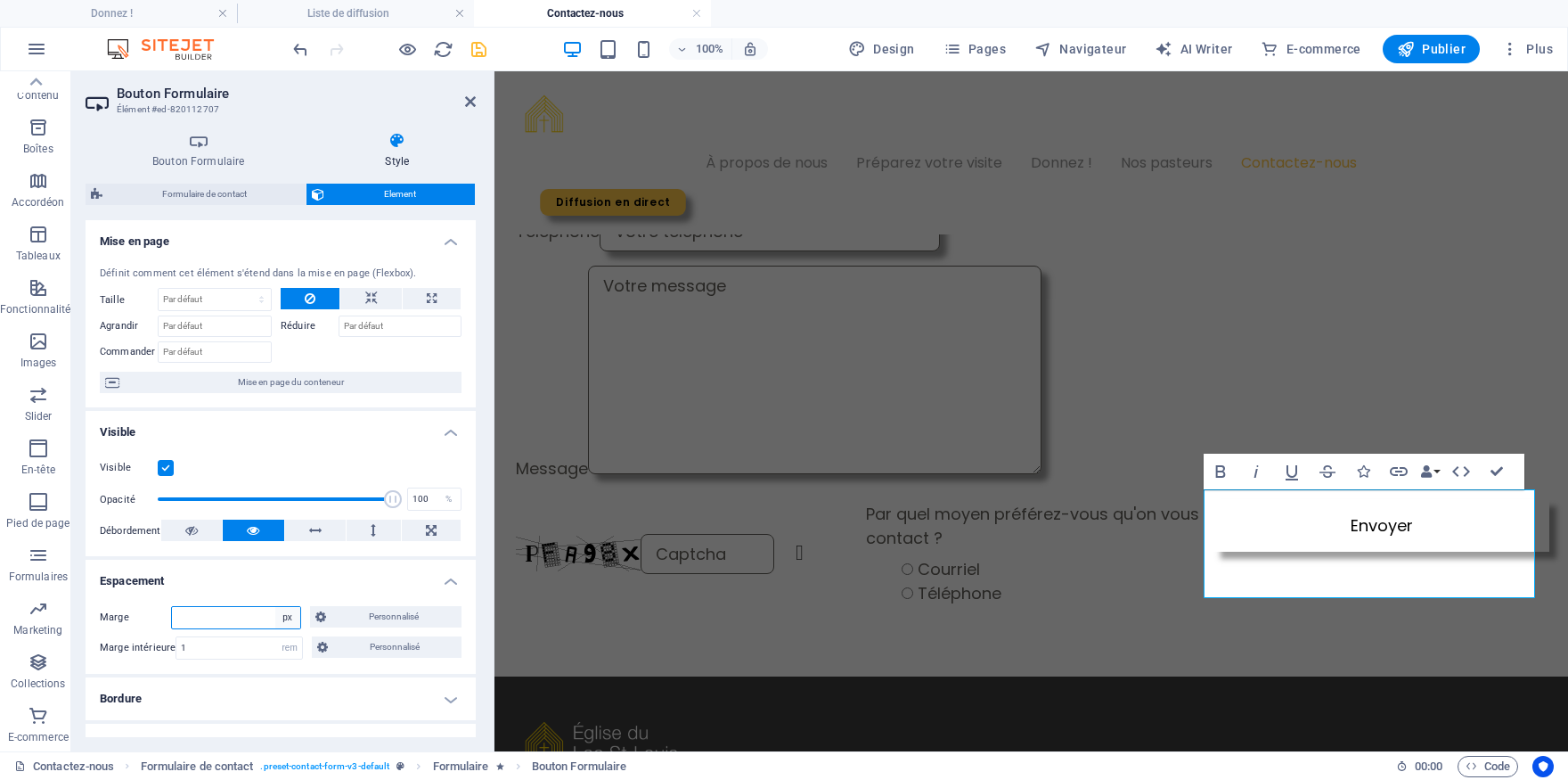 click on "Par défaut auto px % rem vw vh Personnalisé" at bounding box center (288, 618) 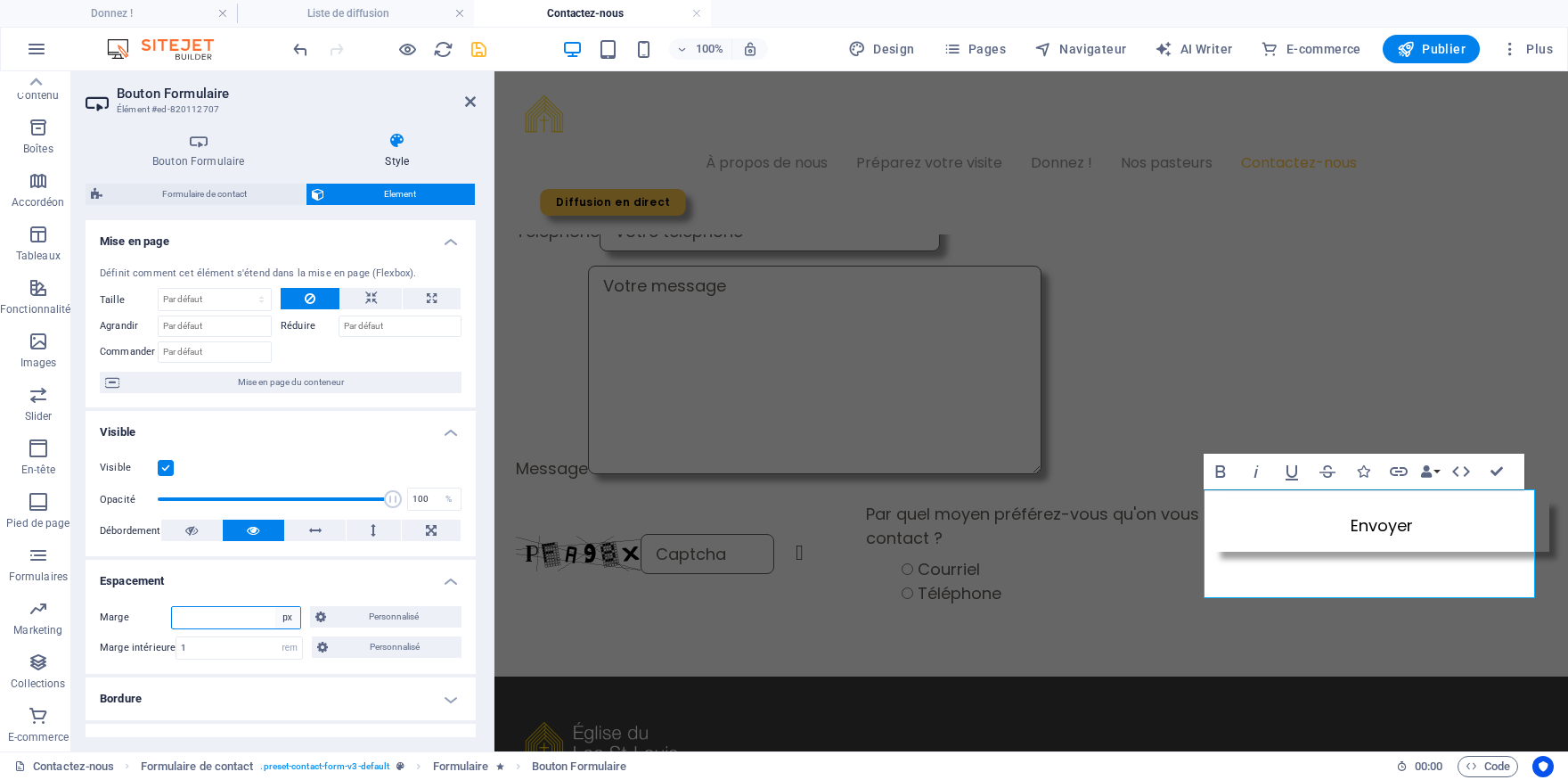 select on "rem" 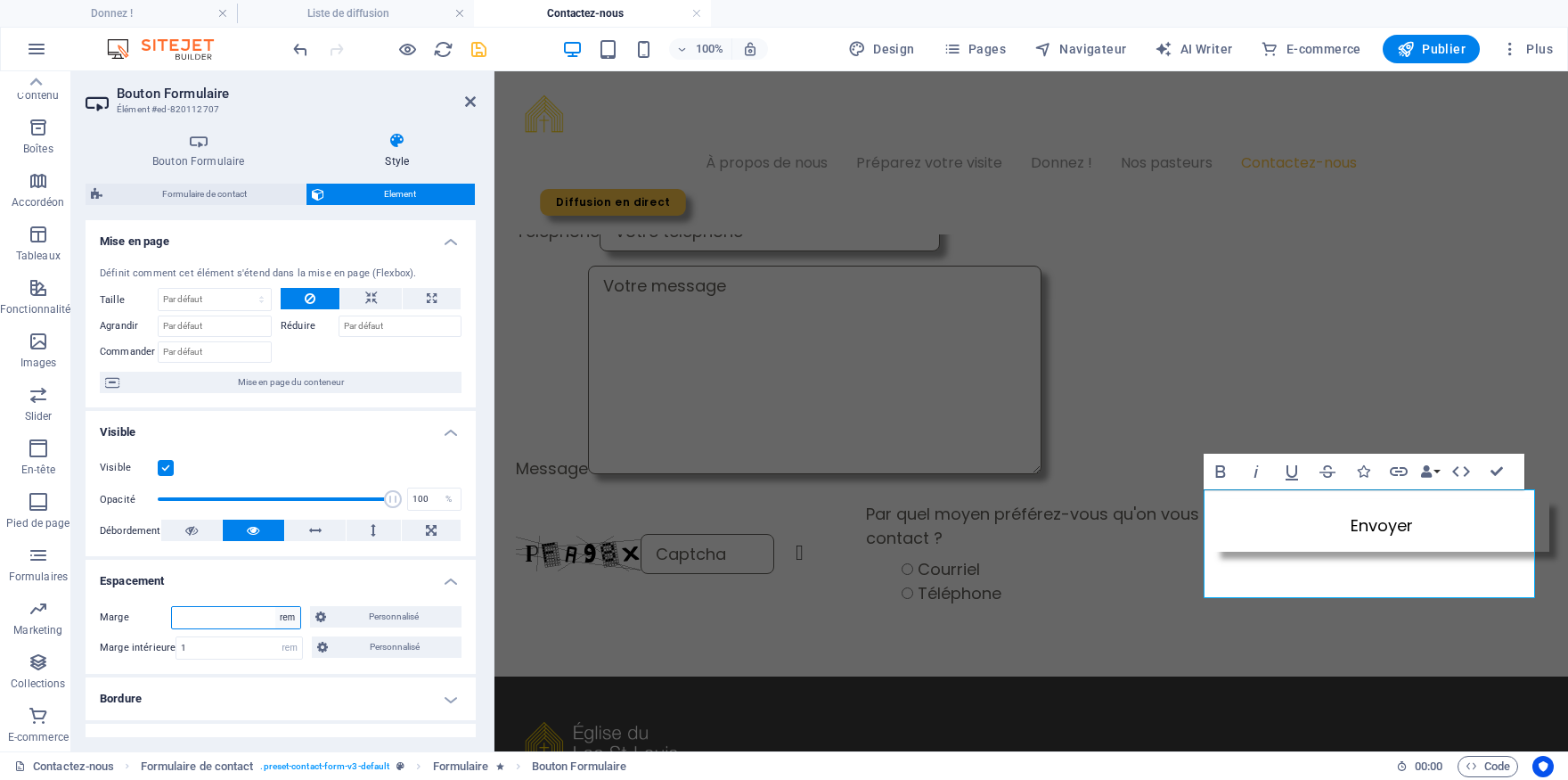 click on "rem" at bounding box center [0, 0] 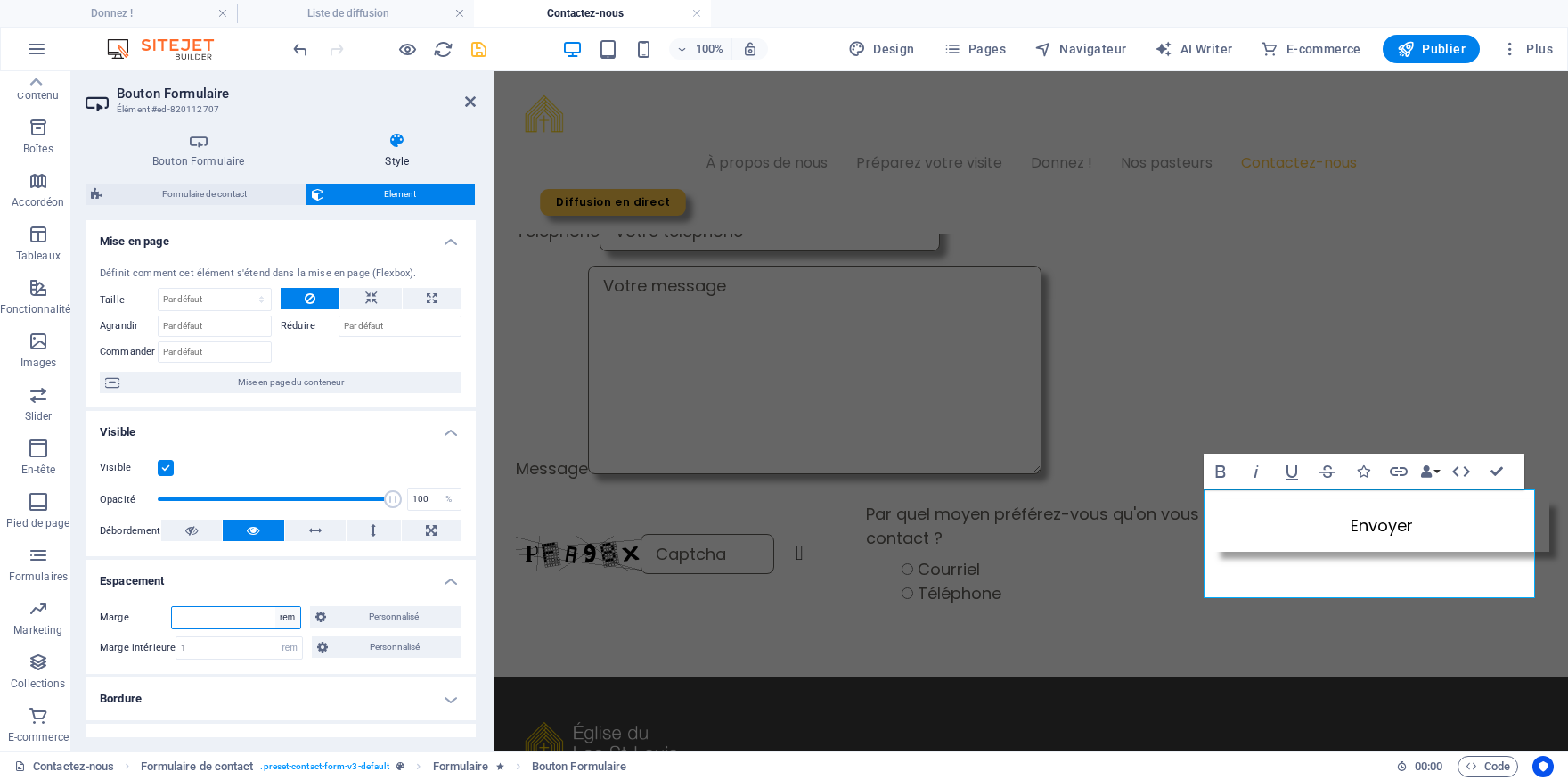 type on "0" 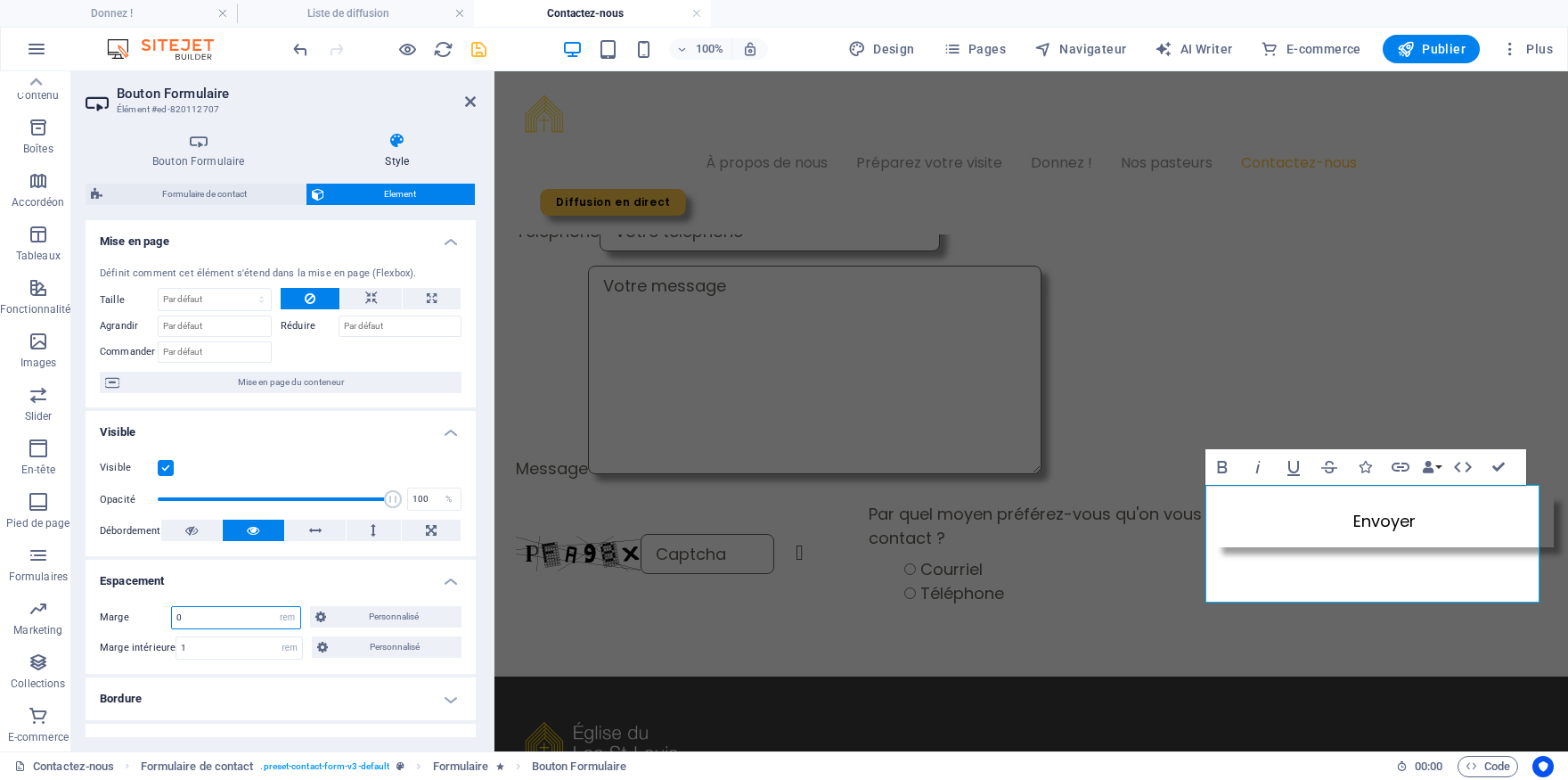 click on "0" at bounding box center (236, 618) 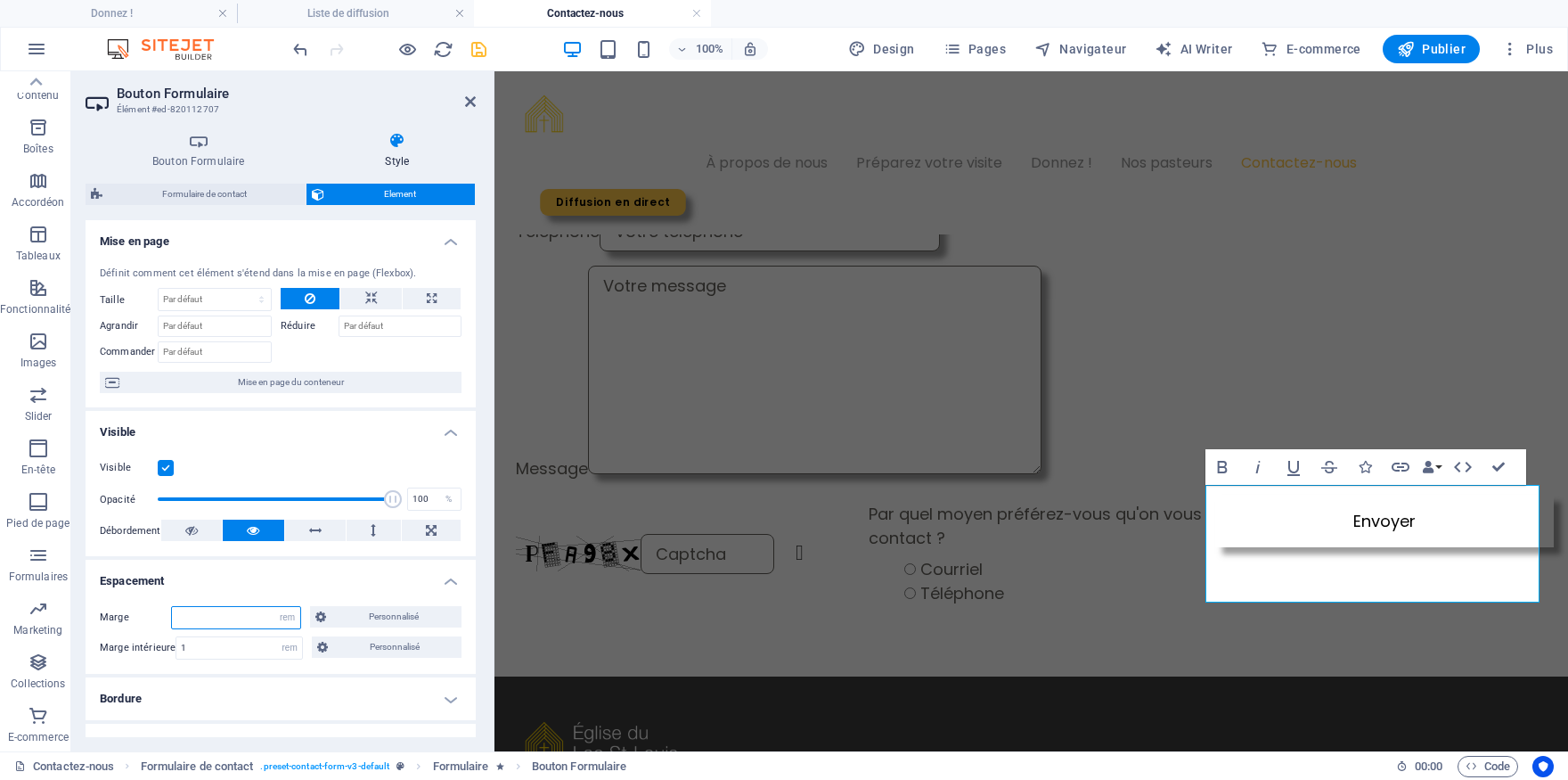 type on "1" 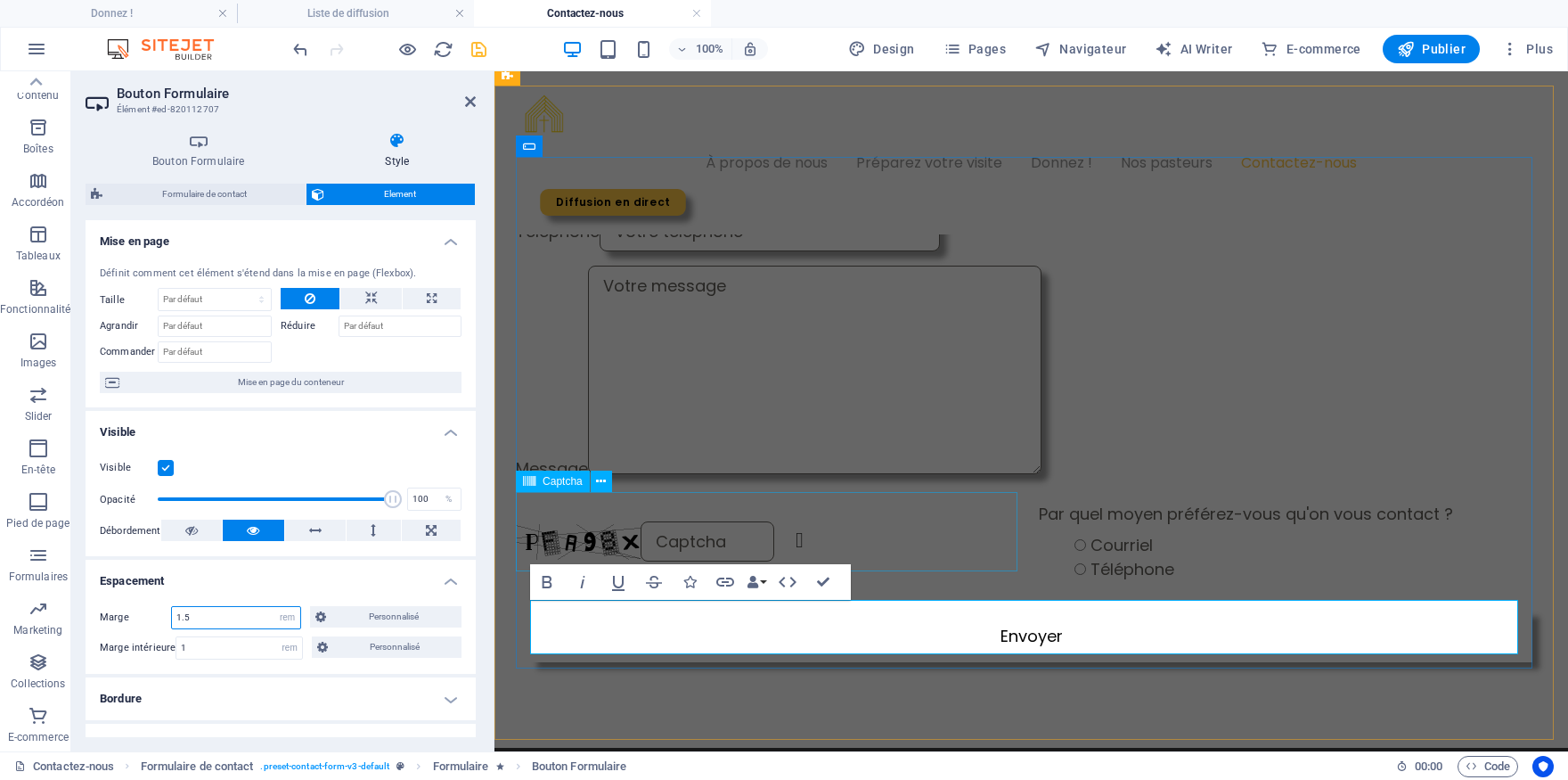 click on "Captcha" at bounding box center [562, 481] 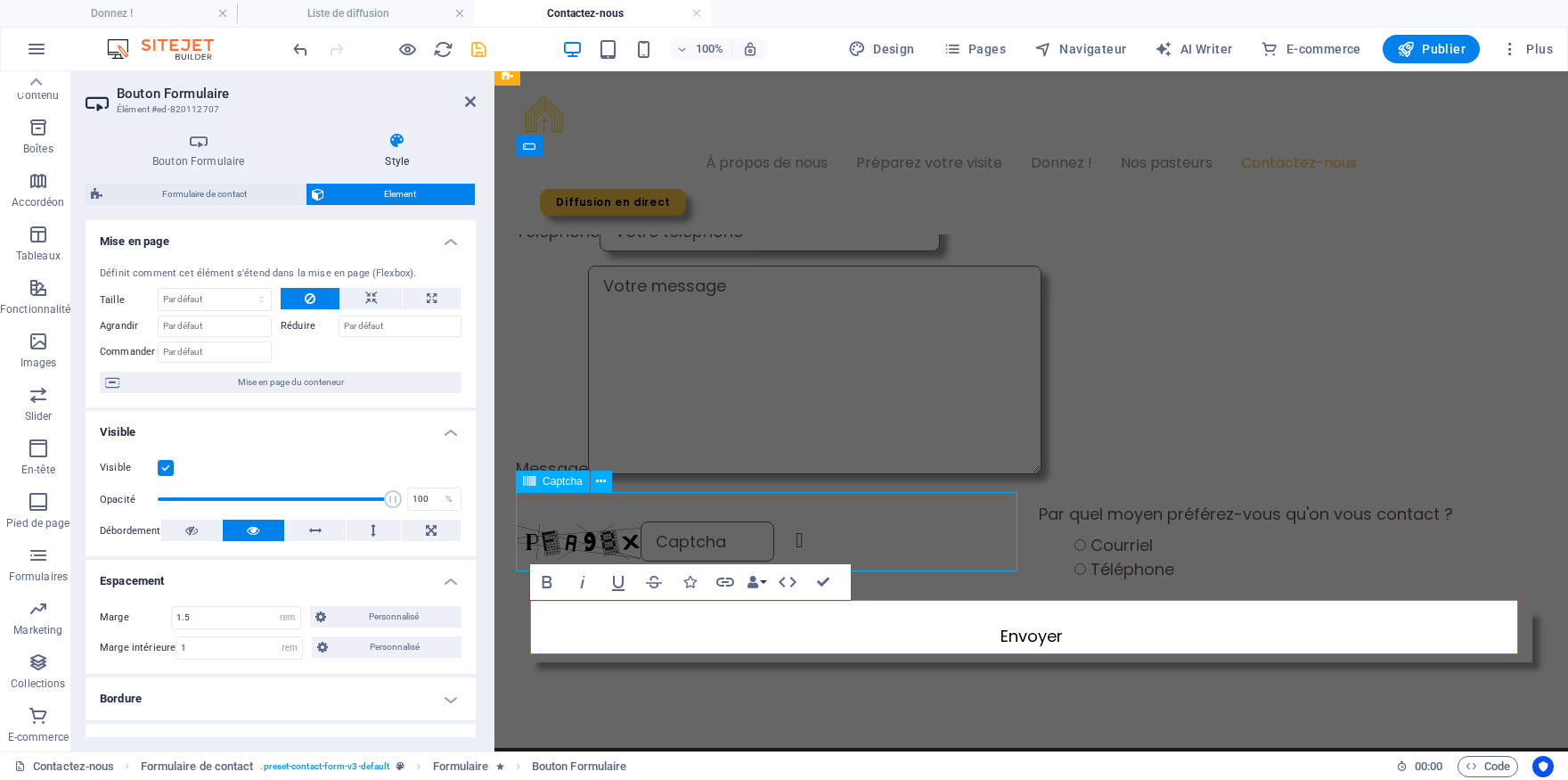 click on "Captcha" at bounding box center [562, 481] 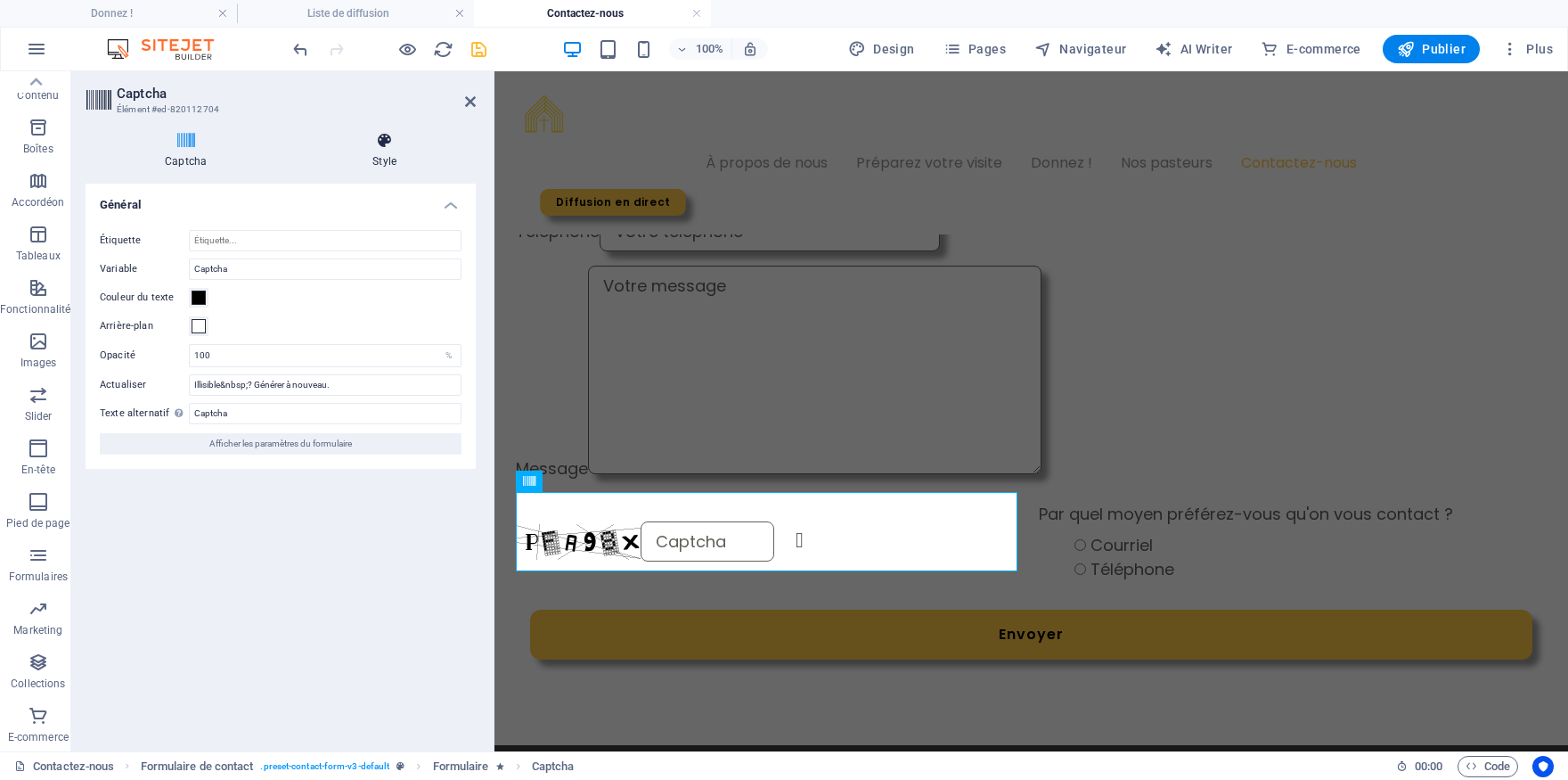 click at bounding box center [384, 141] 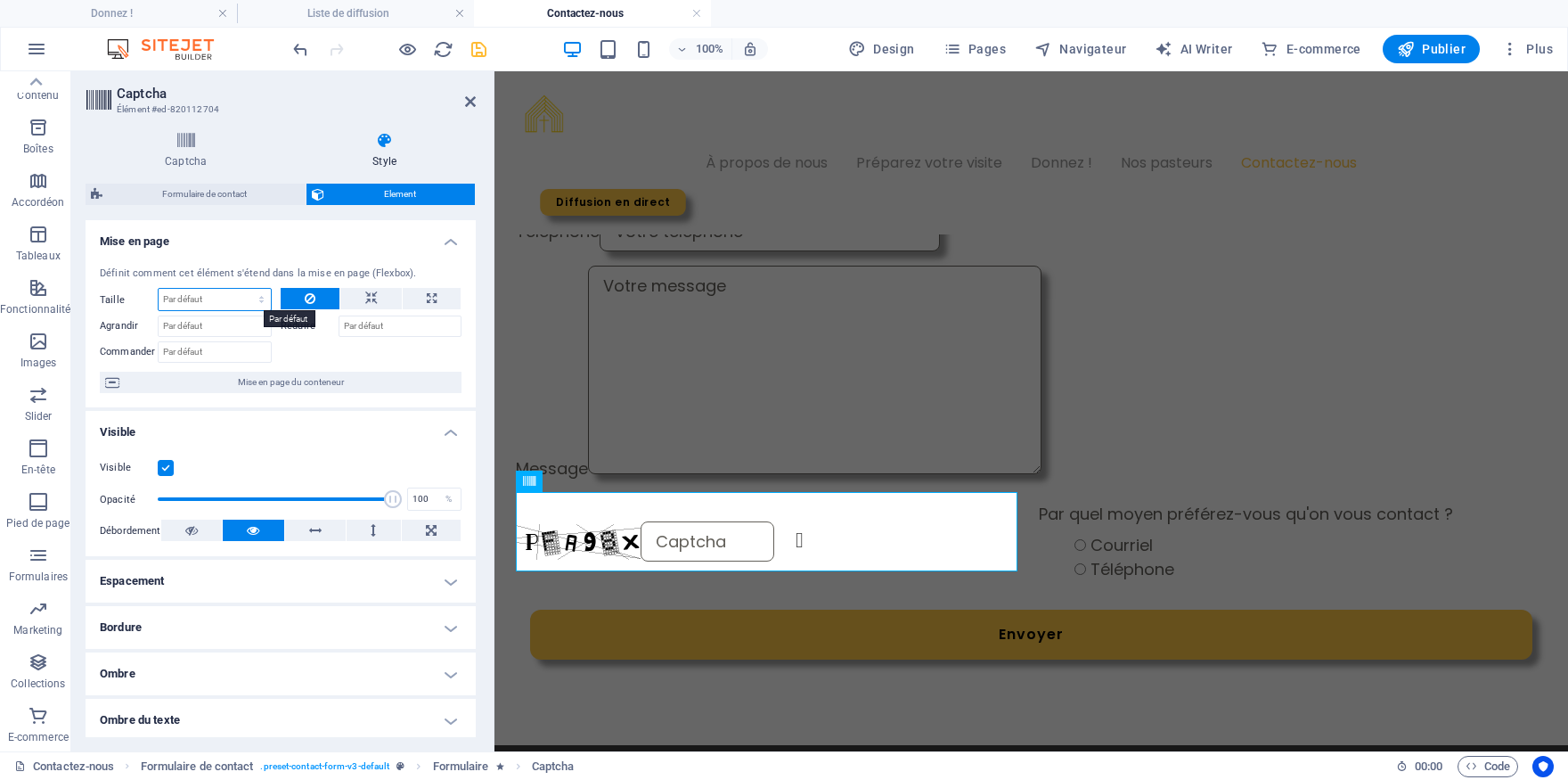 click on "Par défaut auto px % 1/1 1/2 1/3 1/4 1/5 1/6 1/7 1/8 1/9 1/10" at bounding box center [215, 300] 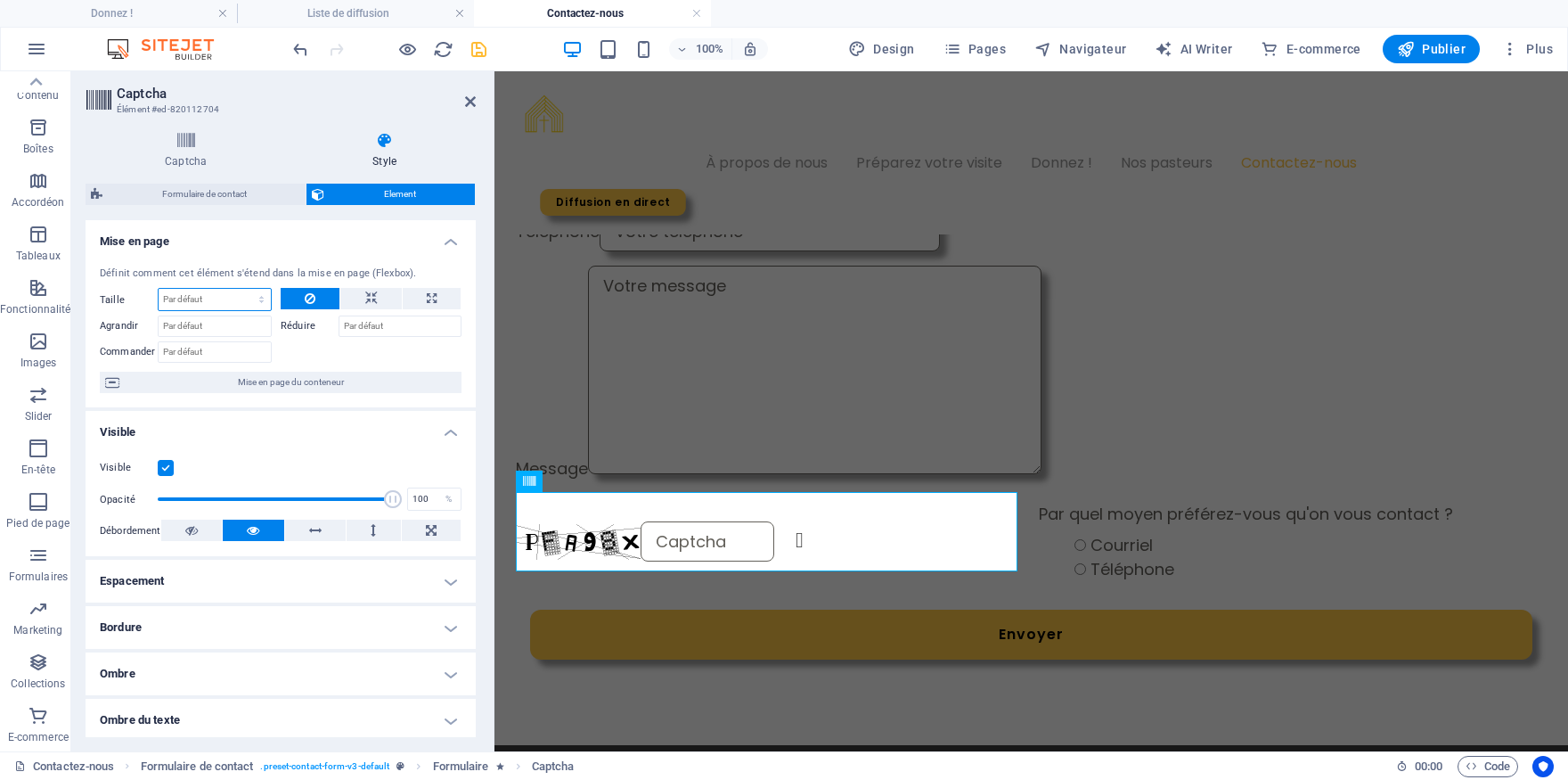 select on "%" 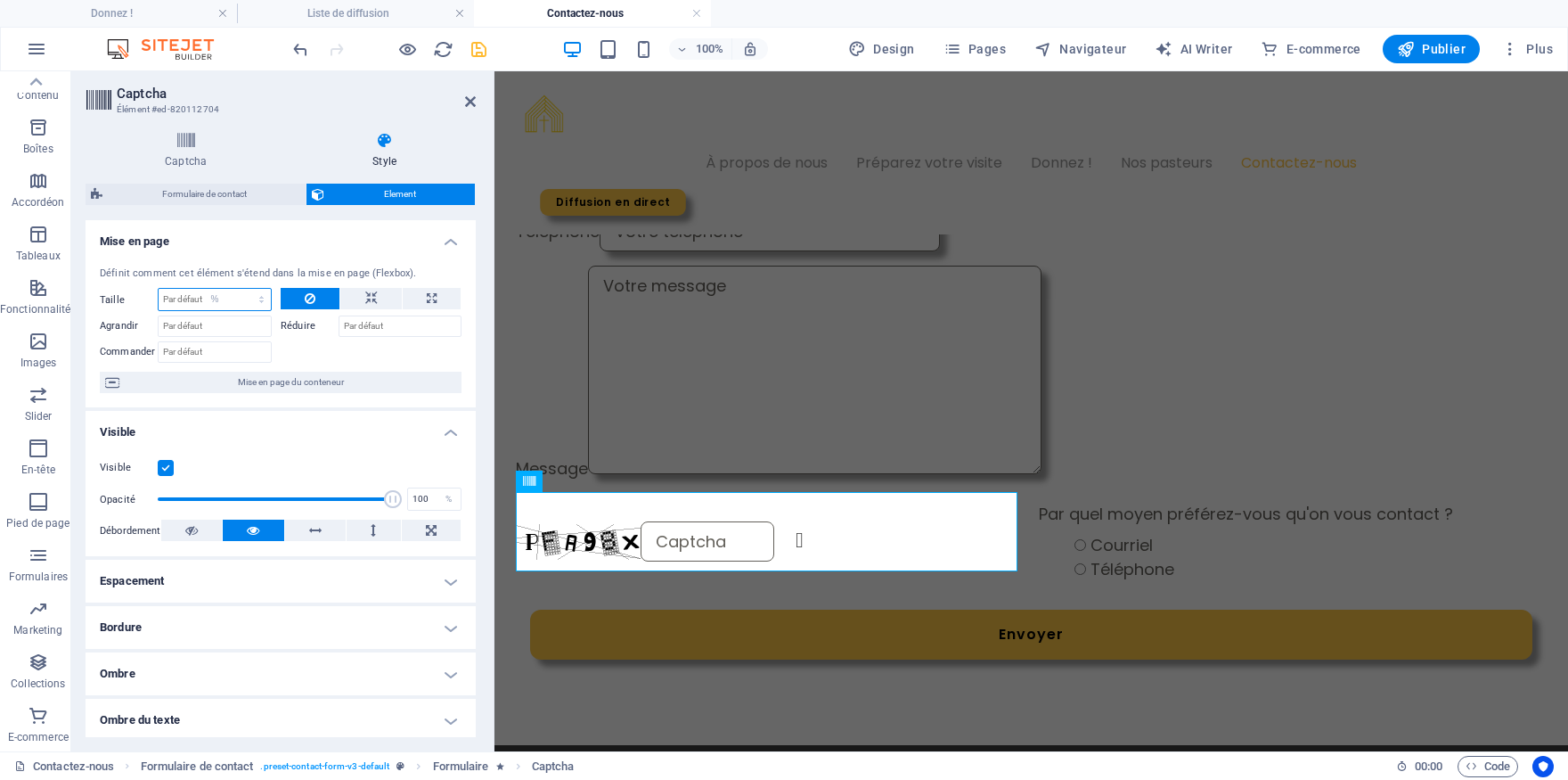 click on "%" at bounding box center (0, 0) 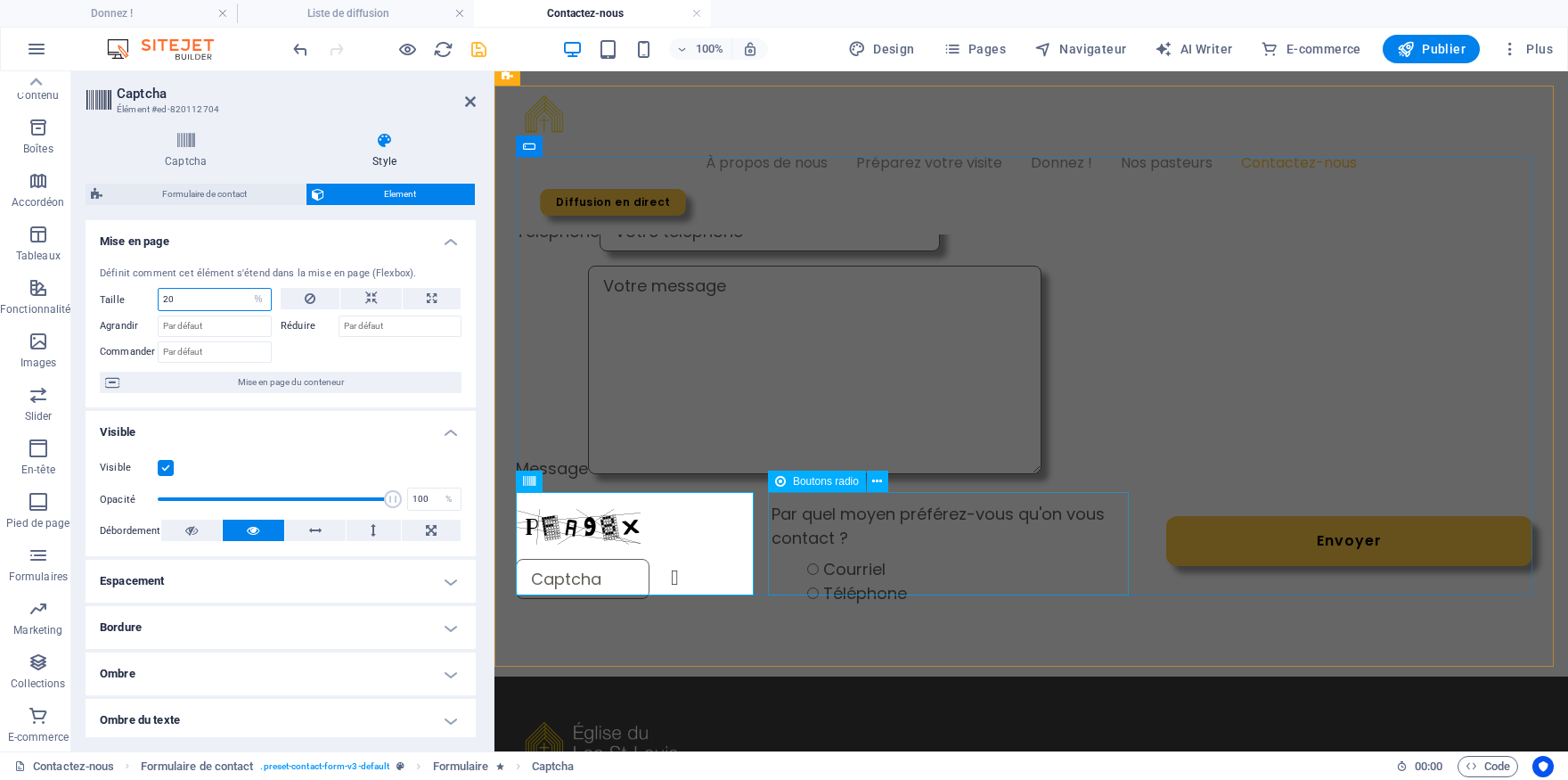 click on "Boutons radio" at bounding box center [826, 481] 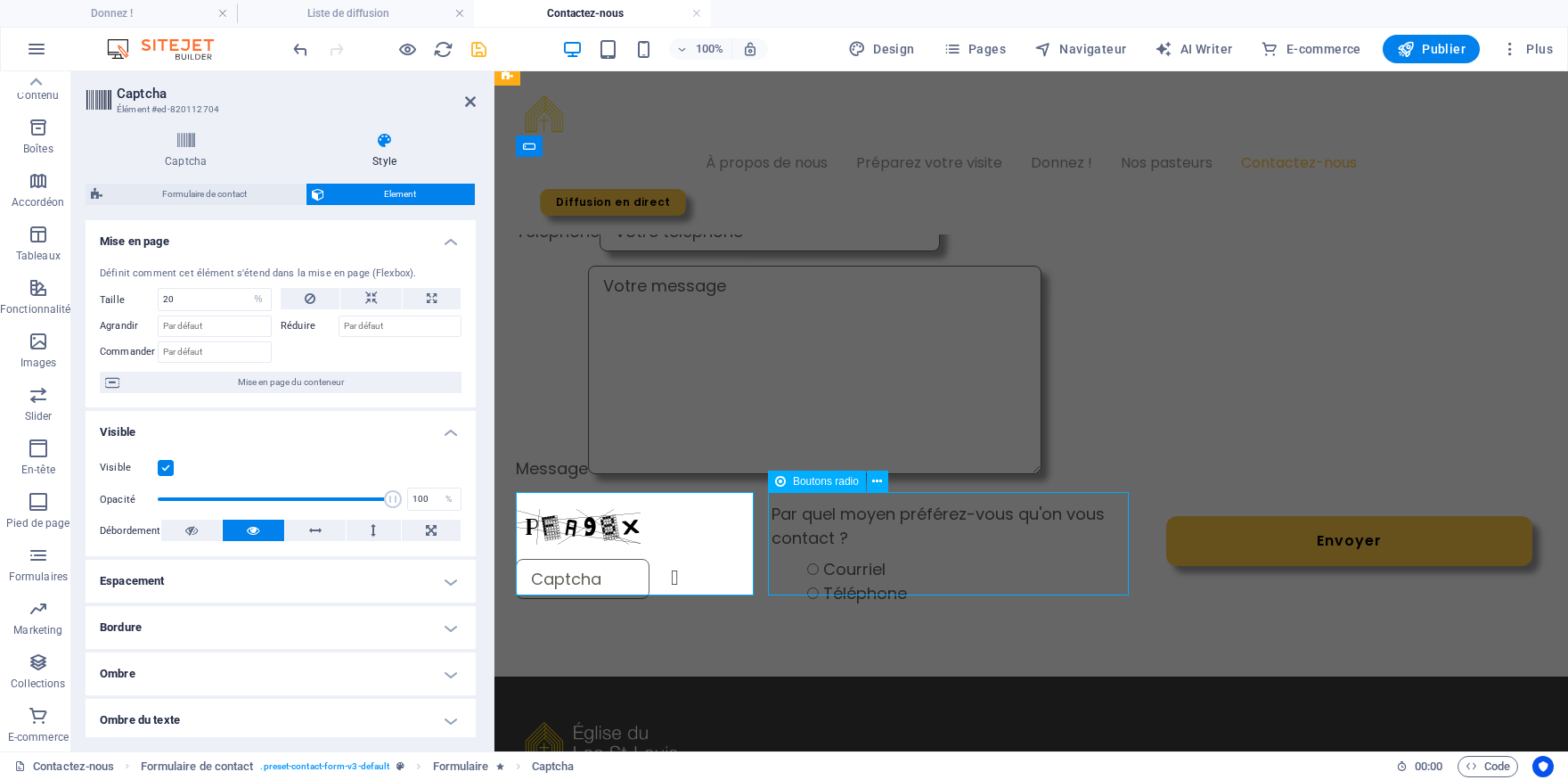 click on "Boutons radio" at bounding box center (826, 481) 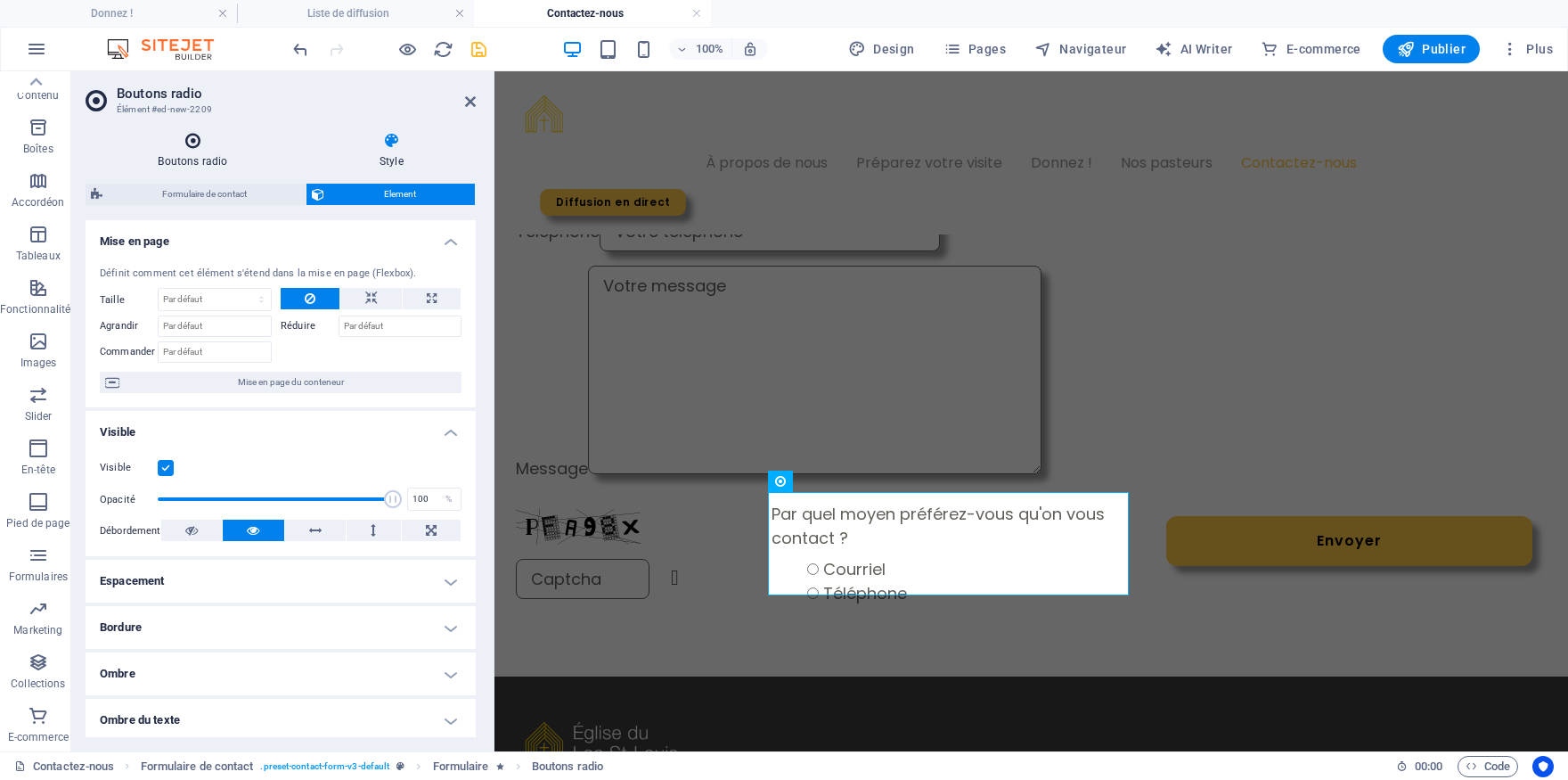 click at bounding box center [192, 141] 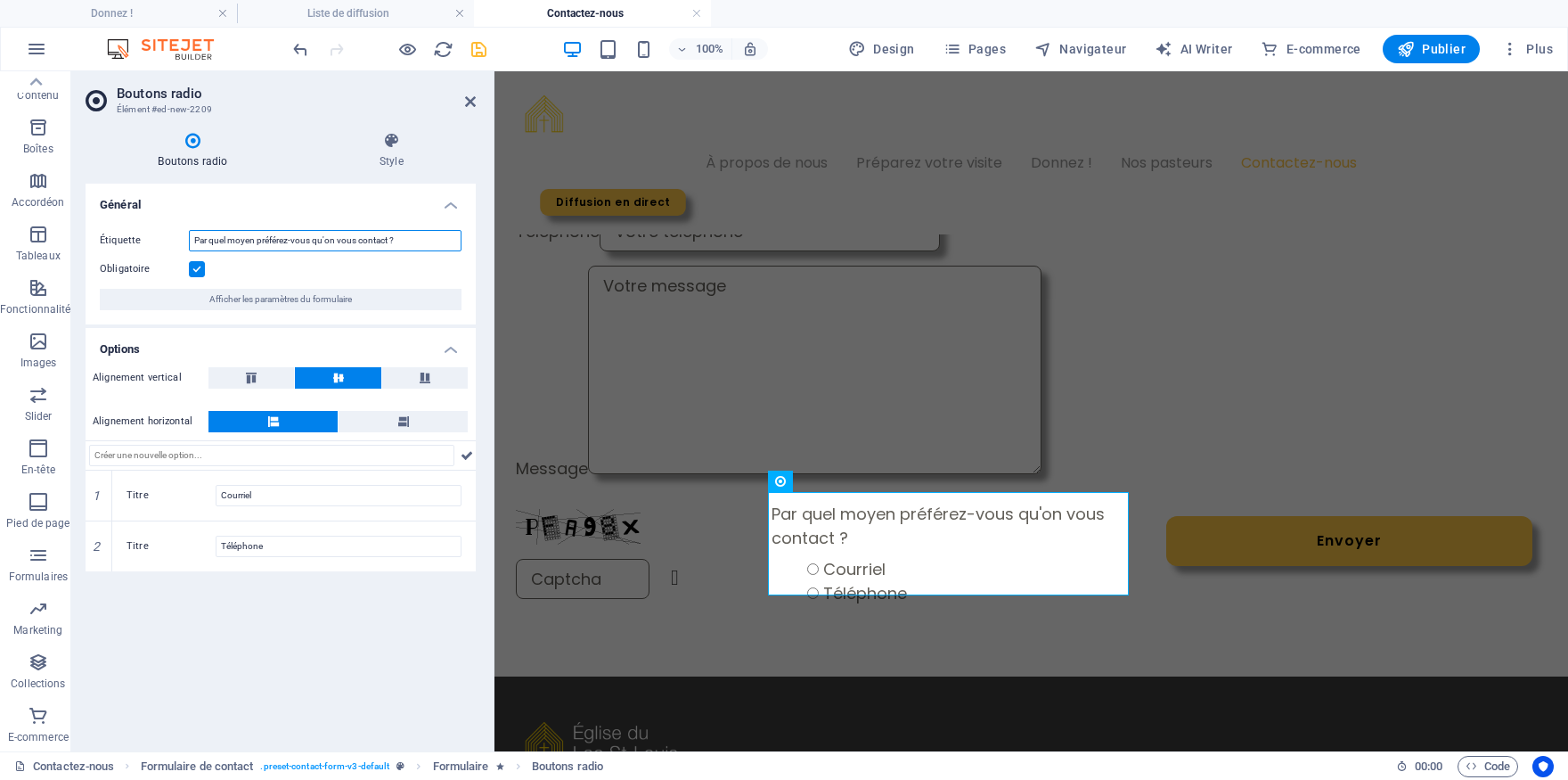 click on "Par quel moyen préférez-vous qu'on vous contact ?" at bounding box center (325, 241) 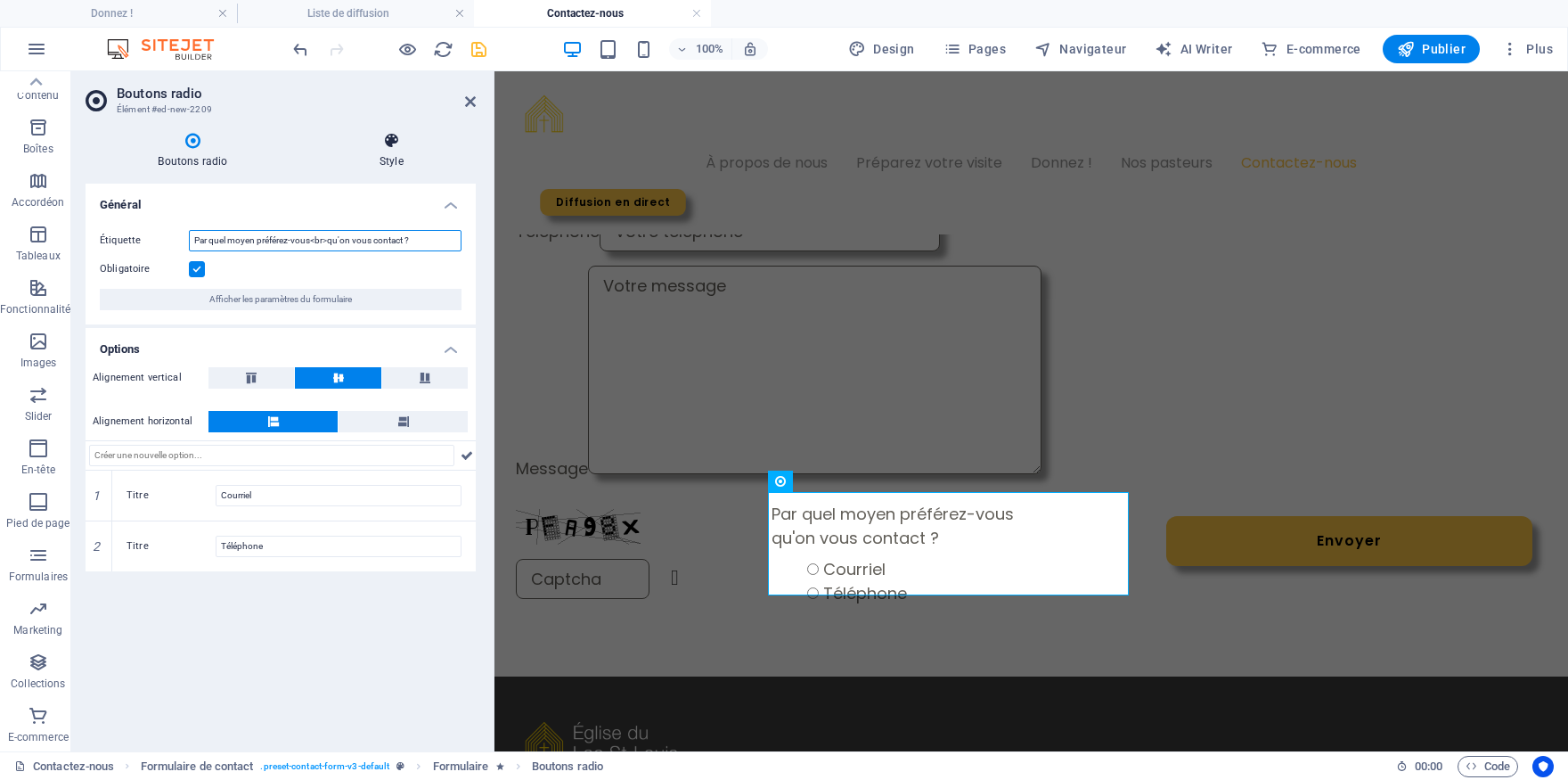 type on "Par quel moyen préférez-vous<br>qu'on vous contact ?" 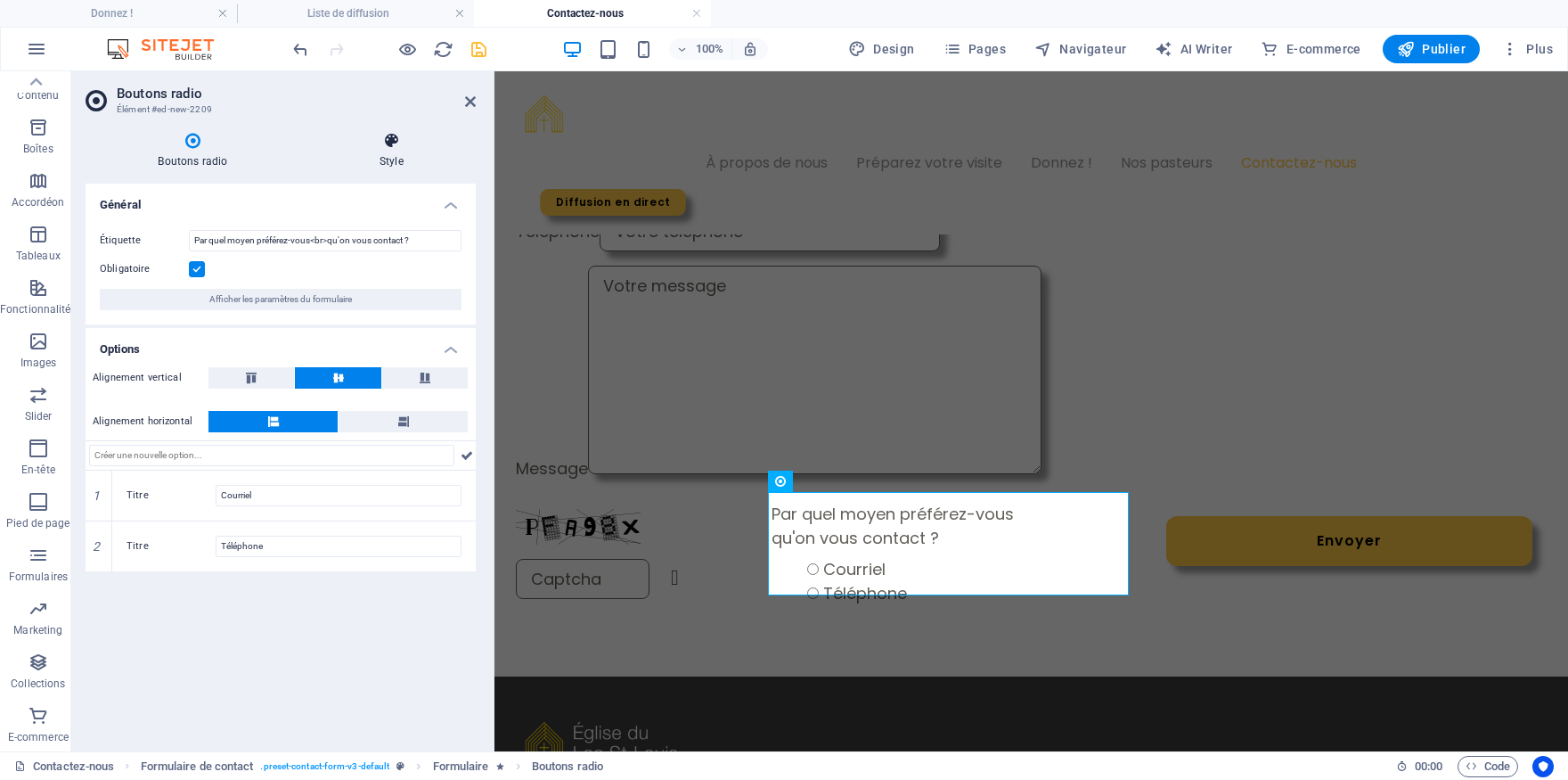 click at bounding box center [391, 141] 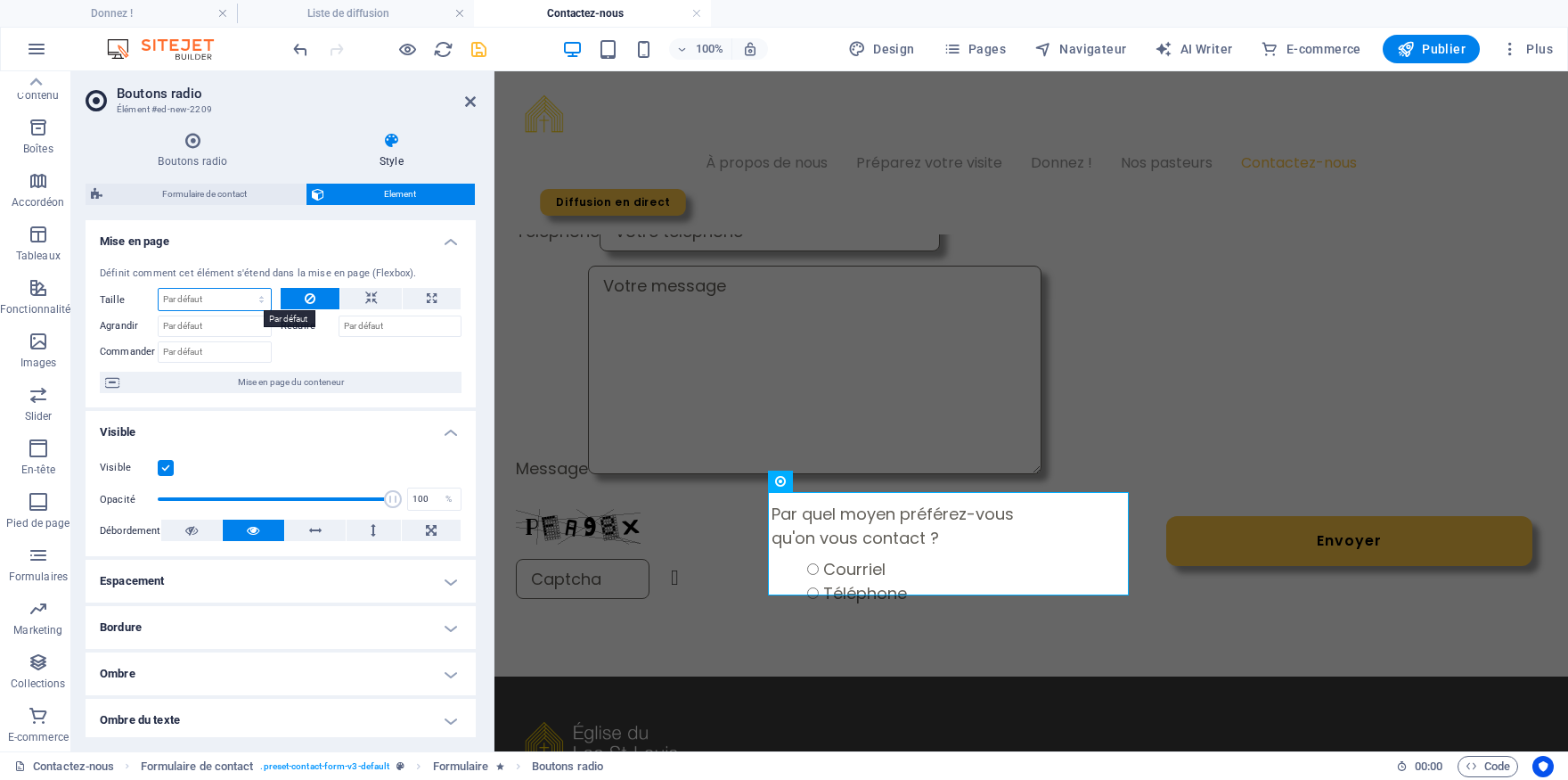 click on "Par défaut auto px % 1/1 1/2 1/3 1/4 1/5 1/6 1/7 1/8 1/9 1/10" at bounding box center [215, 300] 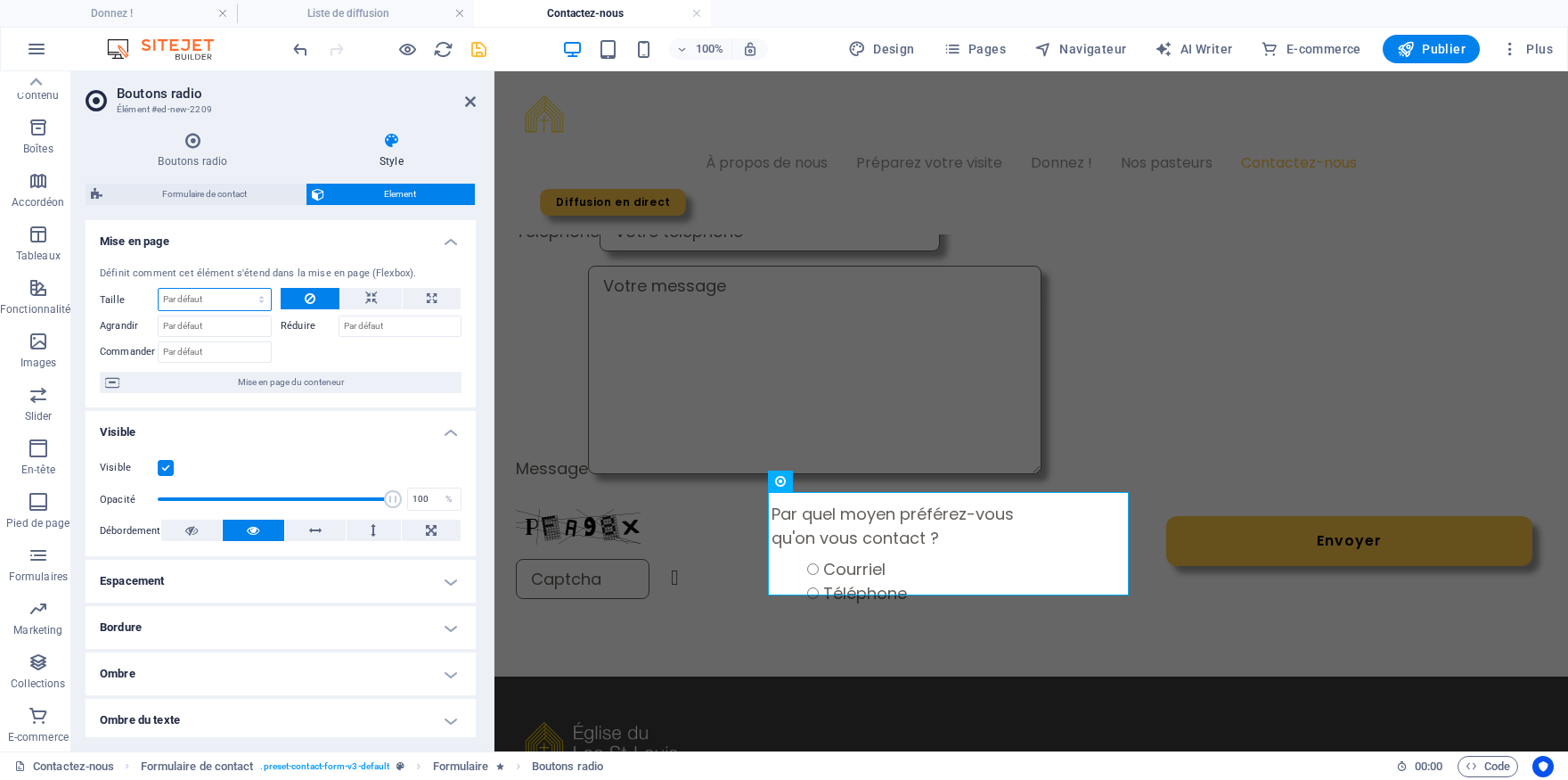 click on "Par défaut auto px % 1/1 1/2 1/3 1/4 1/5 1/6 1/7 1/8 1/9 1/10" at bounding box center [215, 300] 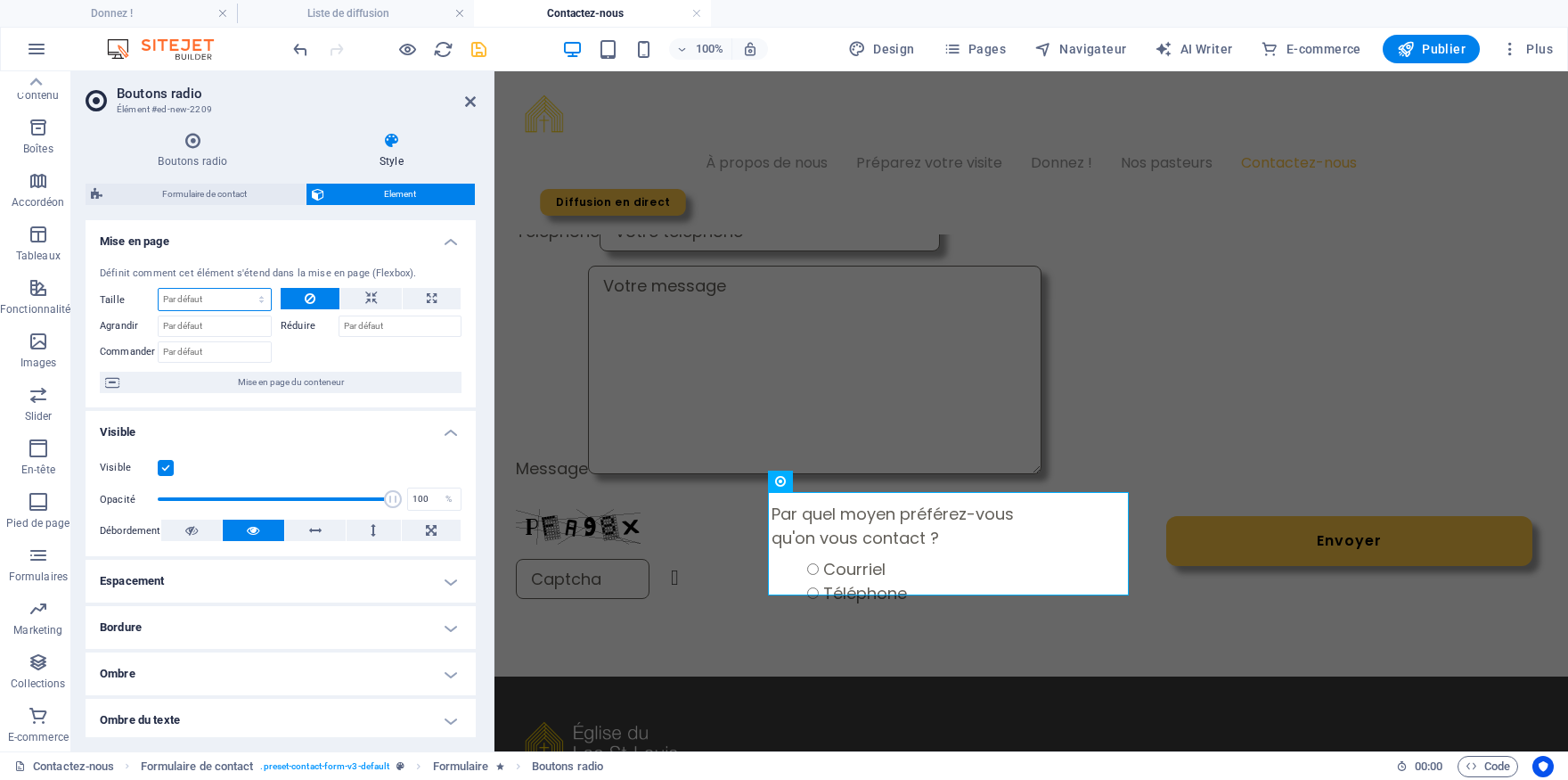 select on "%" 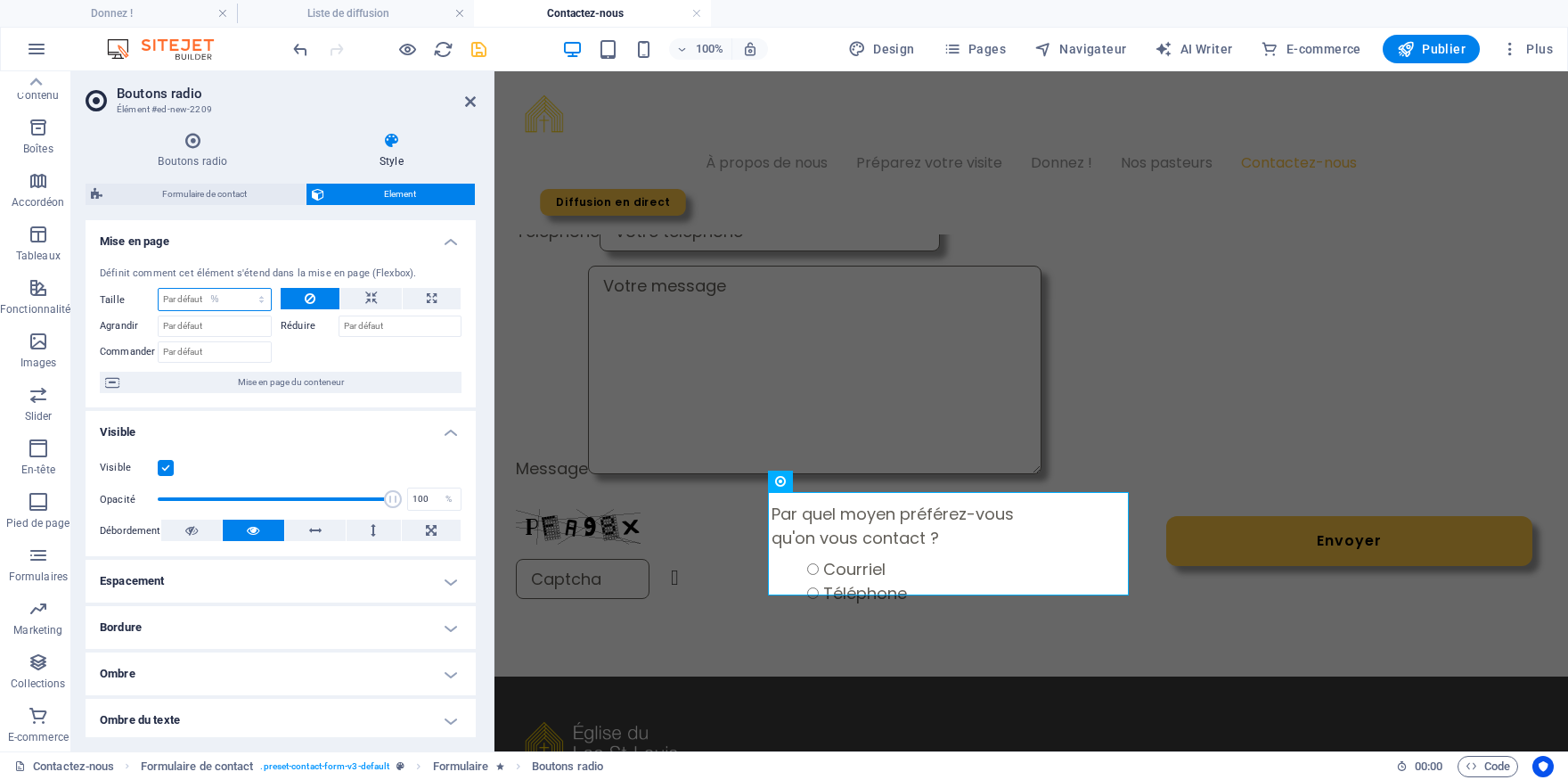 click on "%" at bounding box center [0, 0] 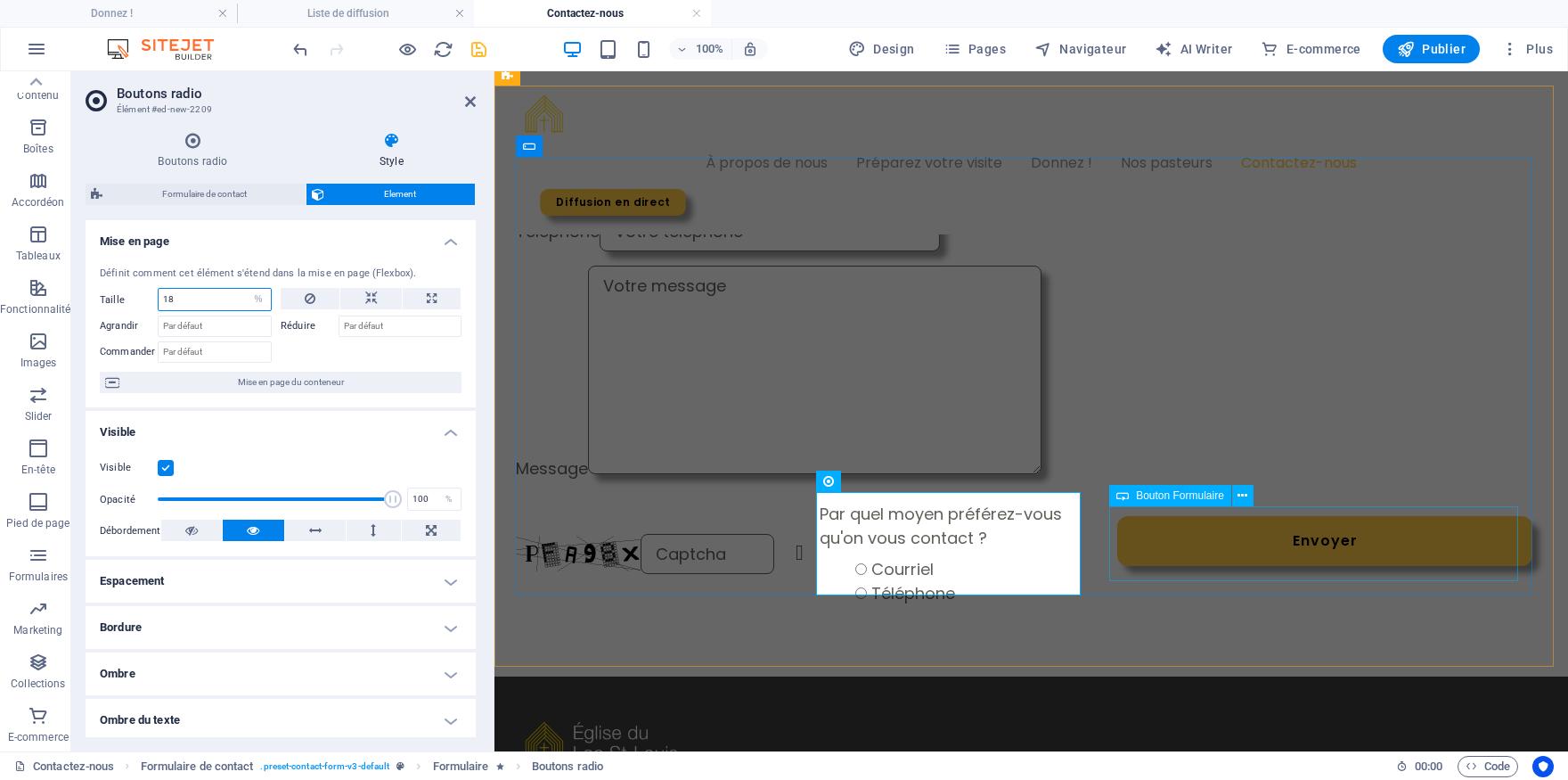 type on "18" 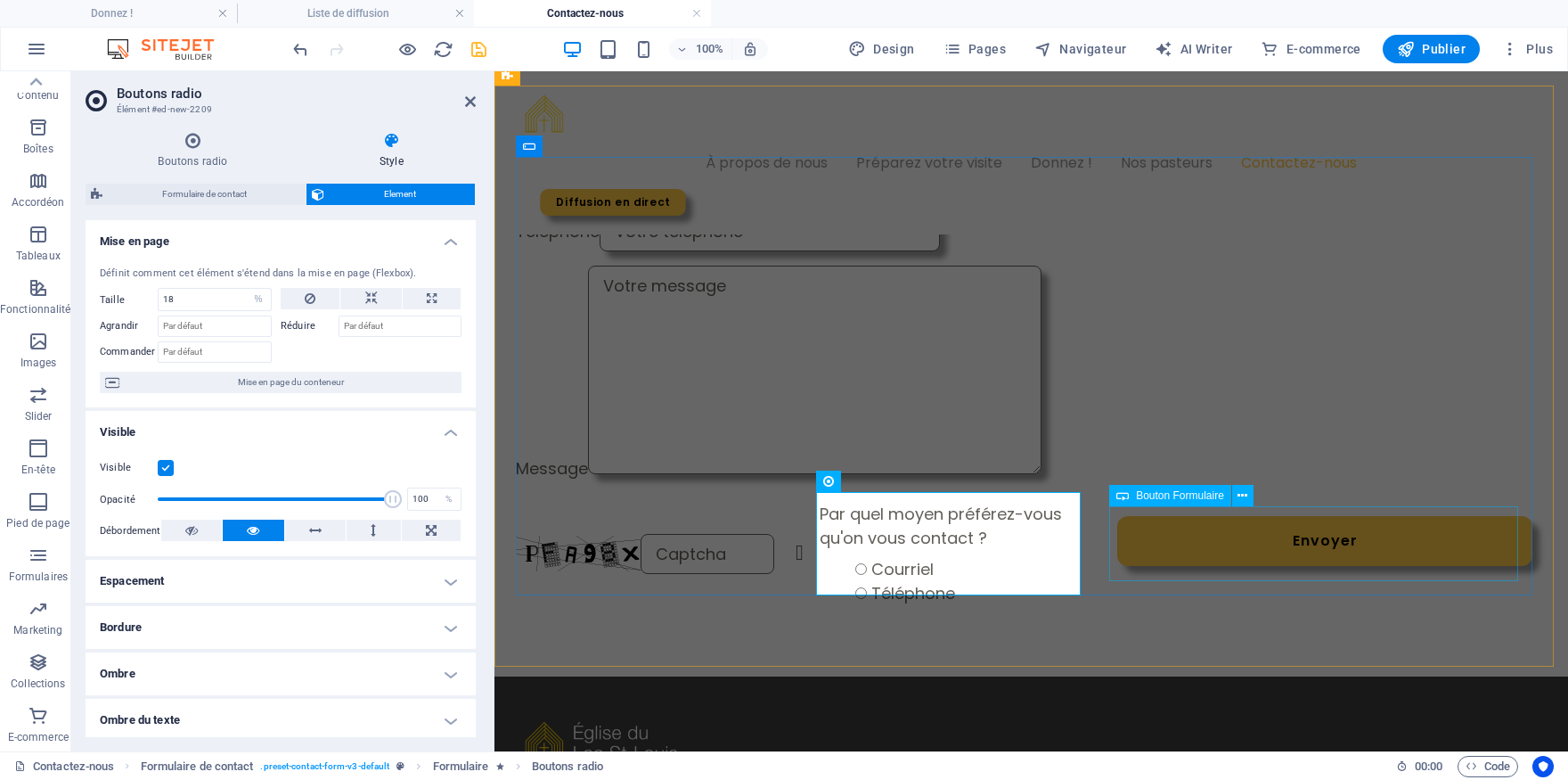 click on "Envoyer" at bounding box center [1325, 554] 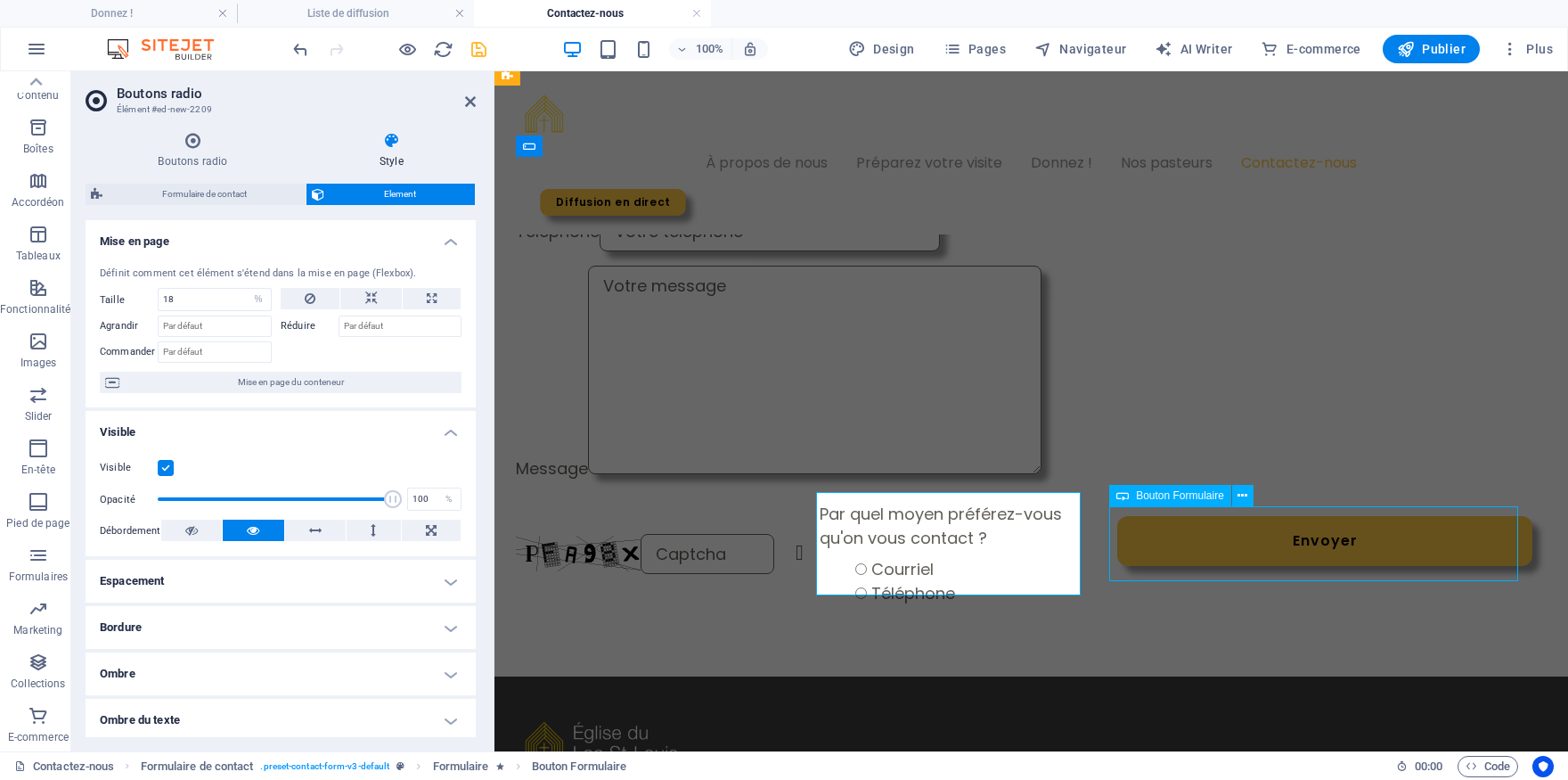 click on "Envoyer" at bounding box center [1325, 554] 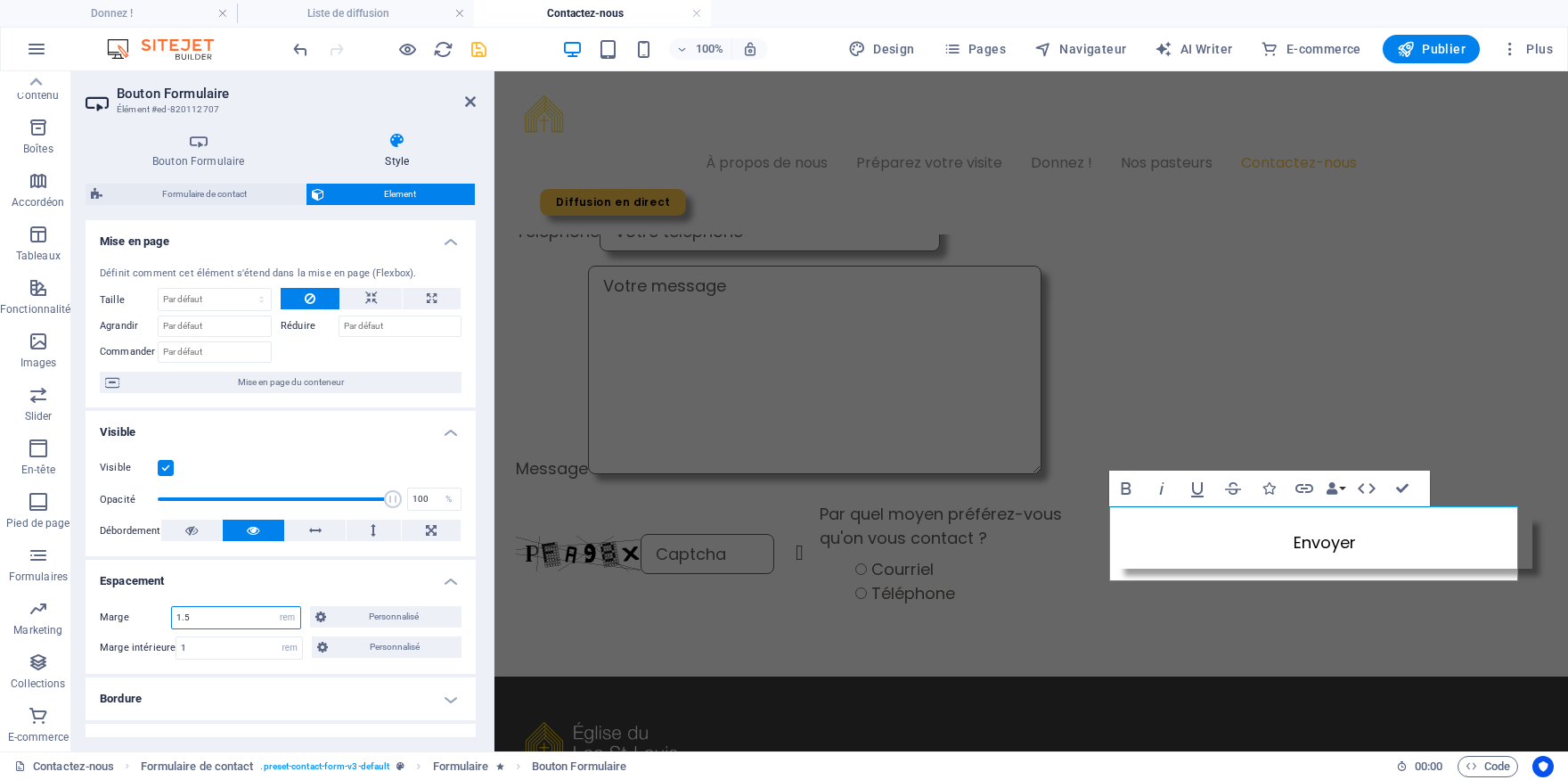 click on "1.5" at bounding box center (236, 618) 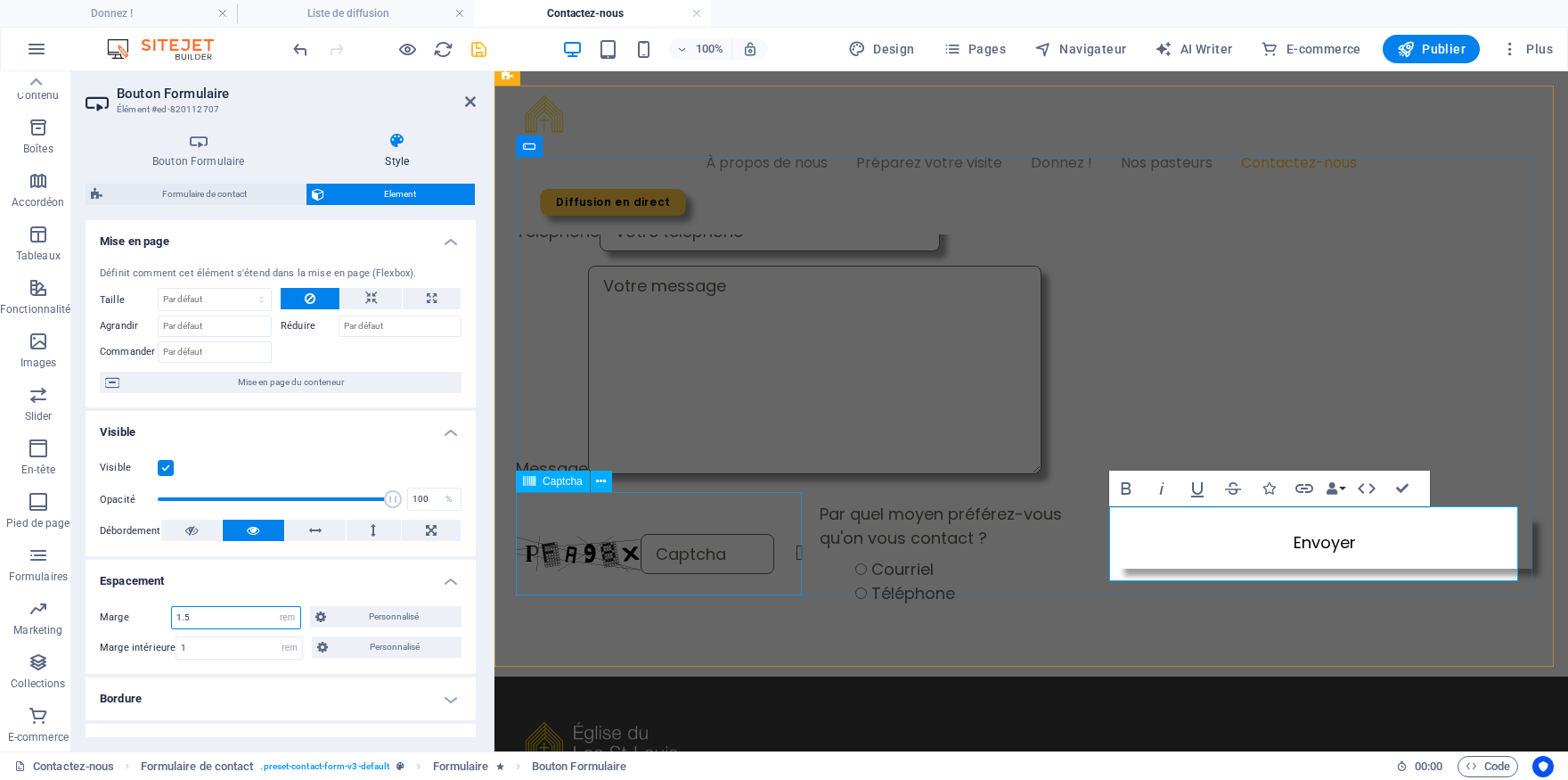 click on "Captcha" at bounding box center (562, 481) 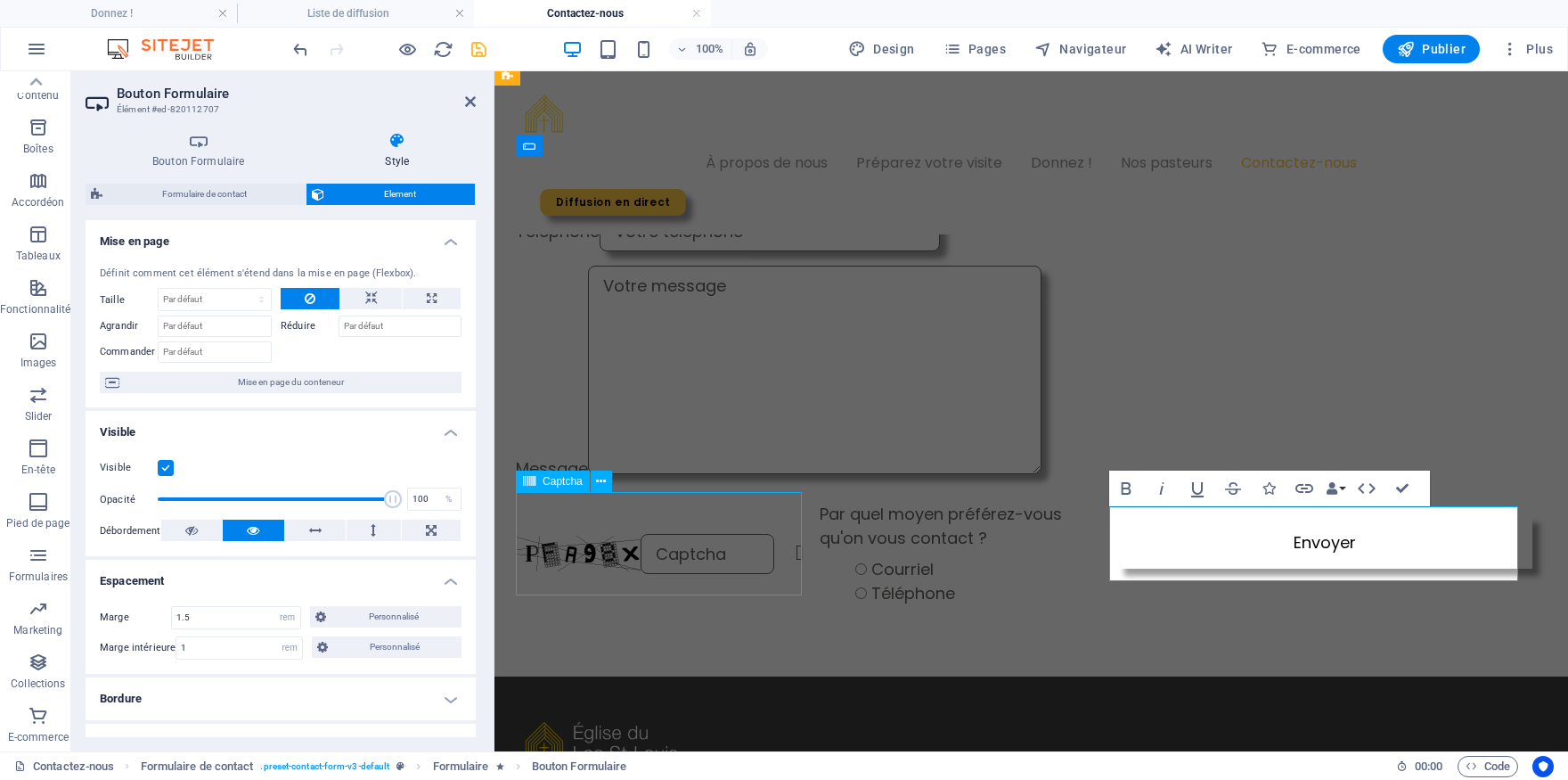 click on "Captcha" at bounding box center [562, 481] 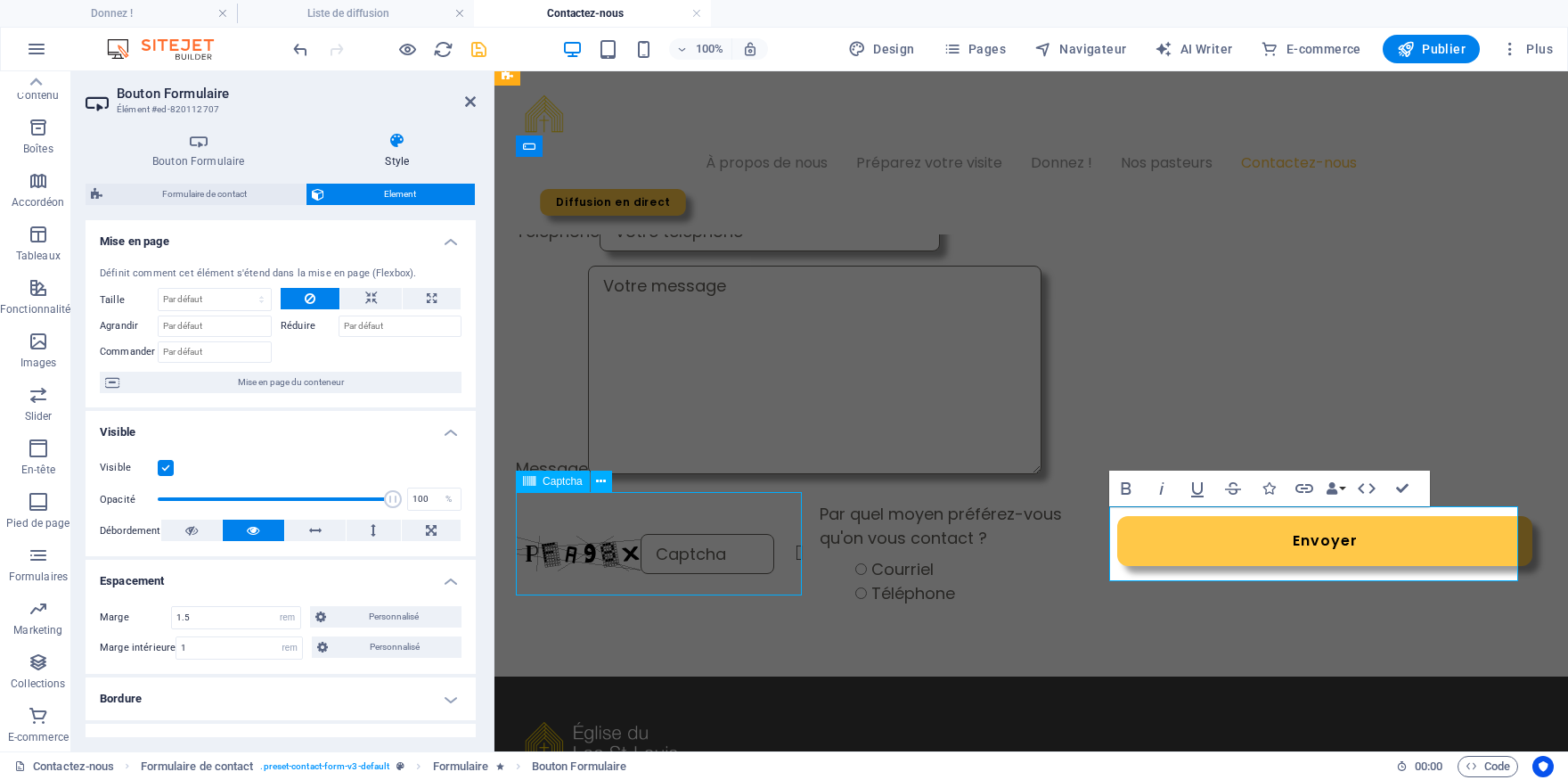 select on "%" 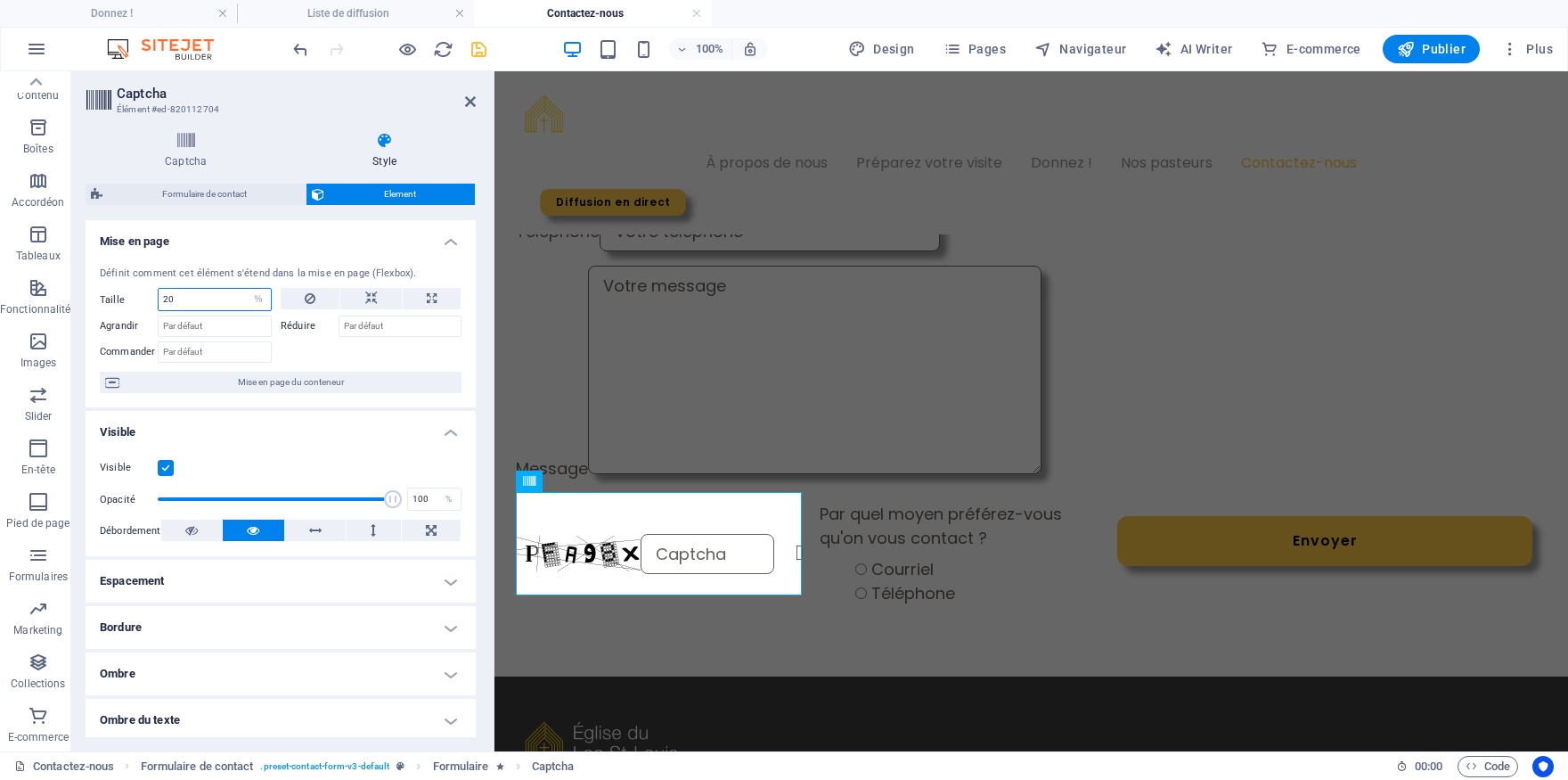 click on "20" at bounding box center (215, 300) 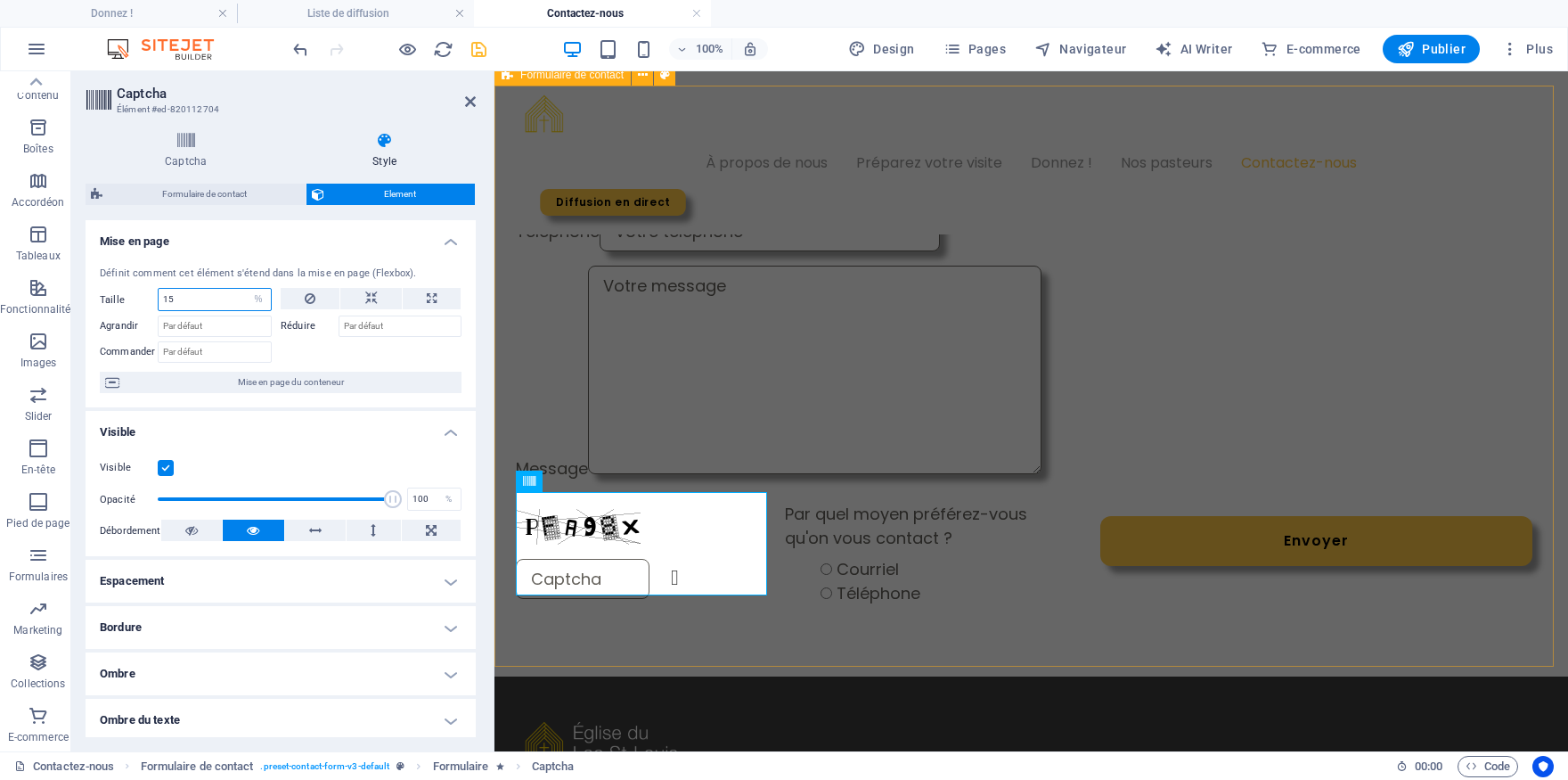 type on "15" 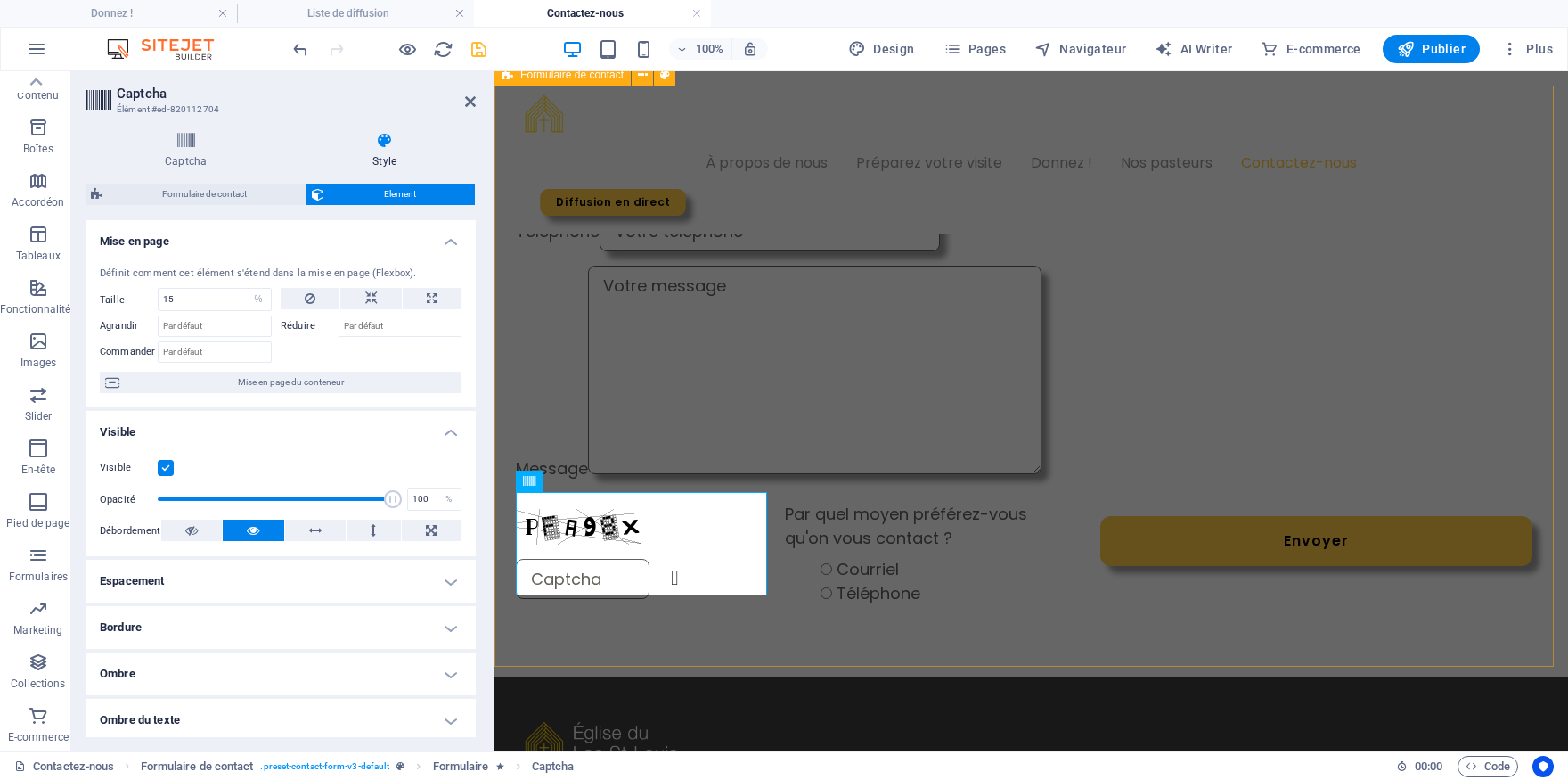 click on "Nom Courriel Téléphone Message Illisible ? Générer à nouveau. Par quel moyen préférez-vous qu'on vous contact ?   Courriel   Téléphone Envoyer" at bounding box center [1031, 381] 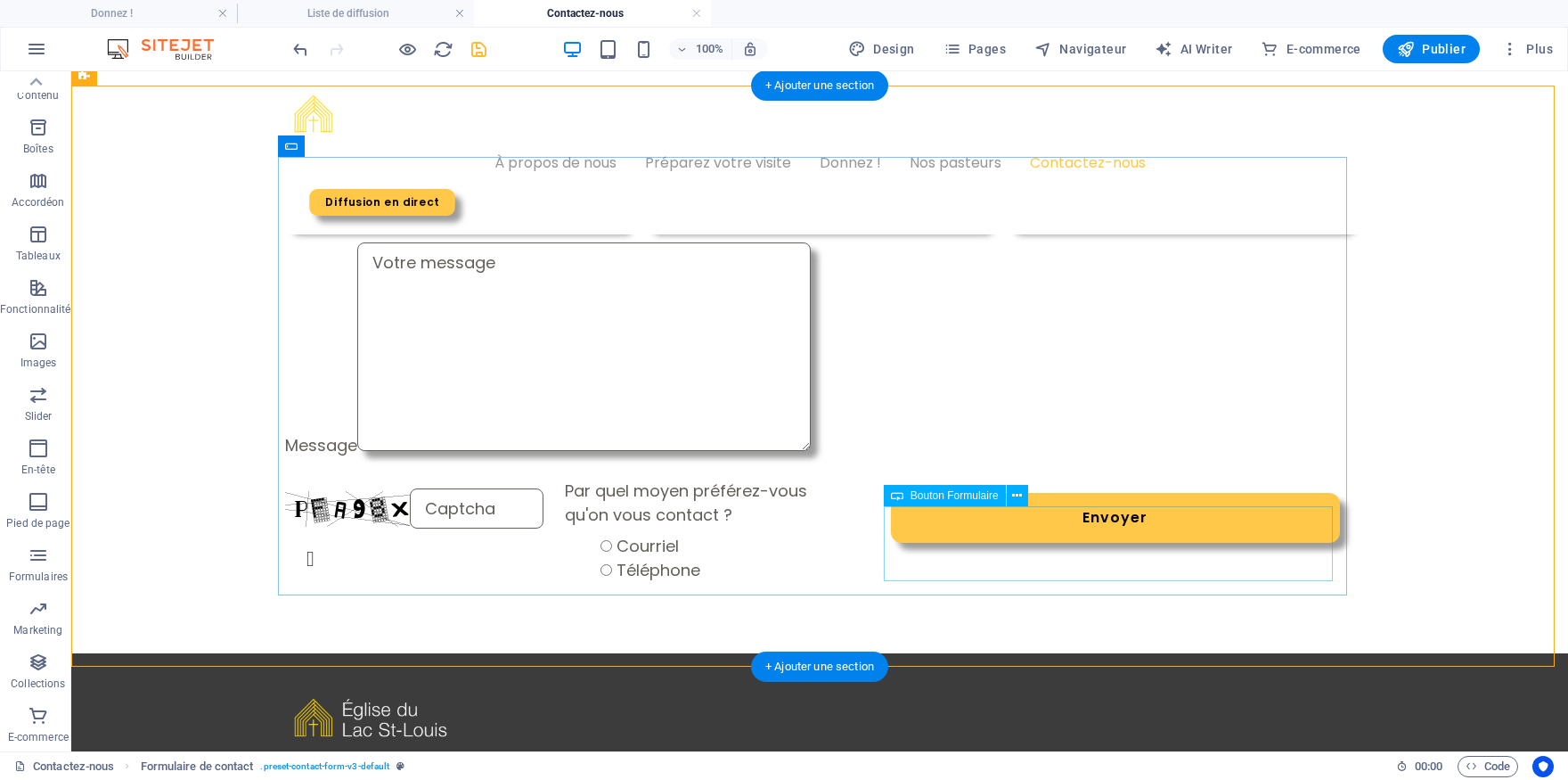 click on "Envoyer" at bounding box center [1115, 530] 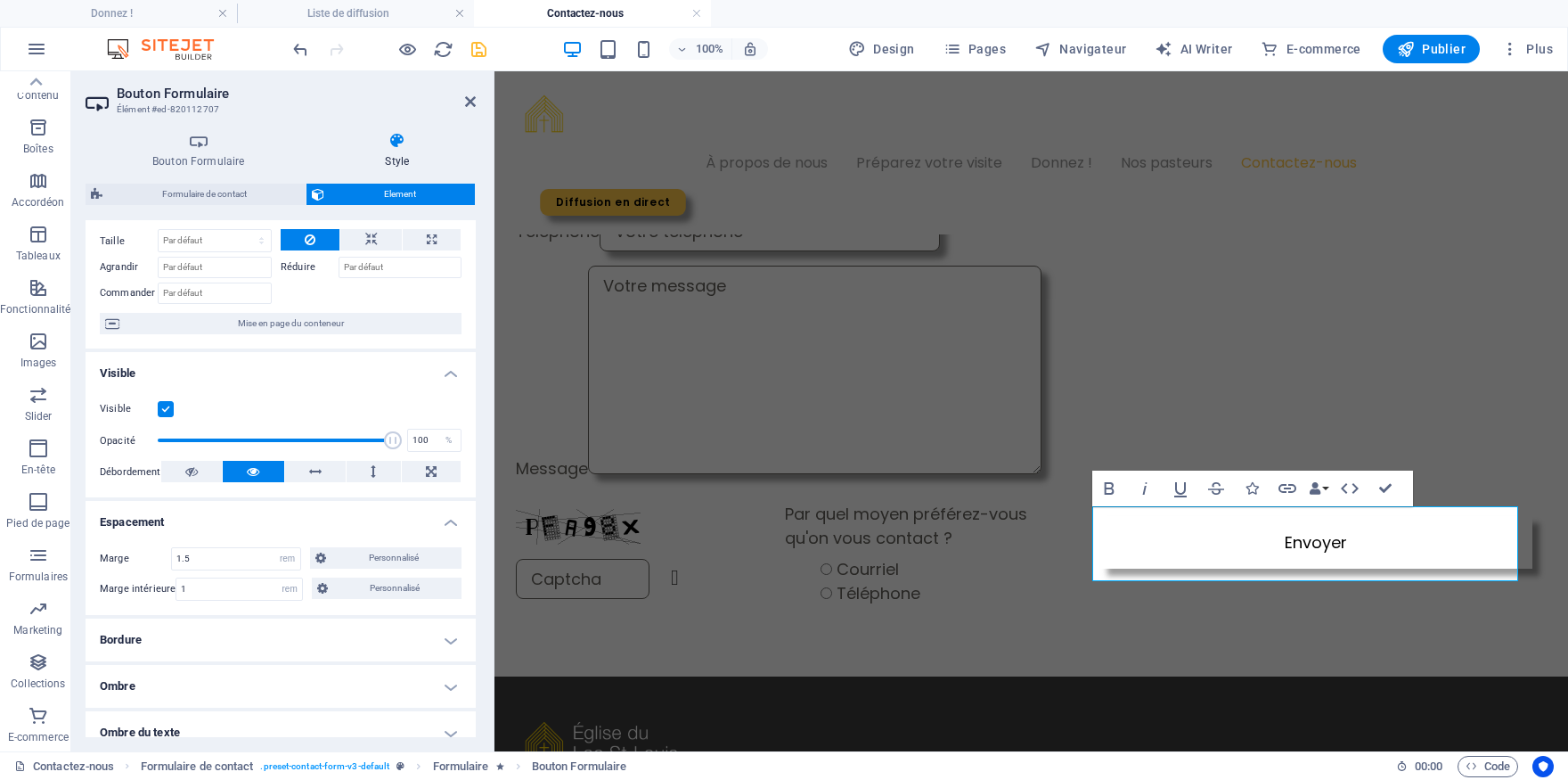 scroll, scrollTop: 83, scrollLeft: 0, axis: vertical 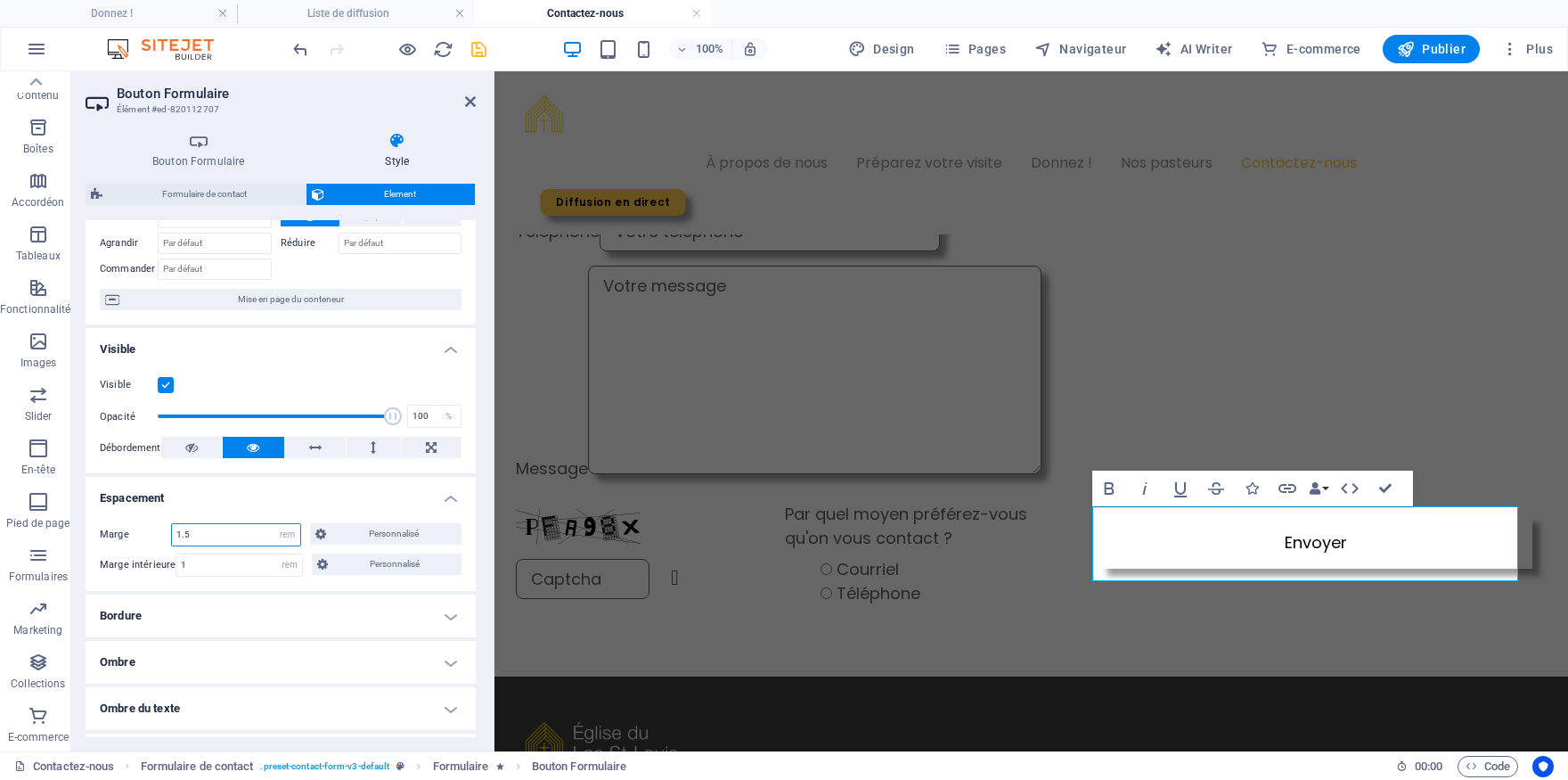 click on "1.5" at bounding box center (236, 535) 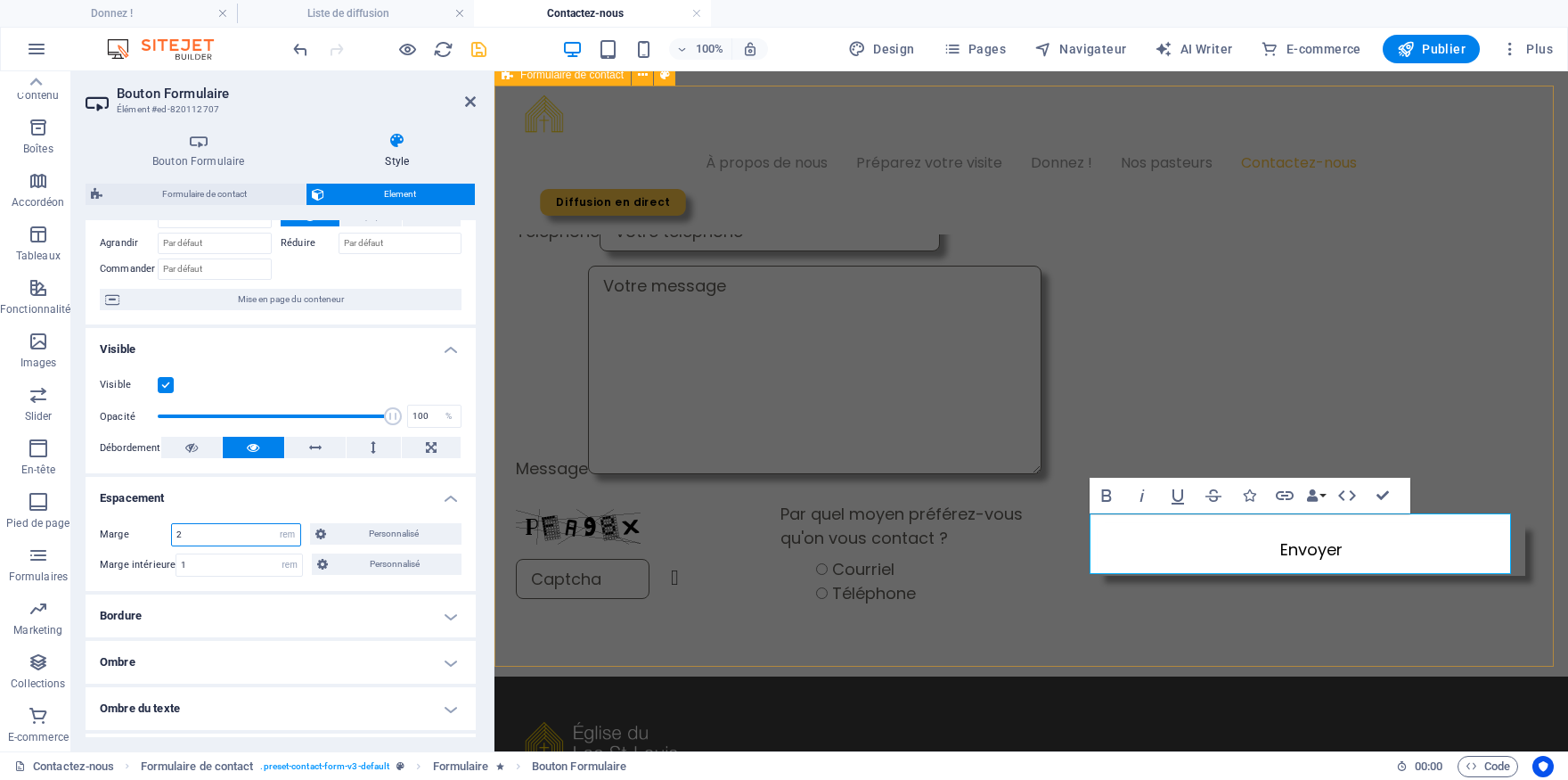 type on "2" 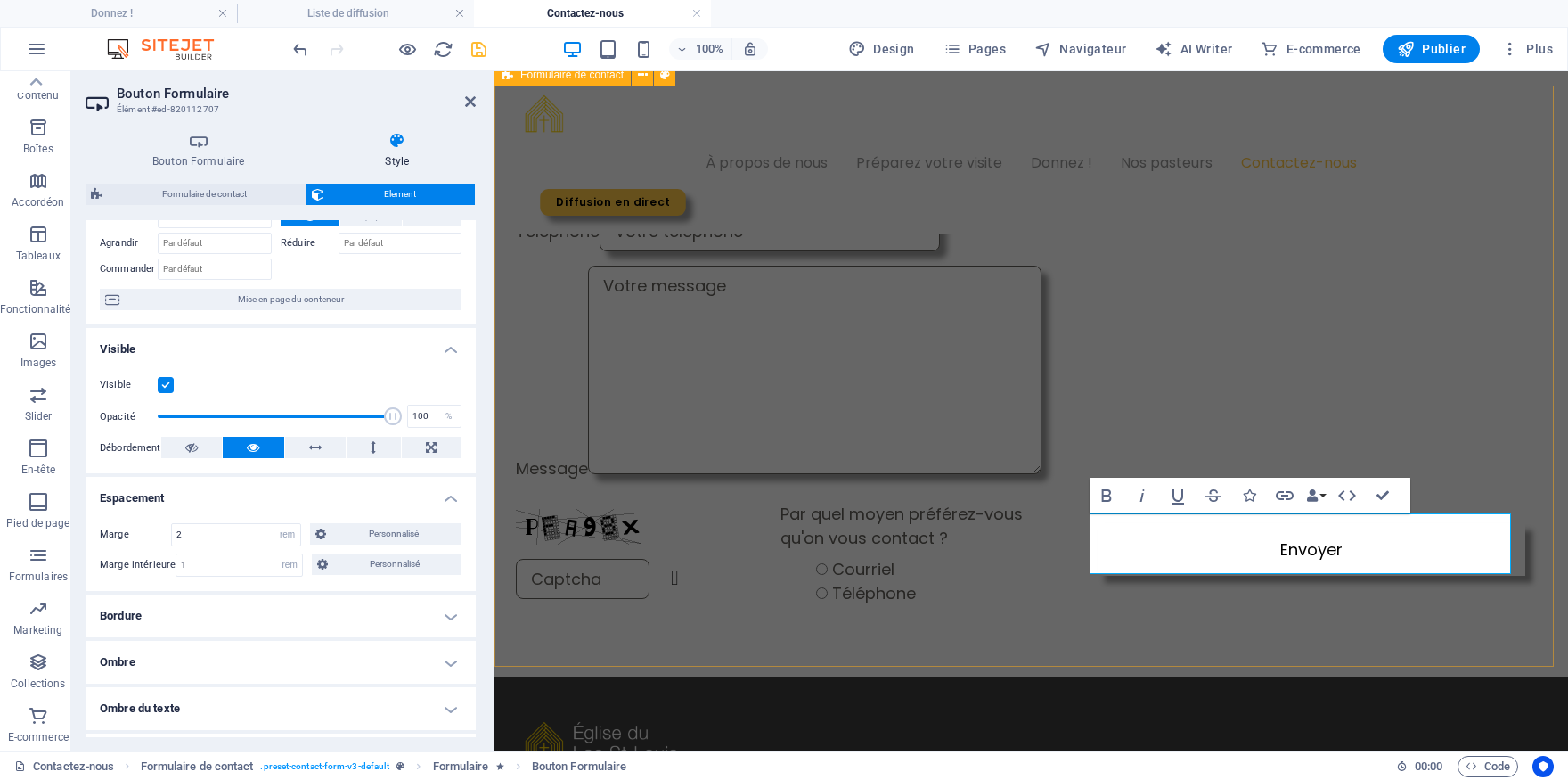 click on "Nom Courriel Téléphone Message Illisible ? Générer à nouveau. Par quel moyen préférez-vous qu'on vous contact ?   Courriel   Téléphone Envoyer" at bounding box center (1031, 381) 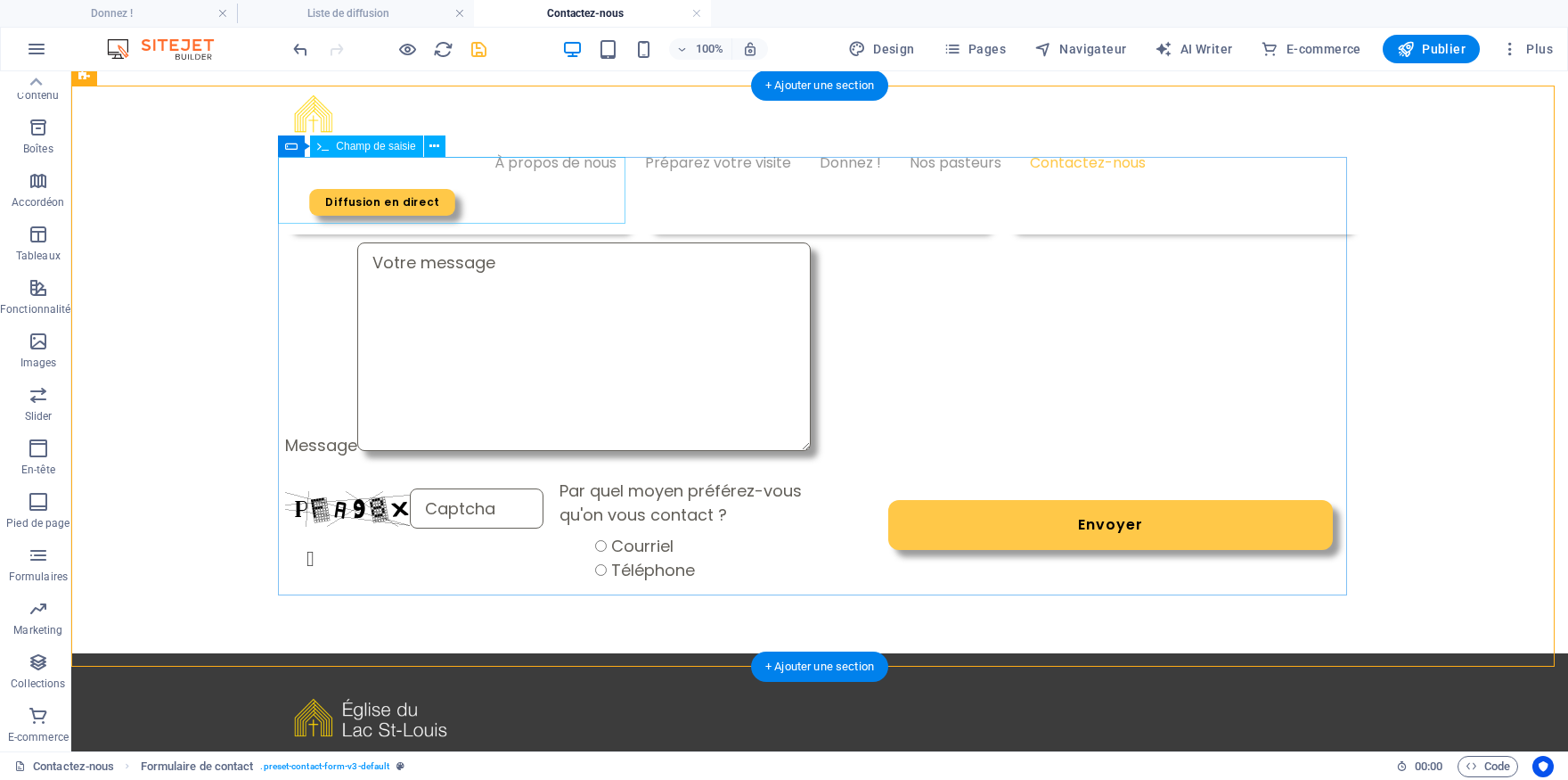 click on "Nom" at bounding box center (458, 193) 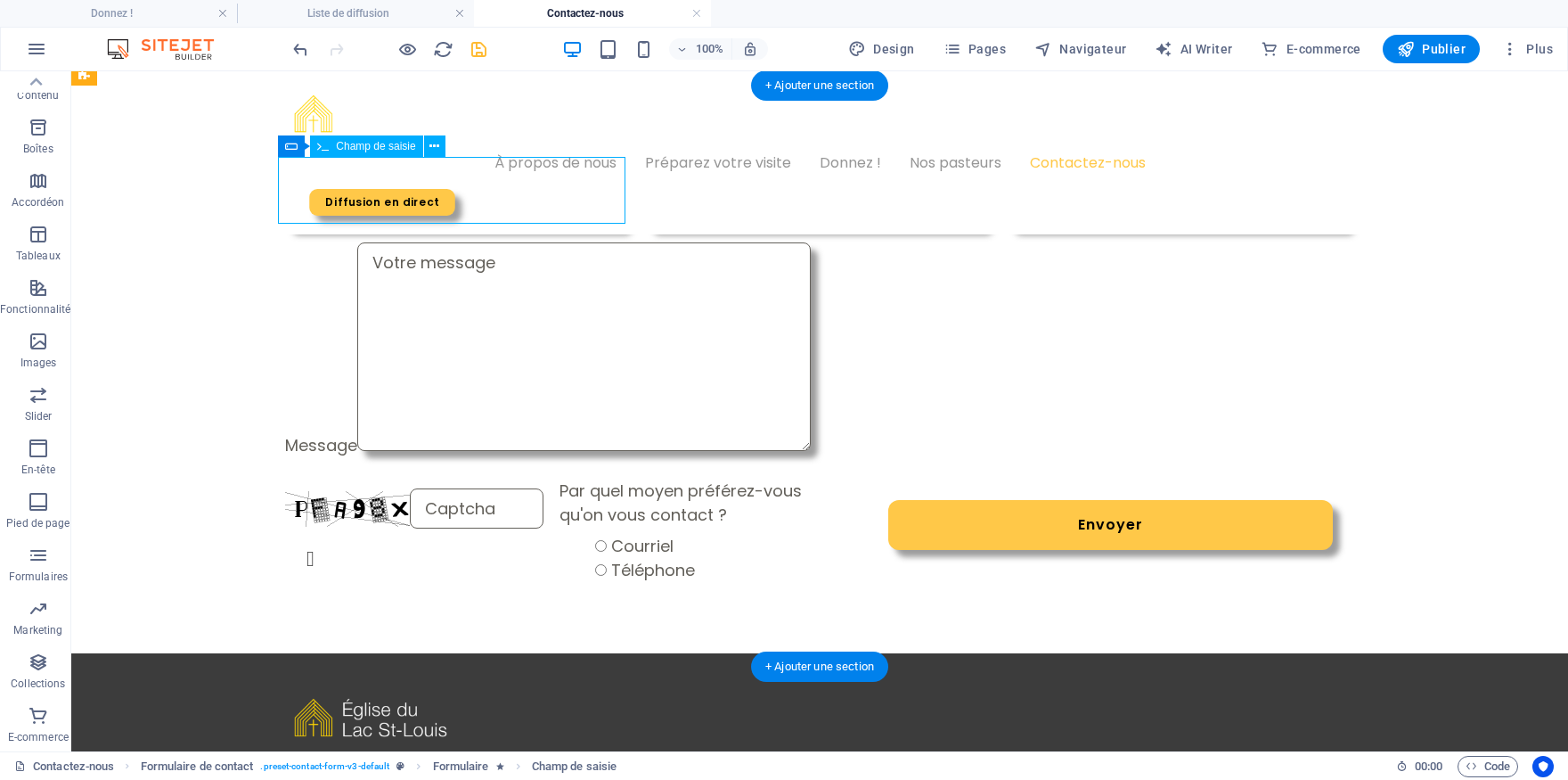 click on "Nom" at bounding box center [458, 193] 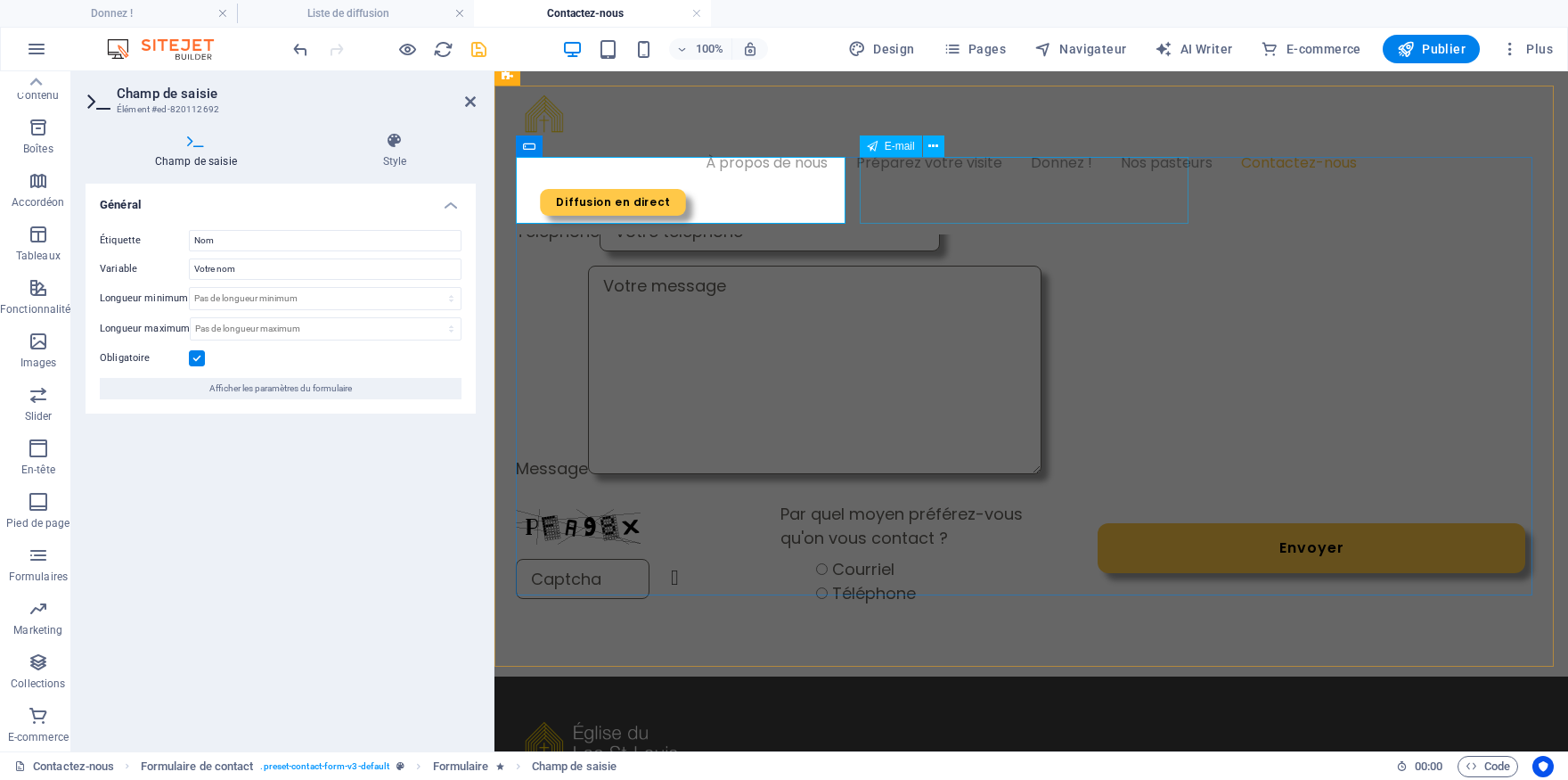 click on "Courriel" at bounding box center [1293, 177] 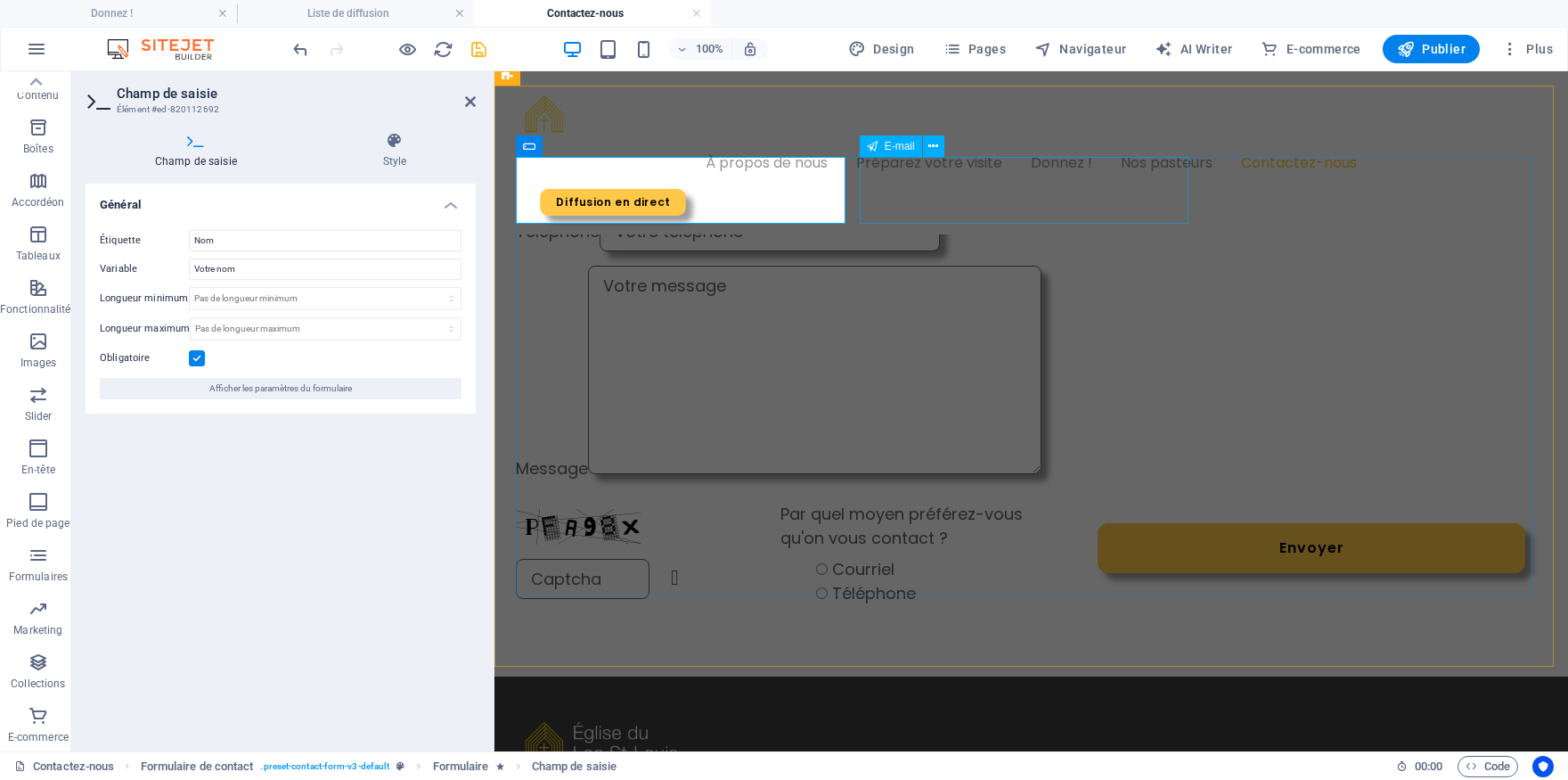 click on "Courriel" at bounding box center [1293, 177] 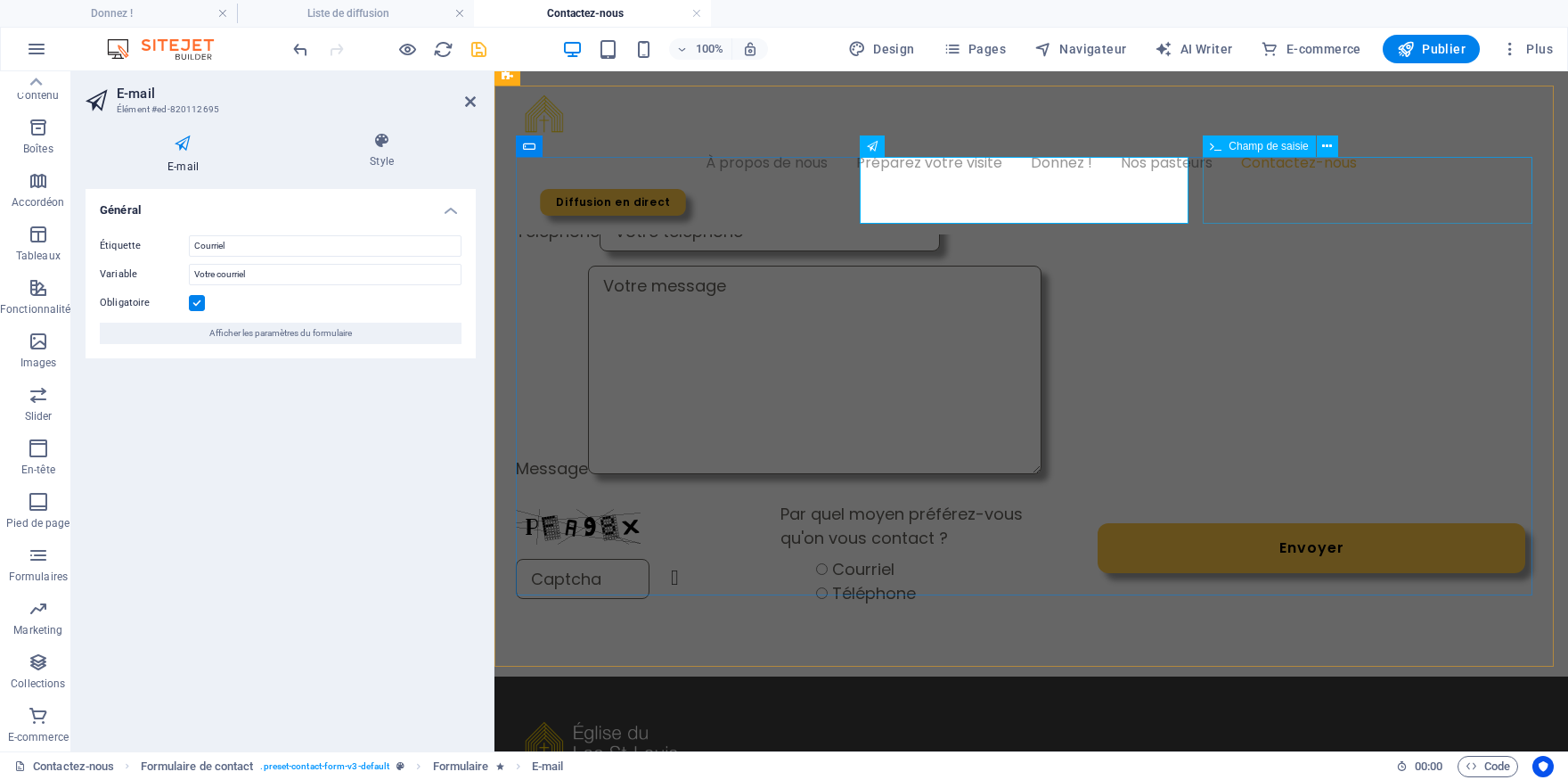 click on "Téléphone" at bounding box center [1031, 231] 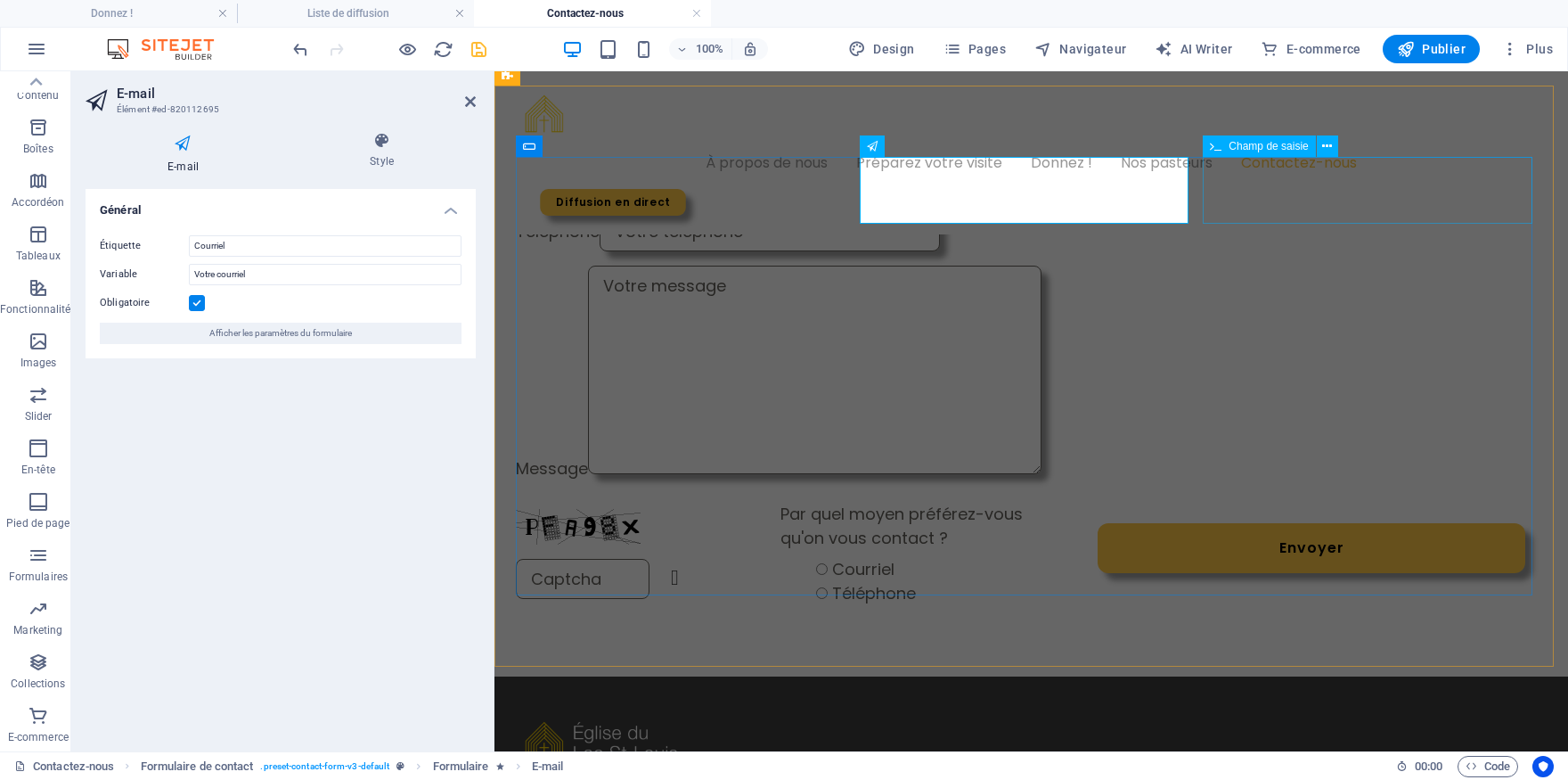 click on "Téléphone" at bounding box center (1031, 231) 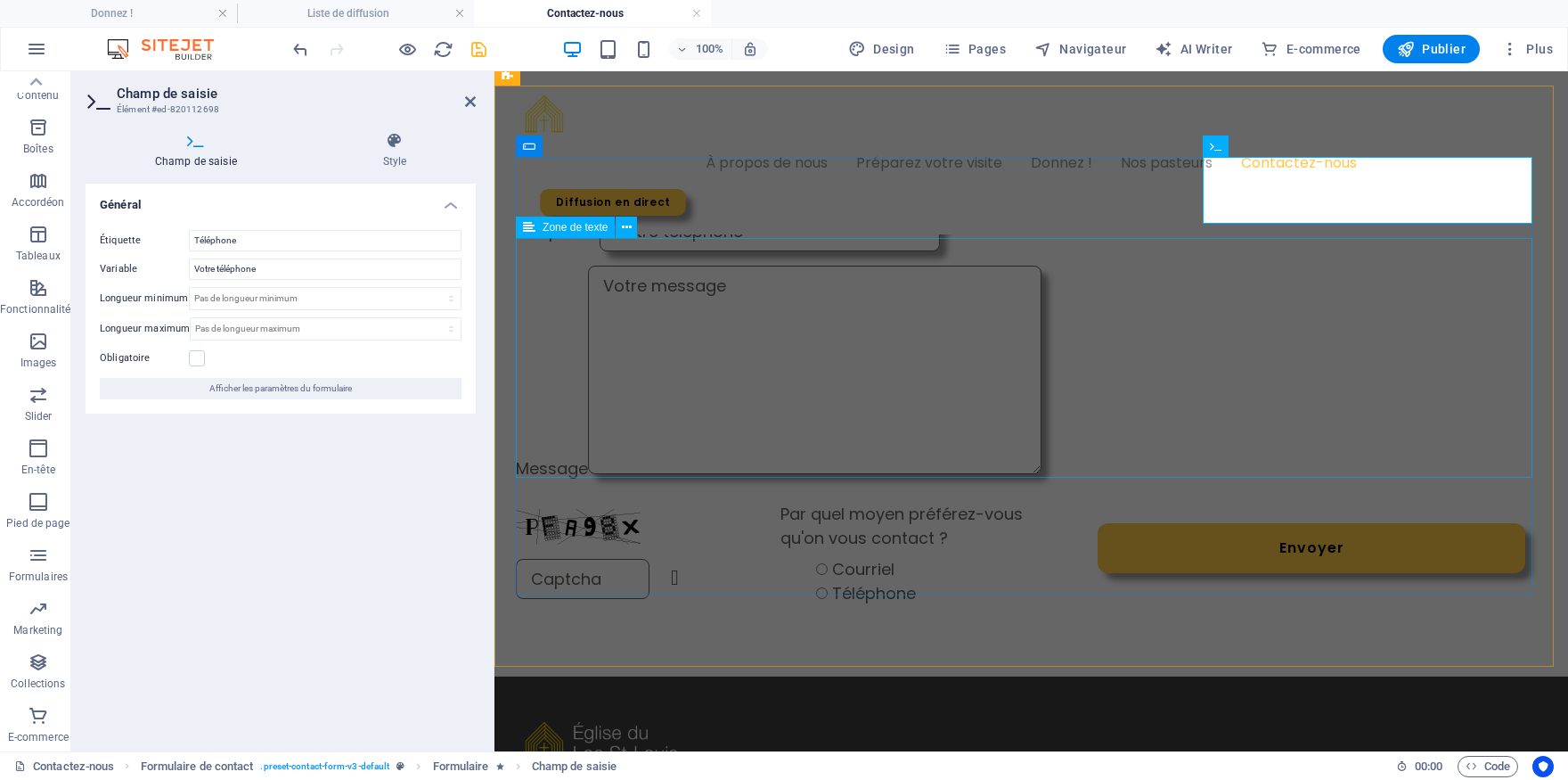 click on "Message" at bounding box center (1031, 376) 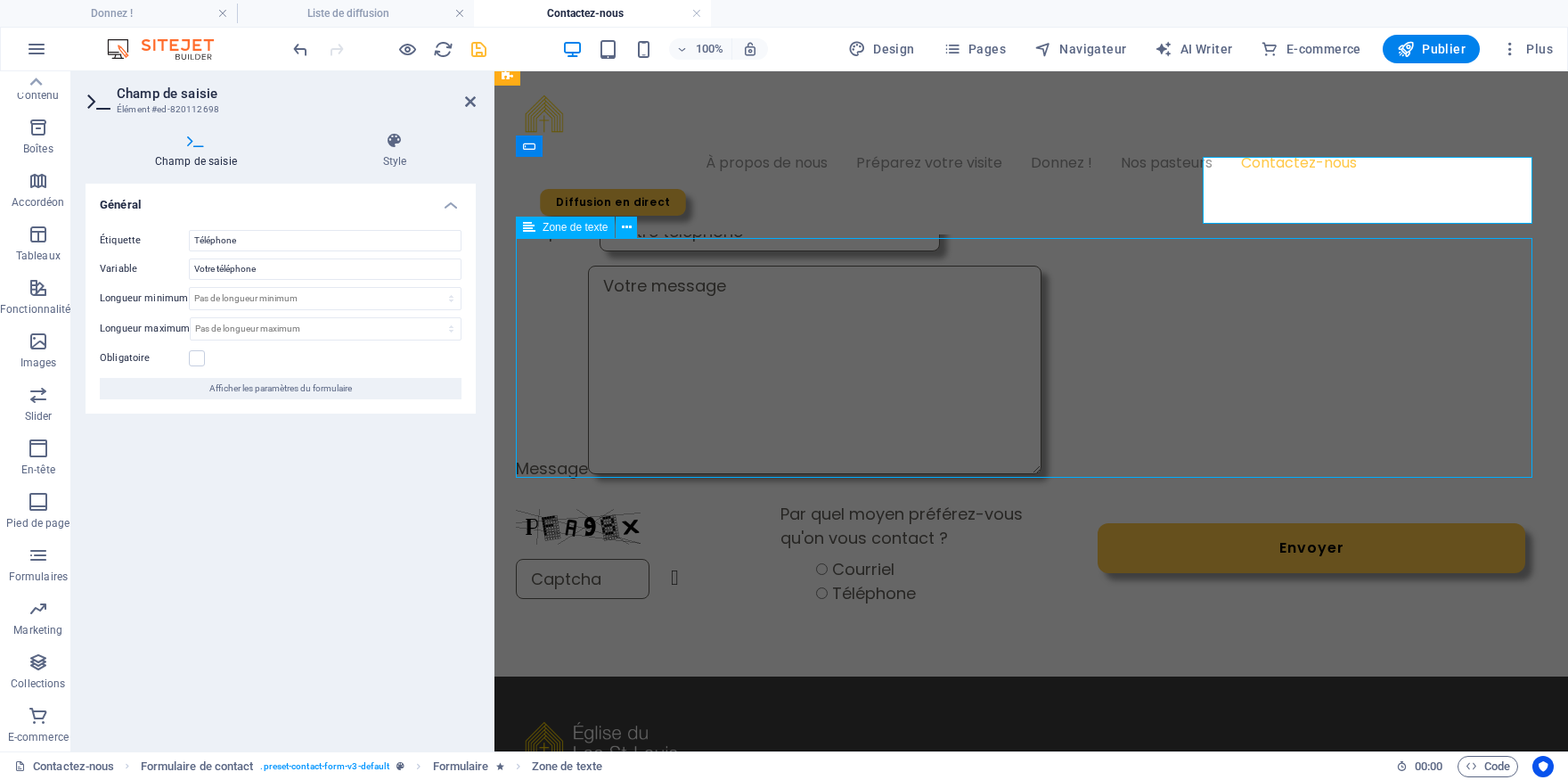 click on "Message" at bounding box center (1031, 376) 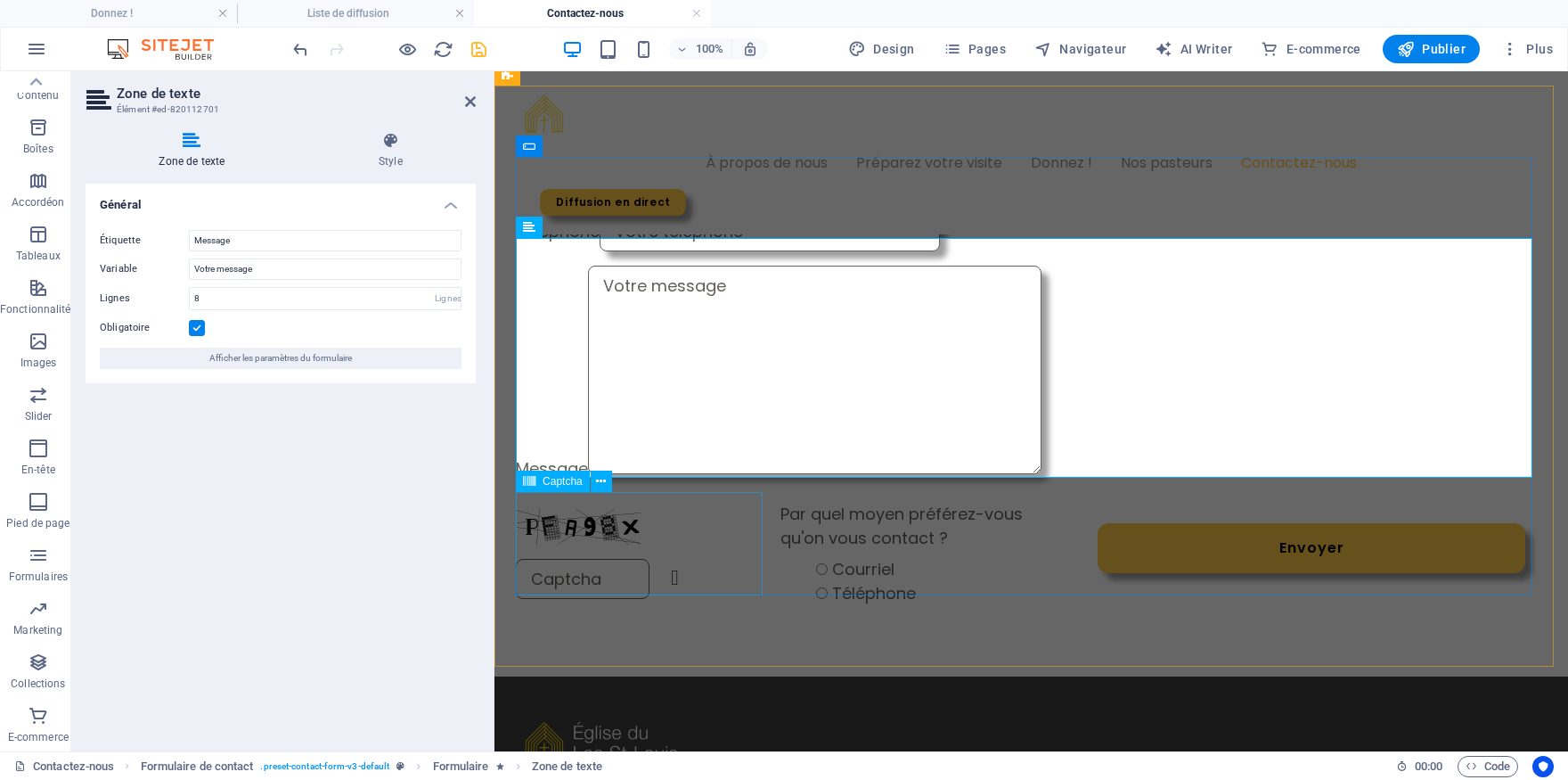 click on "Illisible ? Générer à nouveau." at bounding box center [641, 554] 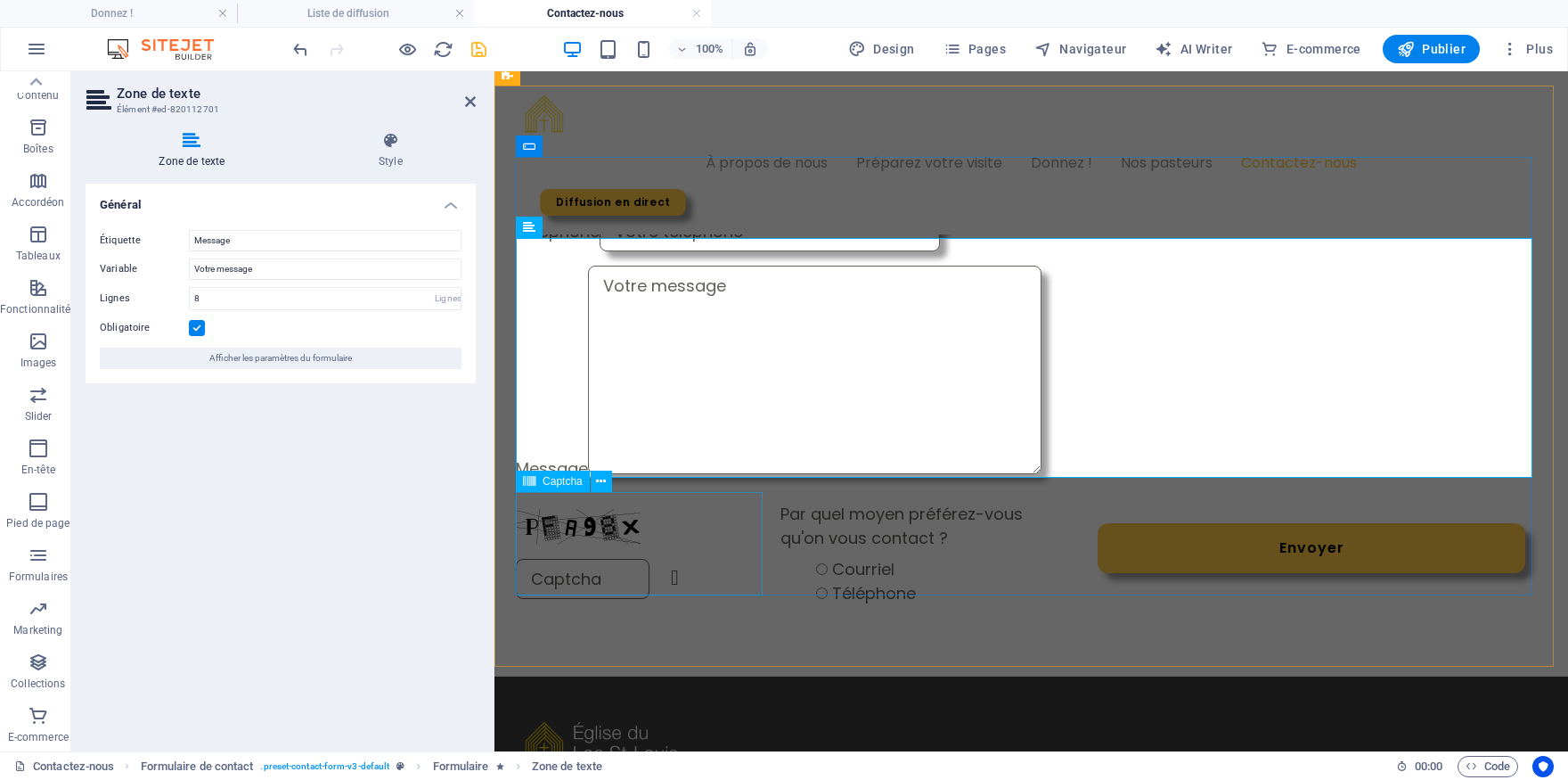 click on "Illisible ? Générer à nouveau." at bounding box center (641, 554) 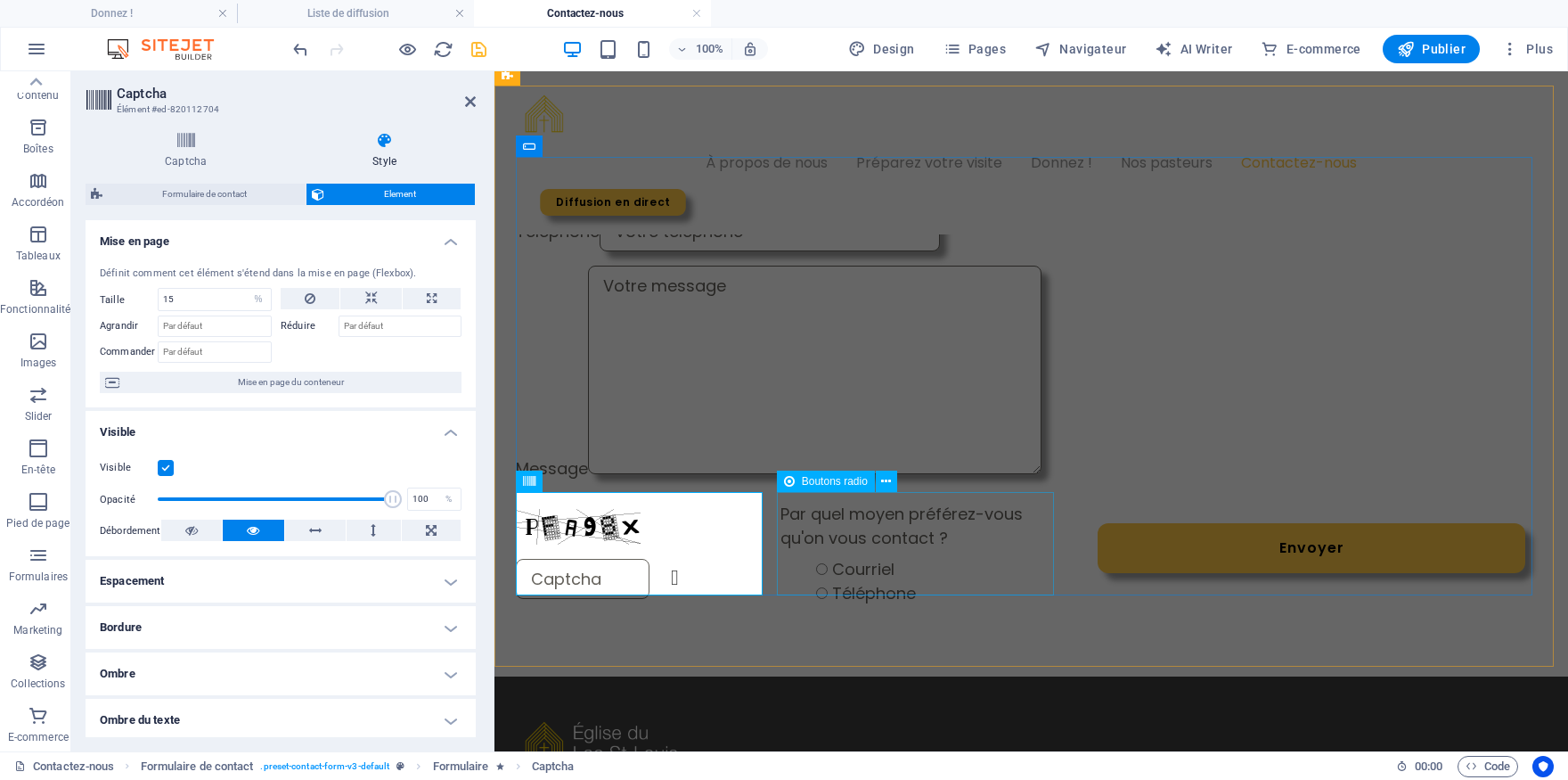 click on "Par quel moyen préférez-vous qu'on vous contact ?   Courriel   Téléphone" at bounding box center (921, 554) 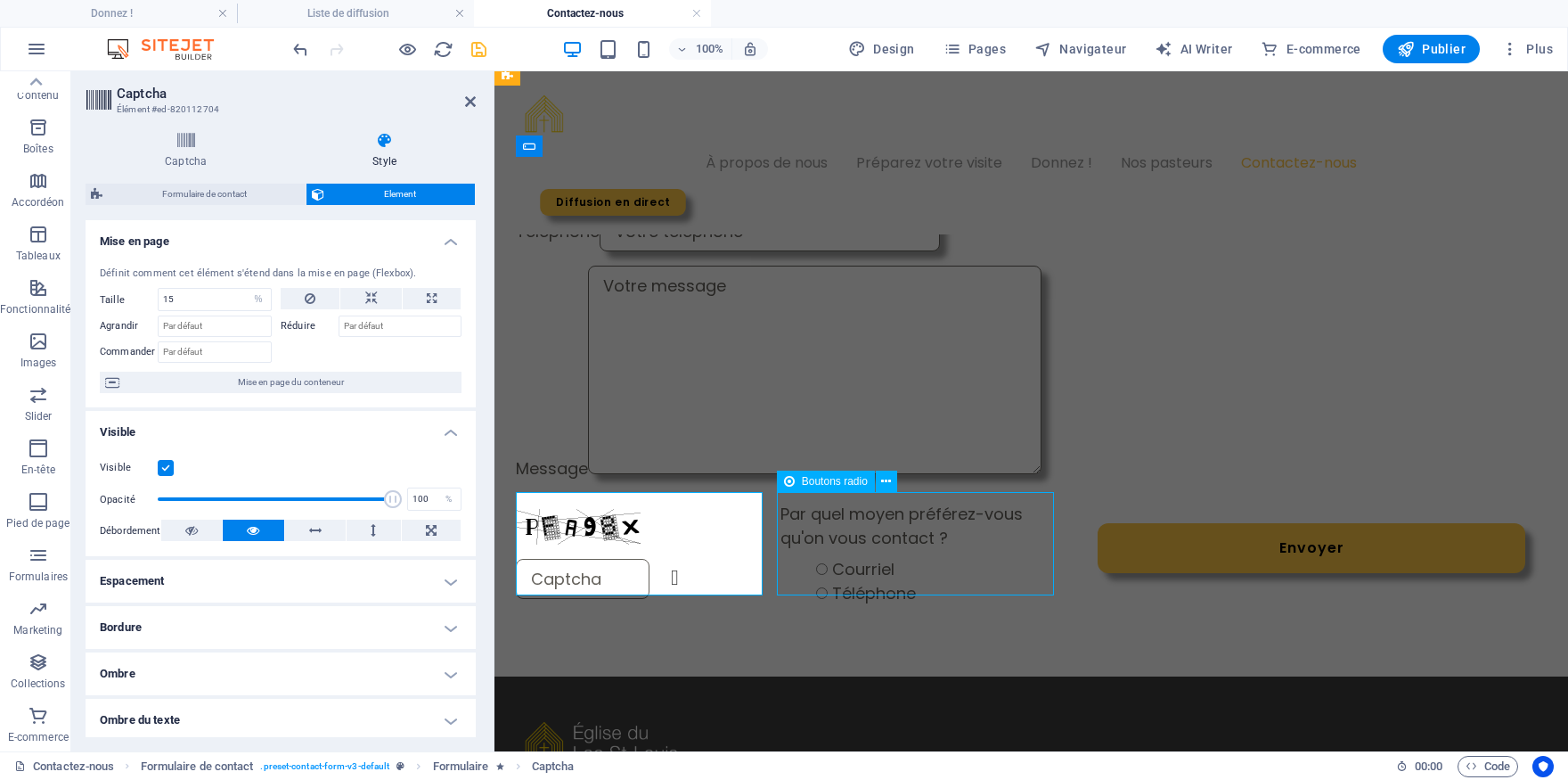 click on "Par quel moyen préférez-vous qu'on vous contact ?   Courriel   Téléphone" at bounding box center (921, 554) 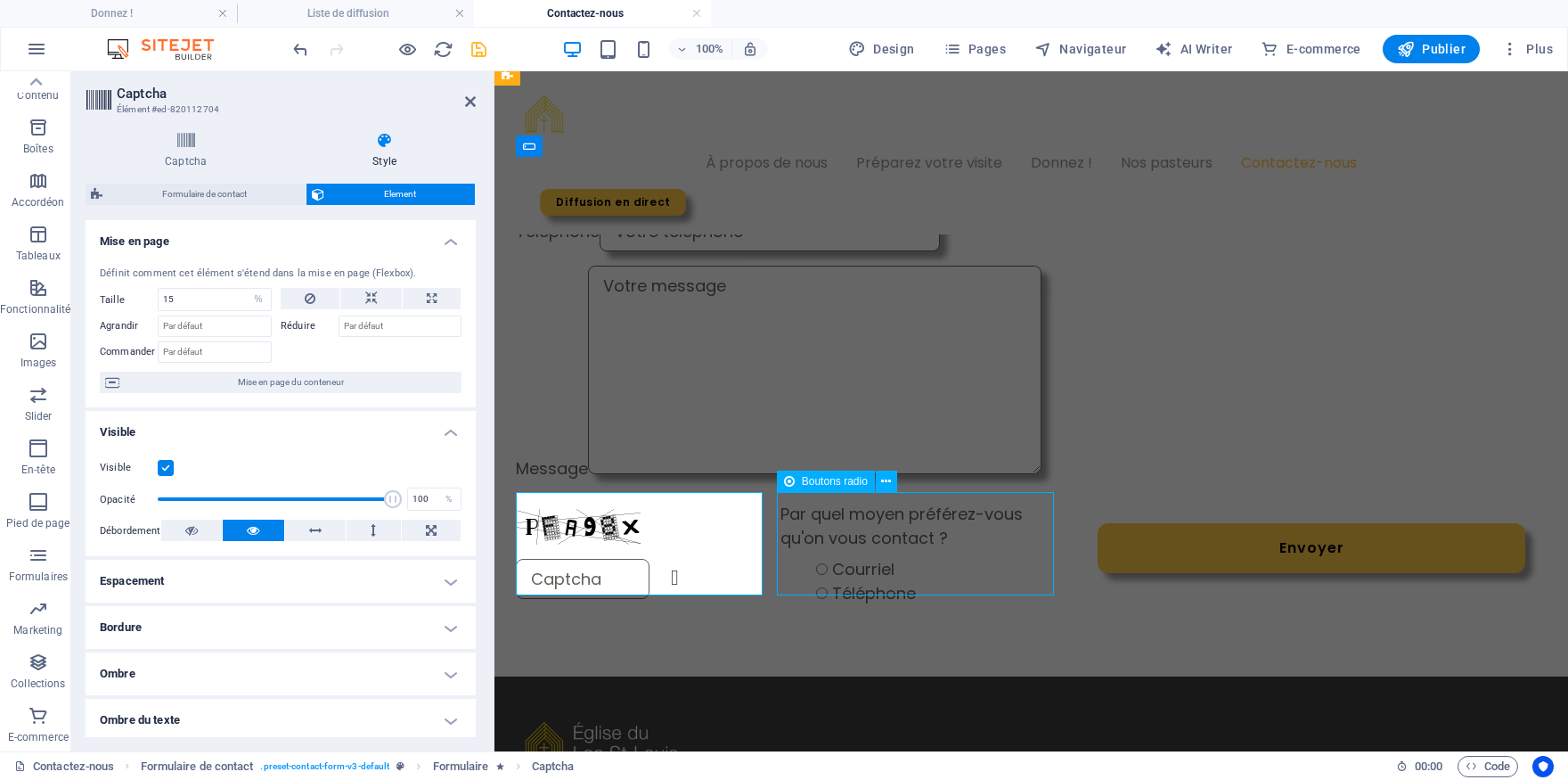 select on "%" 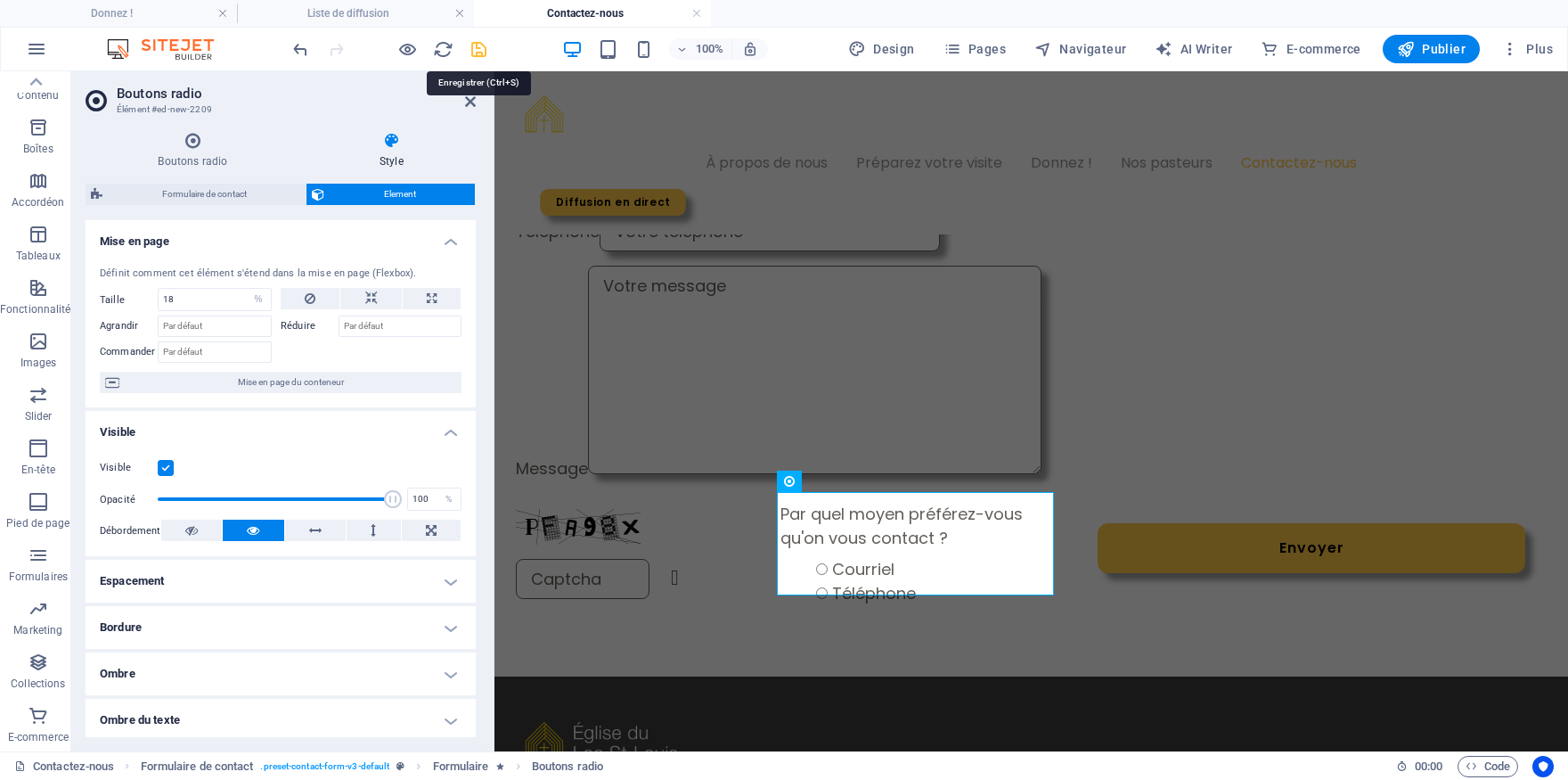 click at bounding box center (478, 49) 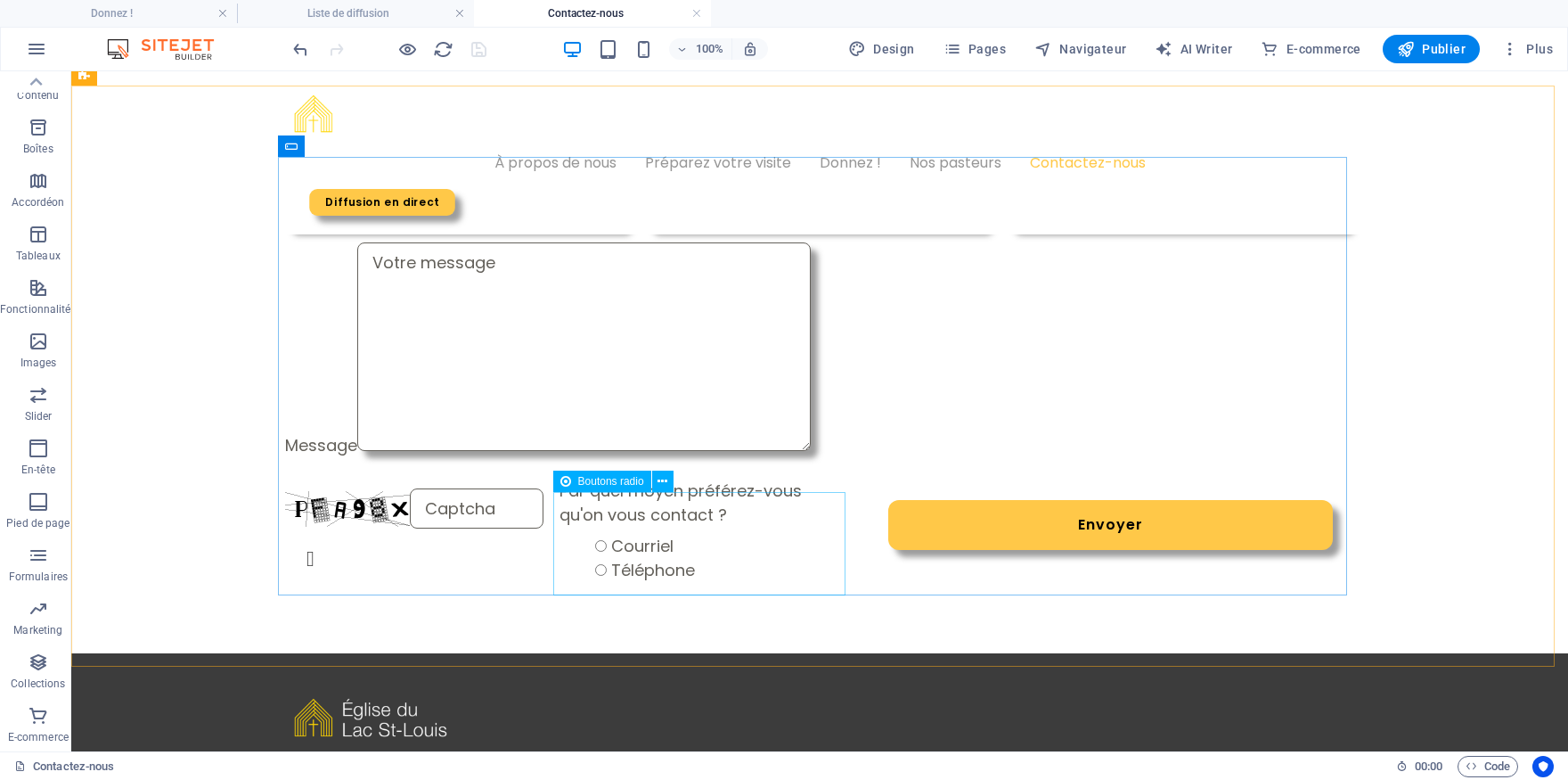 click on "Boutons radio" at bounding box center (611, 481) 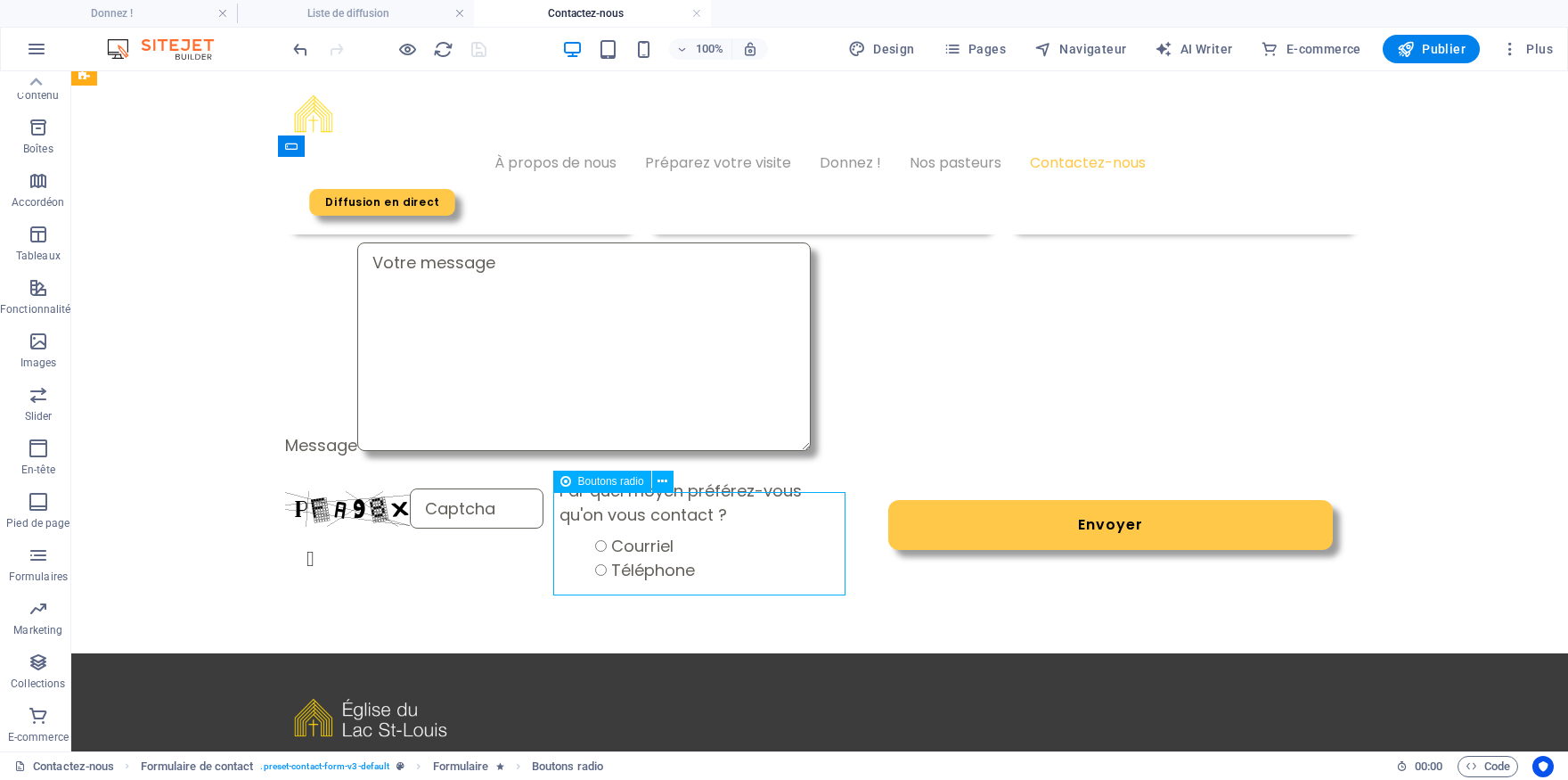 click on "Boutons radio" at bounding box center (611, 481) 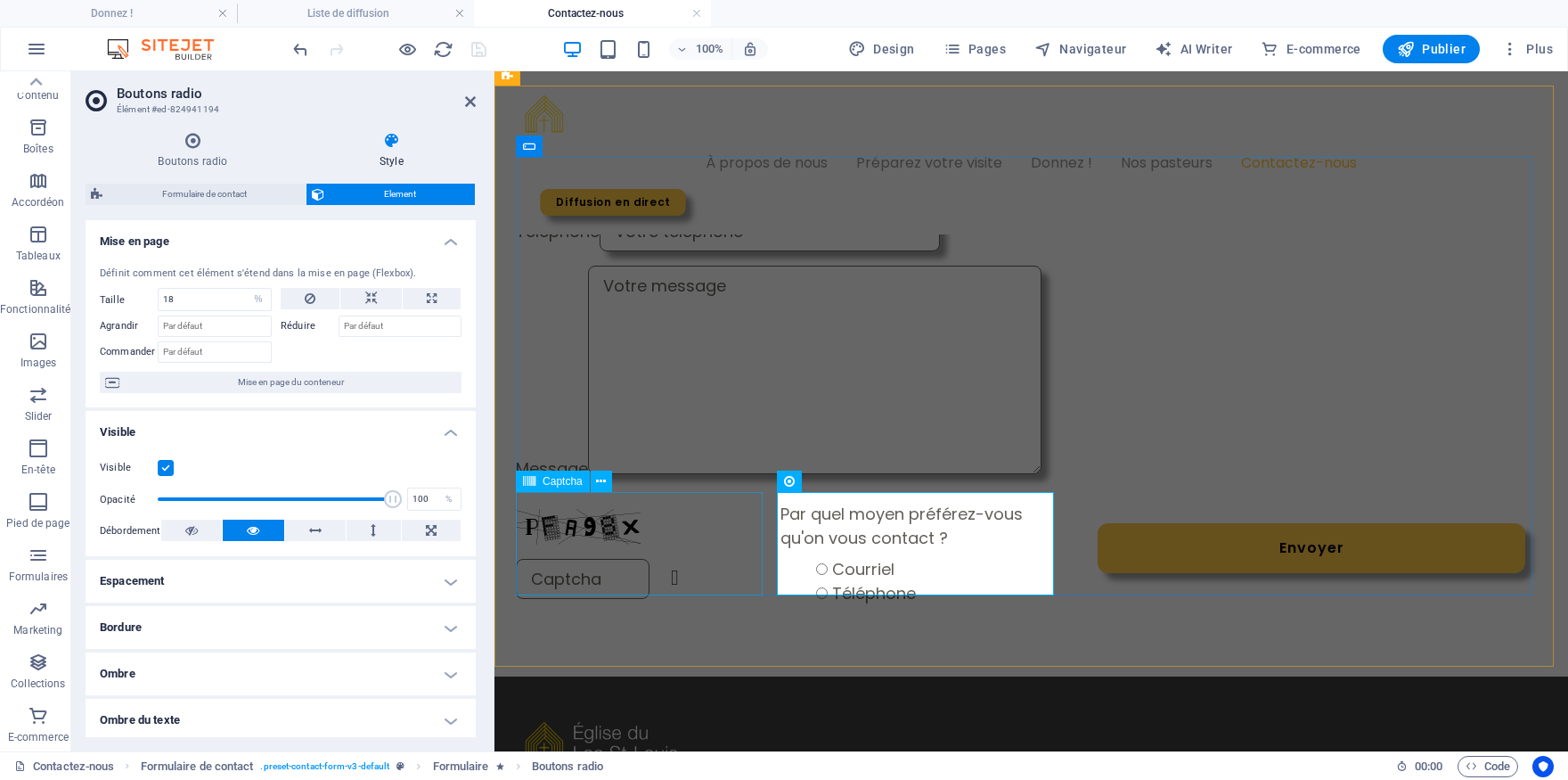 click on "Captcha" at bounding box center [562, 481] 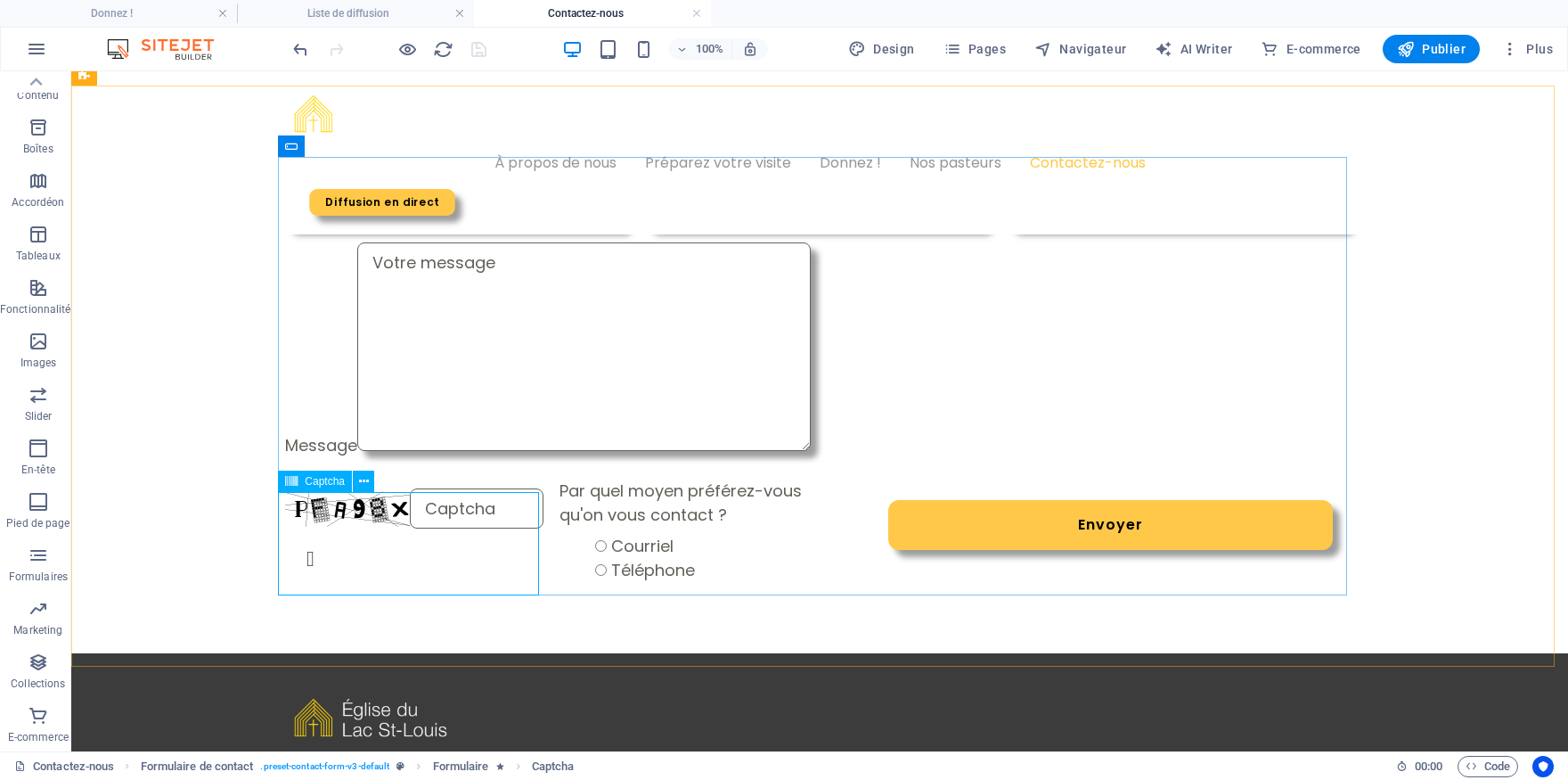 click on "Captcha" at bounding box center [324, 481] 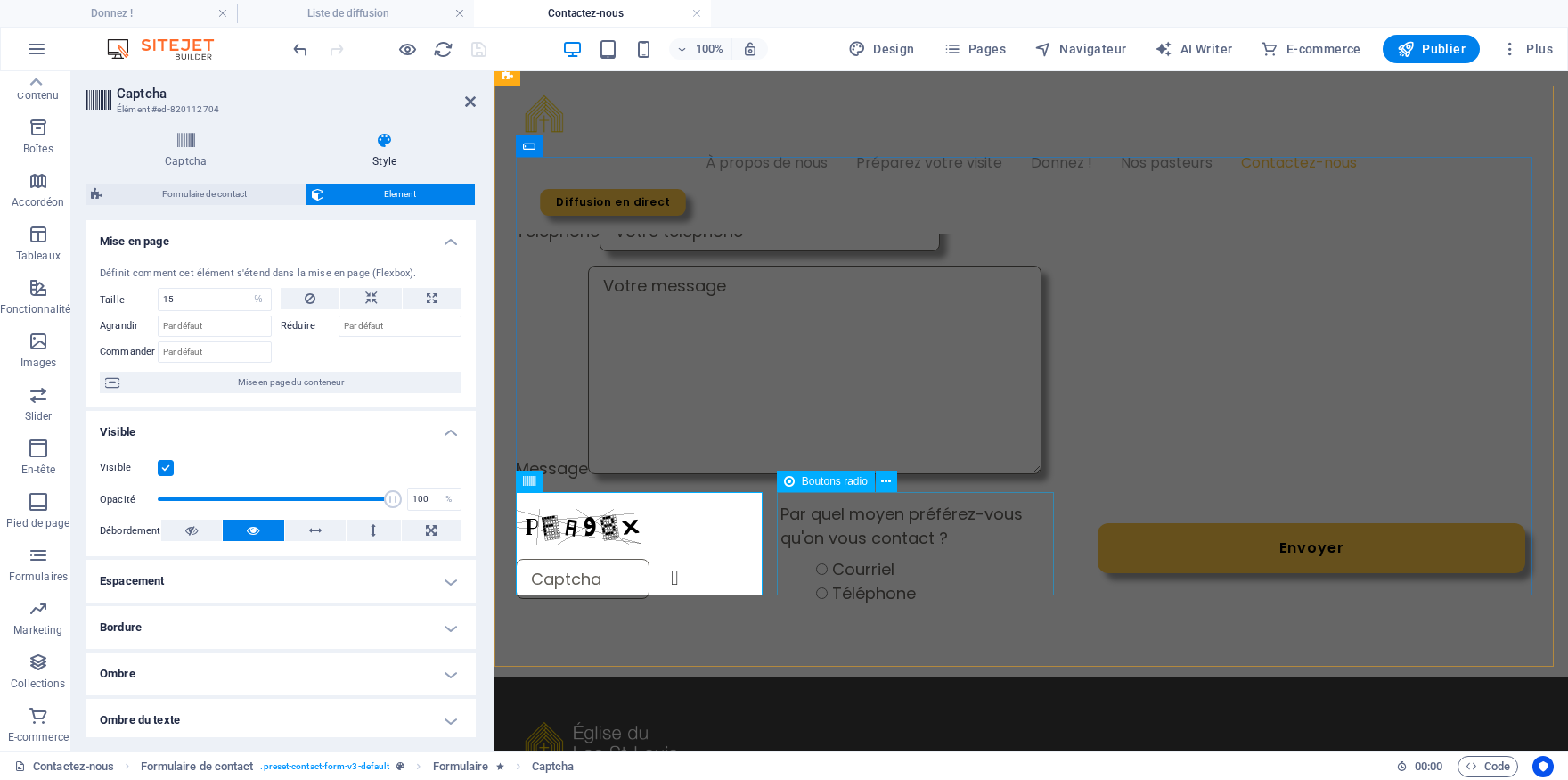 click on "Boutons radio" at bounding box center (835, 481) 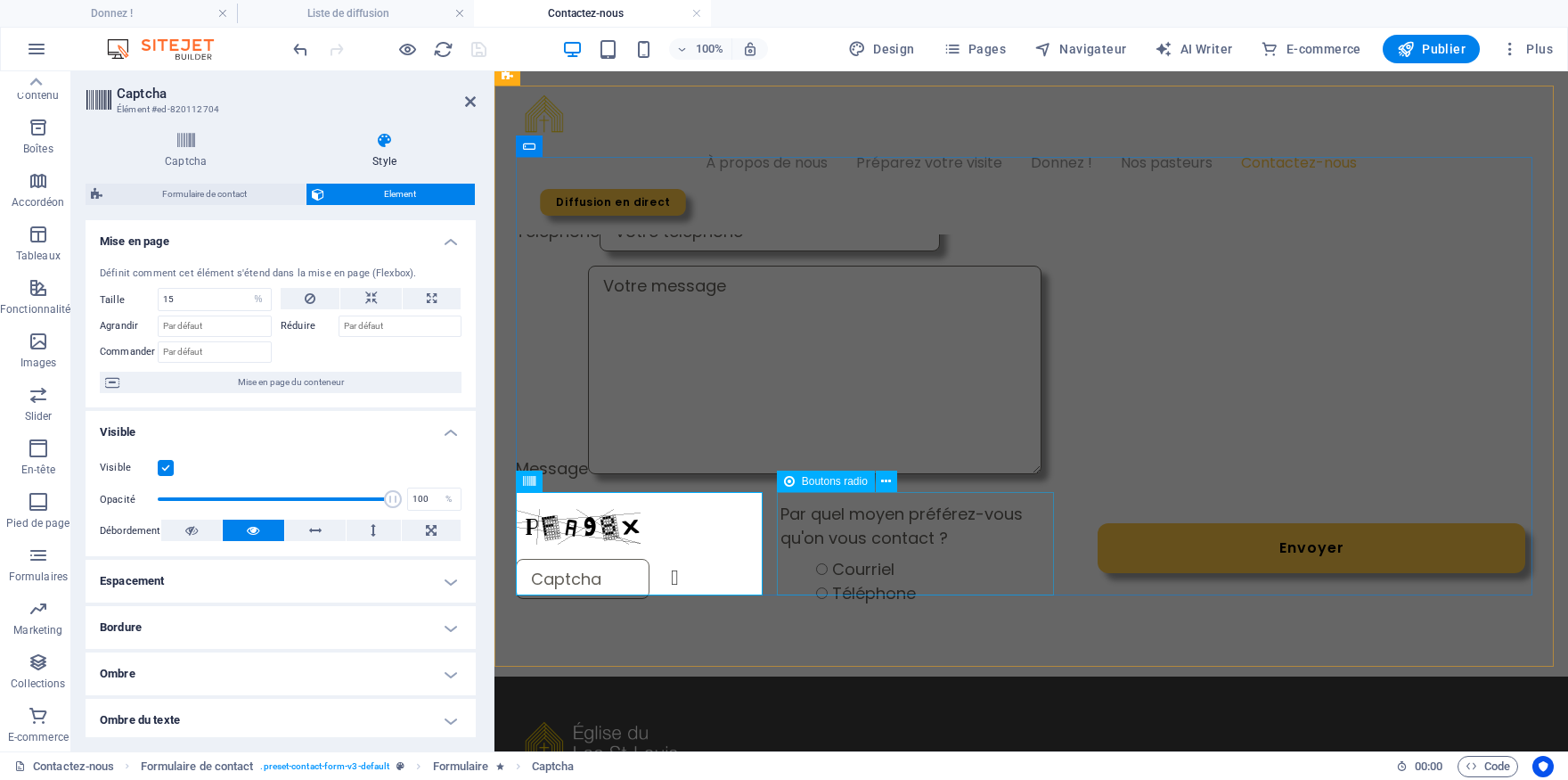 click on "Boutons radio" at bounding box center [835, 481] 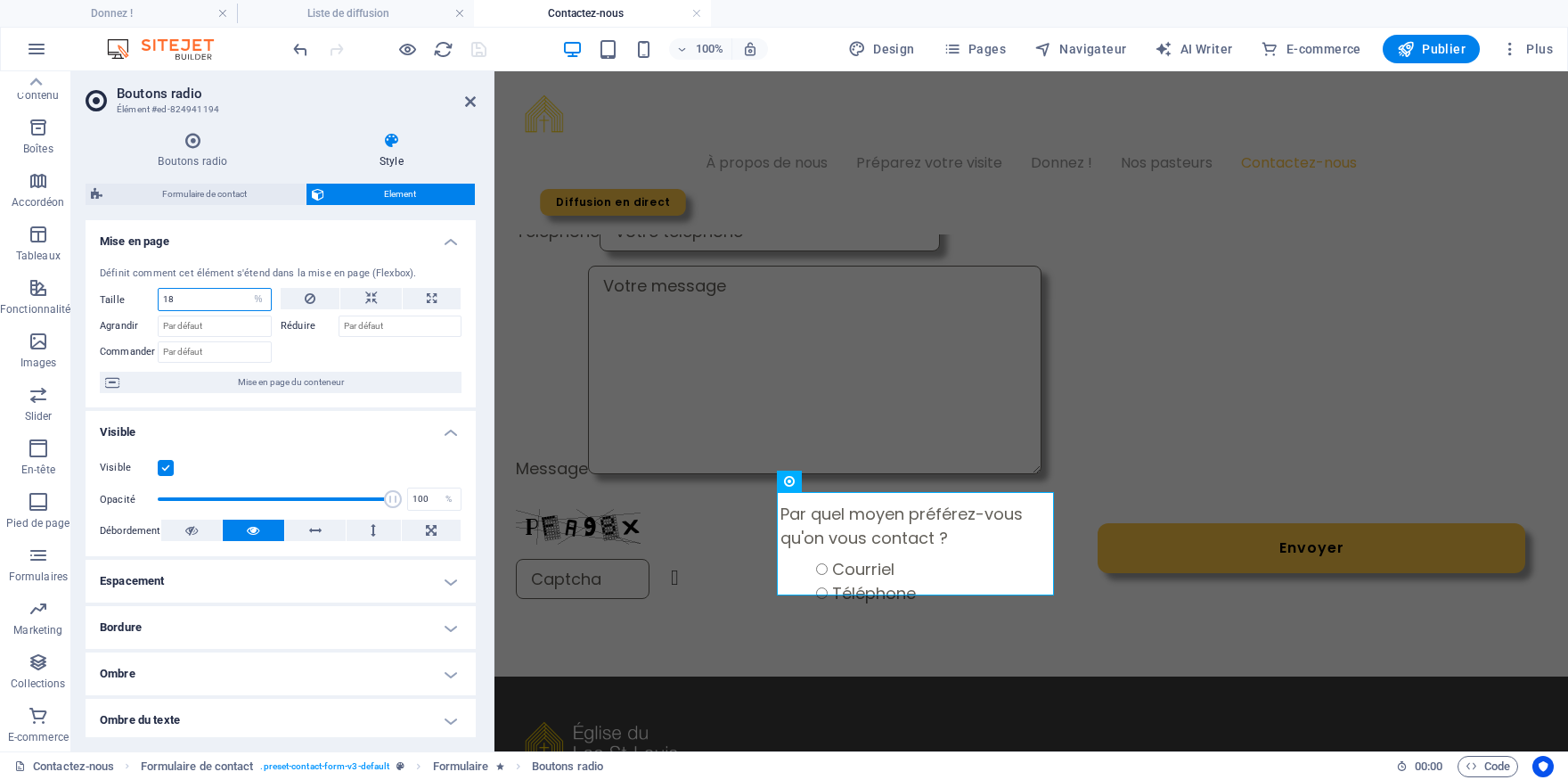 click on "18" at bounding box center (215, 300) 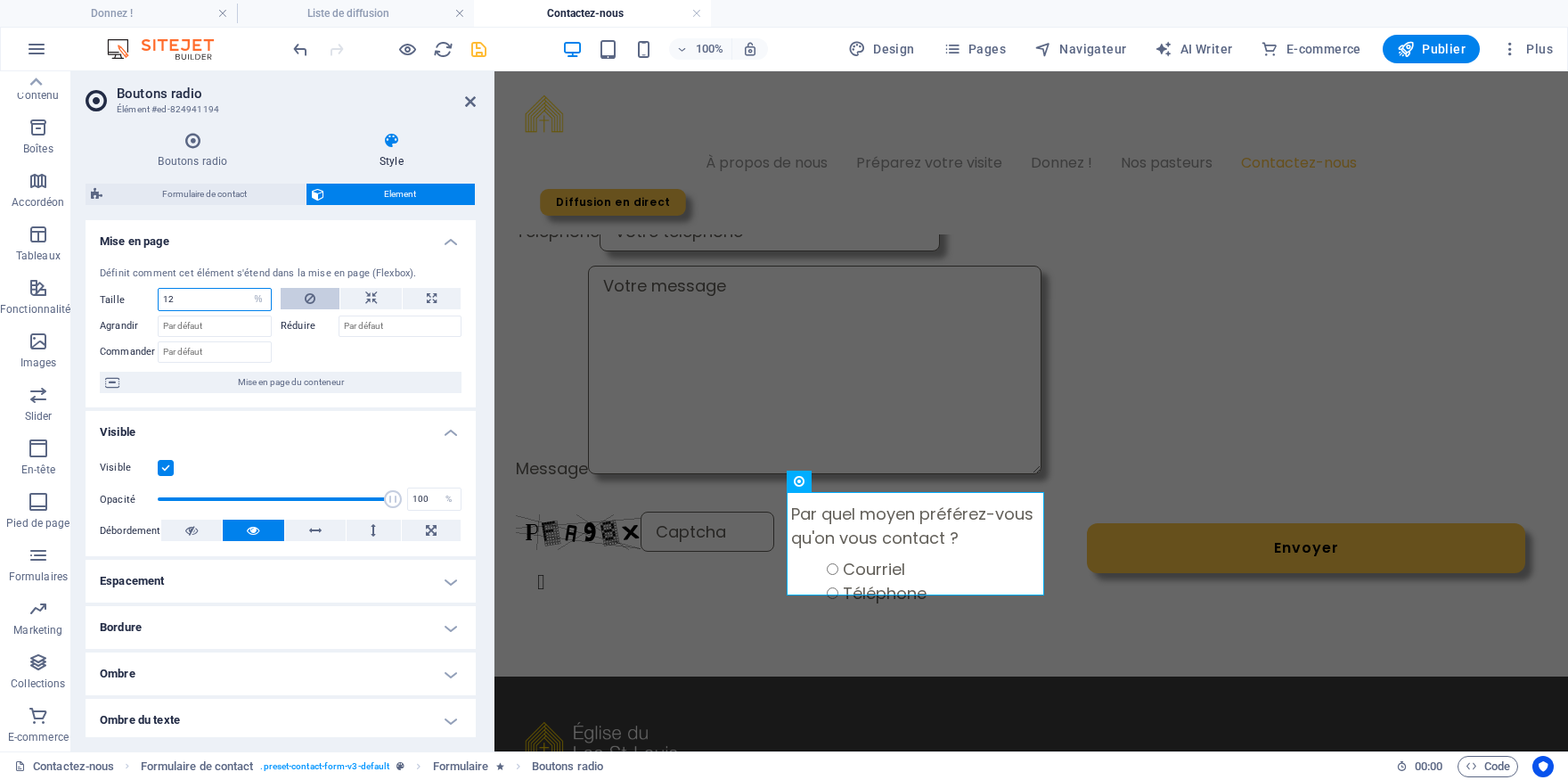 type on "1" 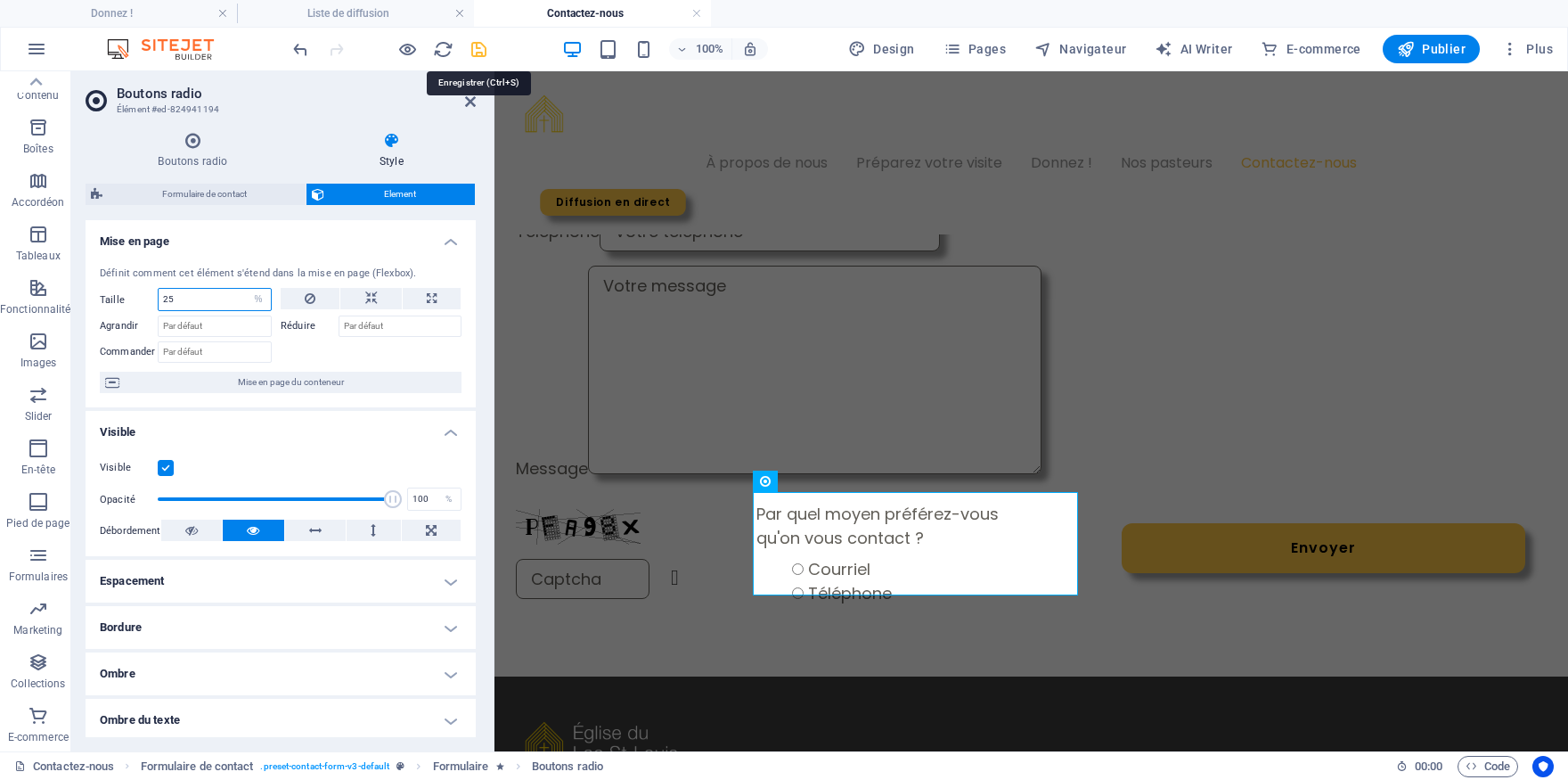 type on "25" 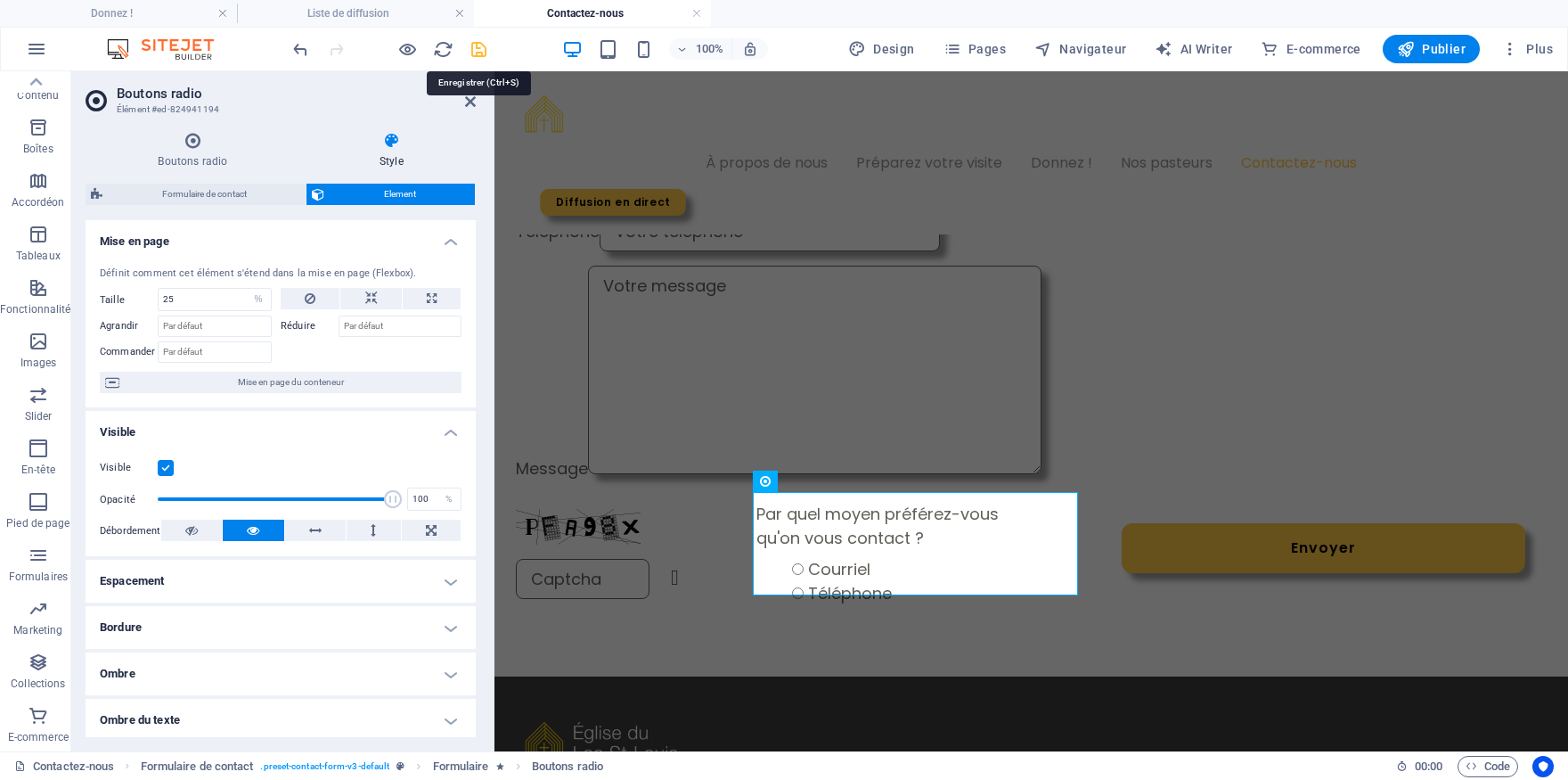 click at bounding box center [478, 49] 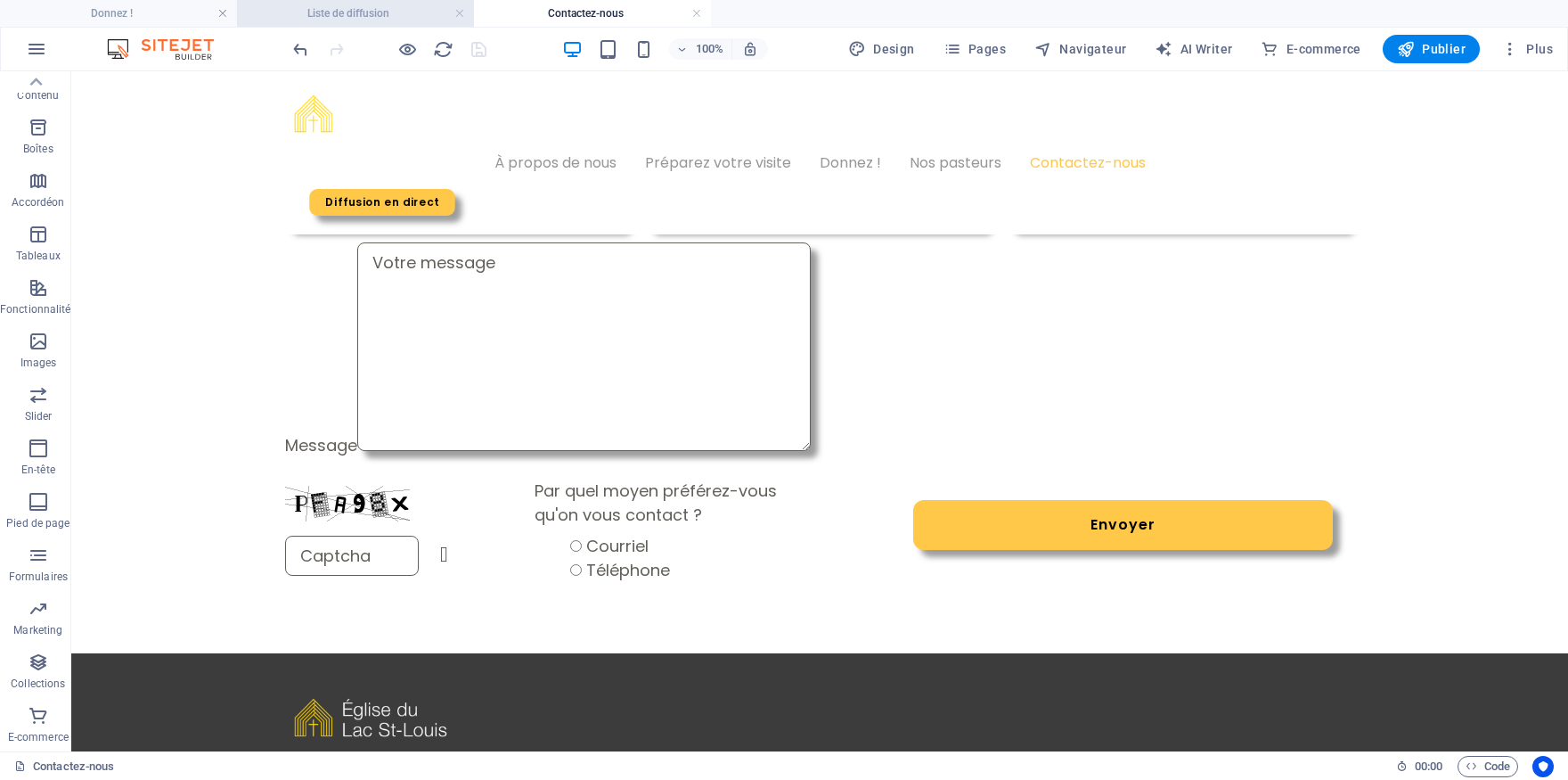 click on "Liste de diffusion" at bounding box center (355, 13) 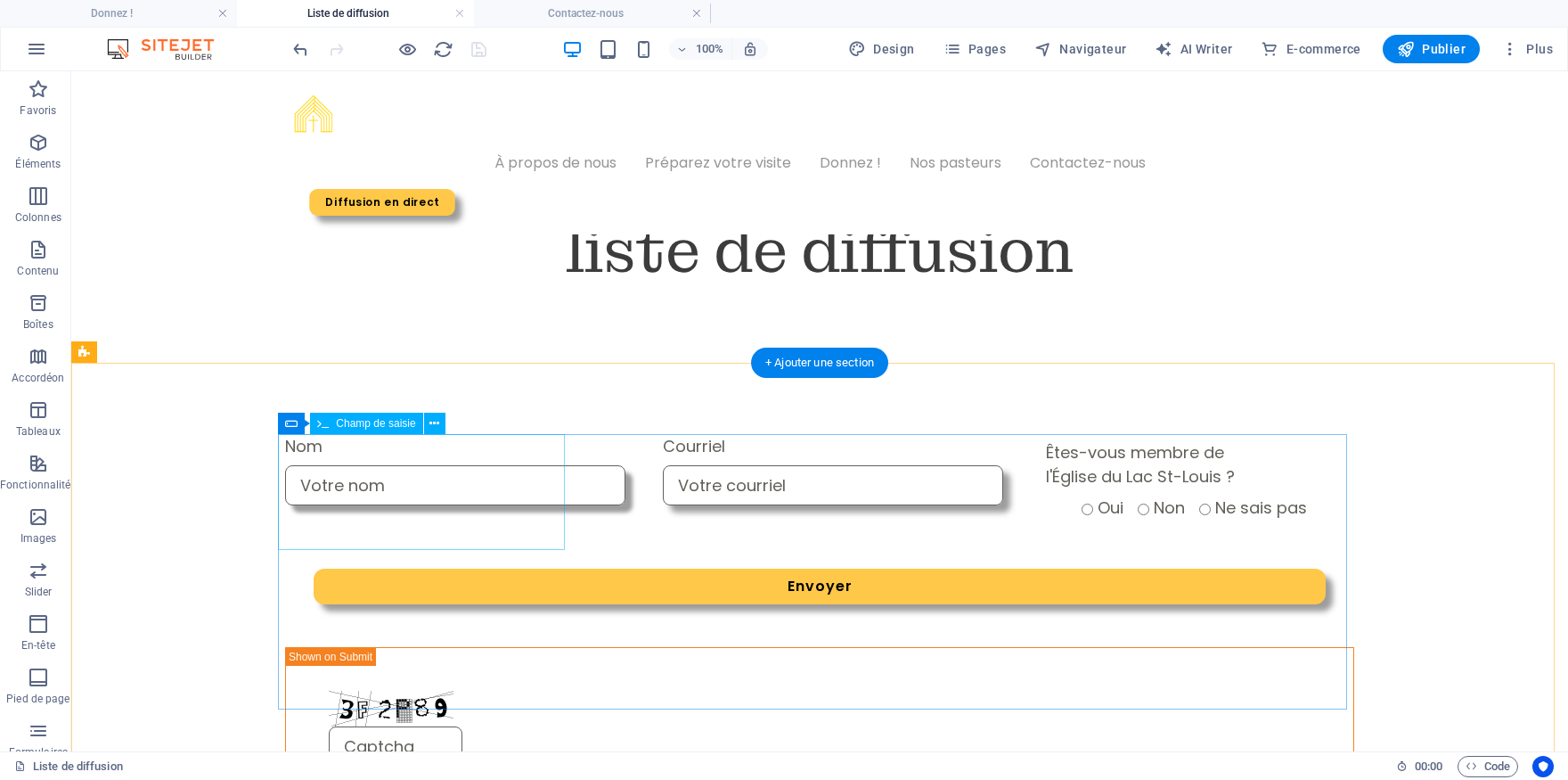 click on "Nom" at bounding box center (467, 480) 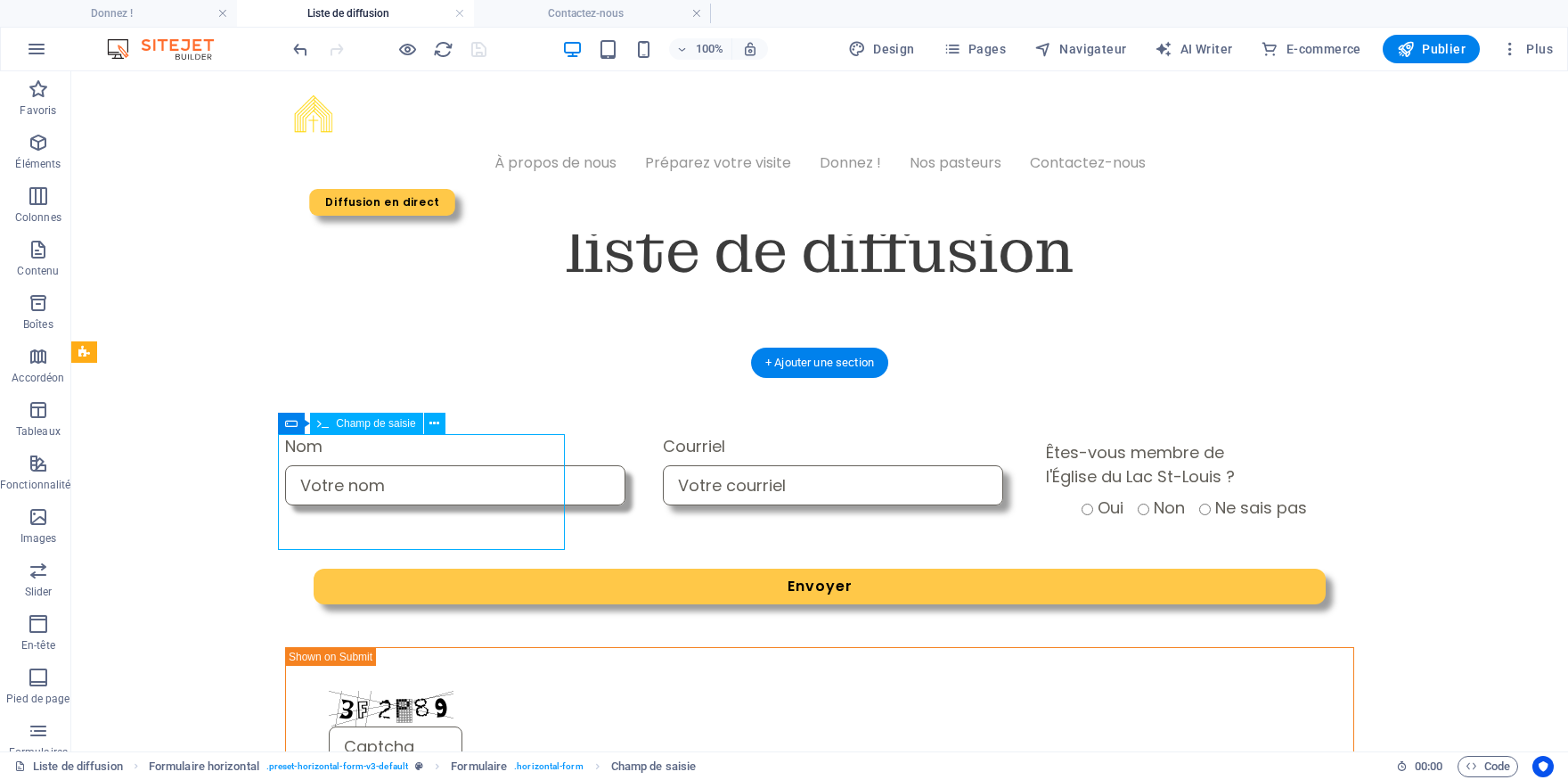 click on "Nom" at bounding box center [467, 480] 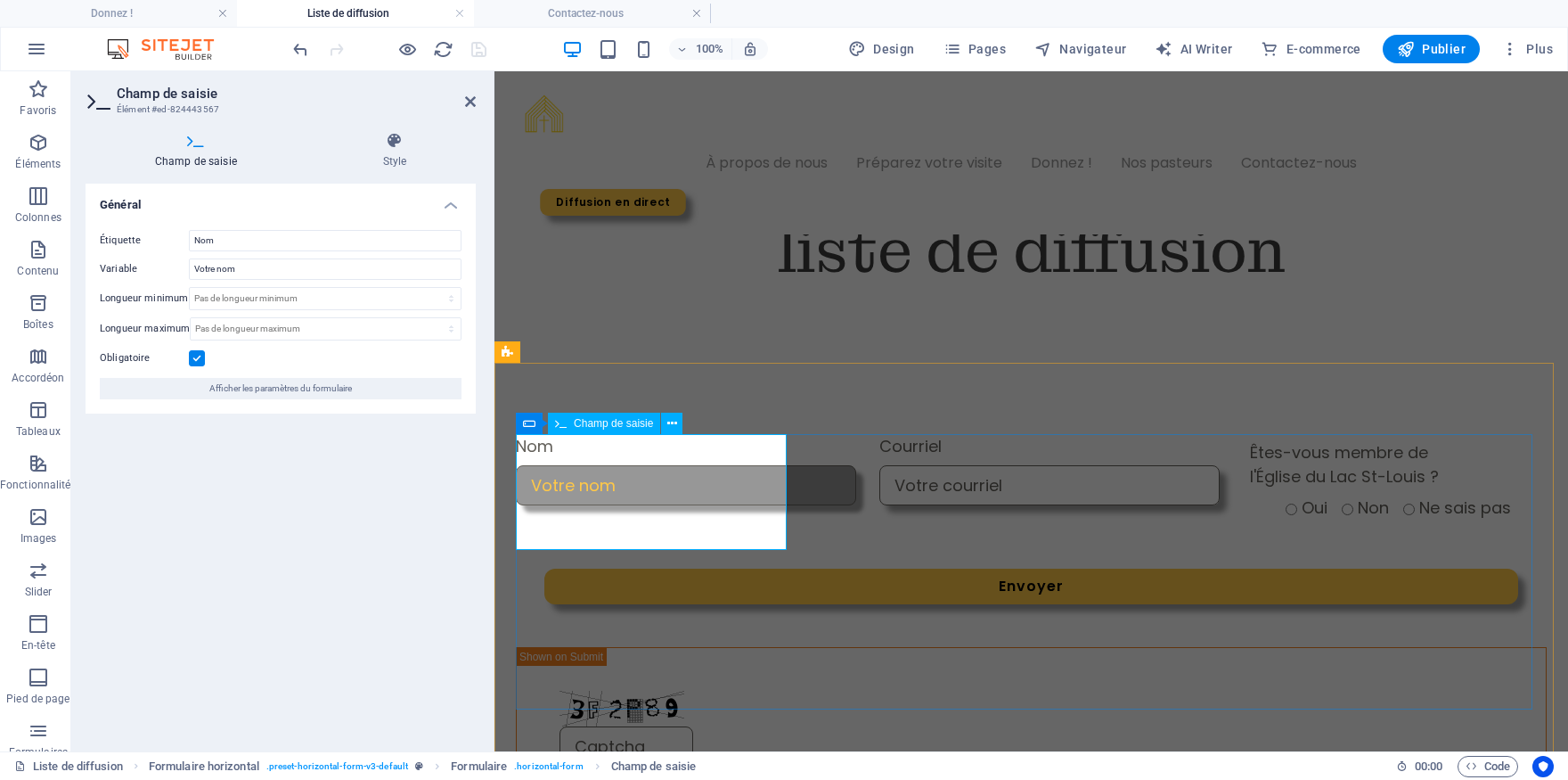 click on "Nom" at bounding box center (686, 485) 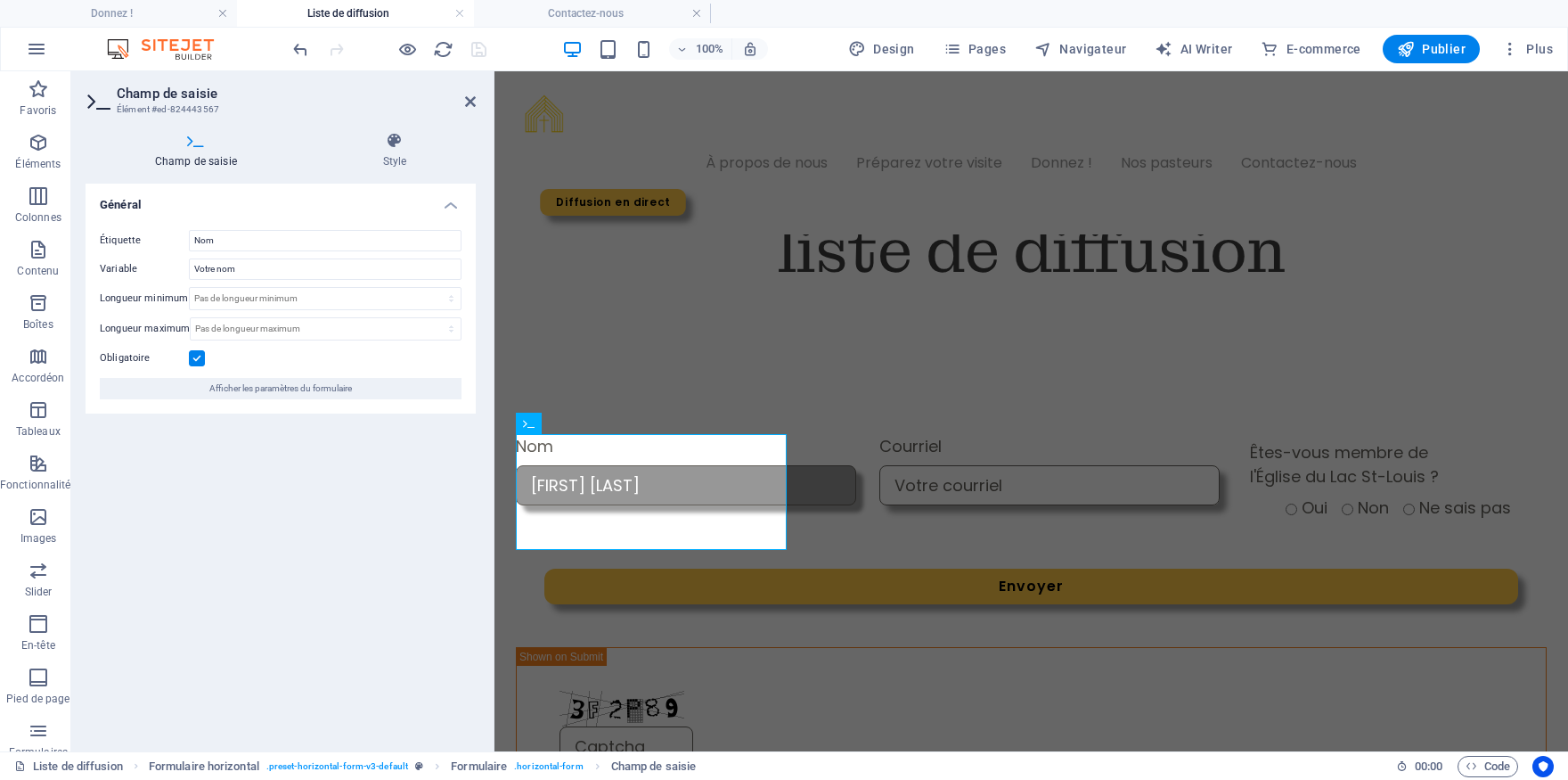 type on "[FIRST] [LAST]" 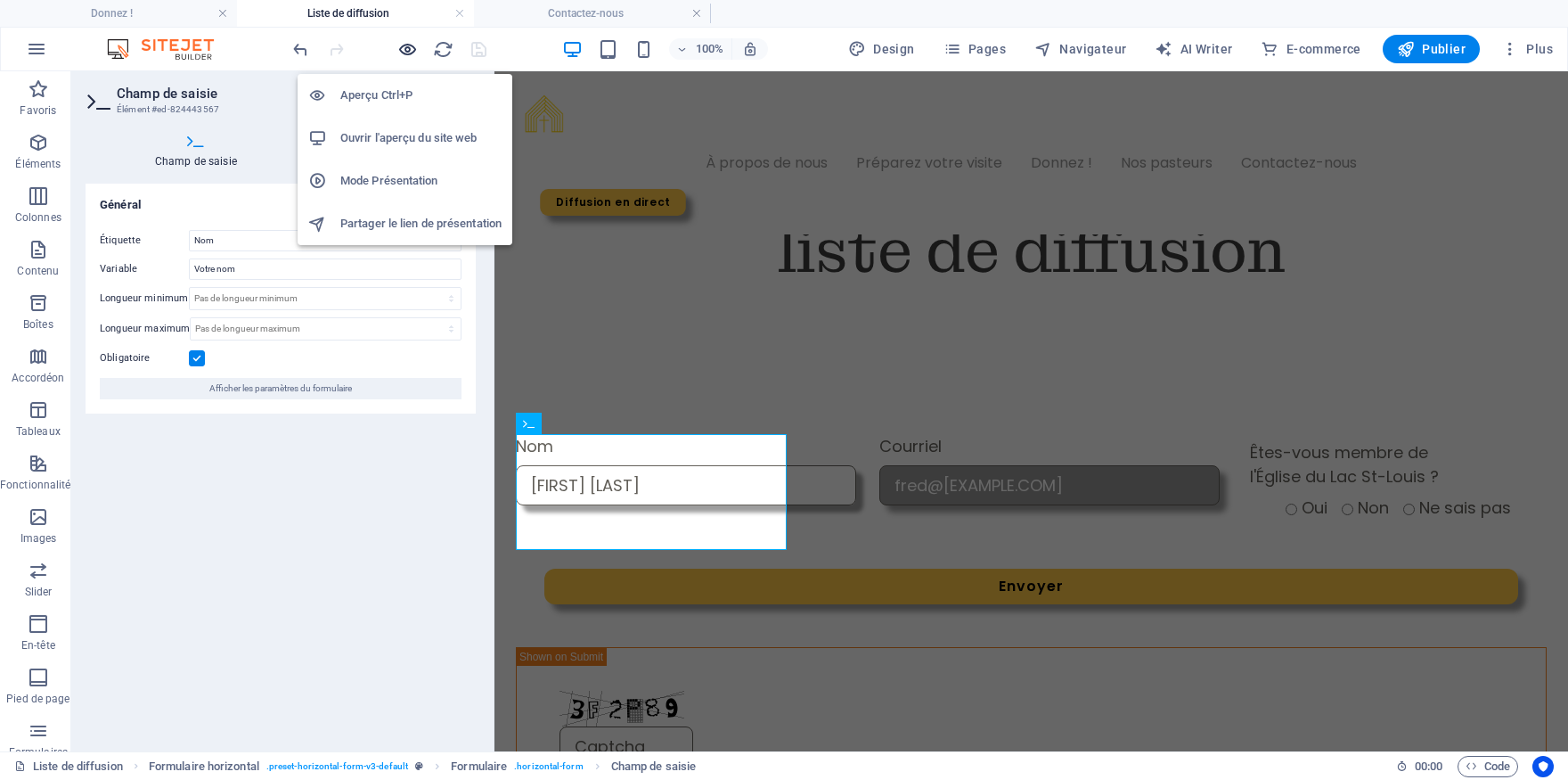 type on "fred@[EXAMPLE.COM]" 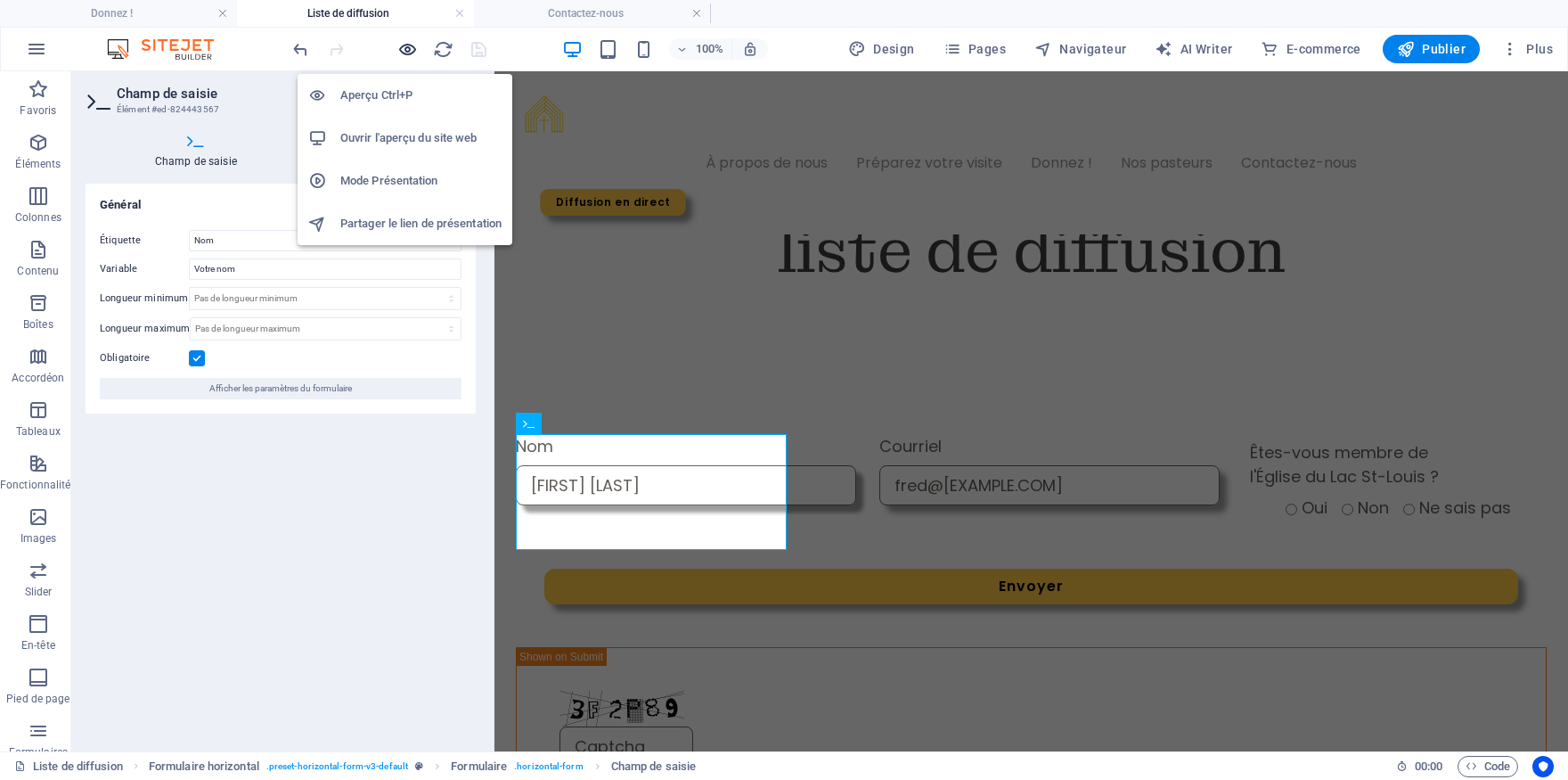 click at bounding box center [407, 49] 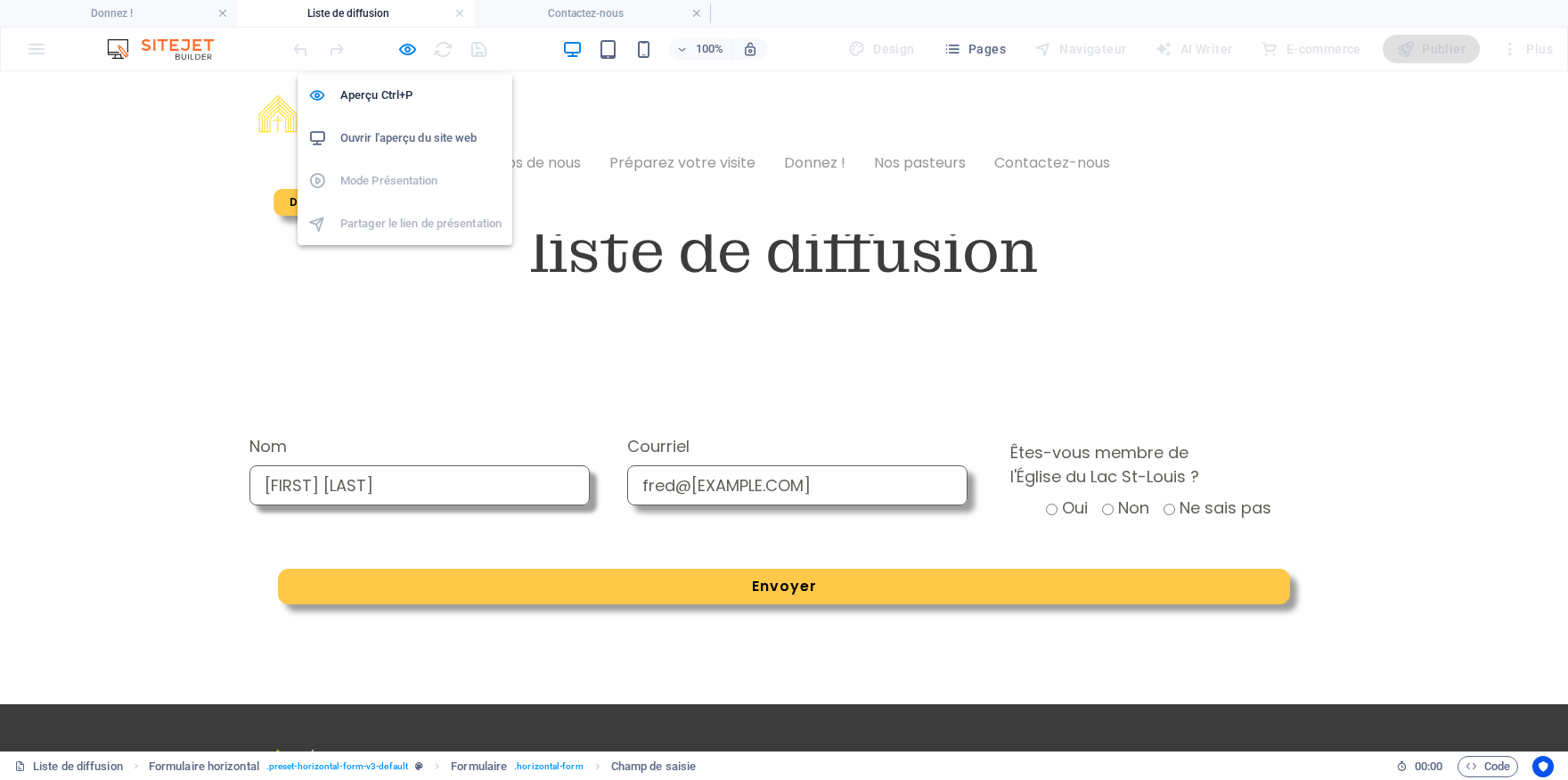 click on "Ouvrir l'aperçu du site web" at bounding box center (421, 138) 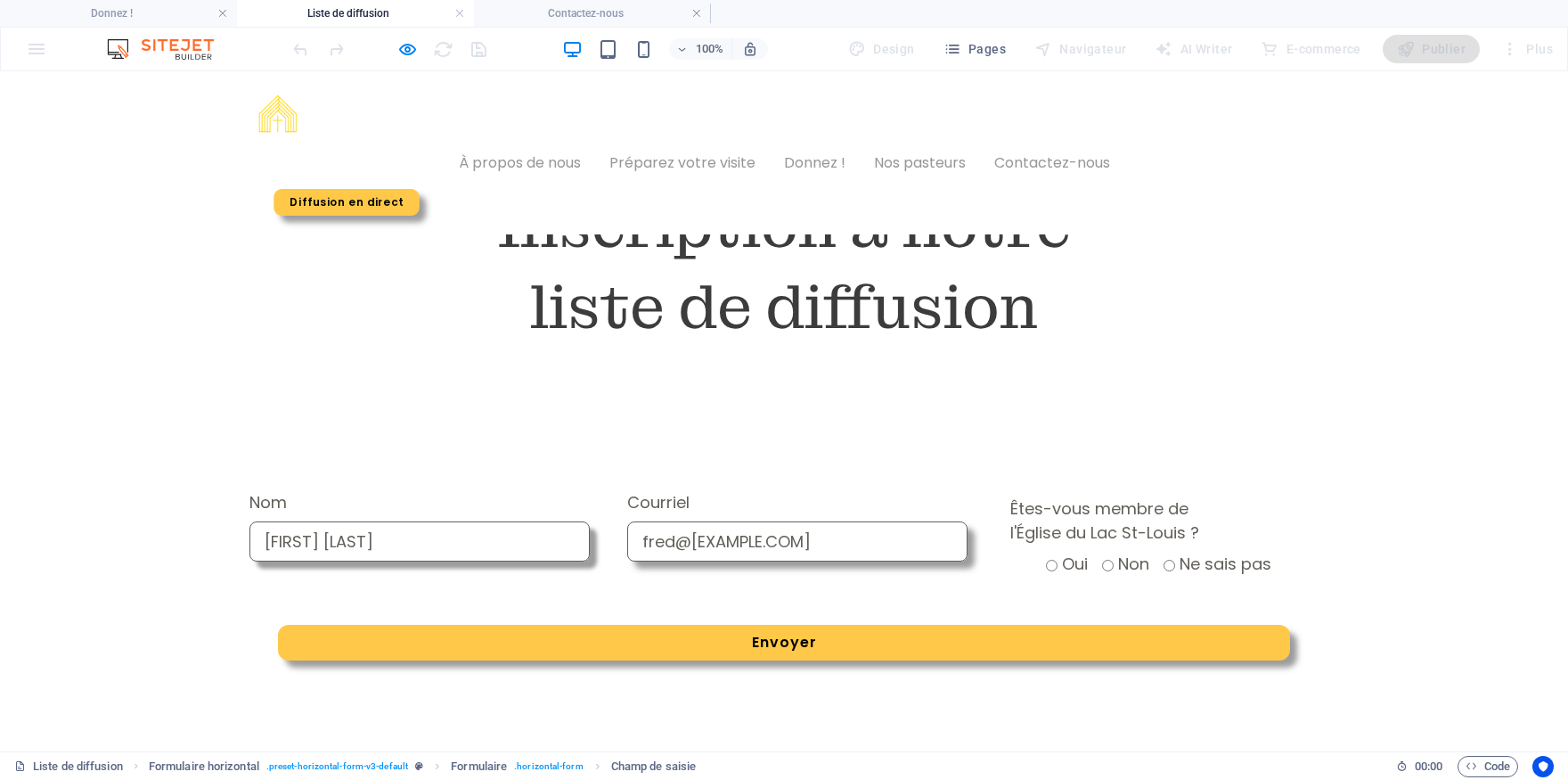 scroll, scrollTop: 0, scrollLeft: 0, axis: both 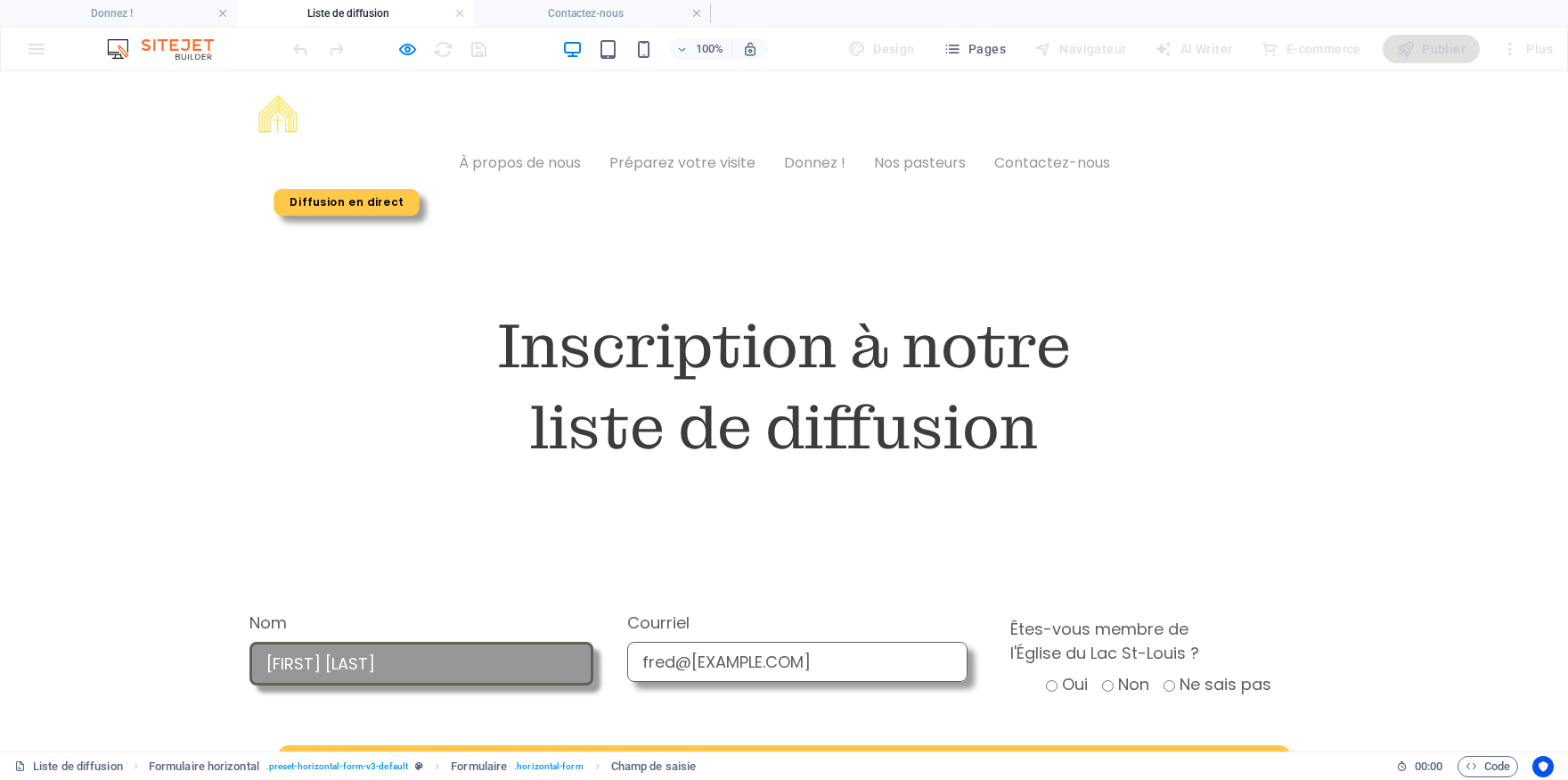 click on "[FIRST] [LAST]" at bounding box center [421, 663] 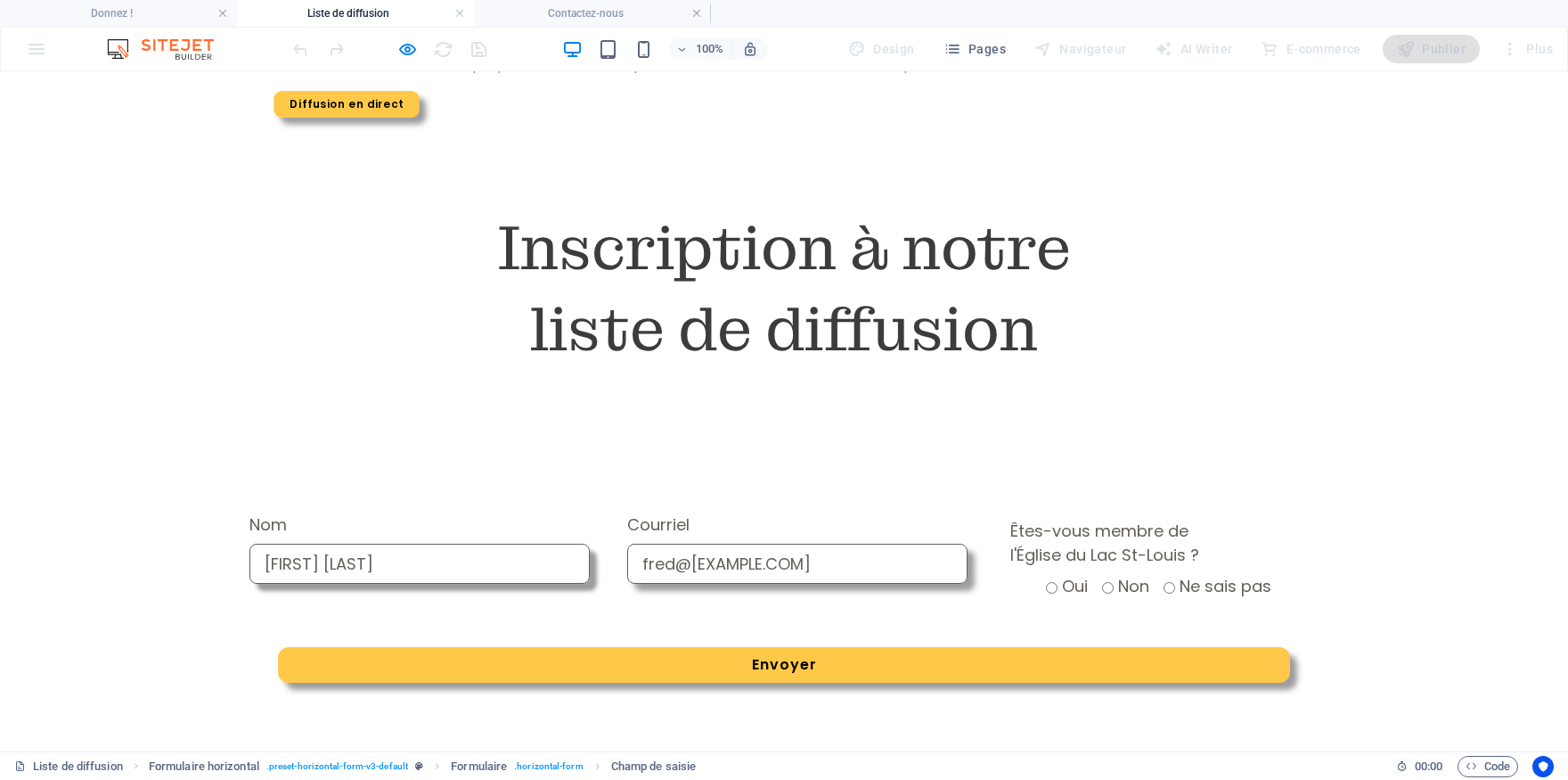 scroll, scrollTop: 0, scrollLeft: 0, axis: both 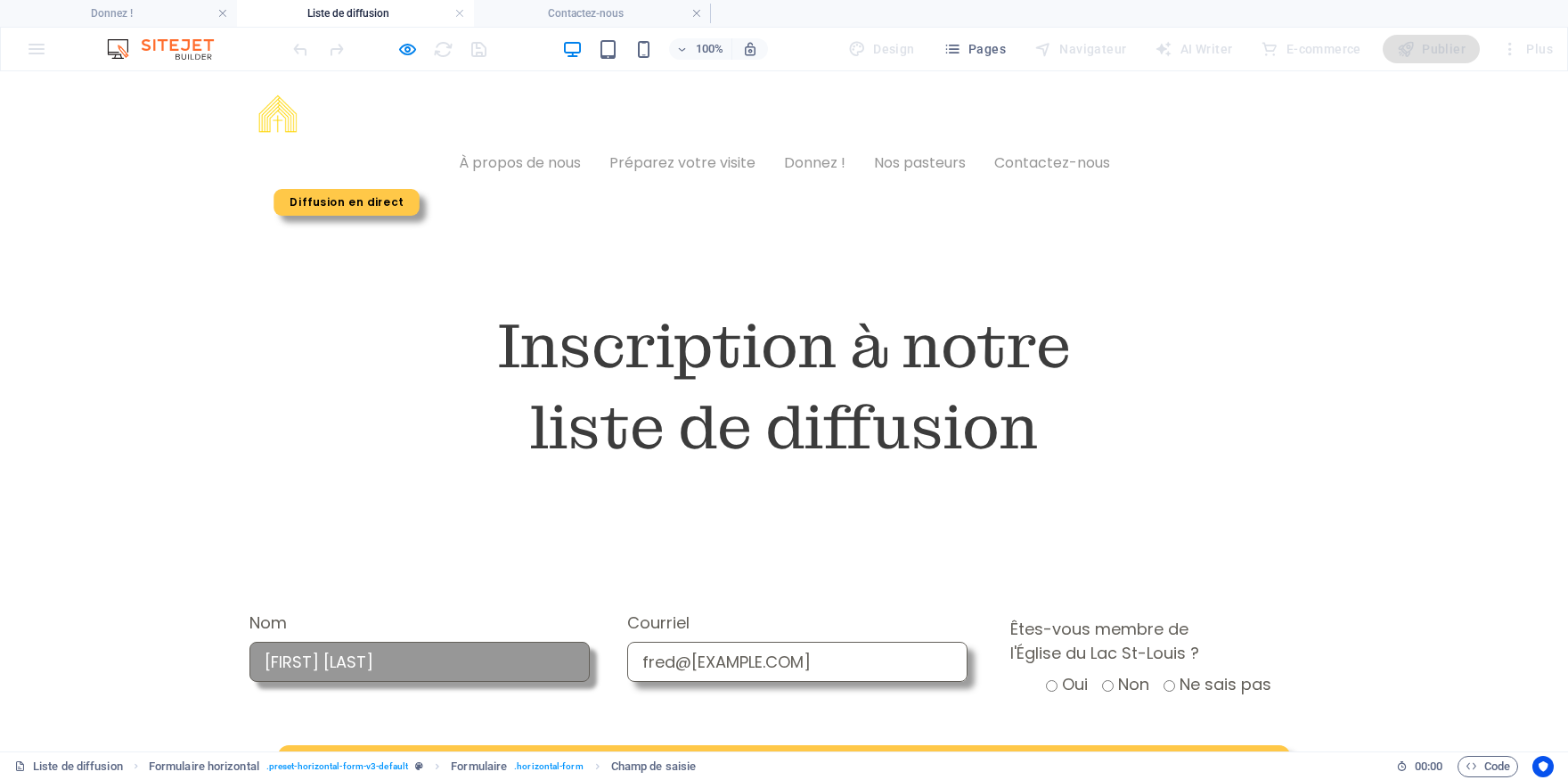 click on "[FIRST] [LAST]" at bounding box center (420, 661) 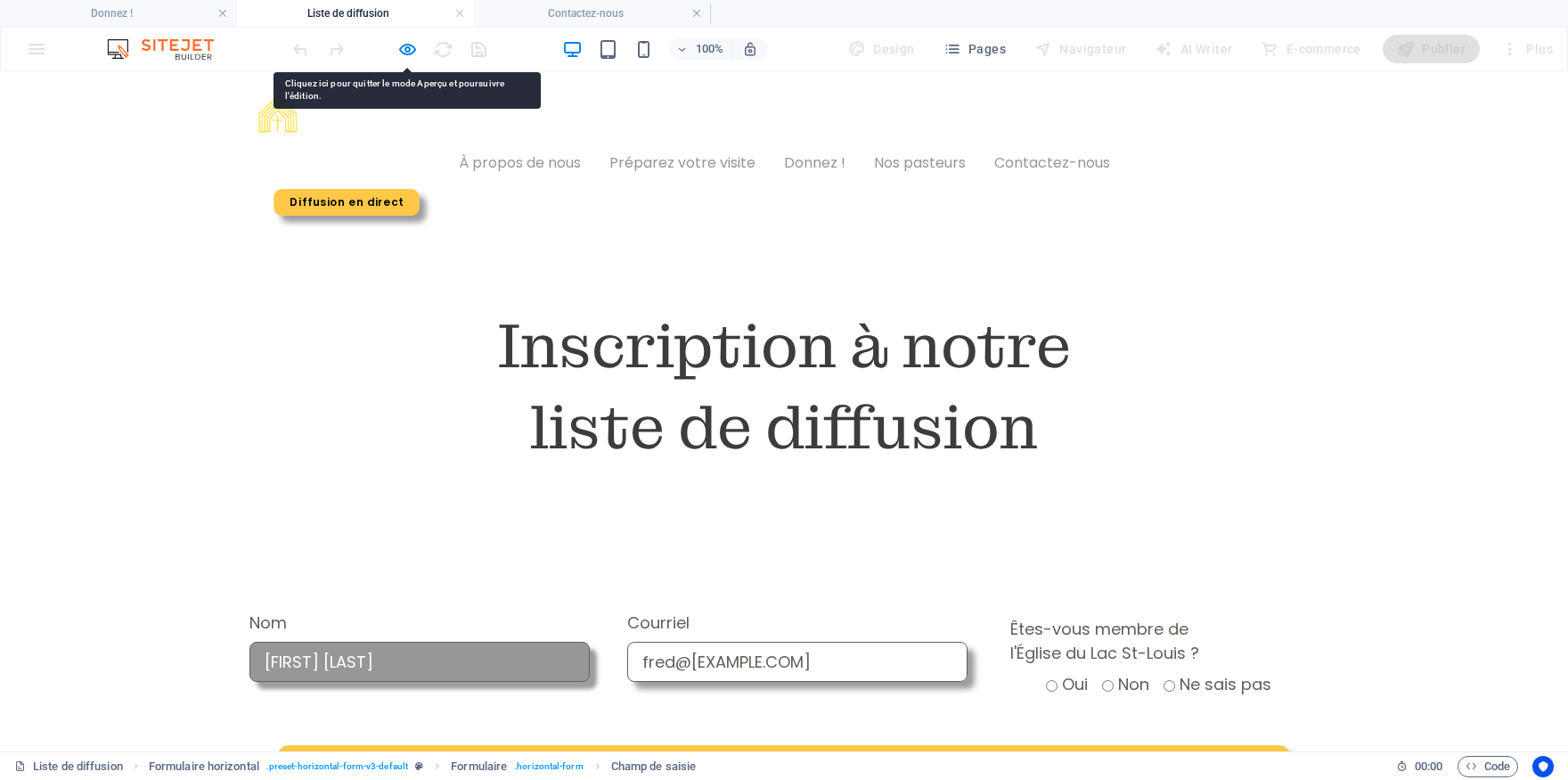 click on "[FIRST] [LAST]" at bounding box center (420, 661) 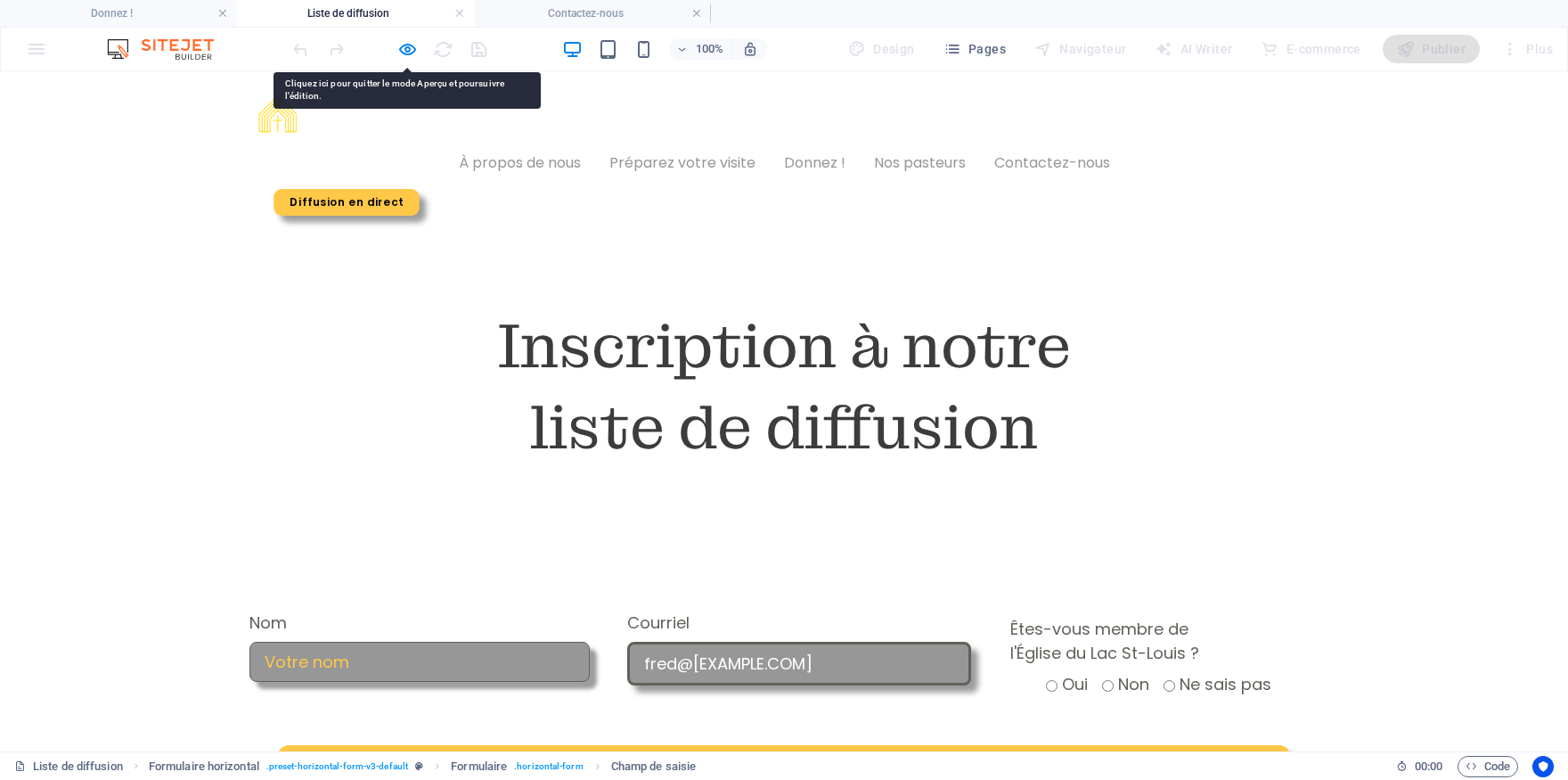 type 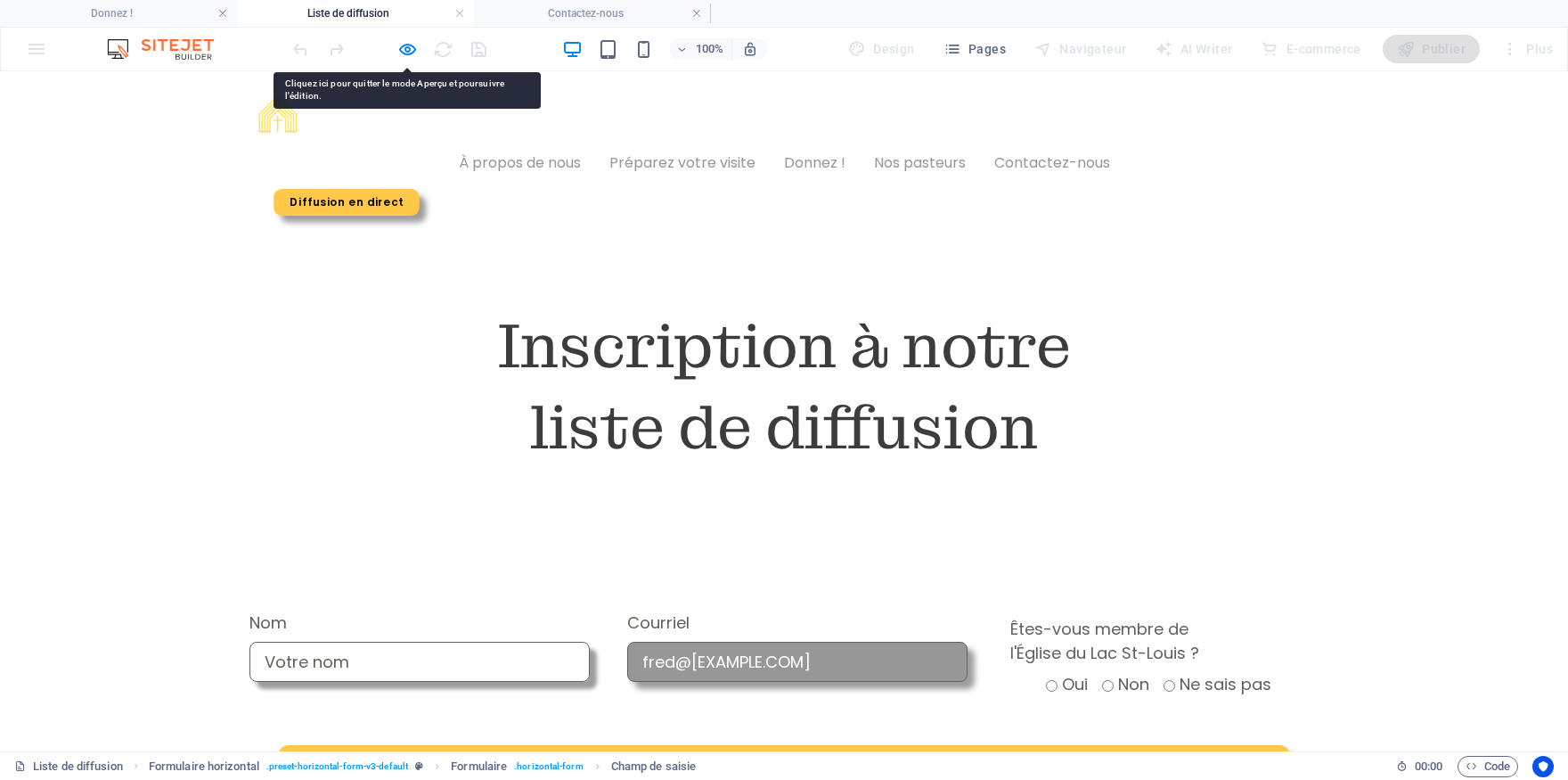 click on "fred@[EXAMPLE.COM]" at bounding box center [797, 661] 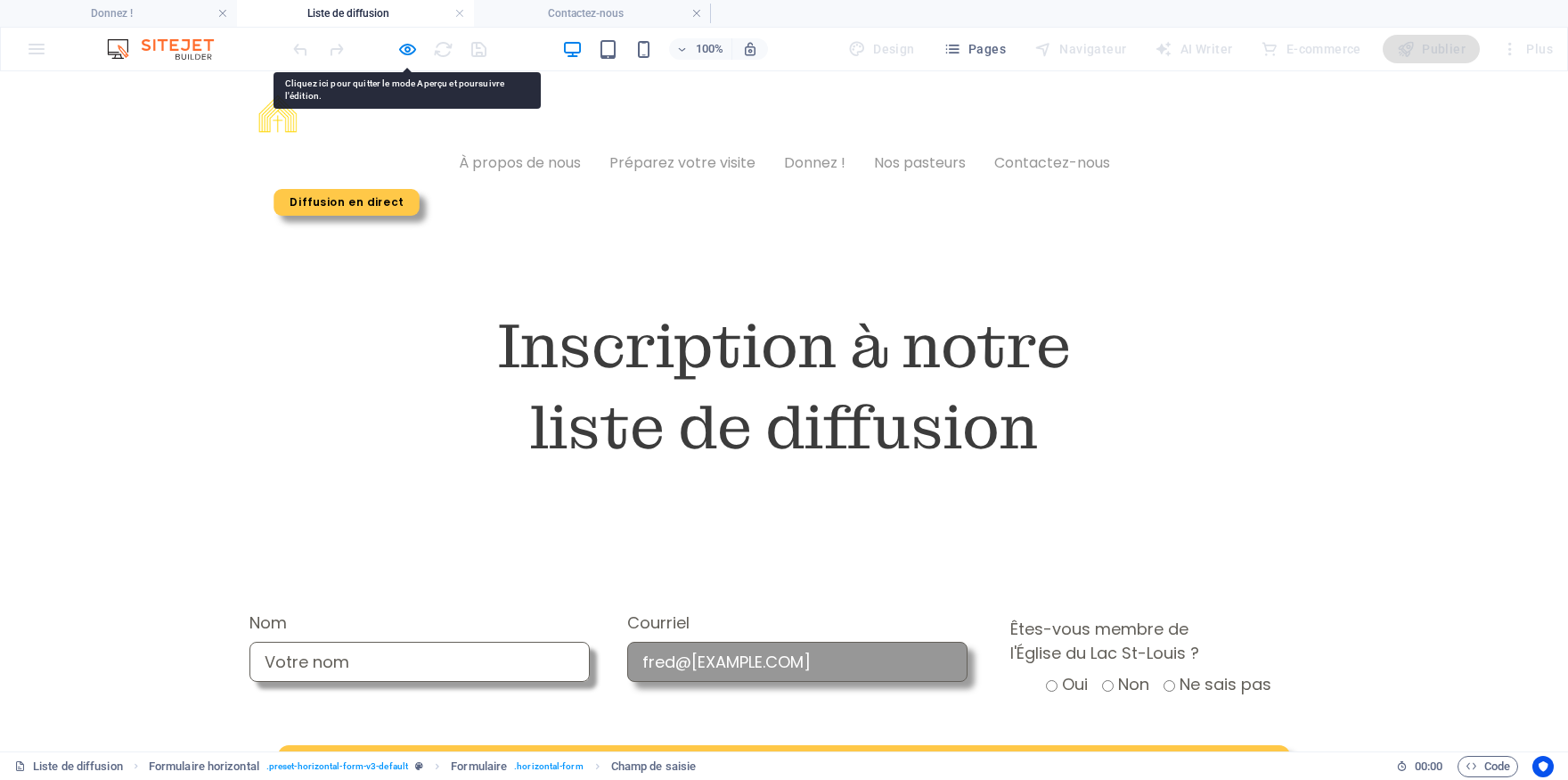 click on "fred@[EXAMPLE.COM]" at bounding box center (797, 661) 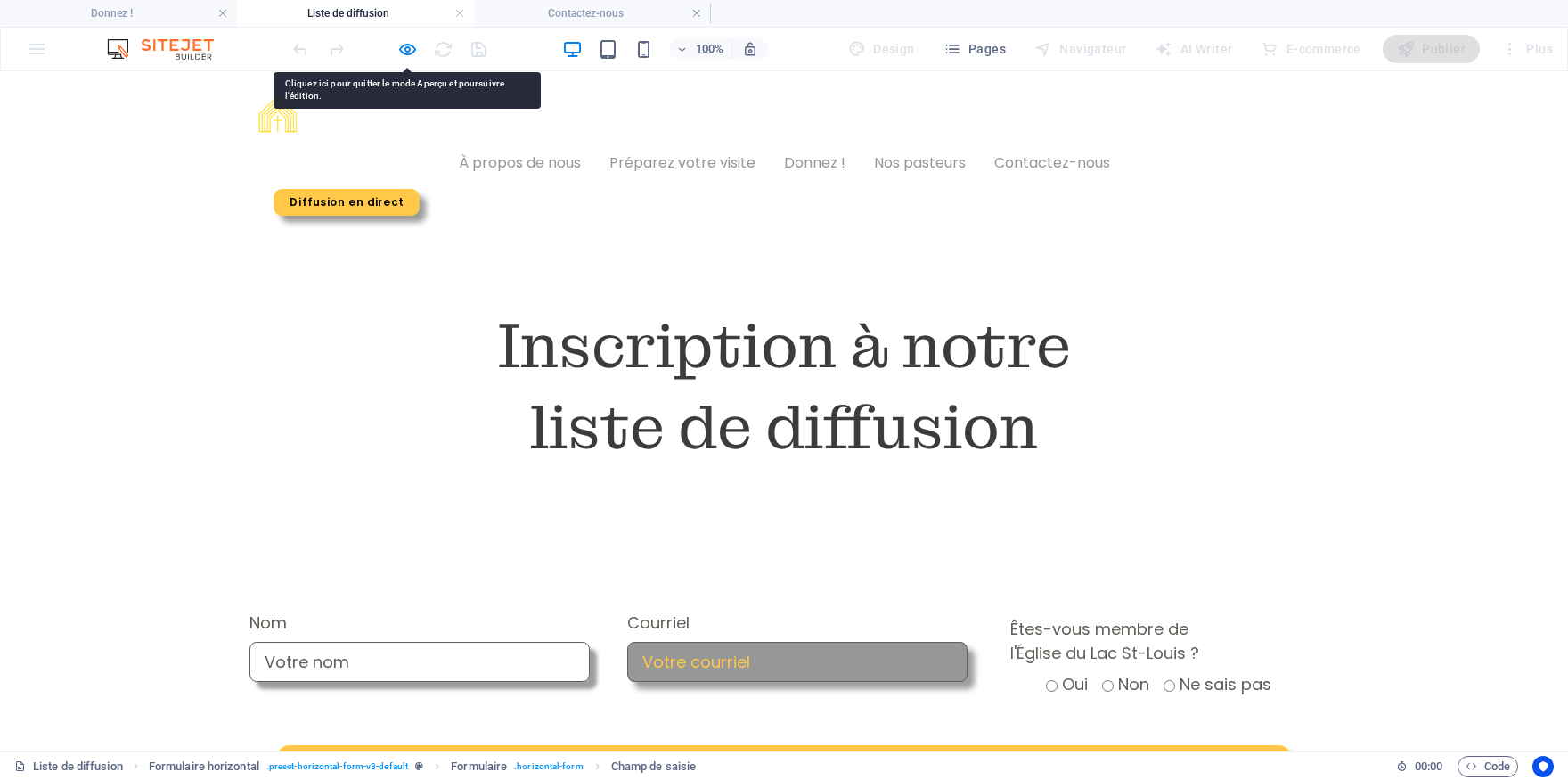 type 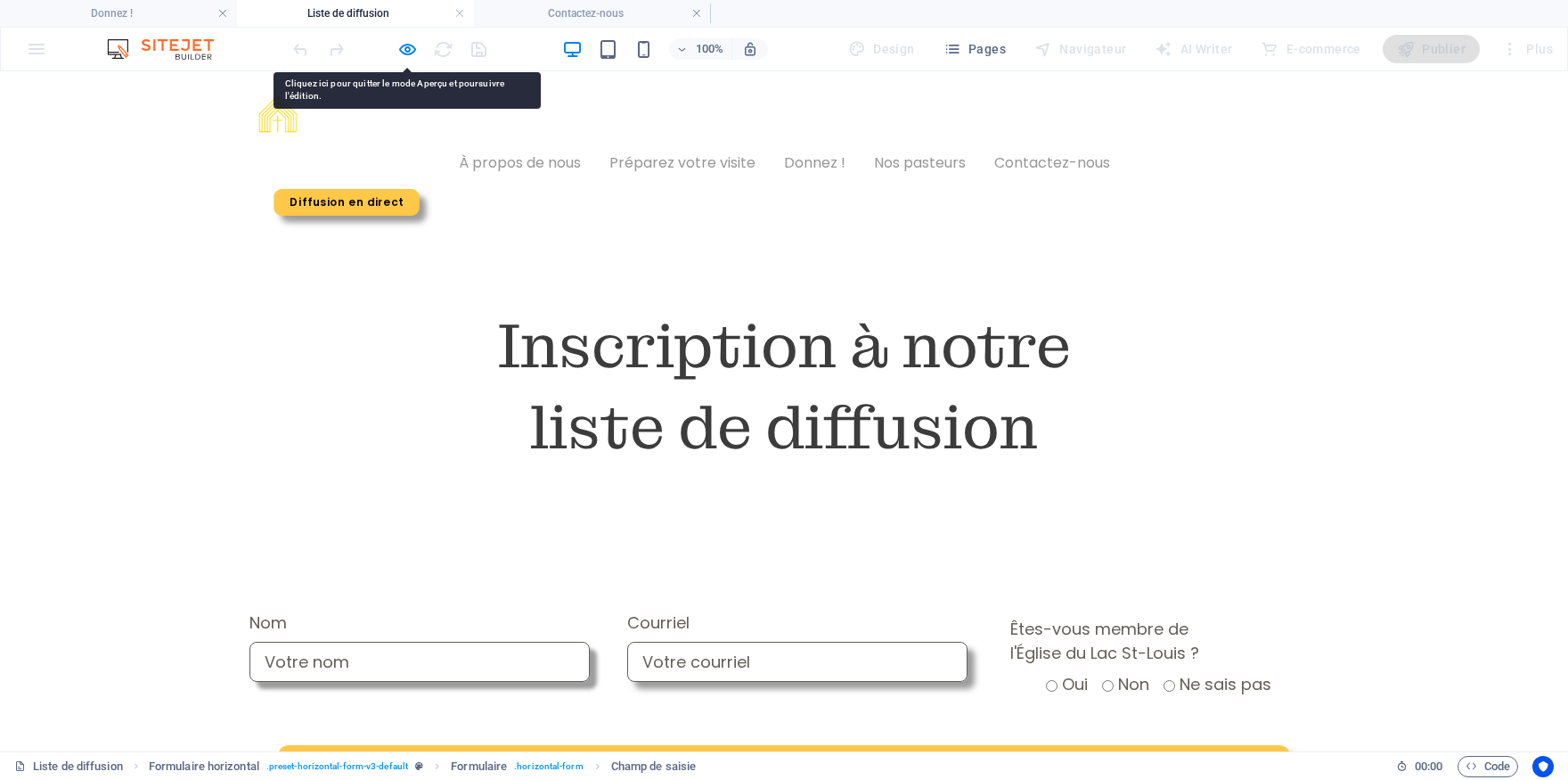 click on "Inscription à notre liste de diffusion" at bounding box center [784, 387] 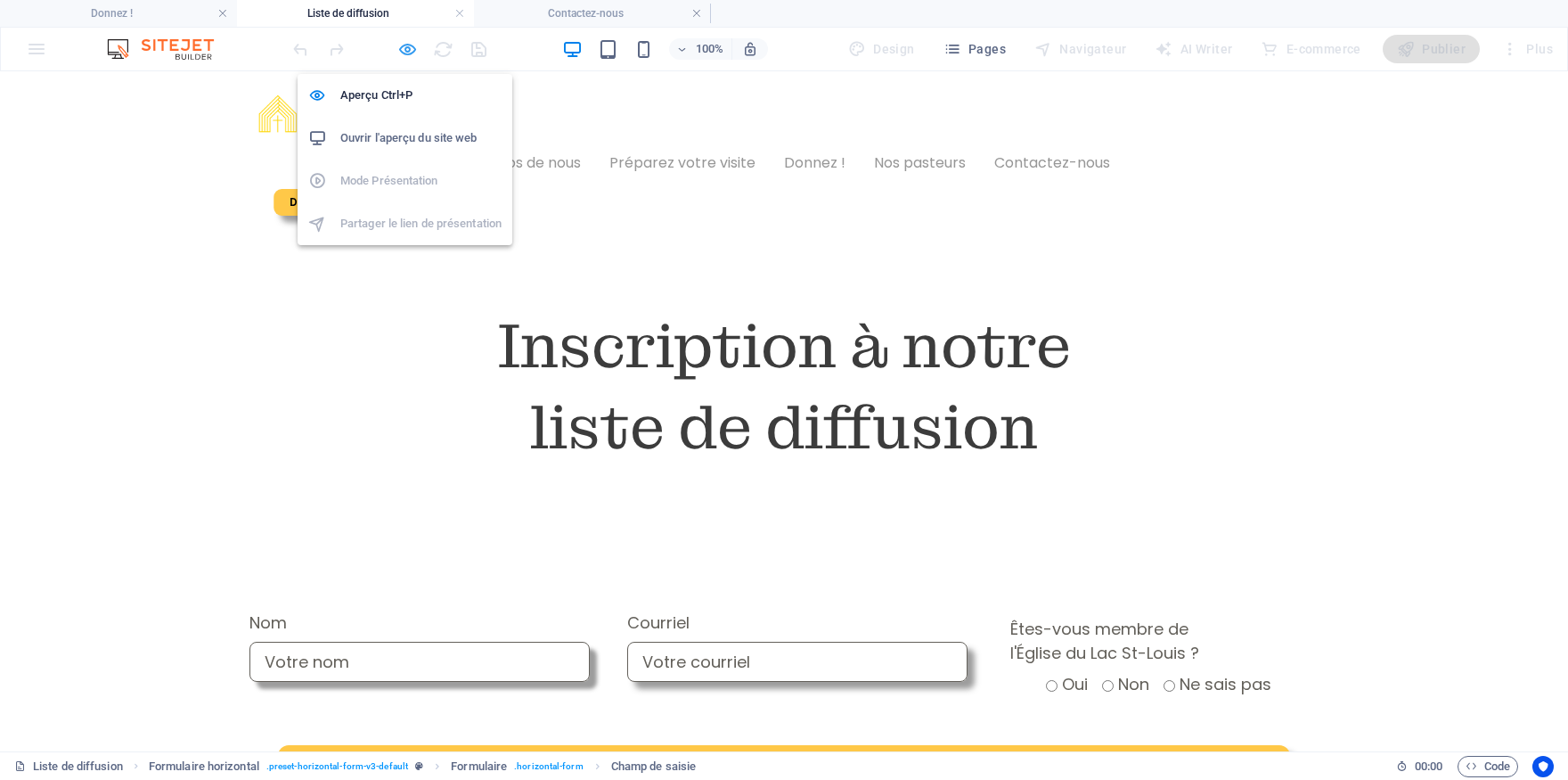 click at bounding box center [407, 49] 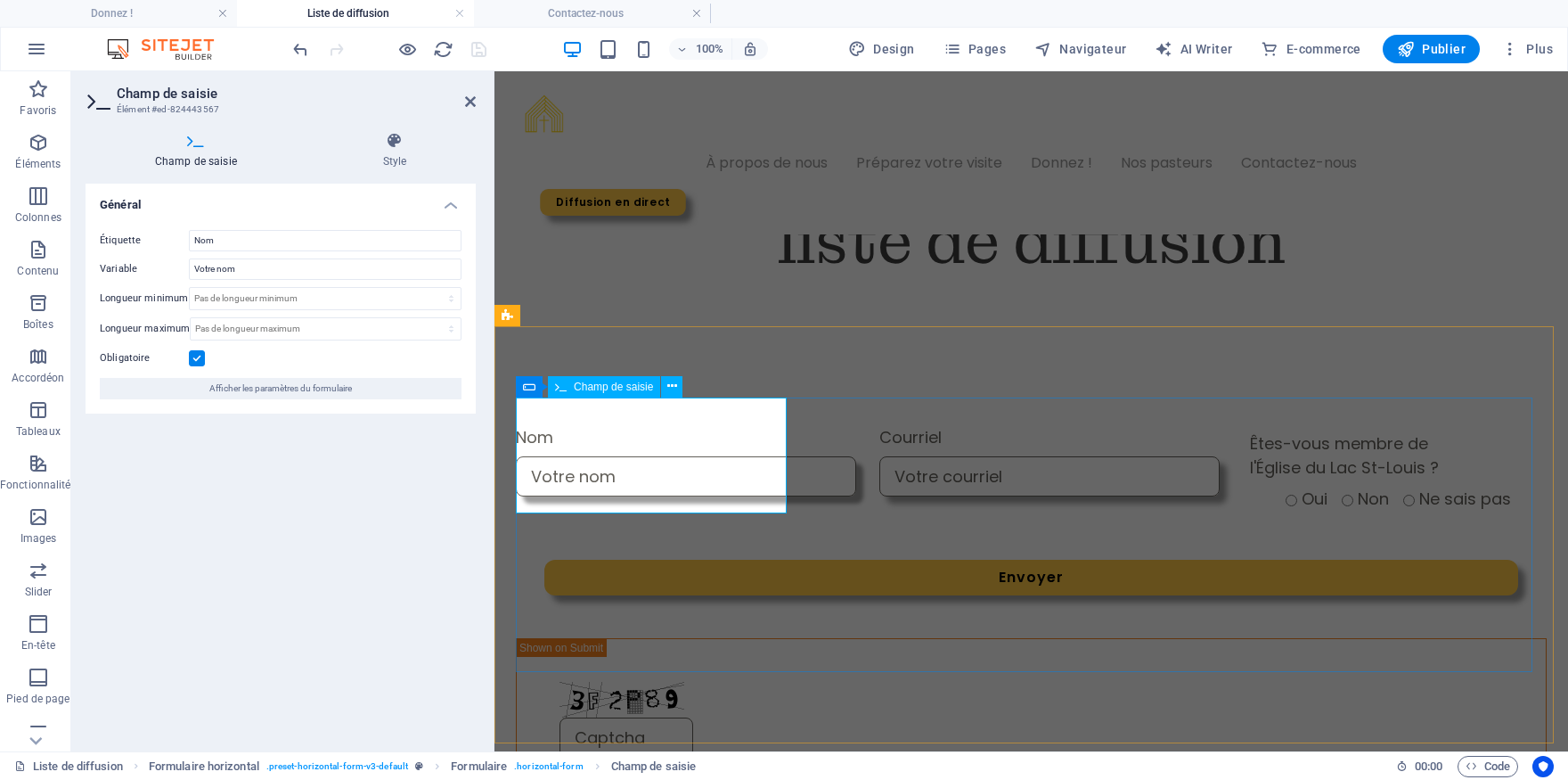 scroll, scrollTop: 98, scrollLeft: 0, axis: vertical 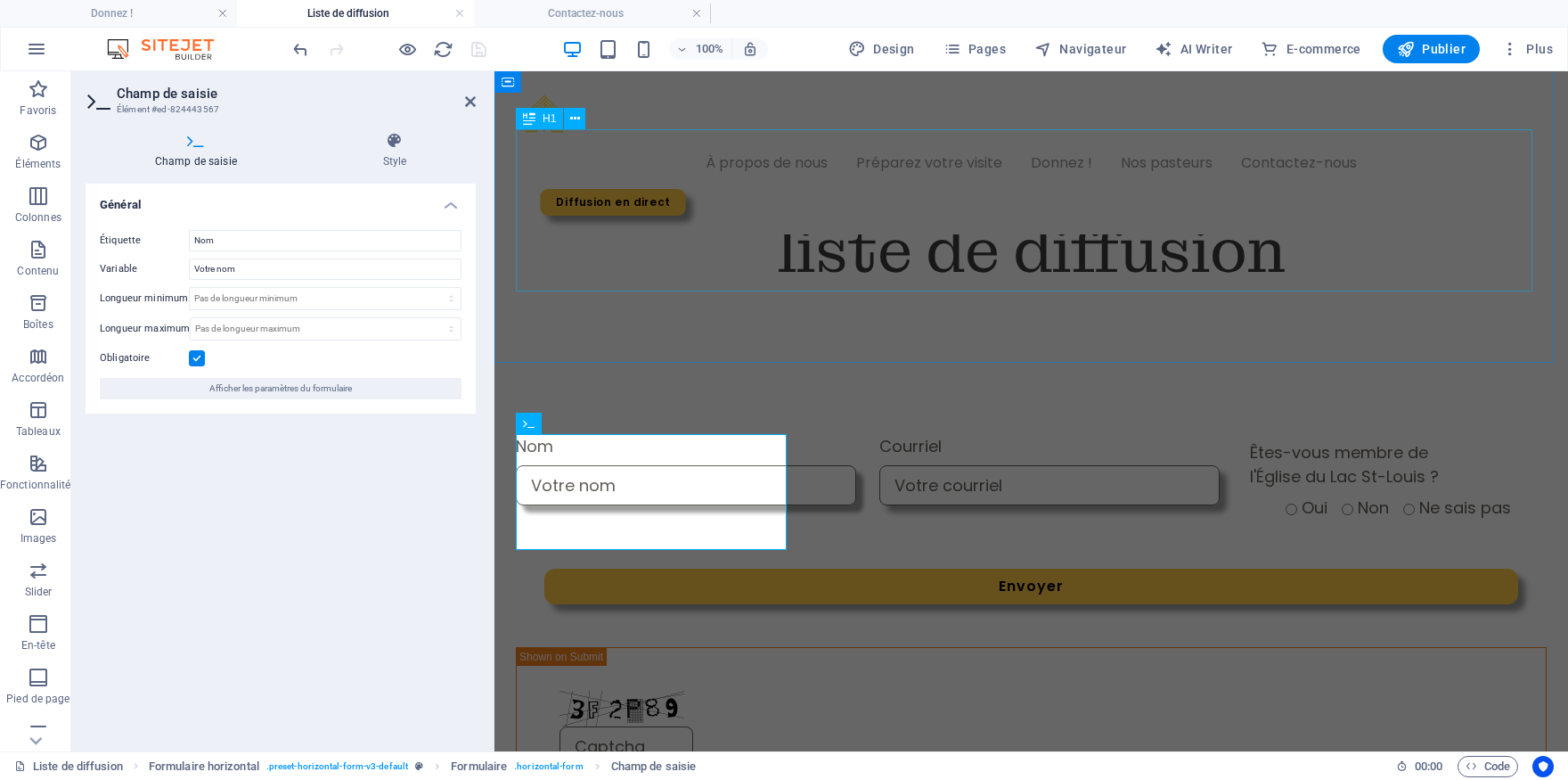 click on "Inscription à notre liste de diffusion" at bounding box center [1031, 210] 